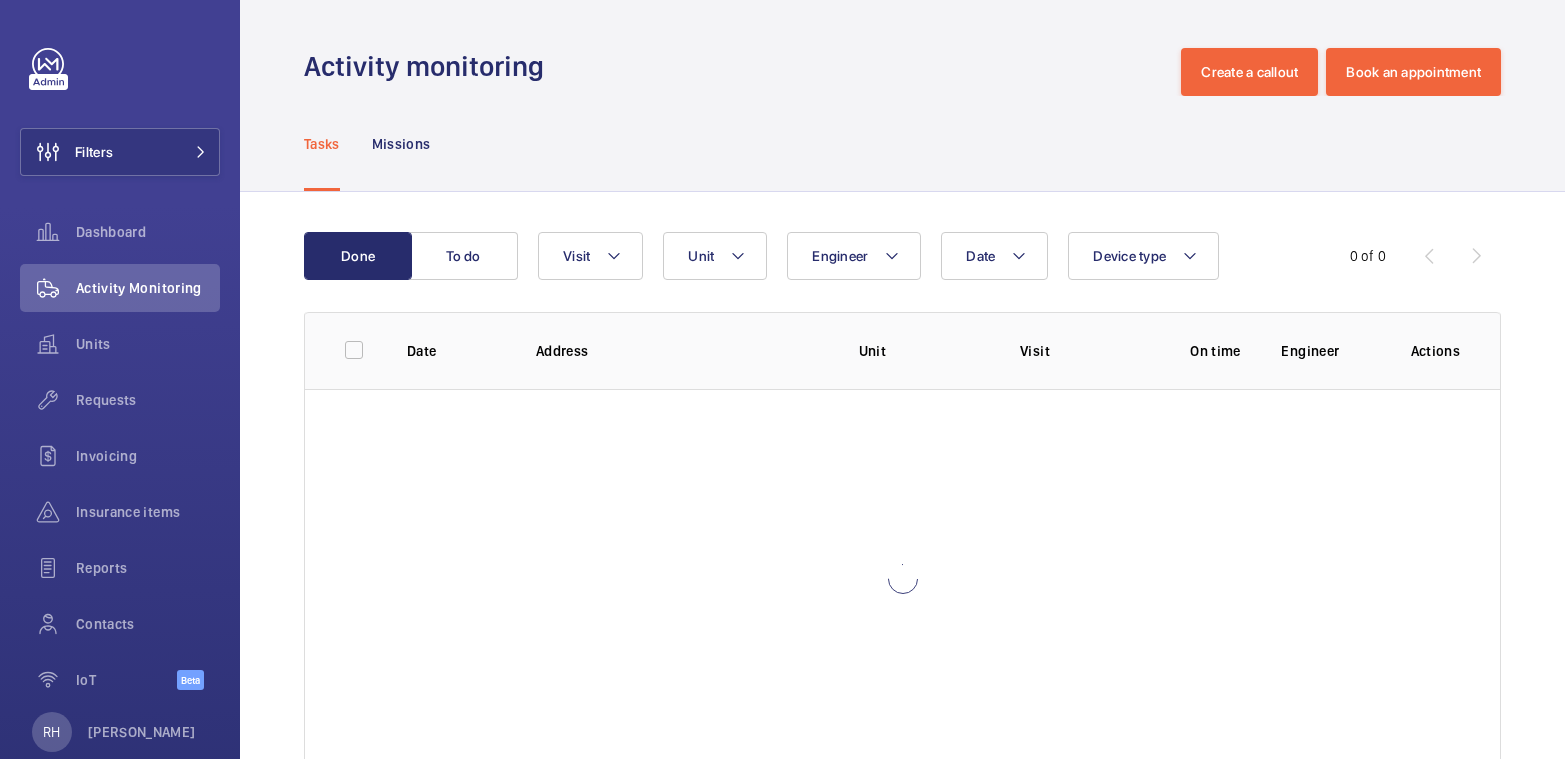 scroll, scrollTop: 0, scrollLeft: 0, axis: both 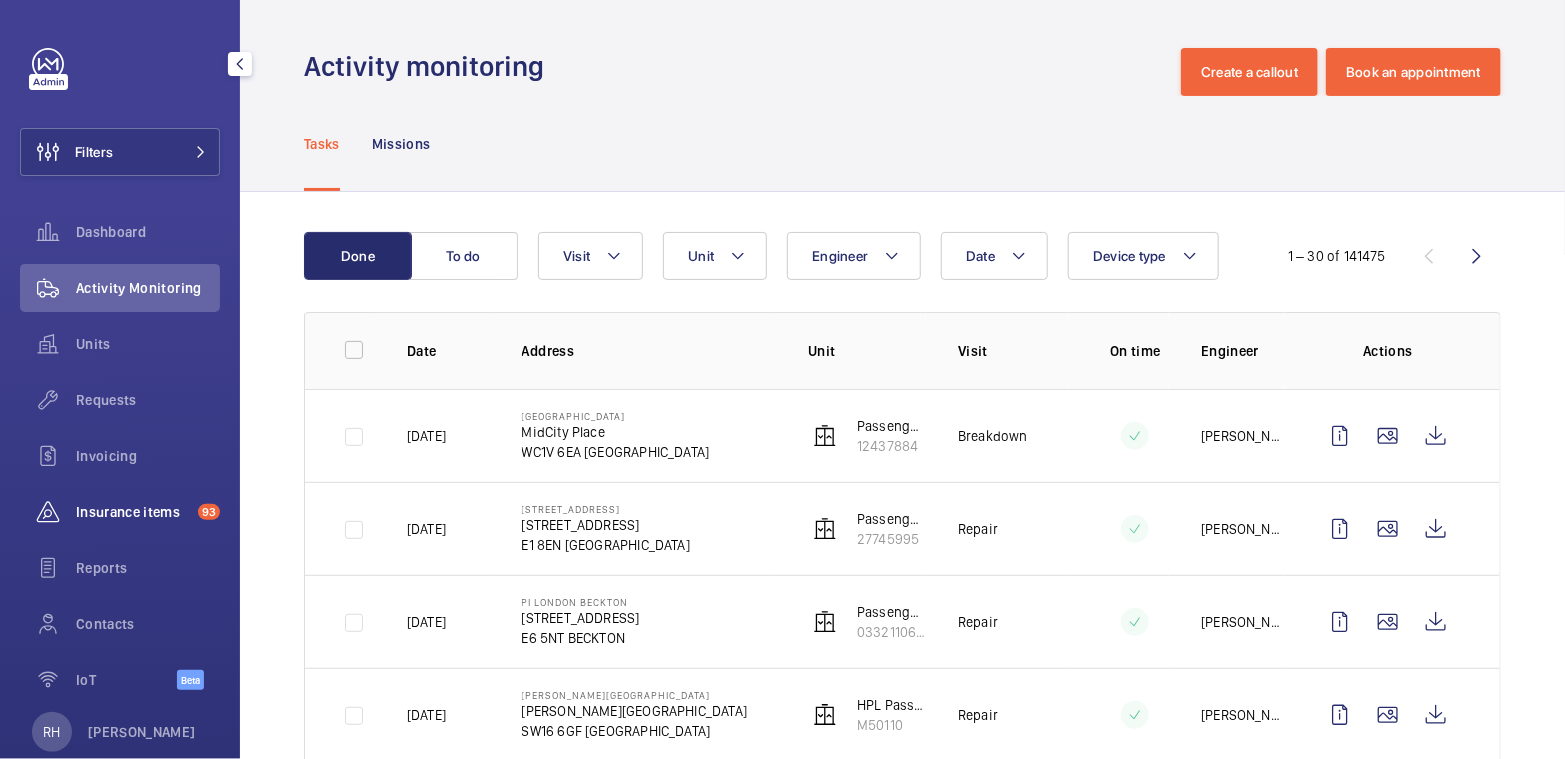 click on "Insurance items" 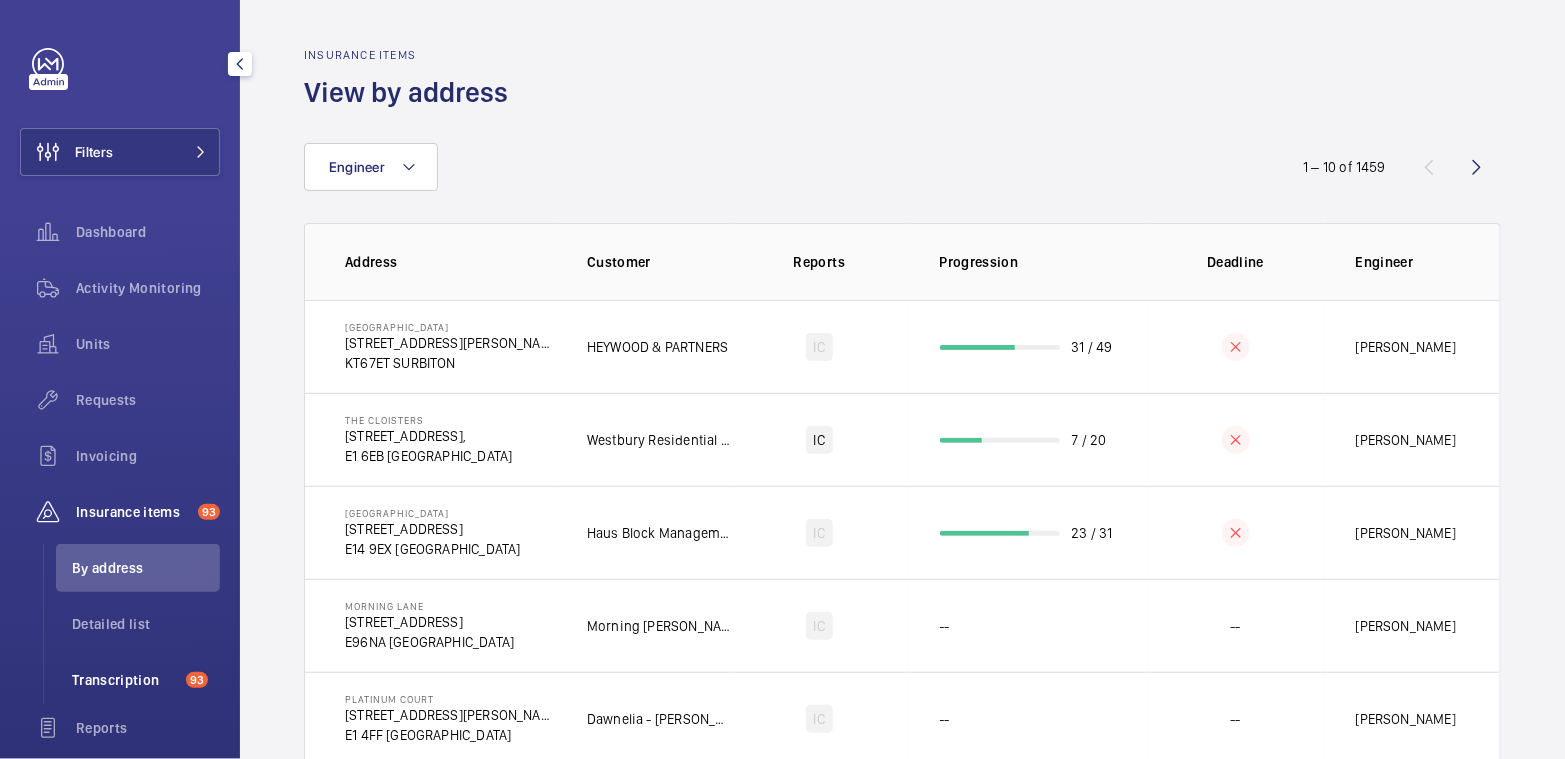 click on "Transcription" 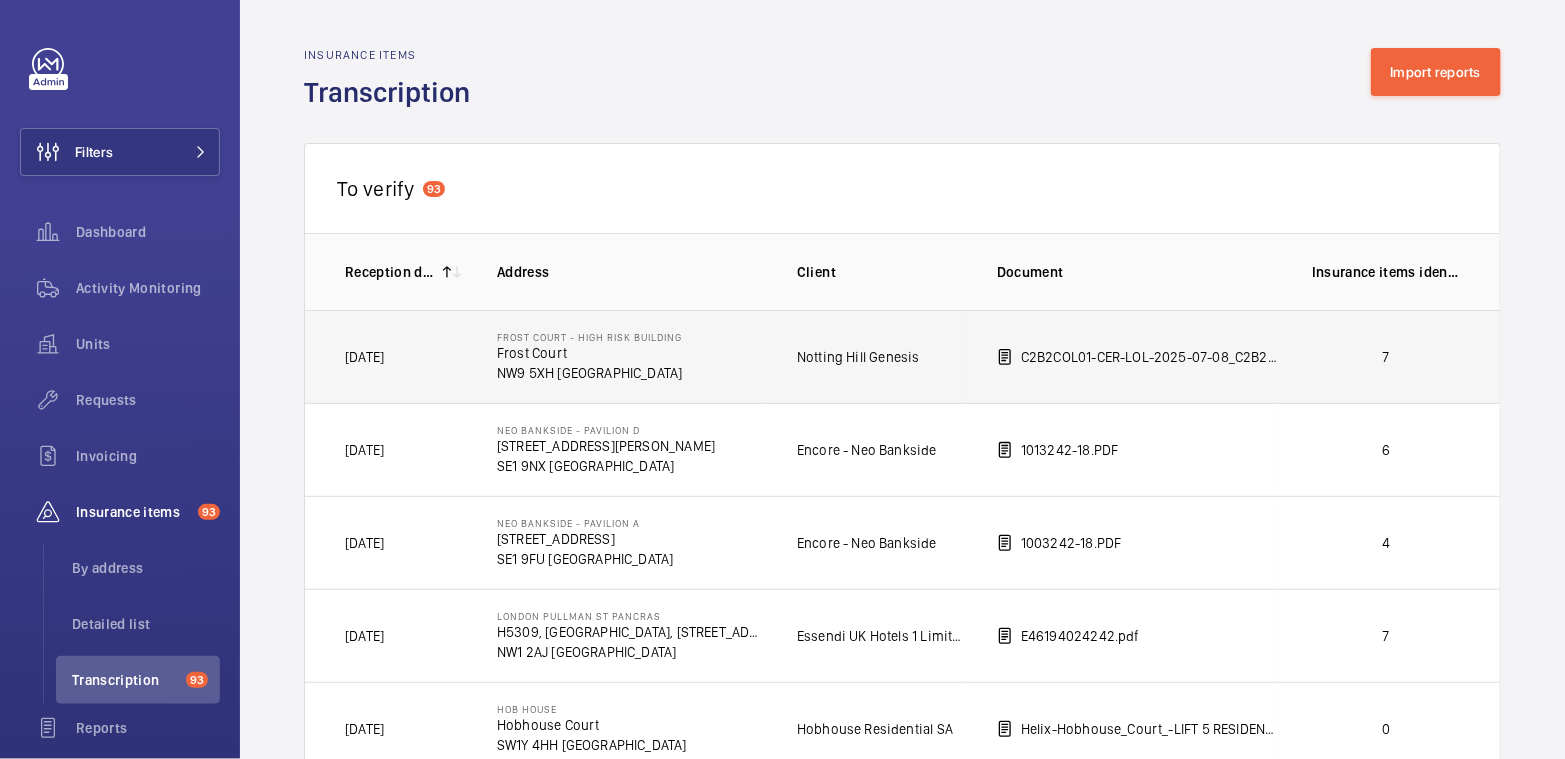 click on "7" 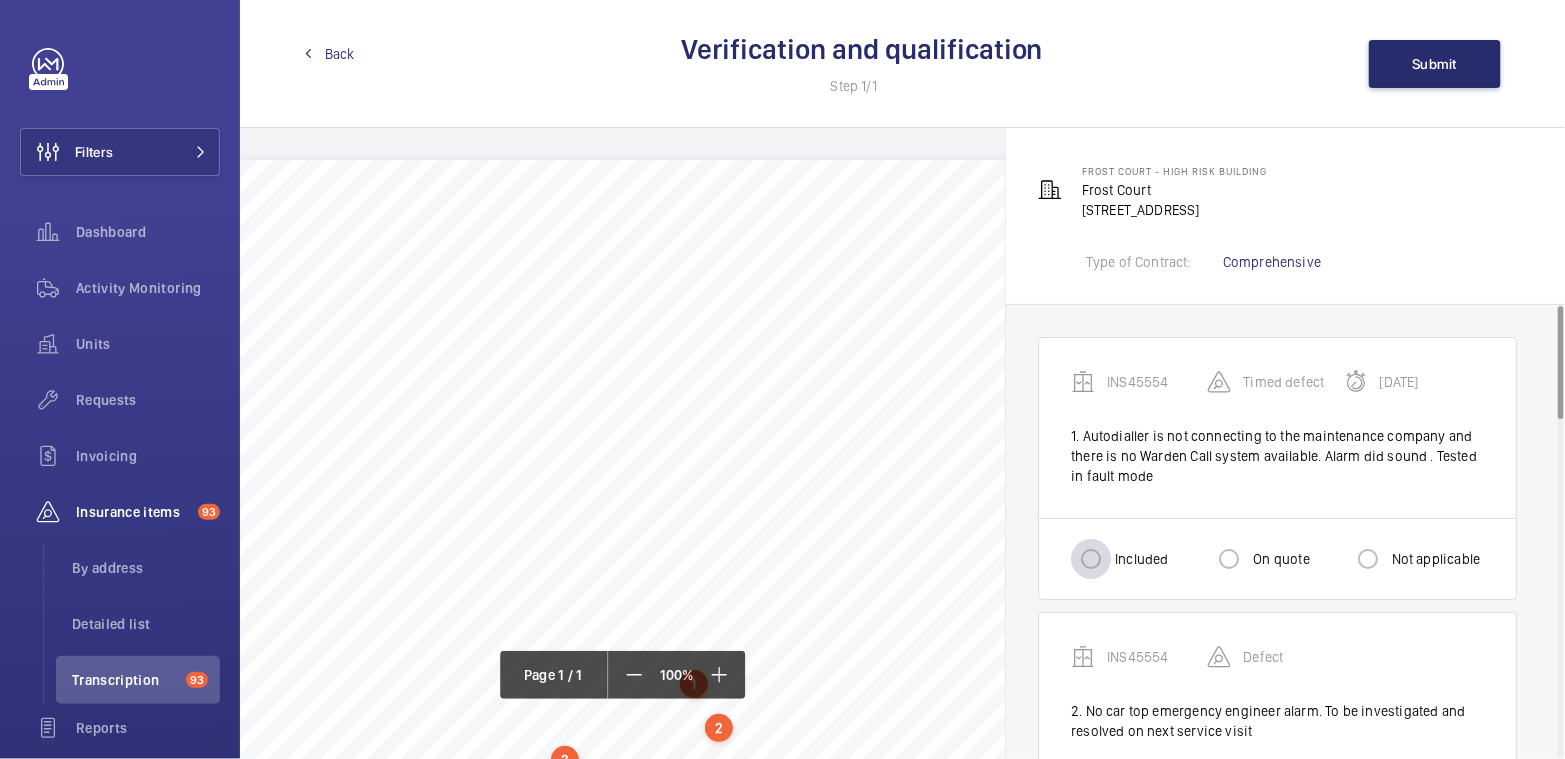 click at bounding box center [1091, 559] 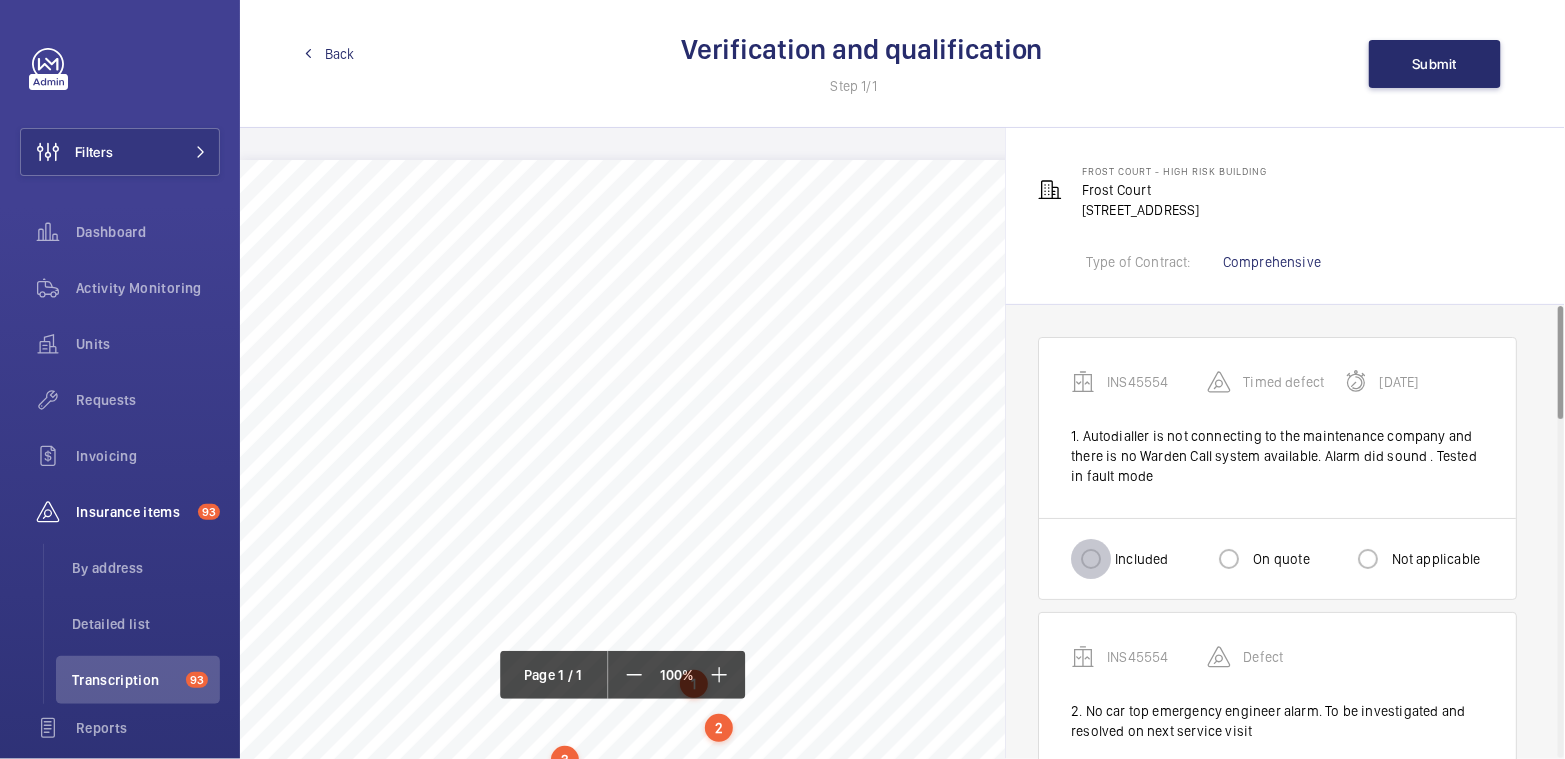 radio on "true" 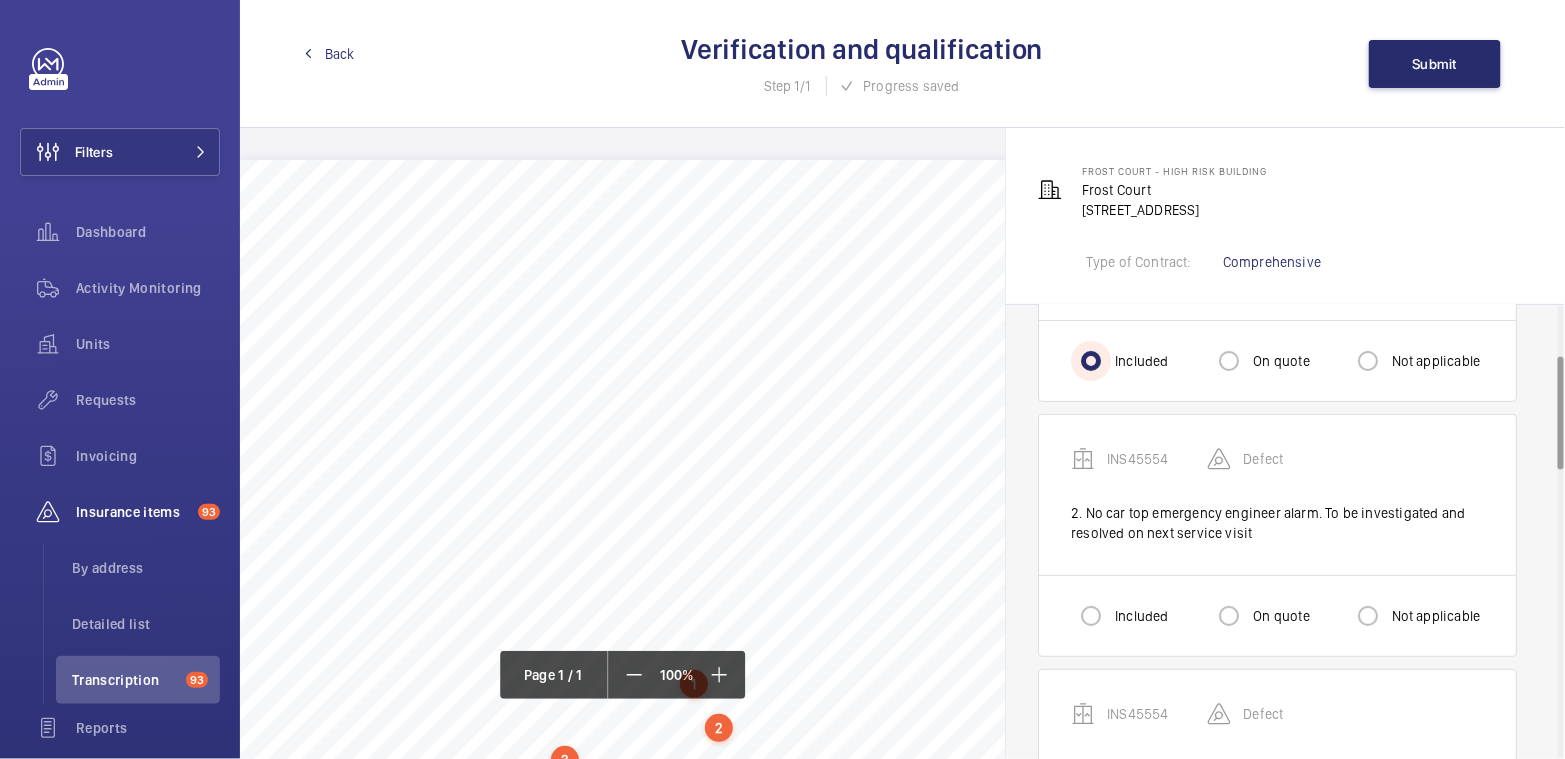 scroll, scrollTop: 217, scrollLeft: 0, axis: vertical 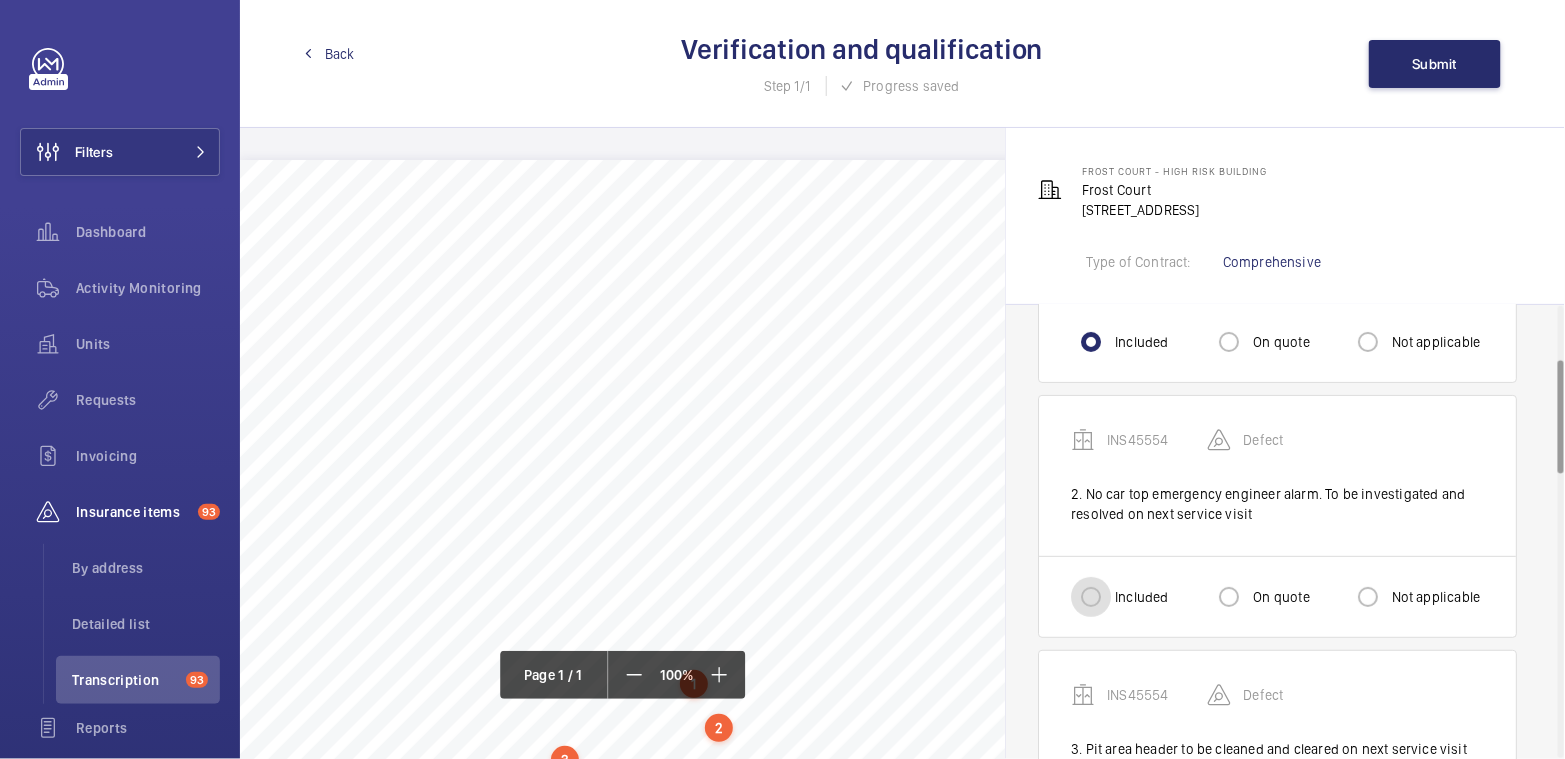 click on "Included" at bounding box center [1091, 597] 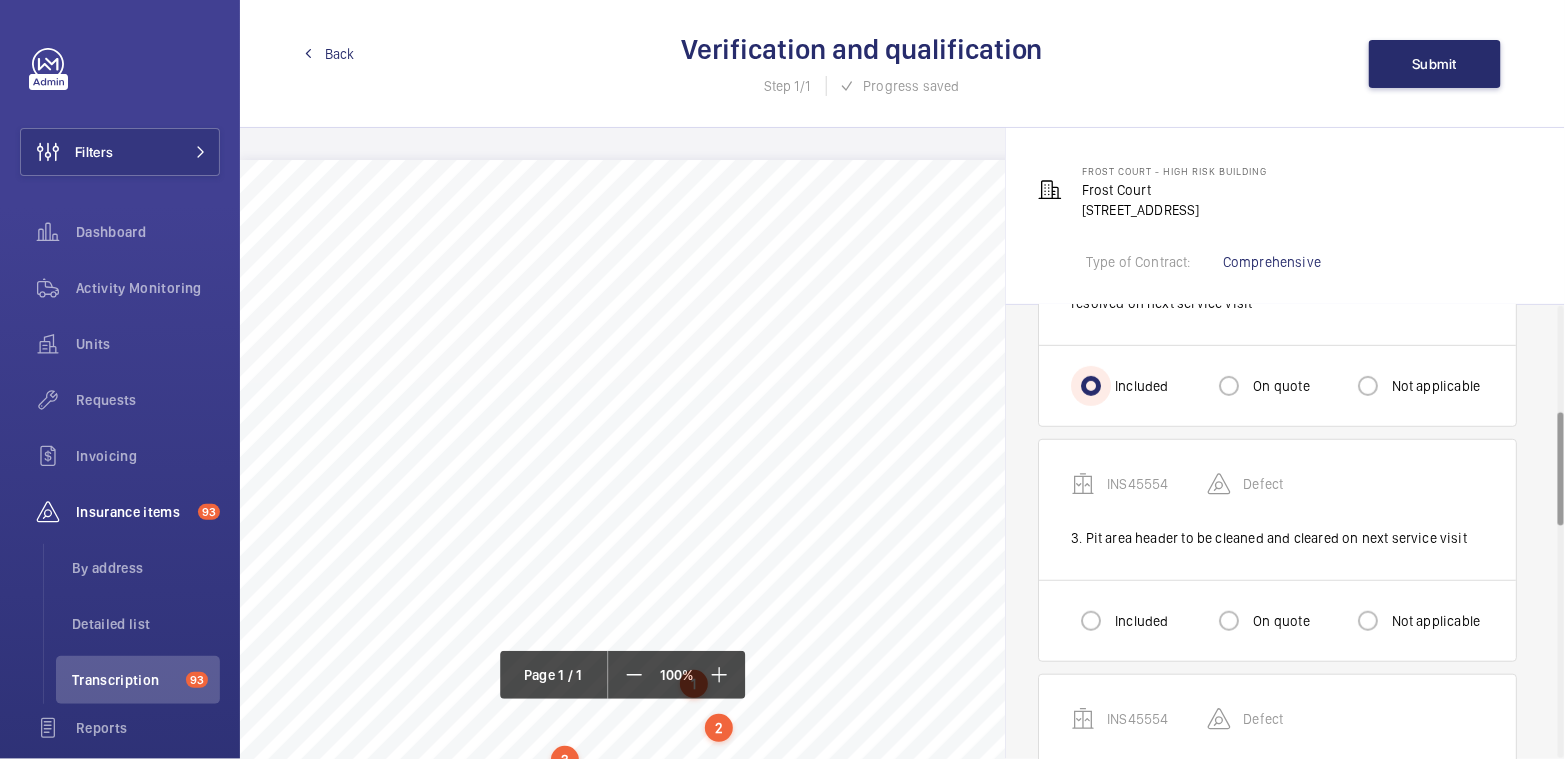 scroll, scrollTop: 433, scrollLeft: 0, axis: vertical 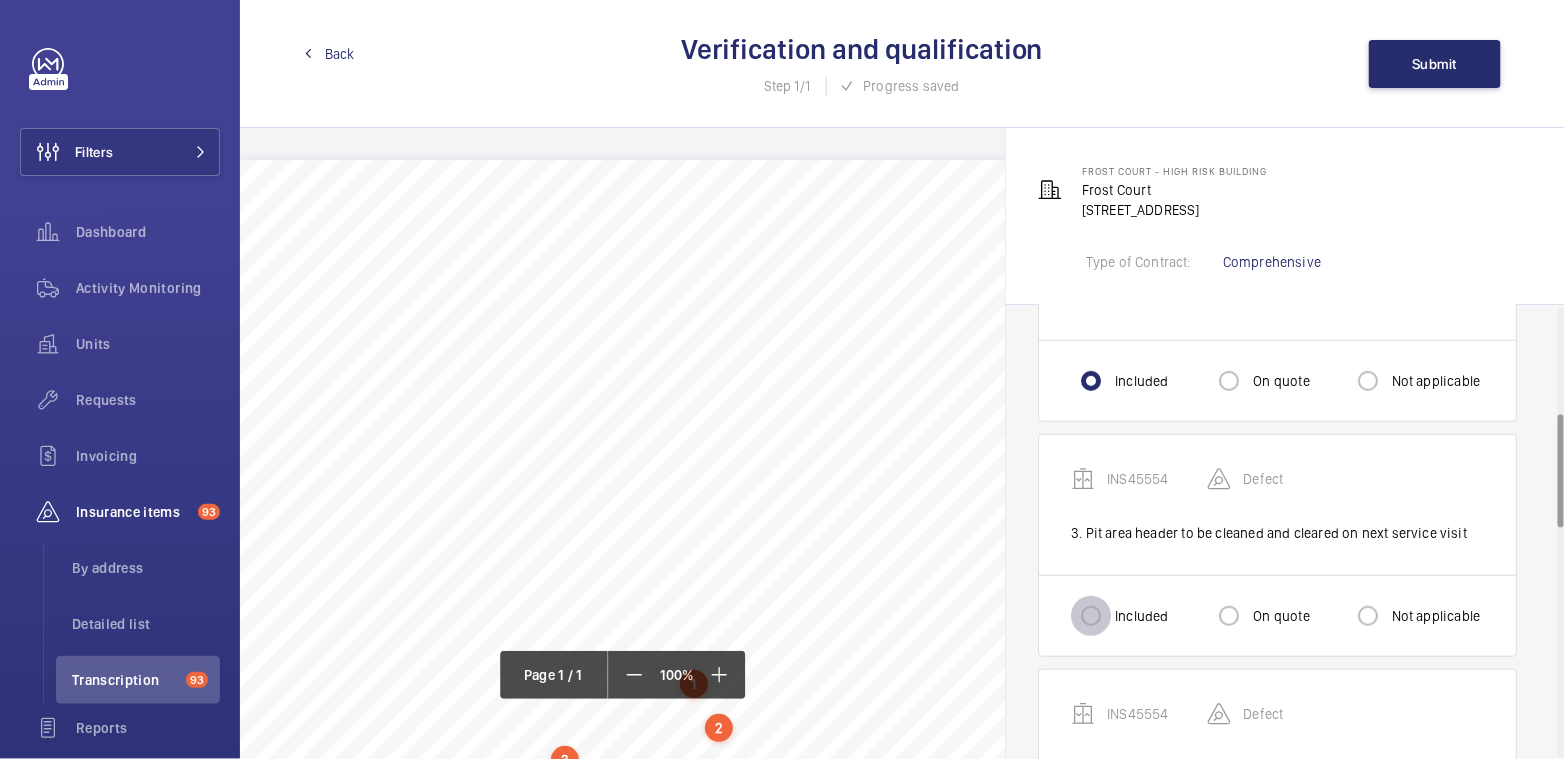 click on "Included" at bounding box center (1091, 616) 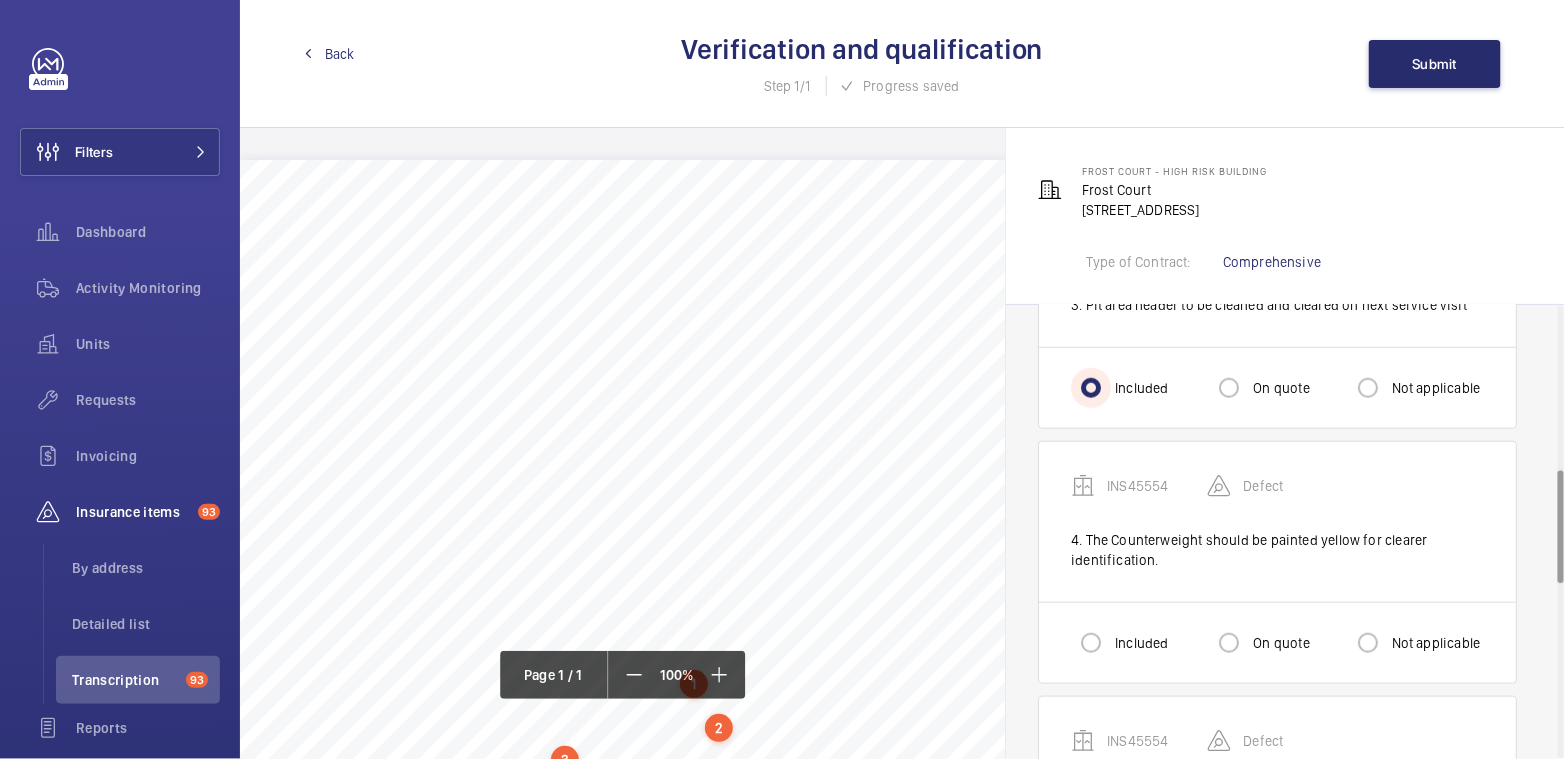 scroll, scrollTop: 668, scrollLeft: 0, axis: vertical 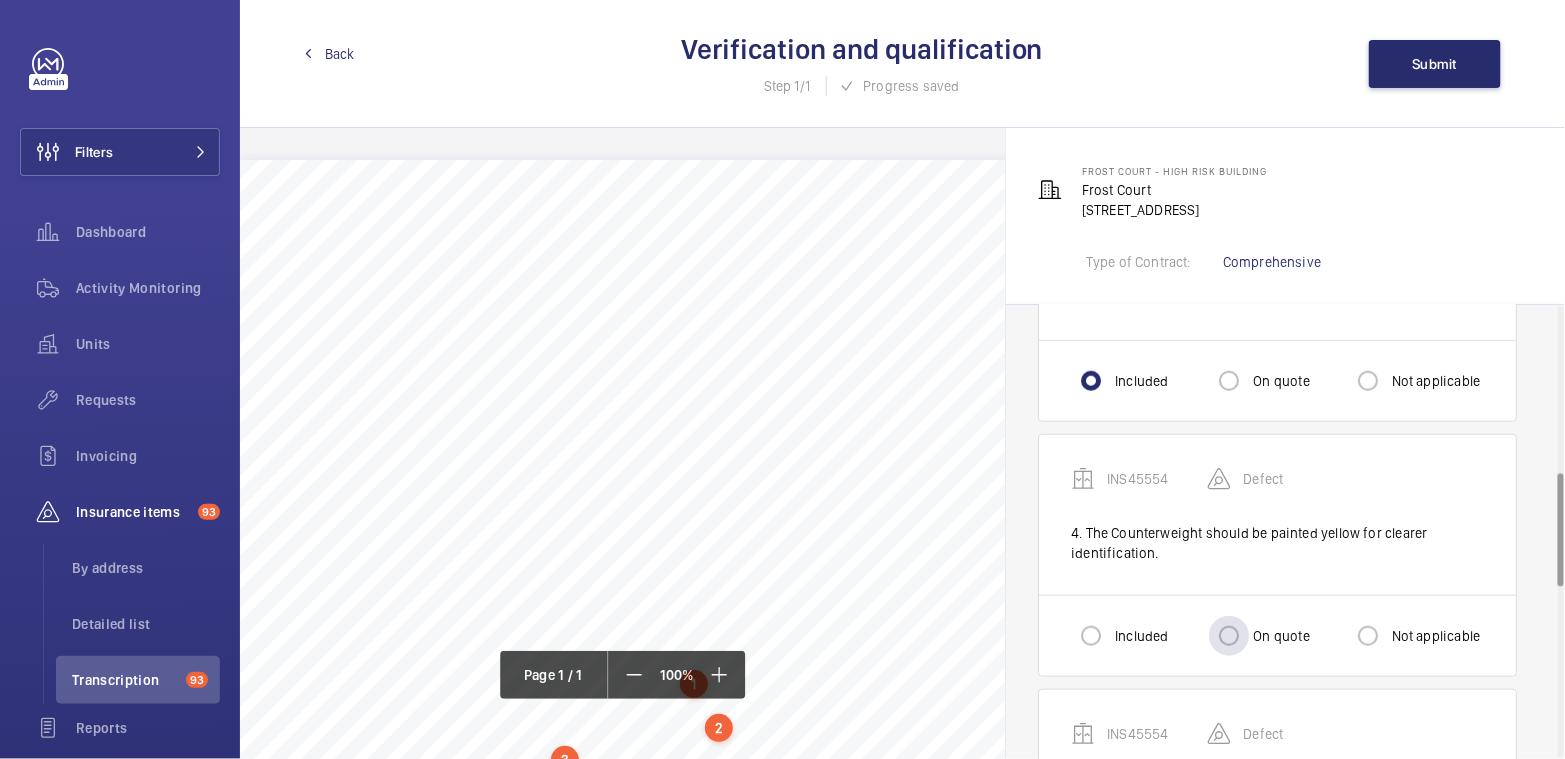 click on "On quote" at bounding box center [1279, 636] 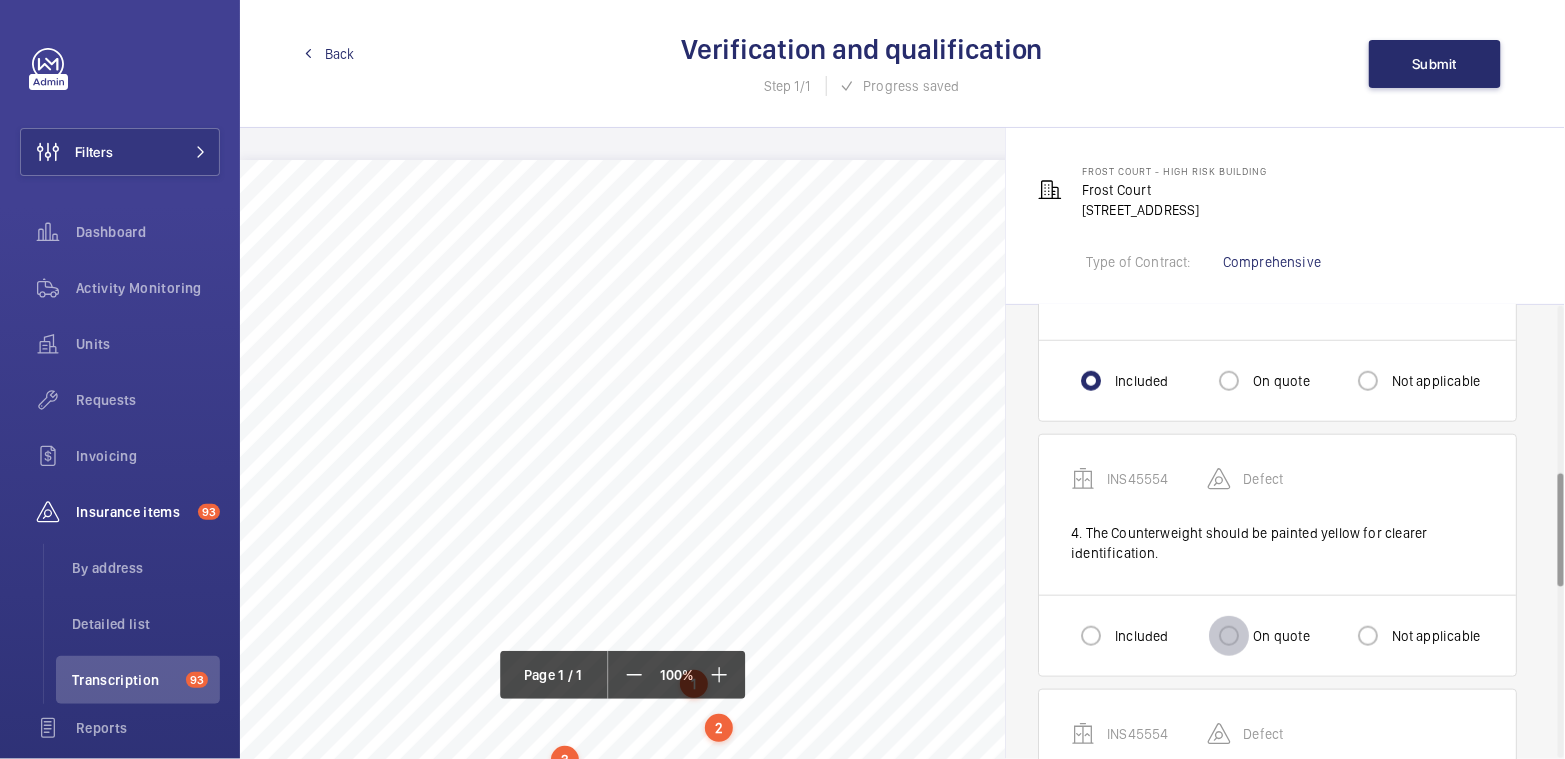 click on "On quote" at bounding box center [1229, 636] 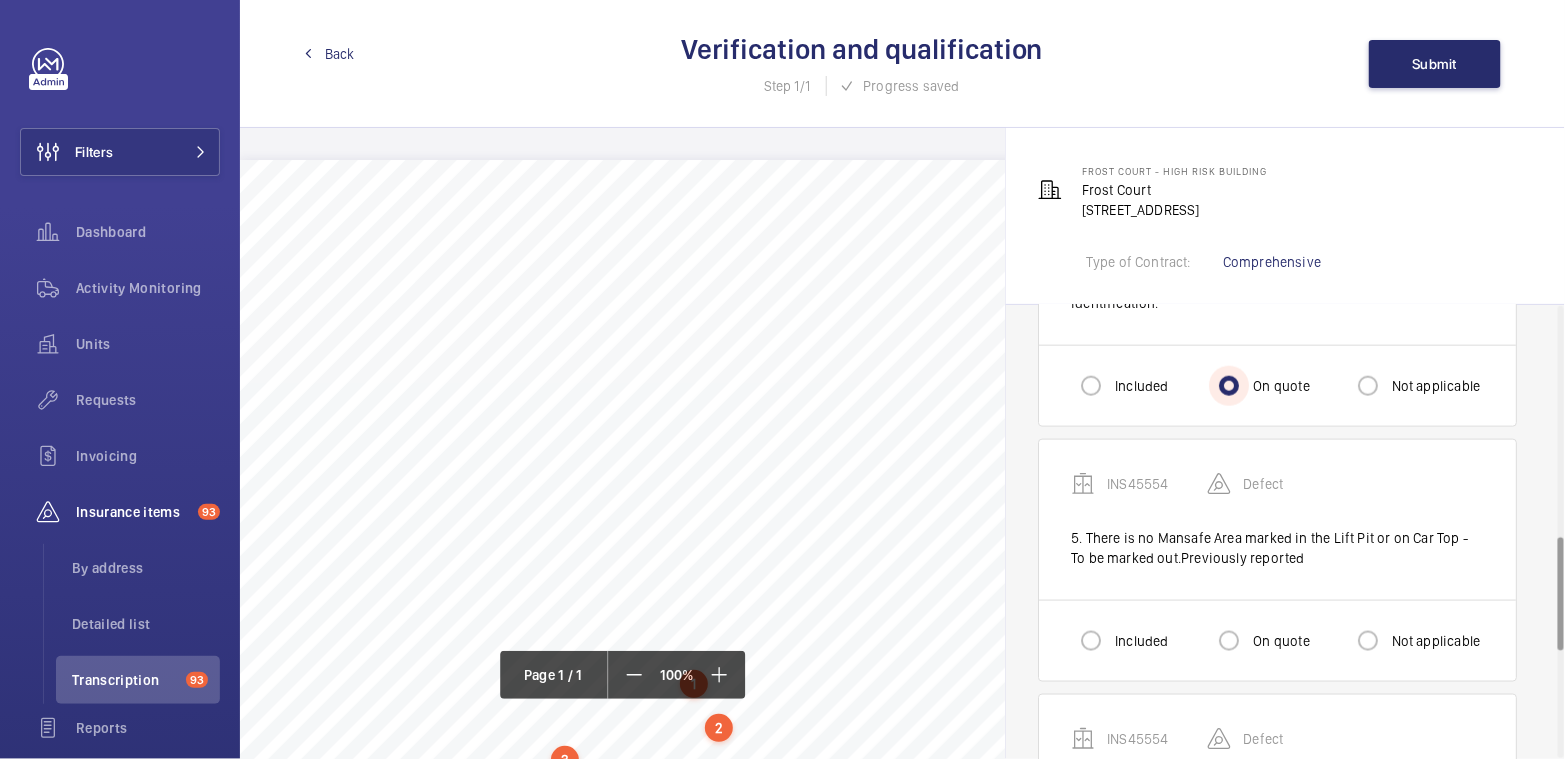 scroll, scrollTop: 924, scrollLeft: 0, axis: vertical 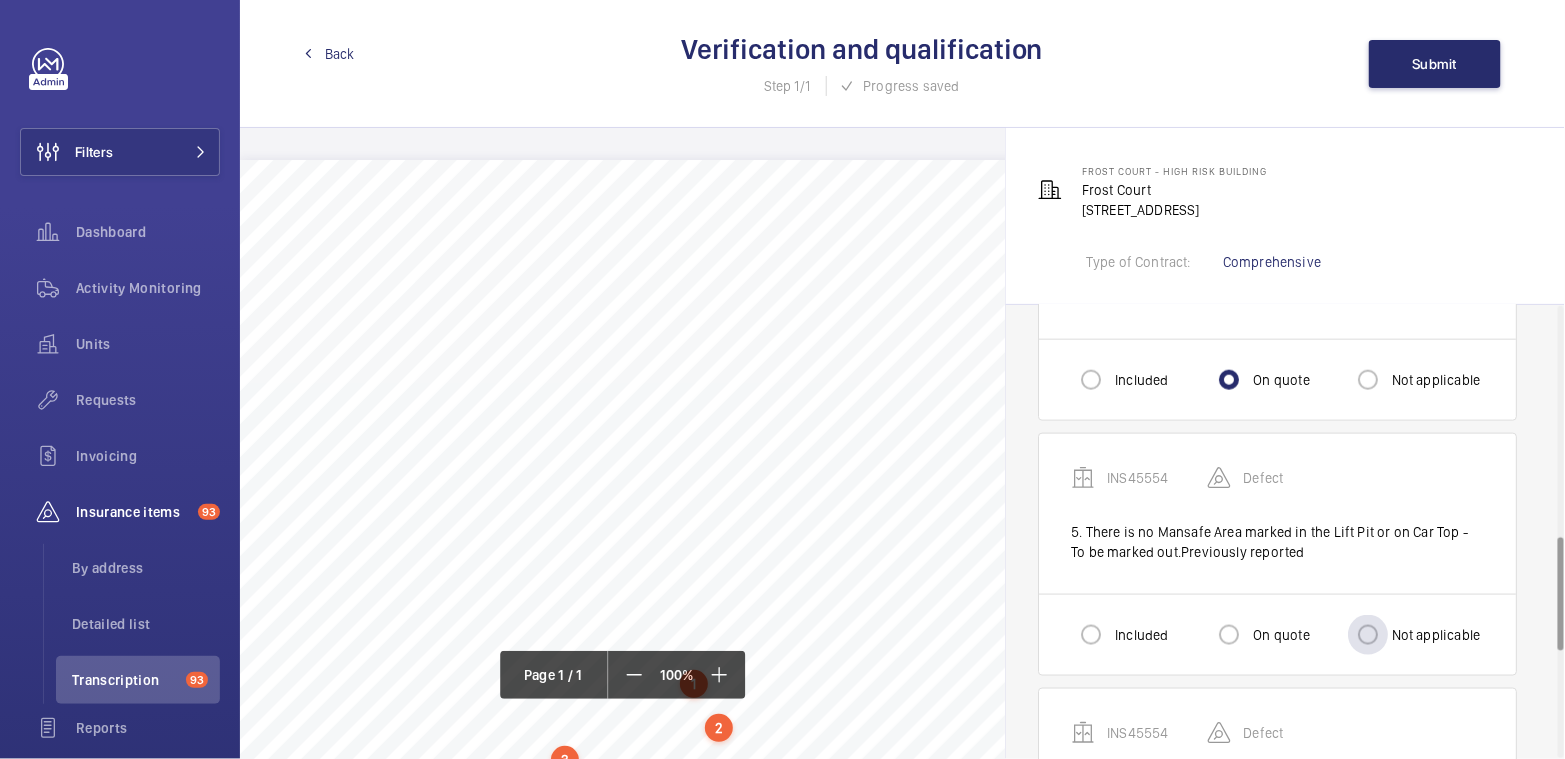 click on "Not applicable" at bounding box center (1434, 635) 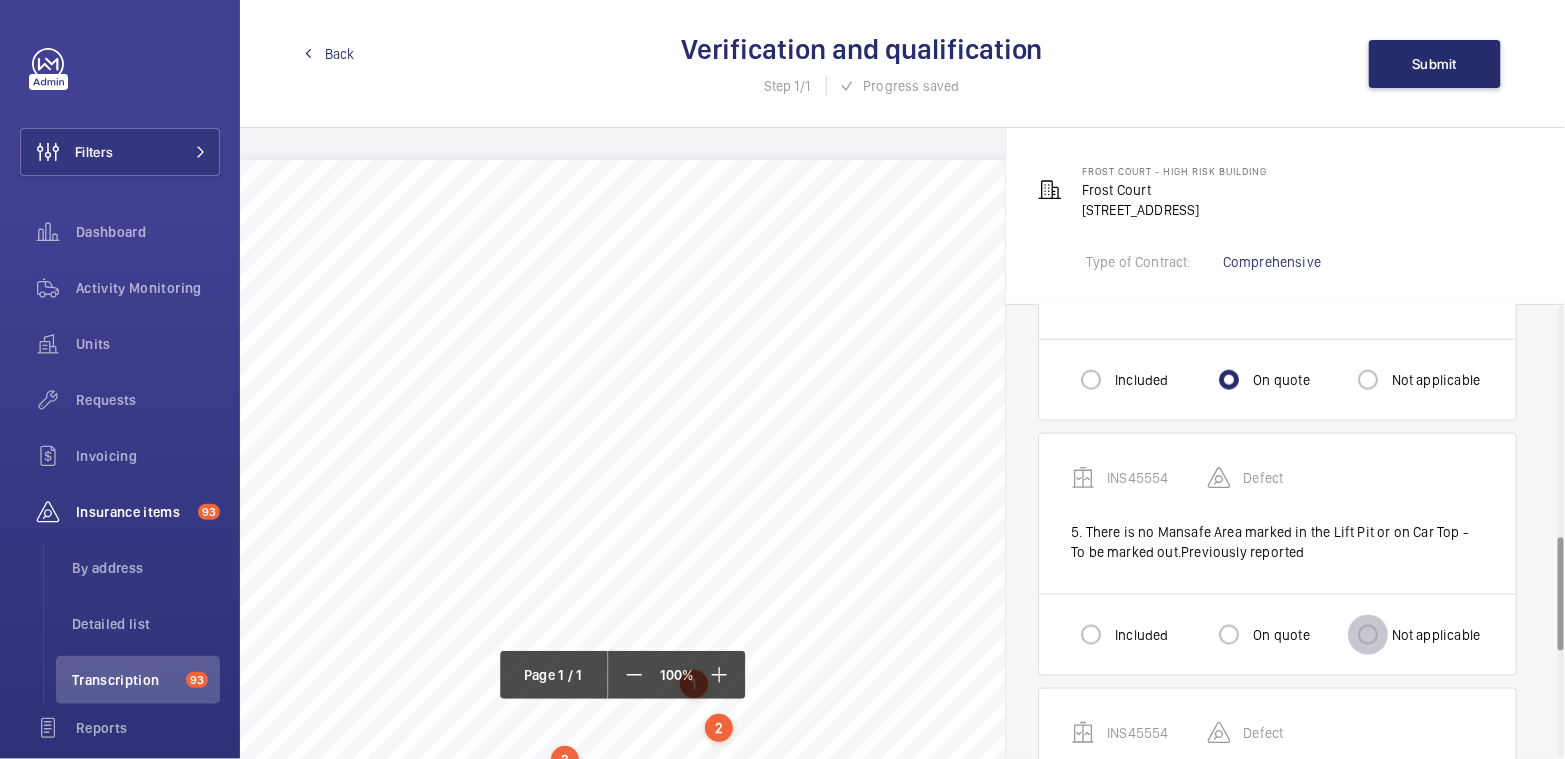 click on "Not applicable" at bounding box center [1368, 635] 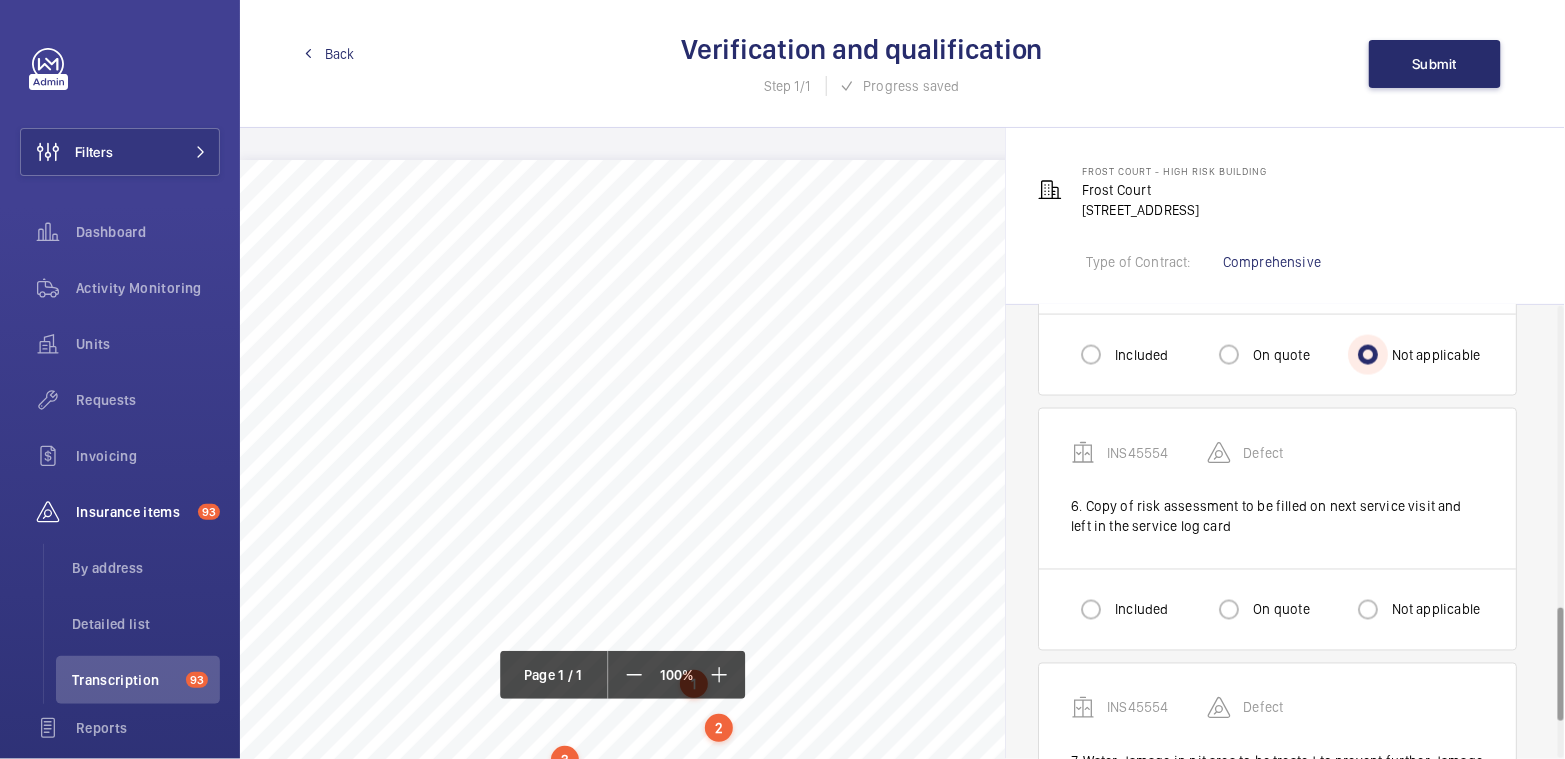 scroll, scrollTop: 1211, scrollLeft: 0, axis: vertical 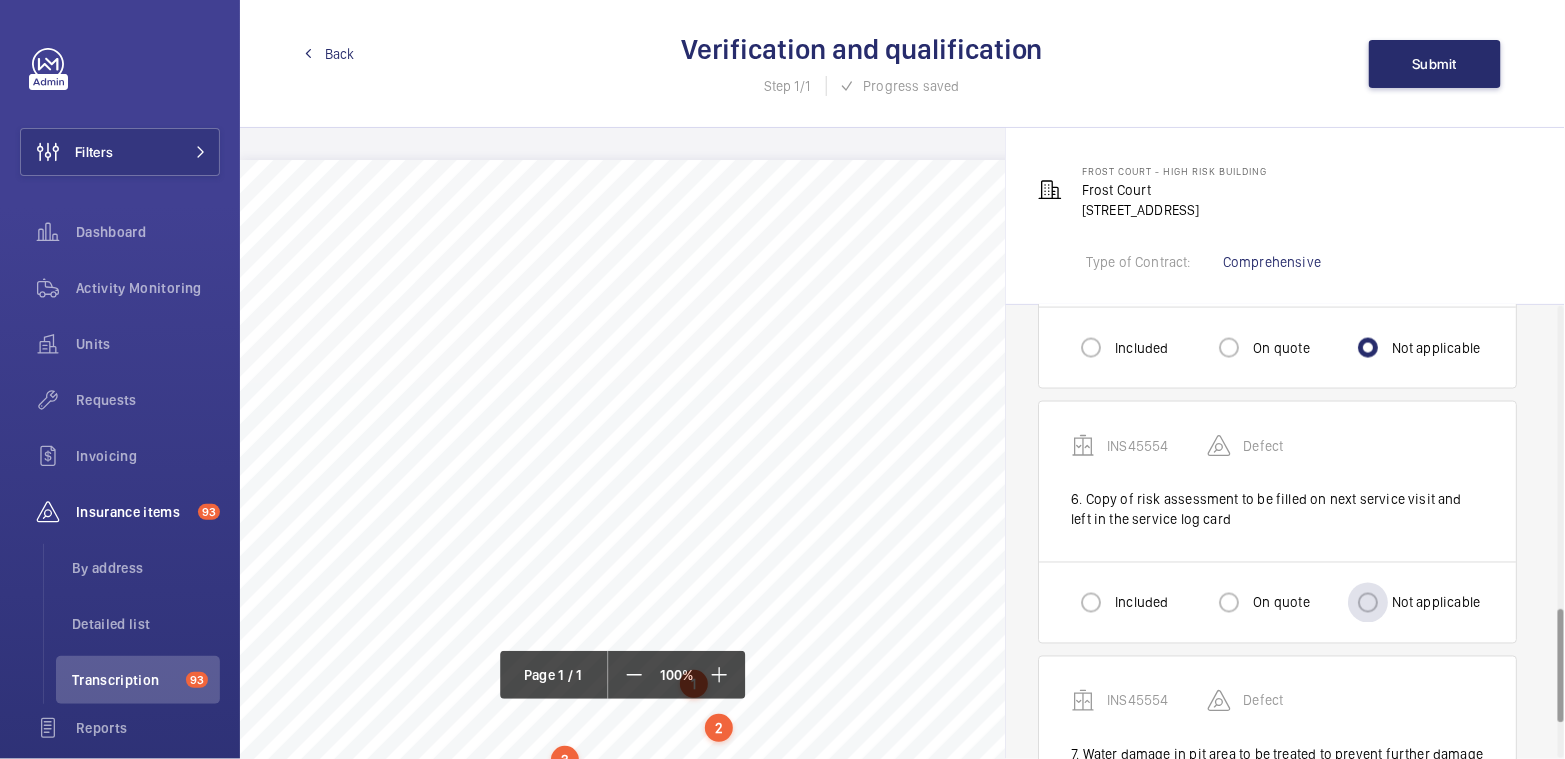 click on "Not applicable" at bounding box center (1434, 603) 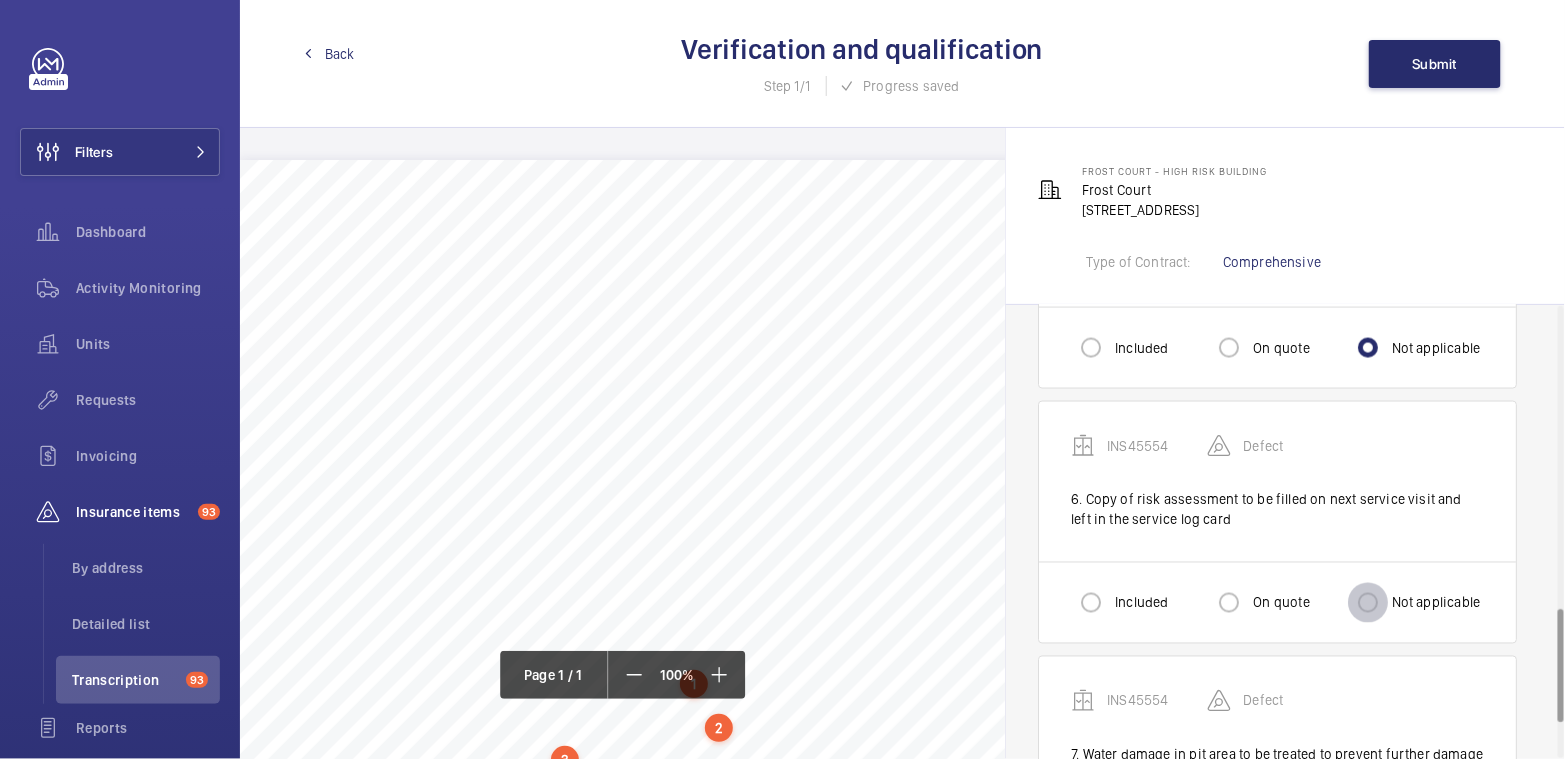 click on "Not applicable" at bounding box center (1368, 603) 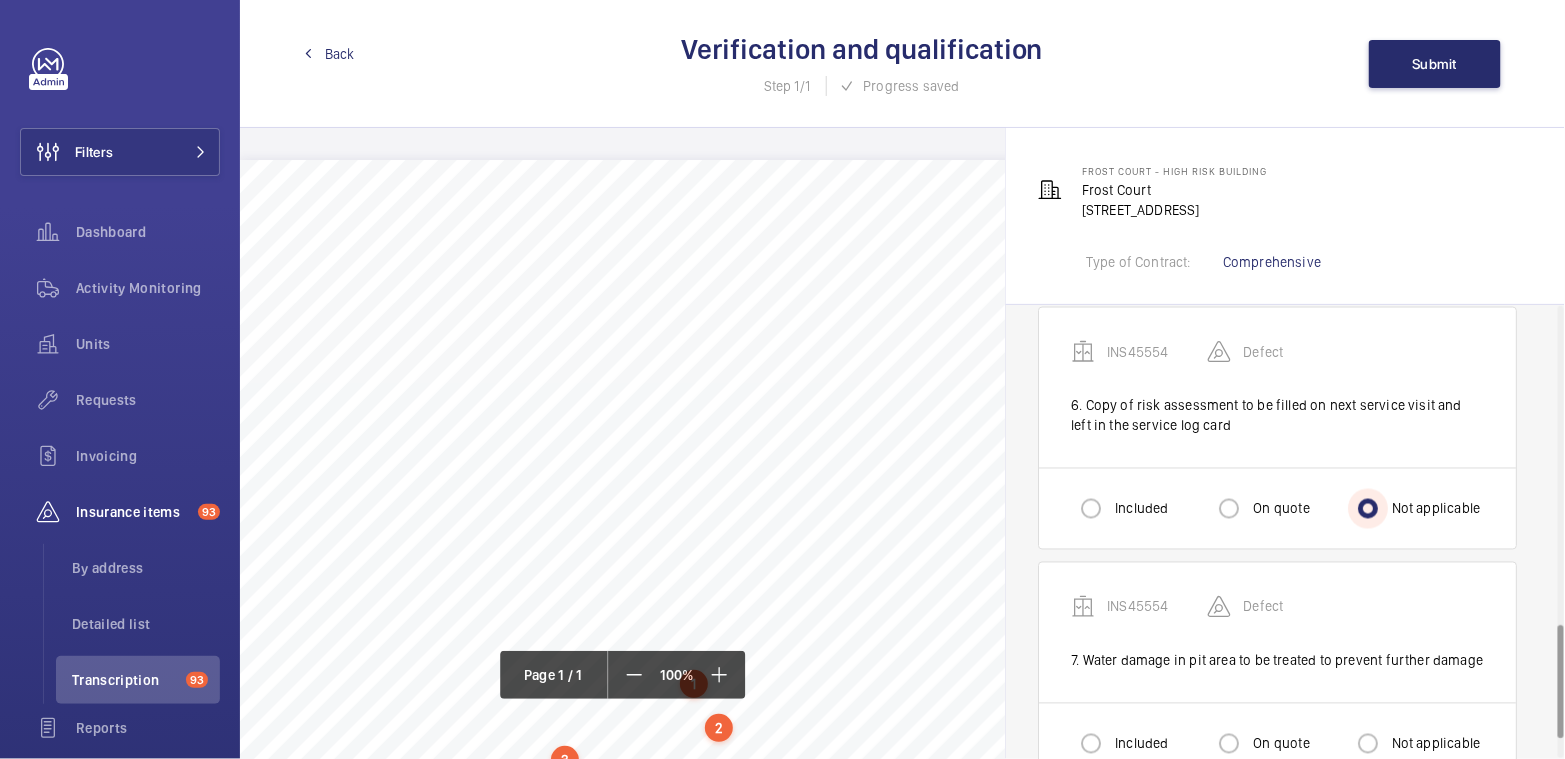 scroll, scrollTop: 1353, scrollLeft: 0, axis: vertical 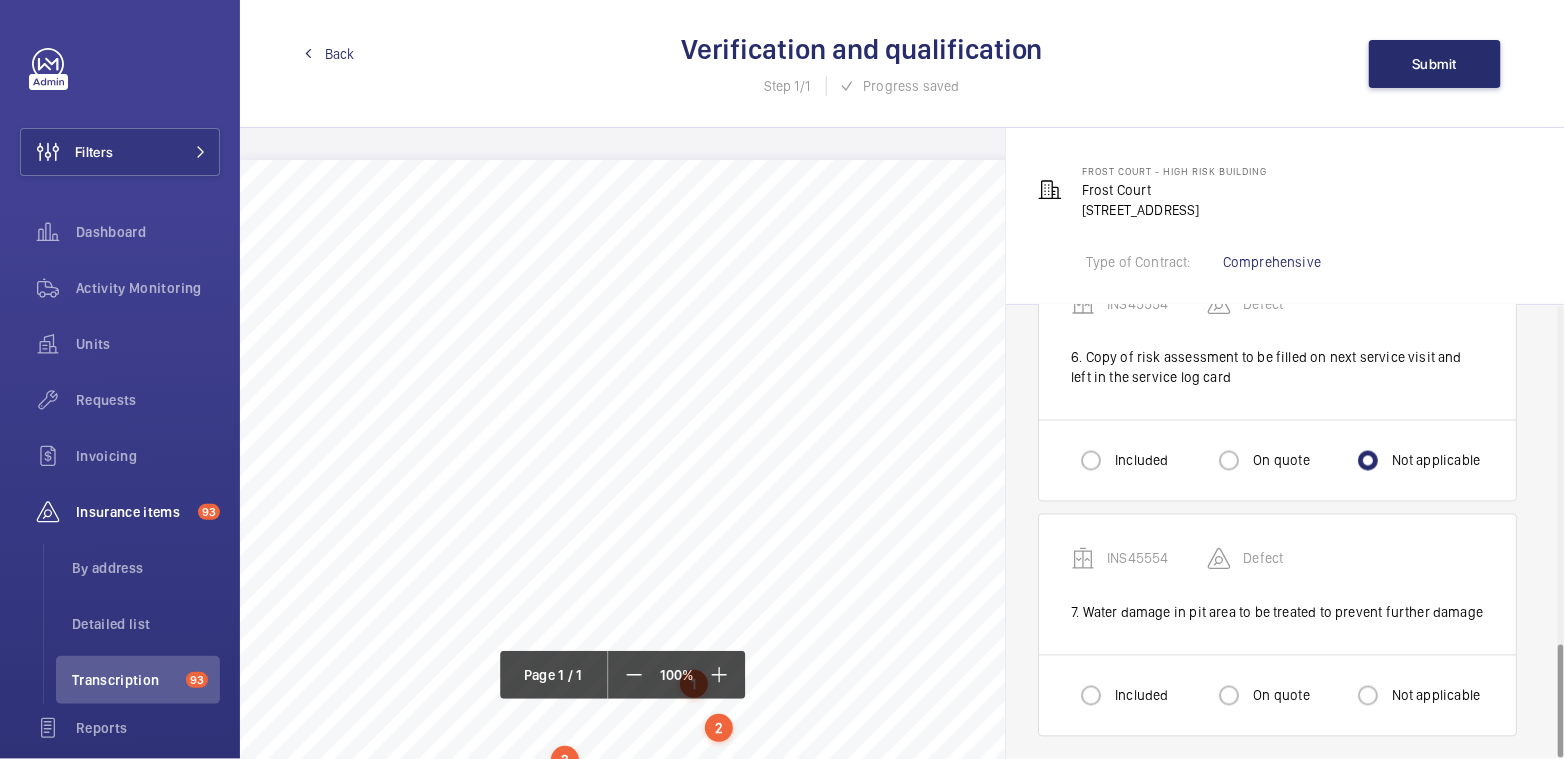 click on "On quote" at bounding box center (1279, 696) 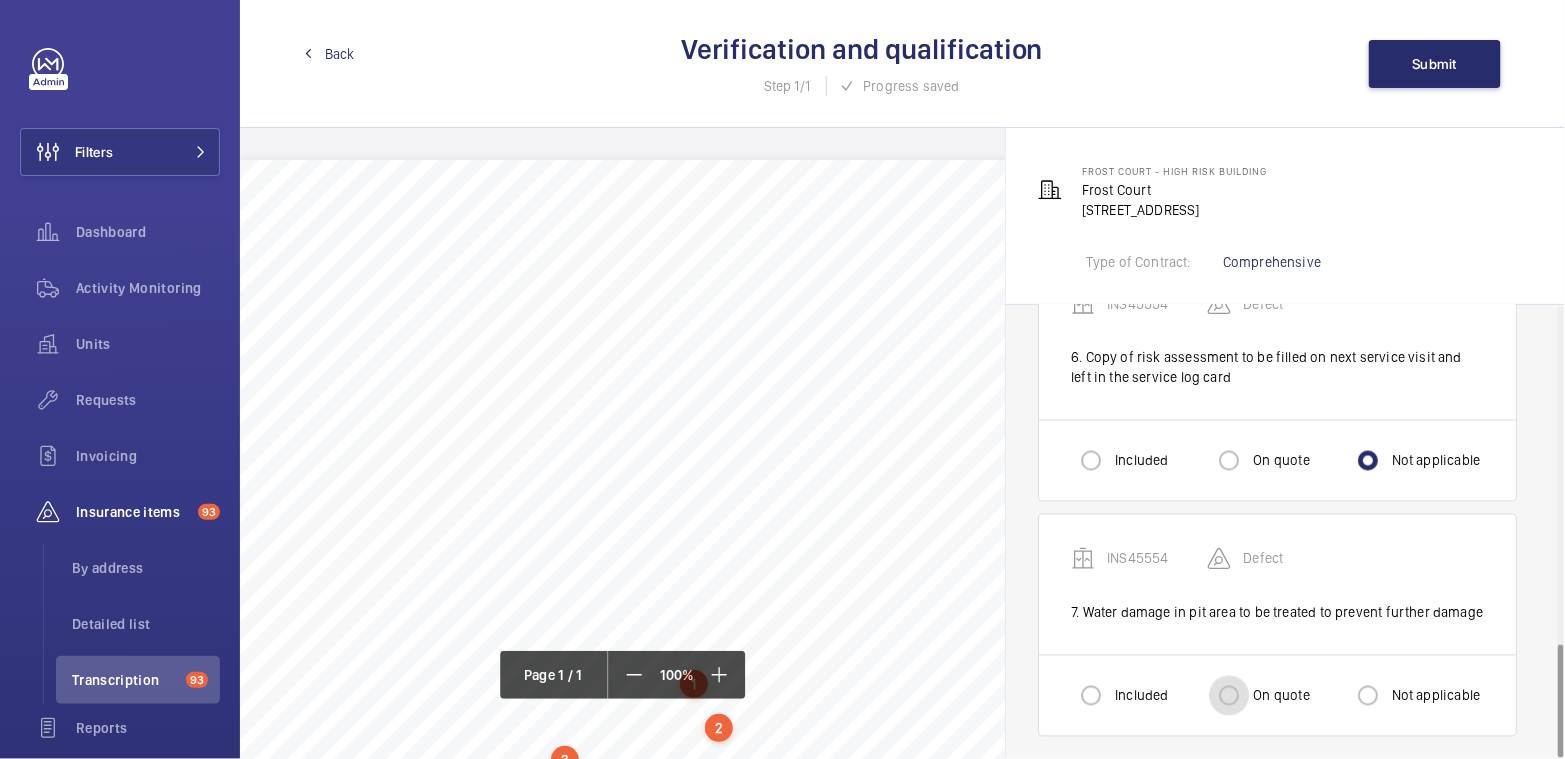 click on "On quote" at bounding box center (1229, 696) 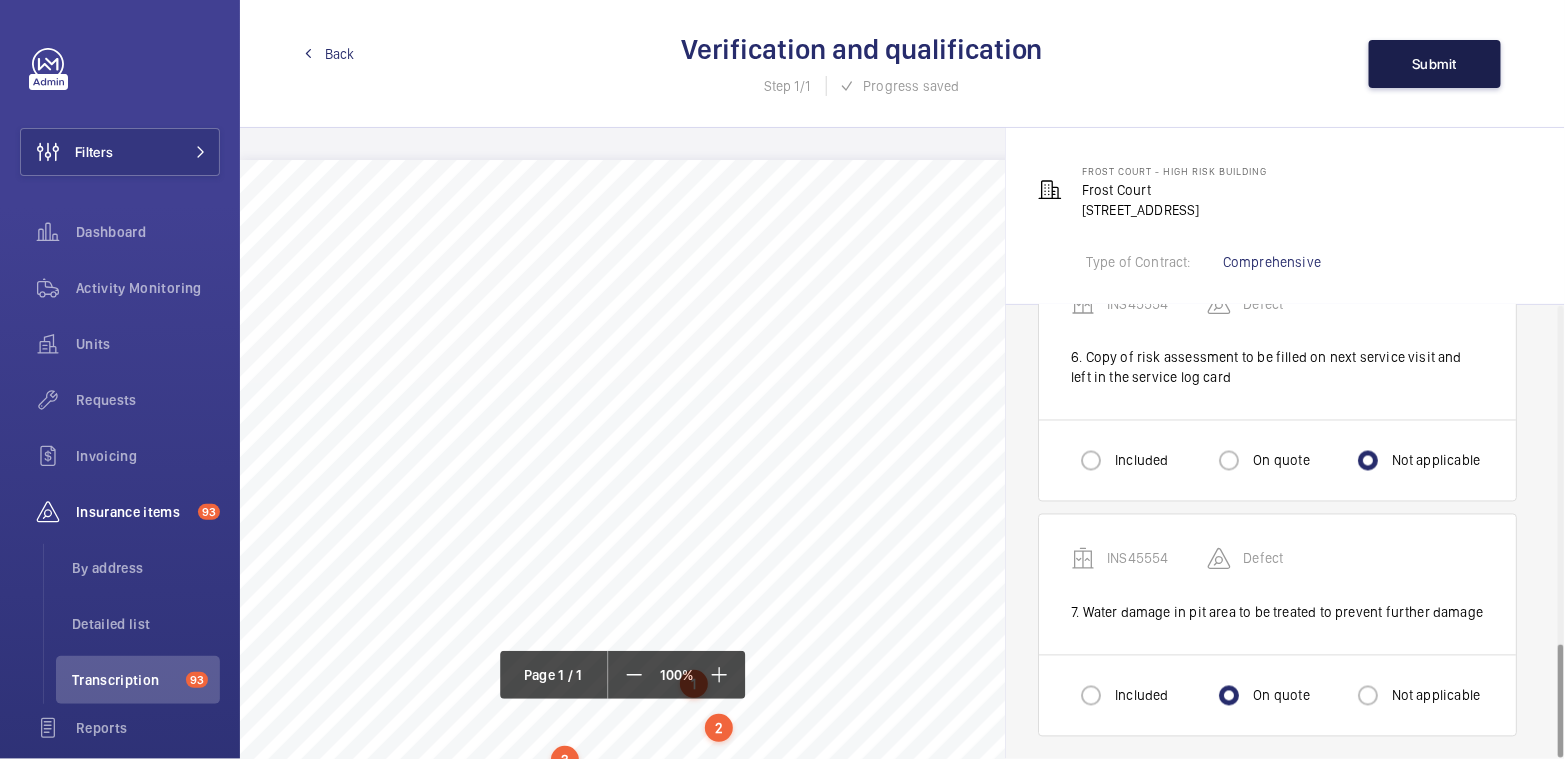 click on "Submit" 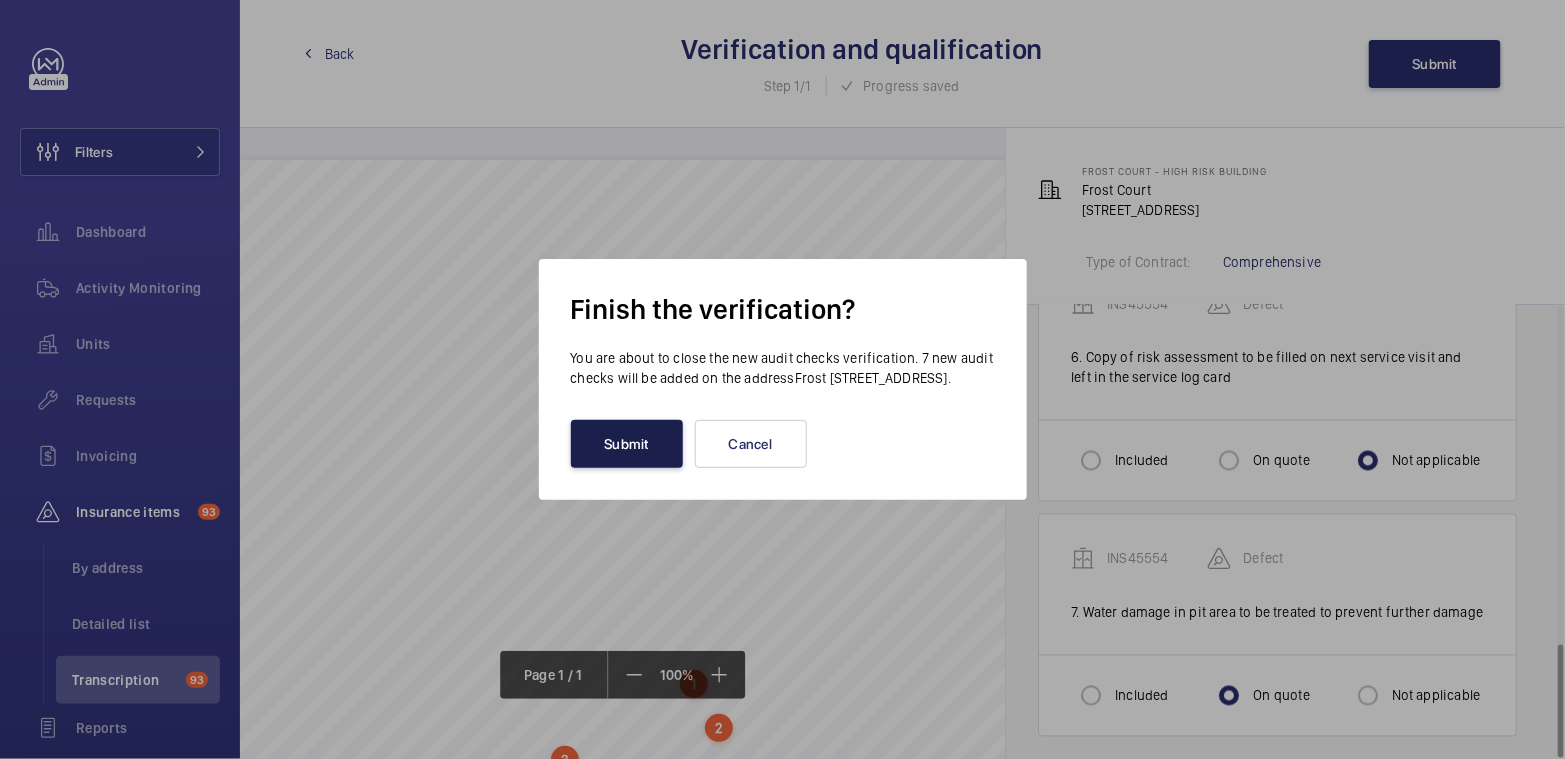 click on "Submit" at bounding box center (627, 444) 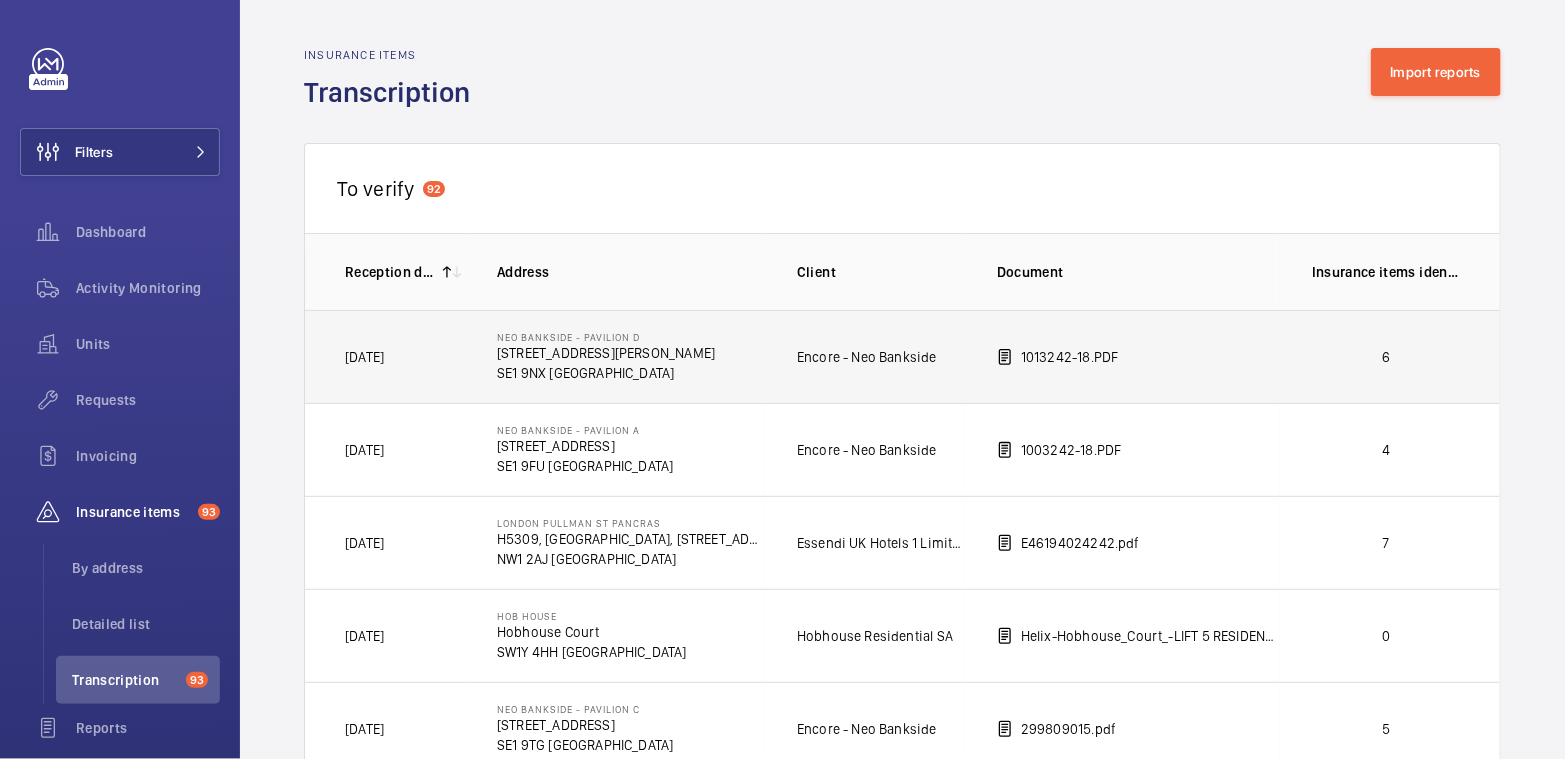 click on "6" 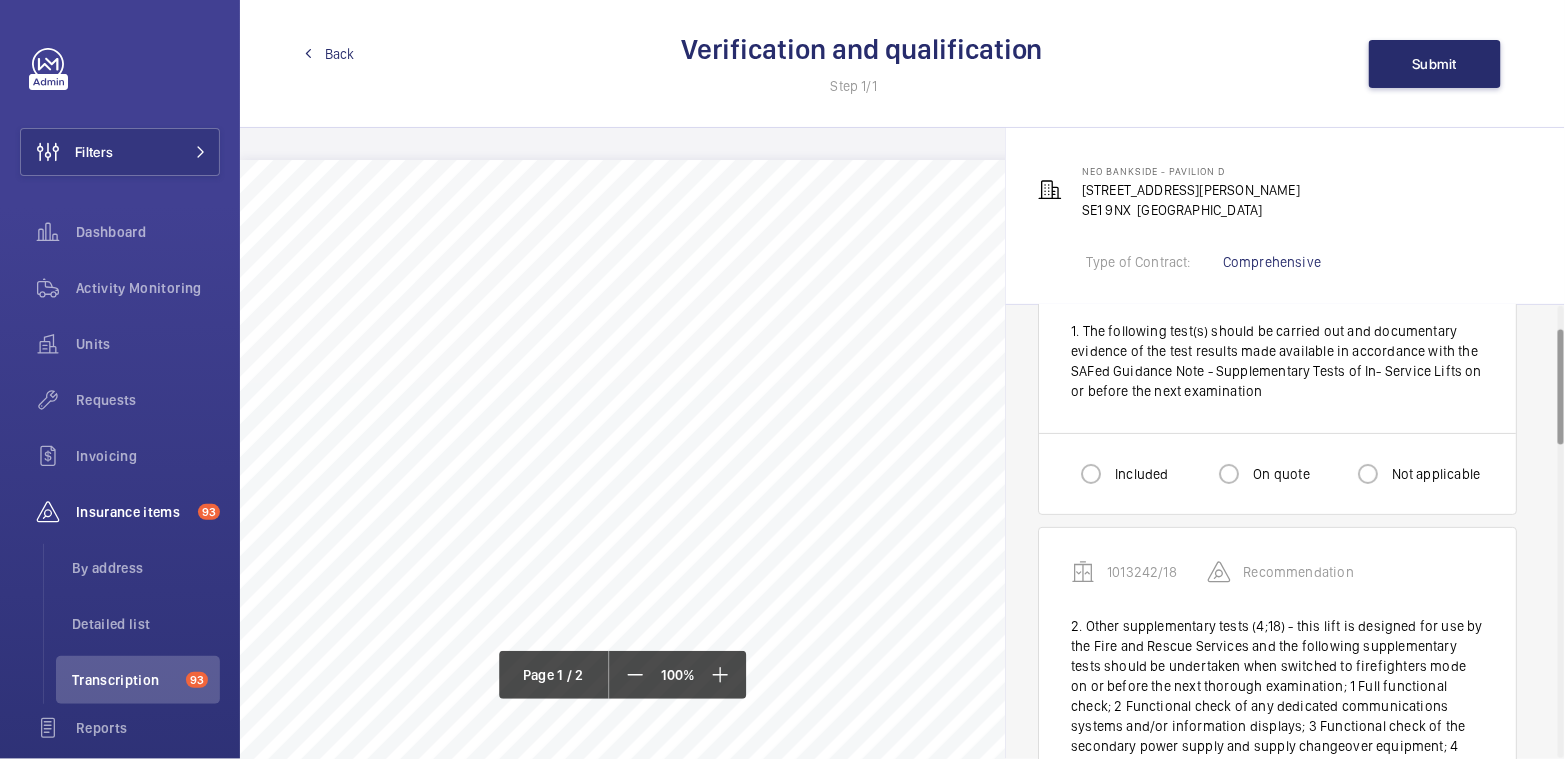 scroll, scrollTop: 116, scrollLeft: 0, axis: vertical 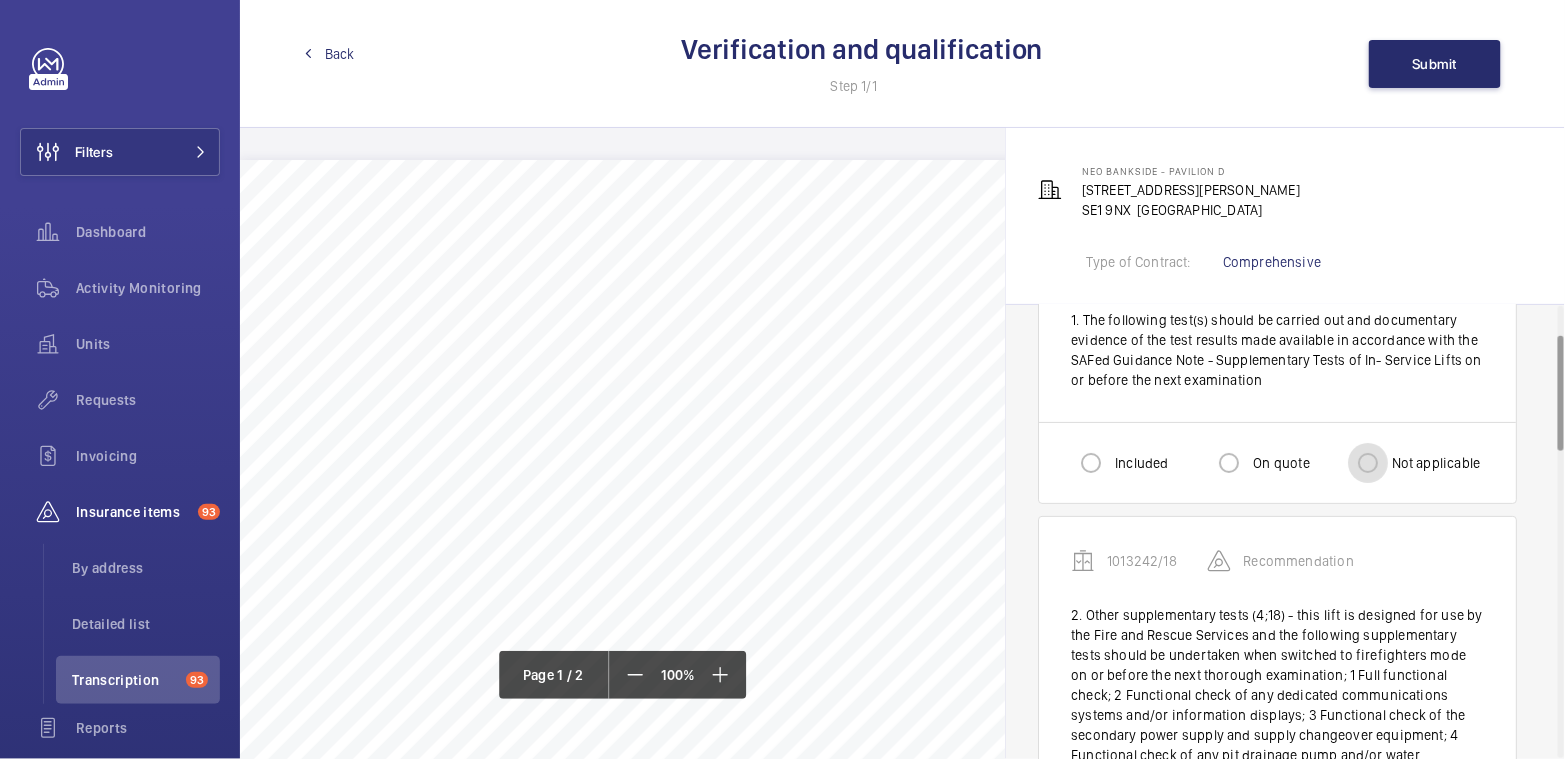 click on "Not applicable" at bounding box center [1368, 463] 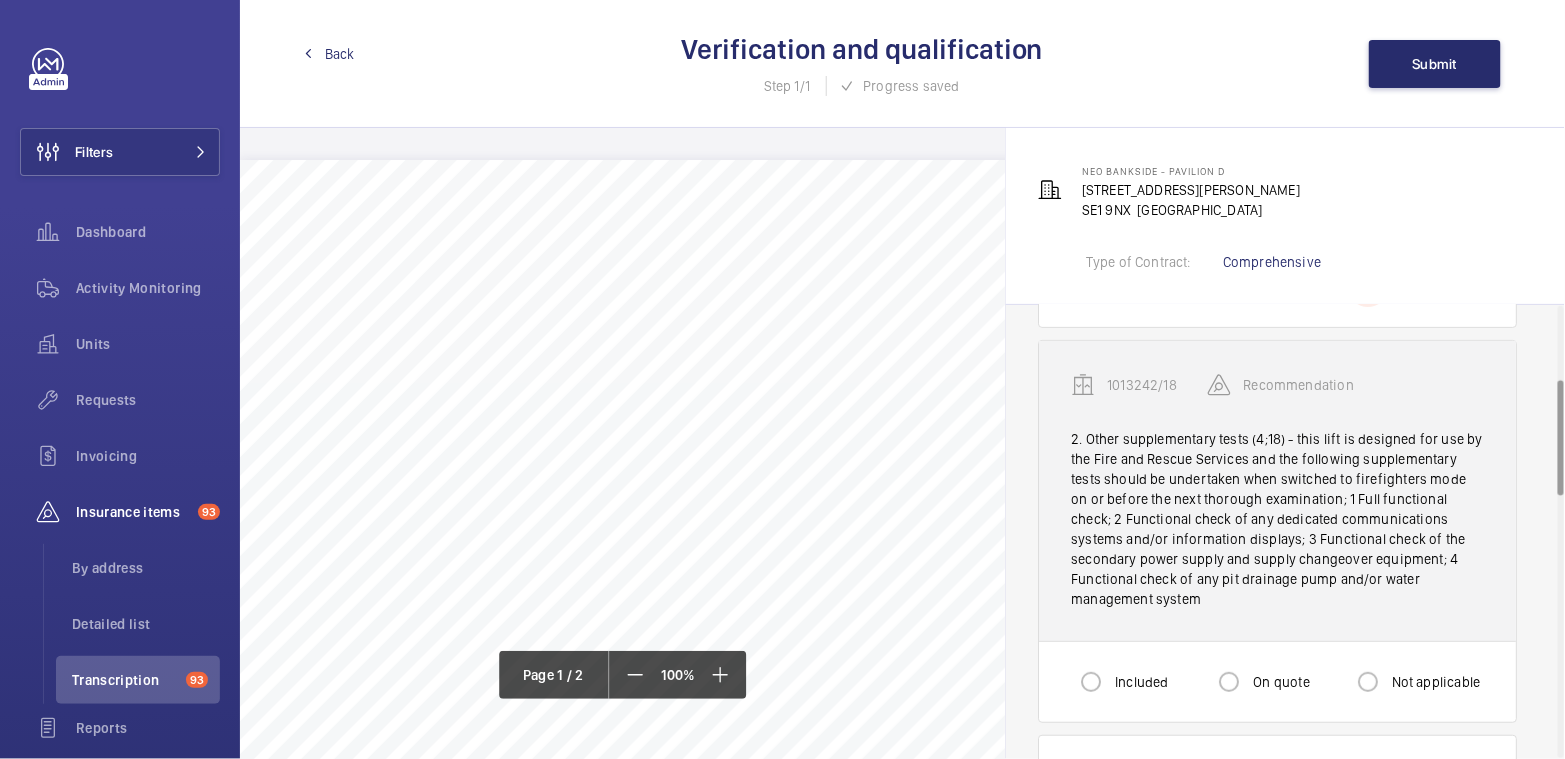 scroll, scrollTop: 305, scrollLeft: 0, axis: vertical 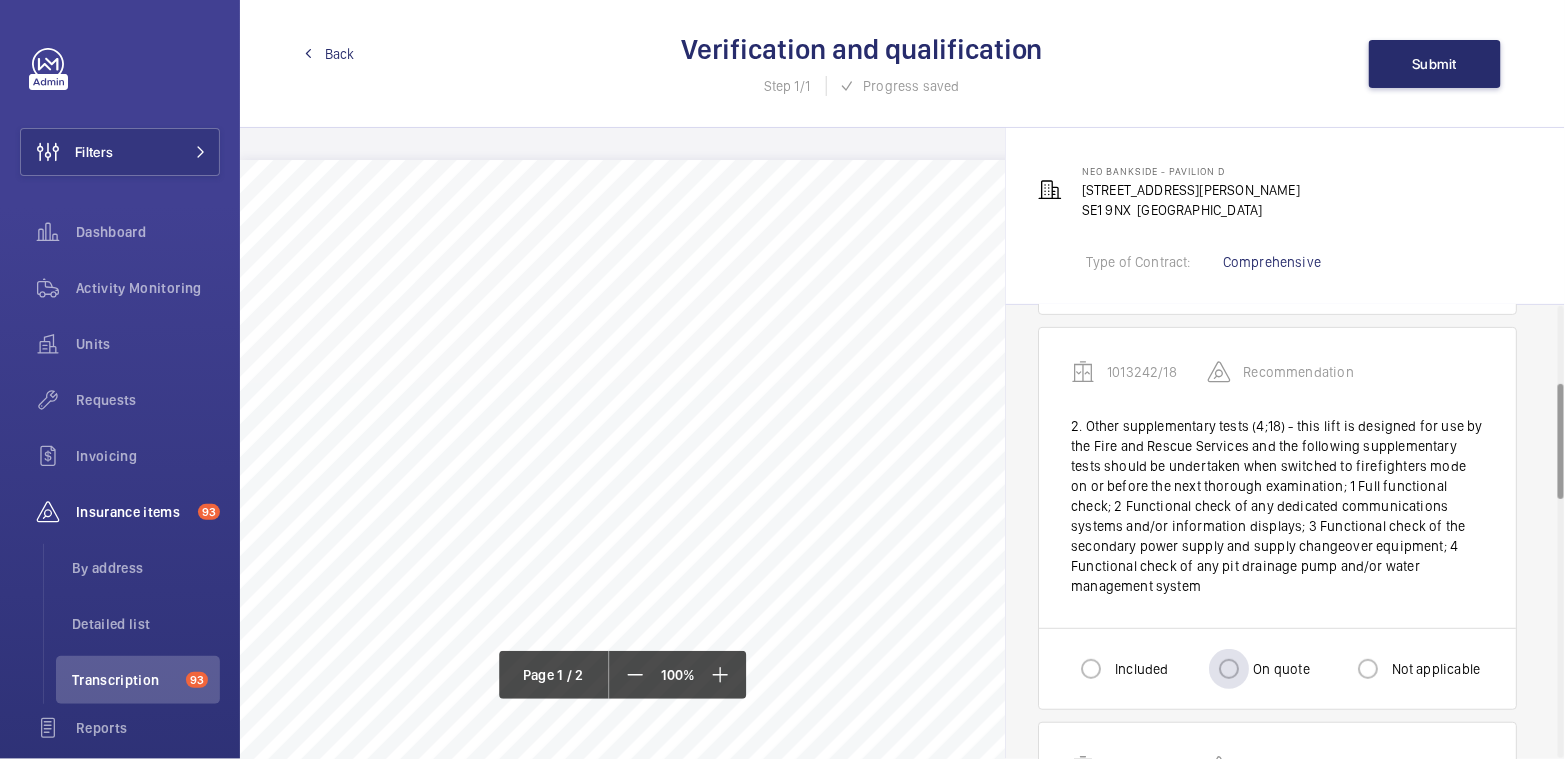 click on "On quote" at bounding box center (1279, 669) 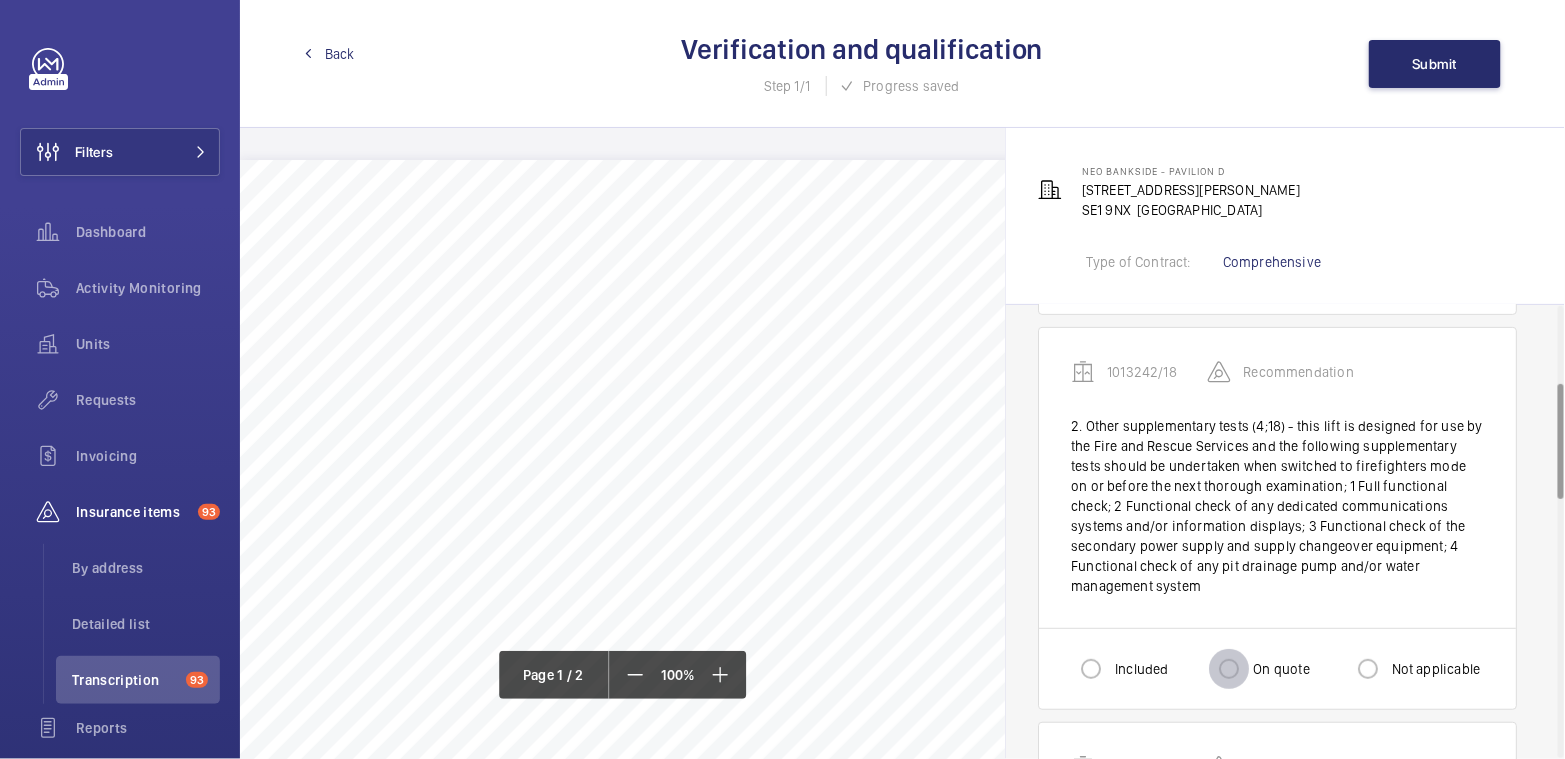 click on "On quote" at bounding box center [1229, 669] 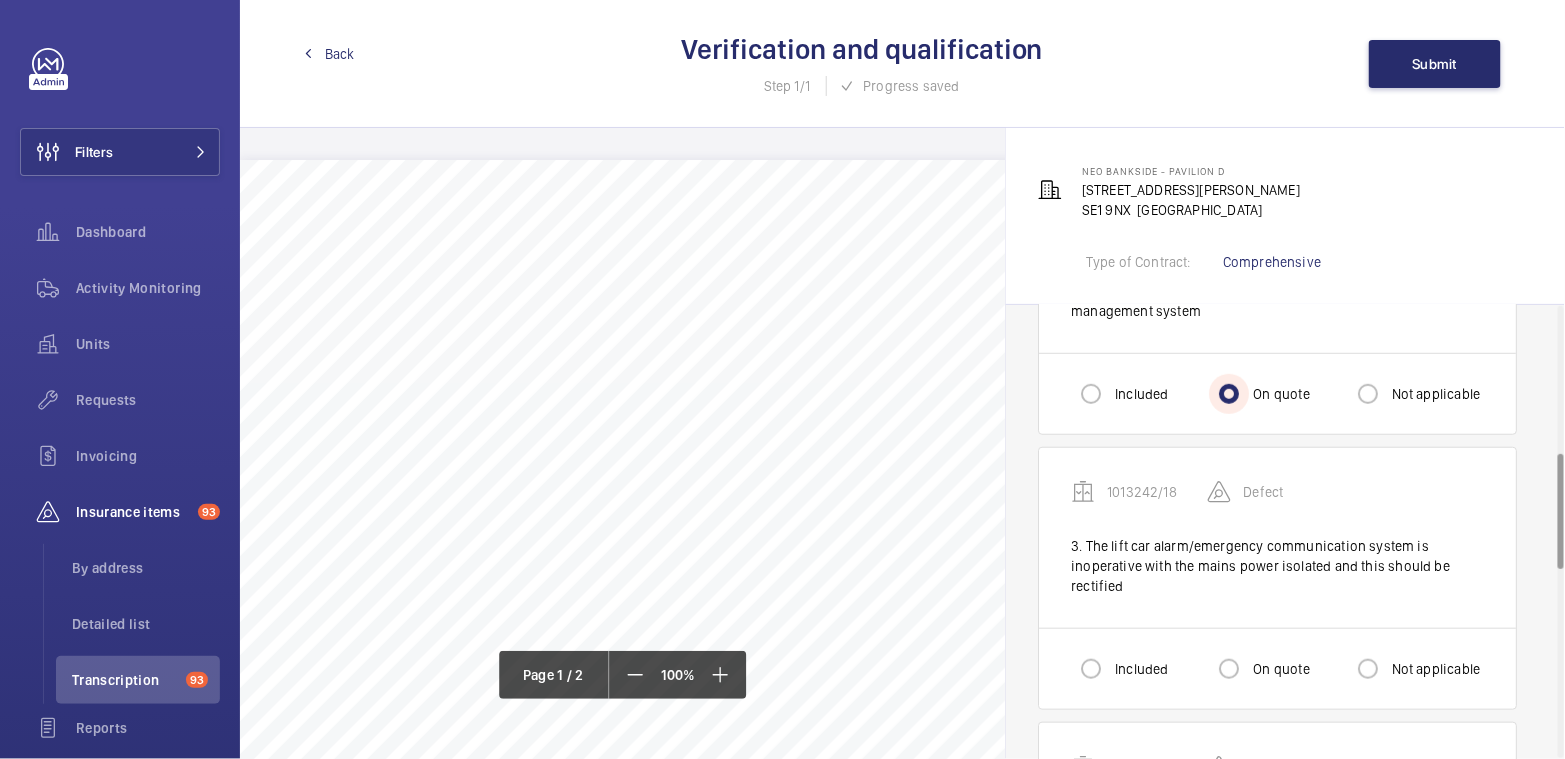 scroll, scrollTop: 583, scrollLeft: 0, axis: vertical 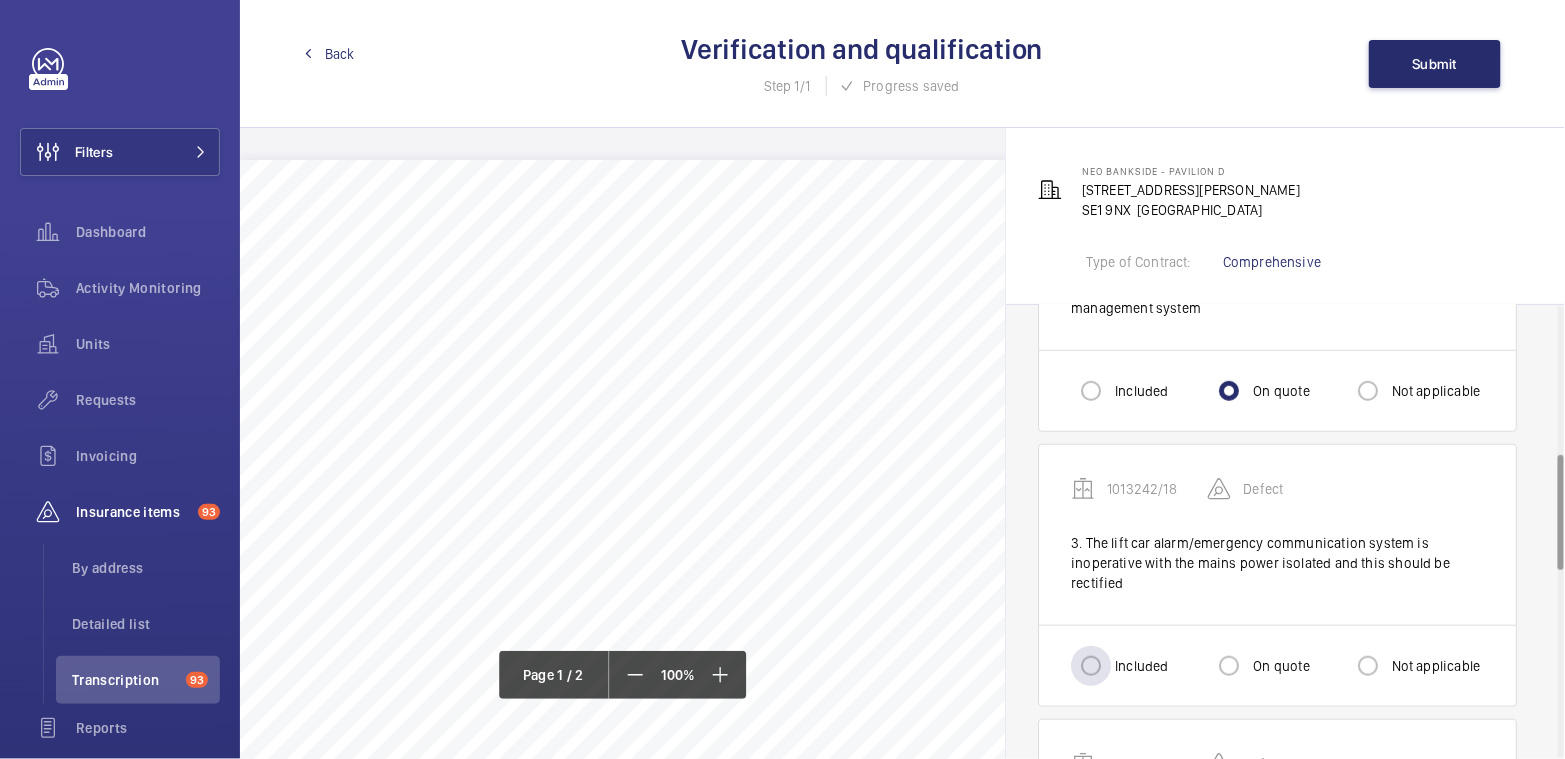click on "Included" at bounding box center (1139, 666) 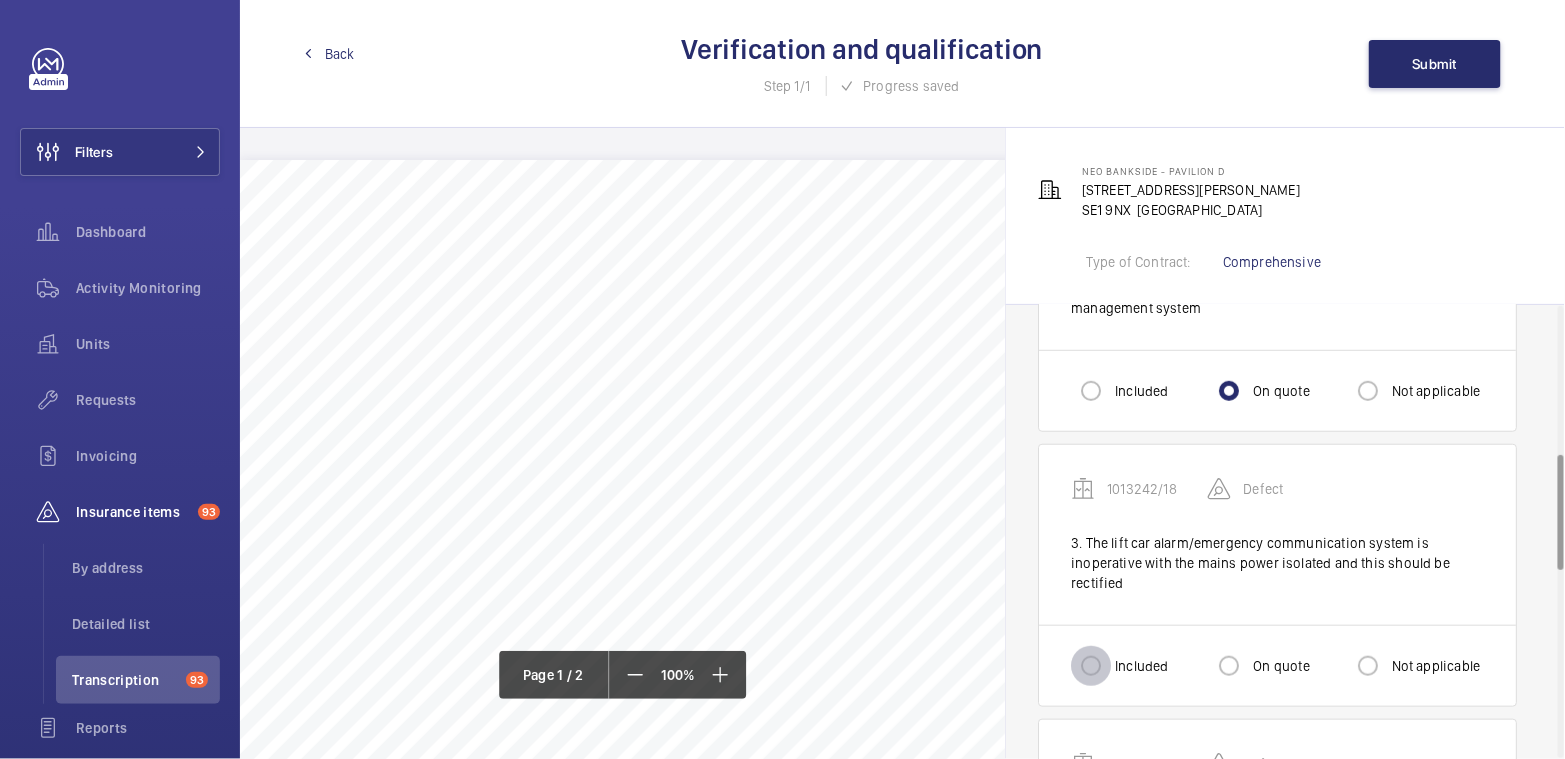 click on "Included" at bounding box center [1091, 666] 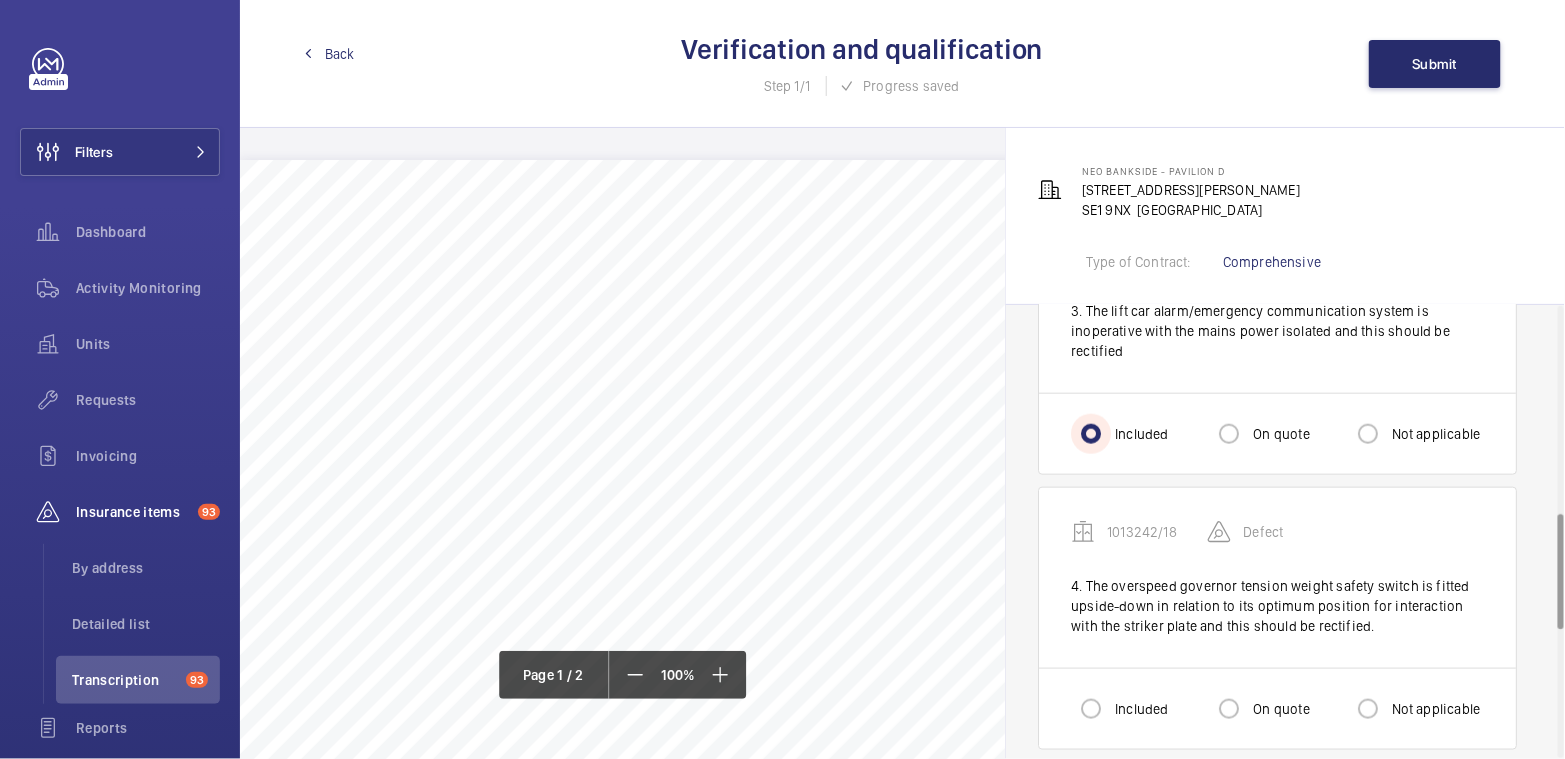 scroll, scrollTop: 822, scrollLeft: 0, axis: vertical 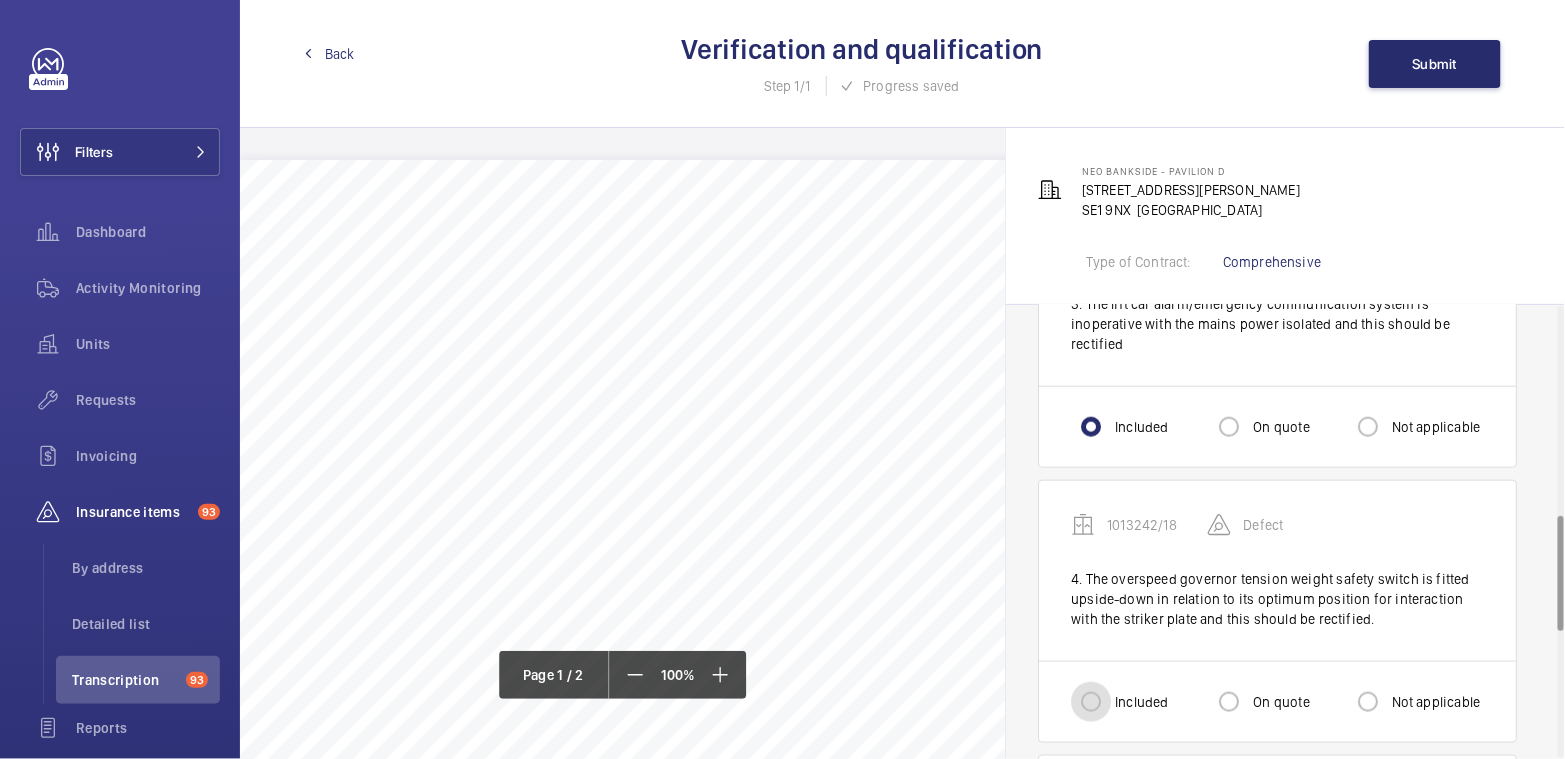 click on "Included" at bounding box center [1091, 702] 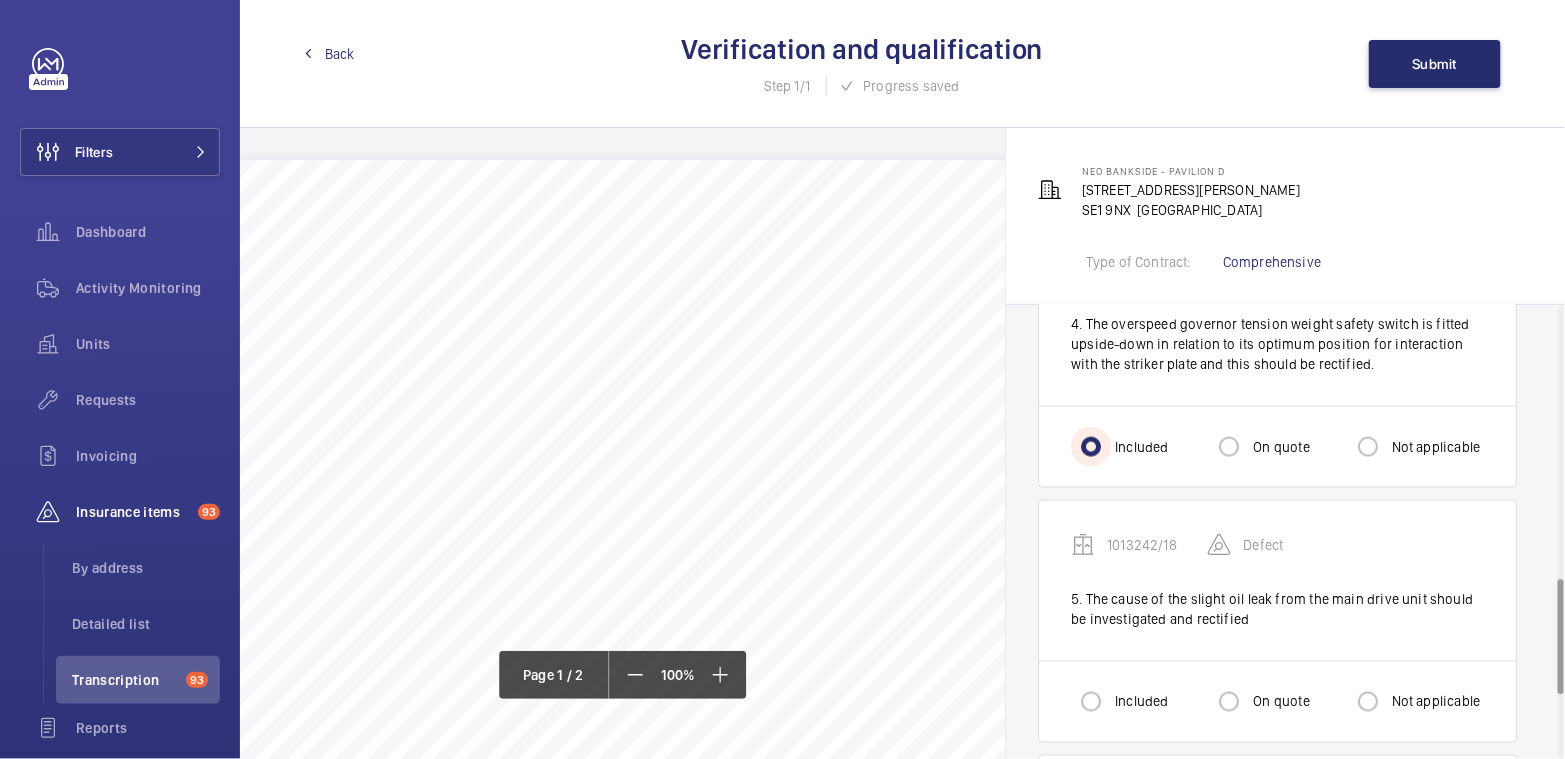 scroll, scrollTop: 1083, scrollLeft: 0, axis: vertical 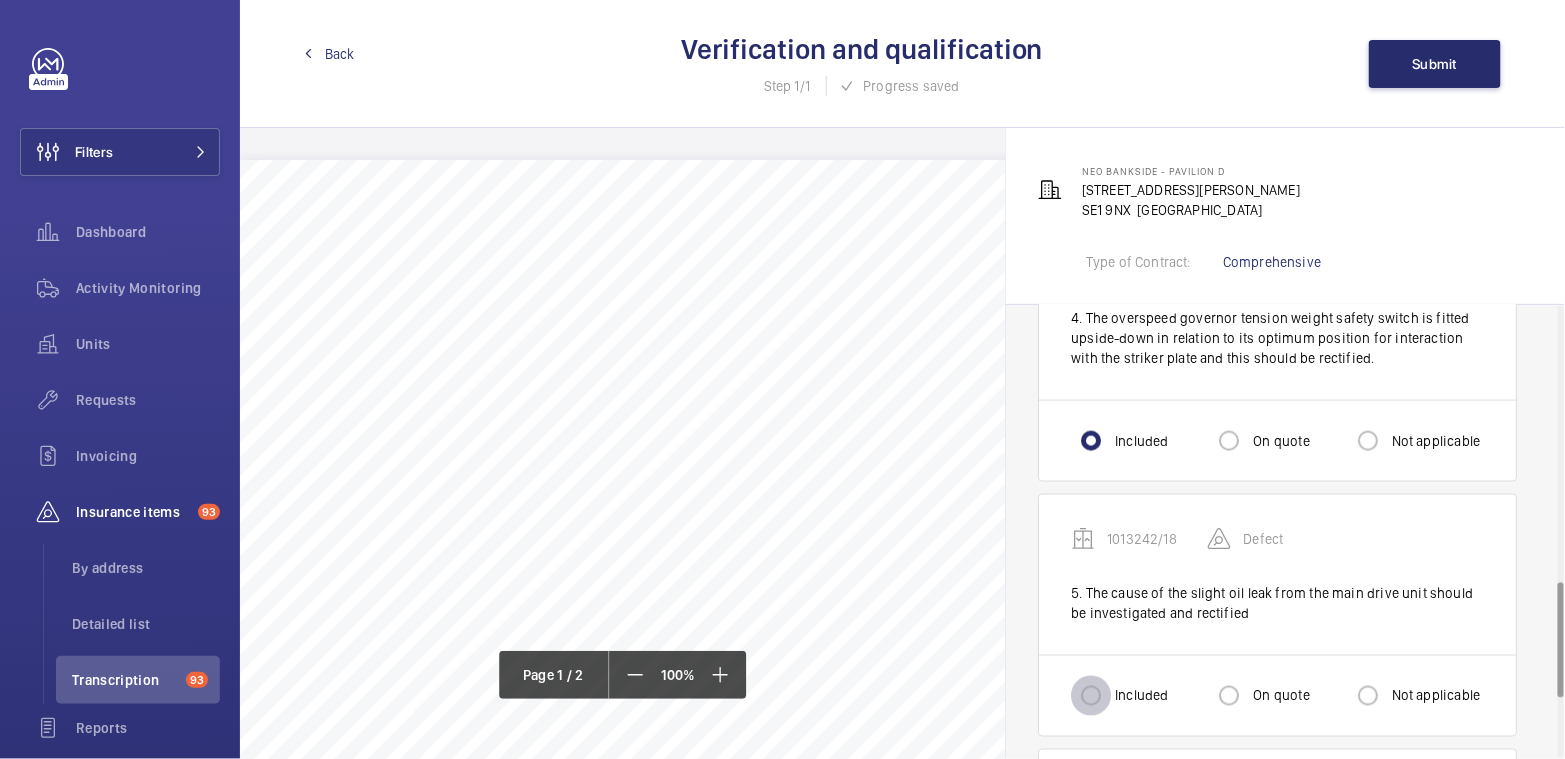 click on "Included" at bounding box center (1091, 696) 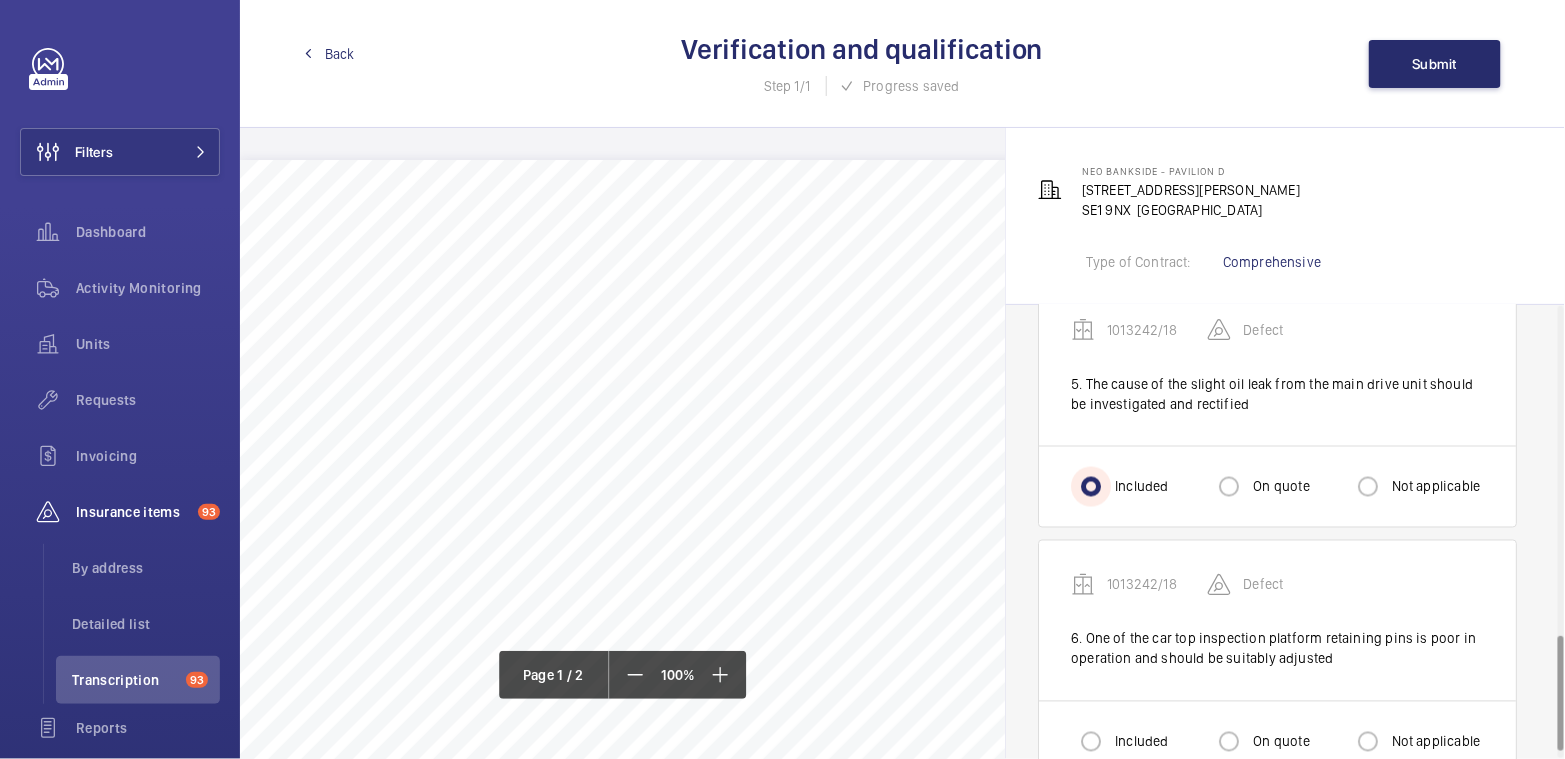 scroll, scrollTop: 1300, scrollLeft: 0, axis: vertical 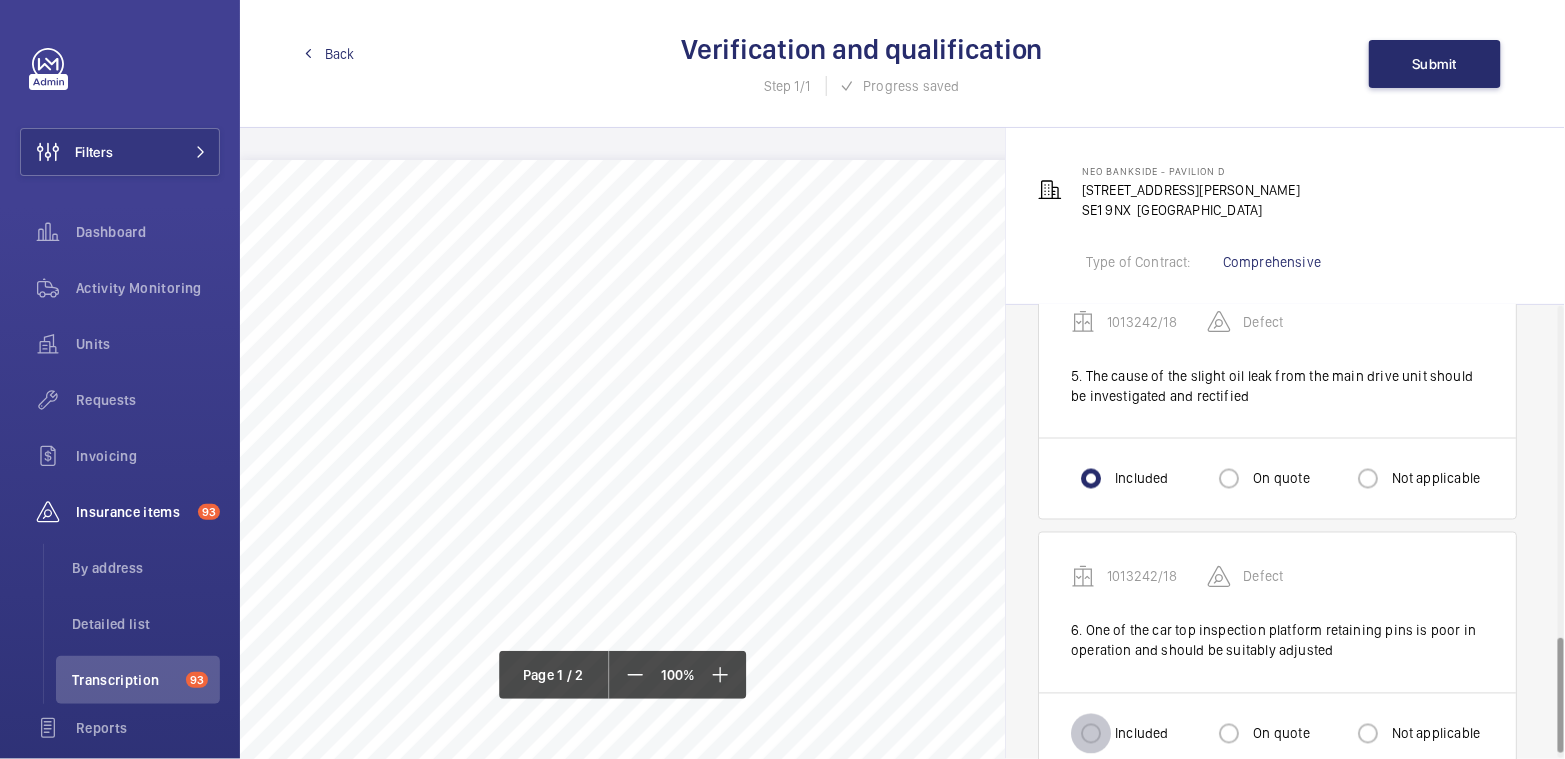 click on "Included" at bounding box center [1091, 734] 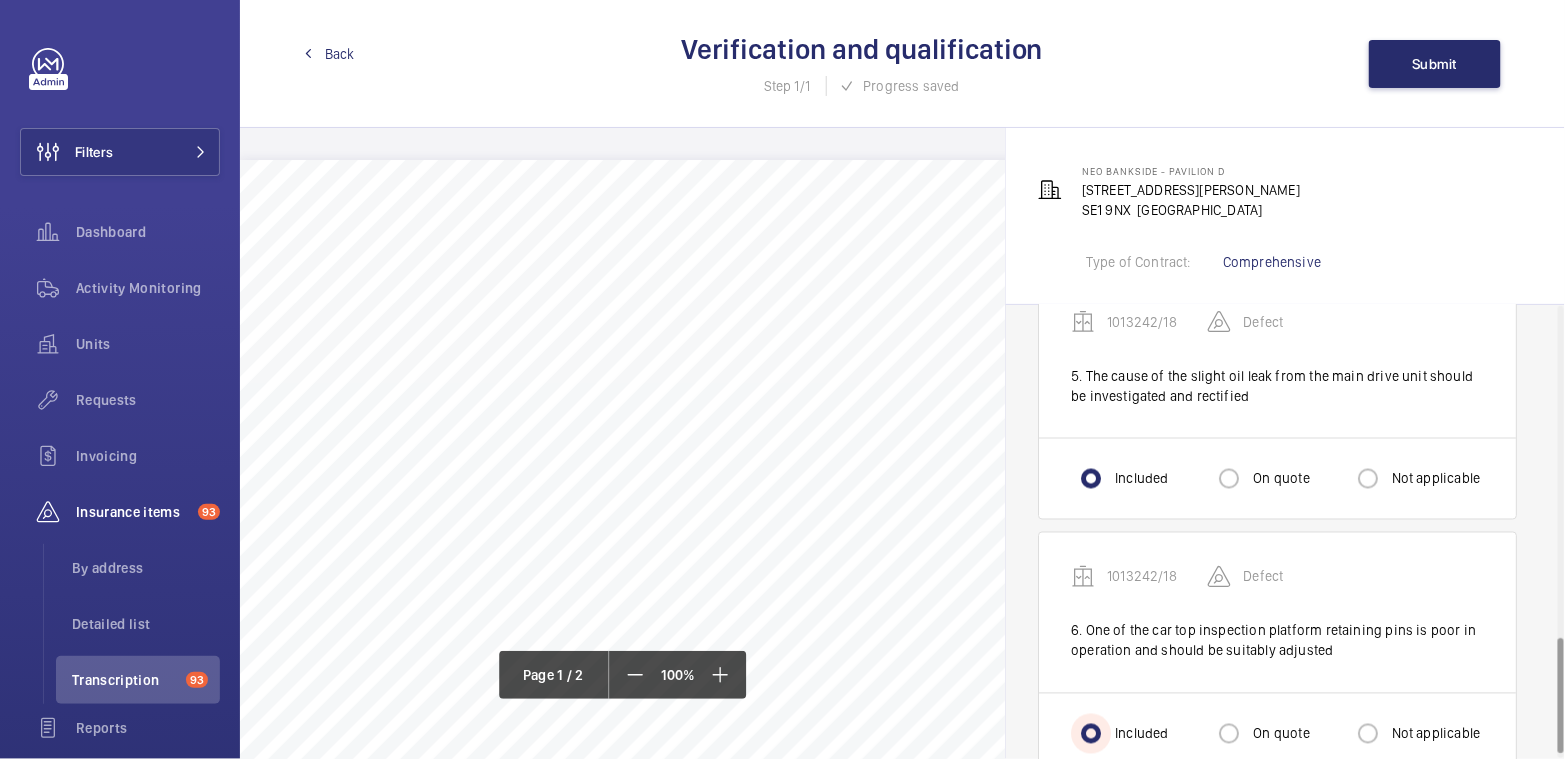 scroll, scrollTop: 1319, scrollLeft: 0, axis: vertical 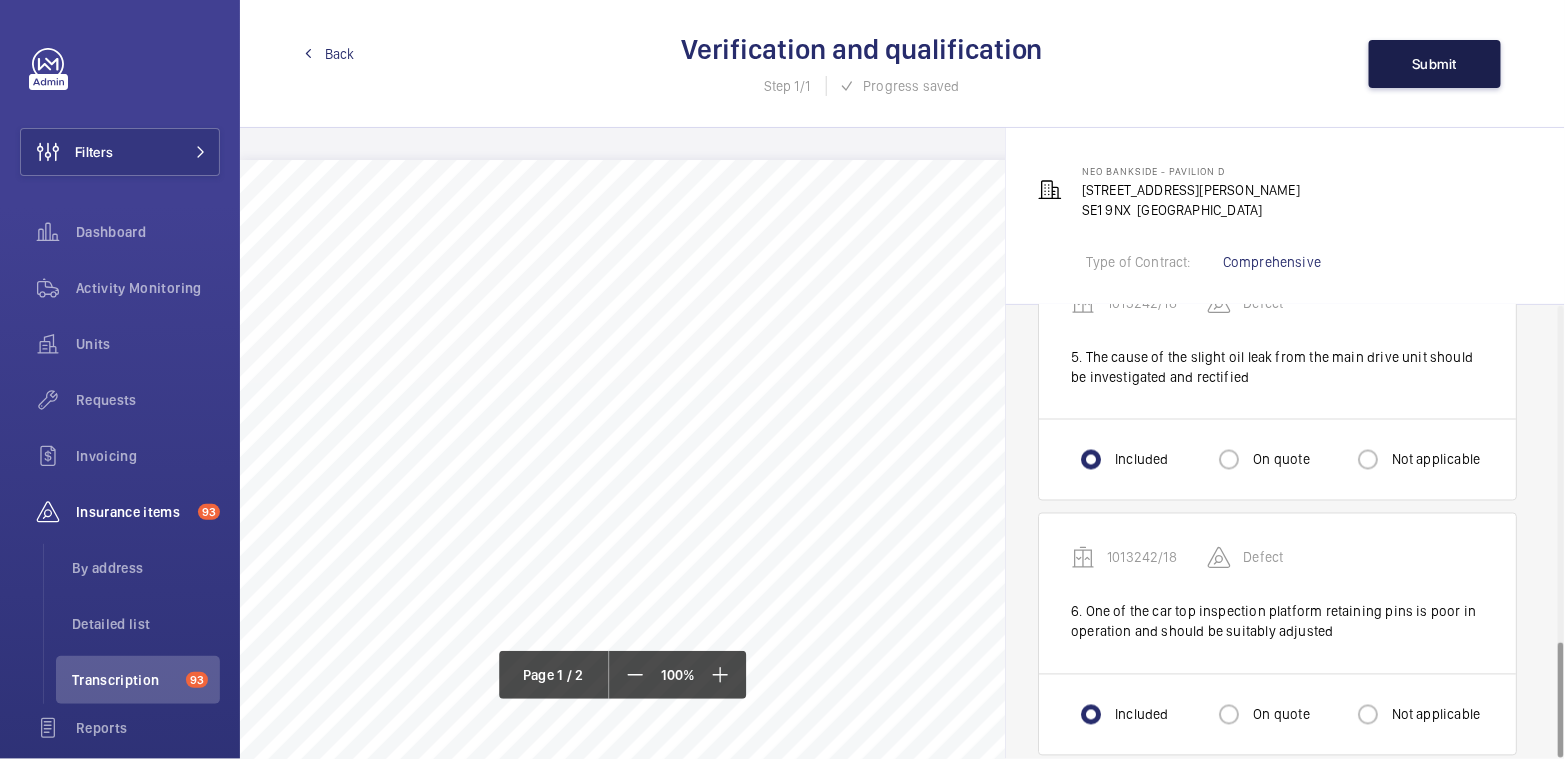 click on "Submit" 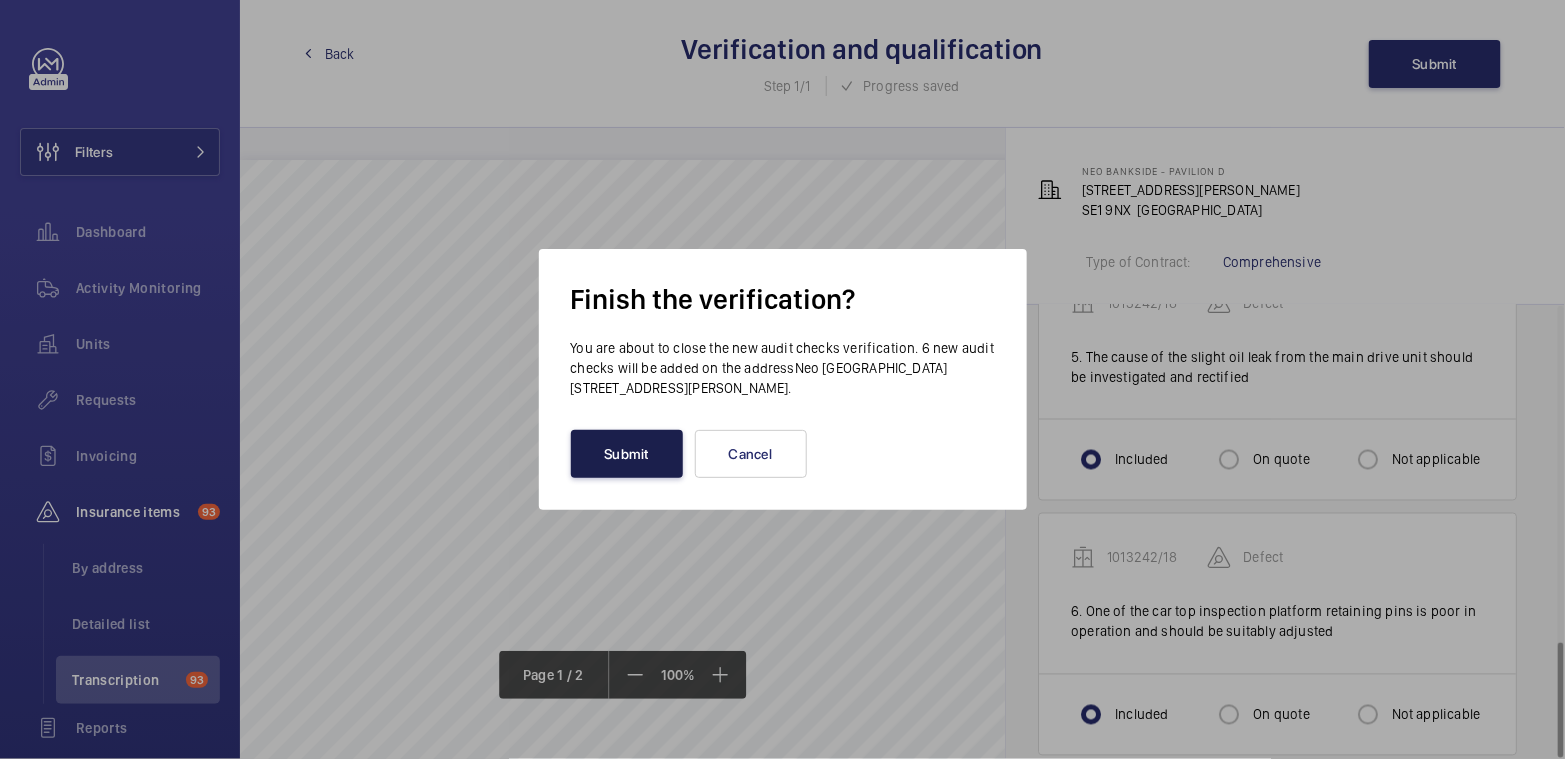 click on "Submit" at bounding box center [627, 454] 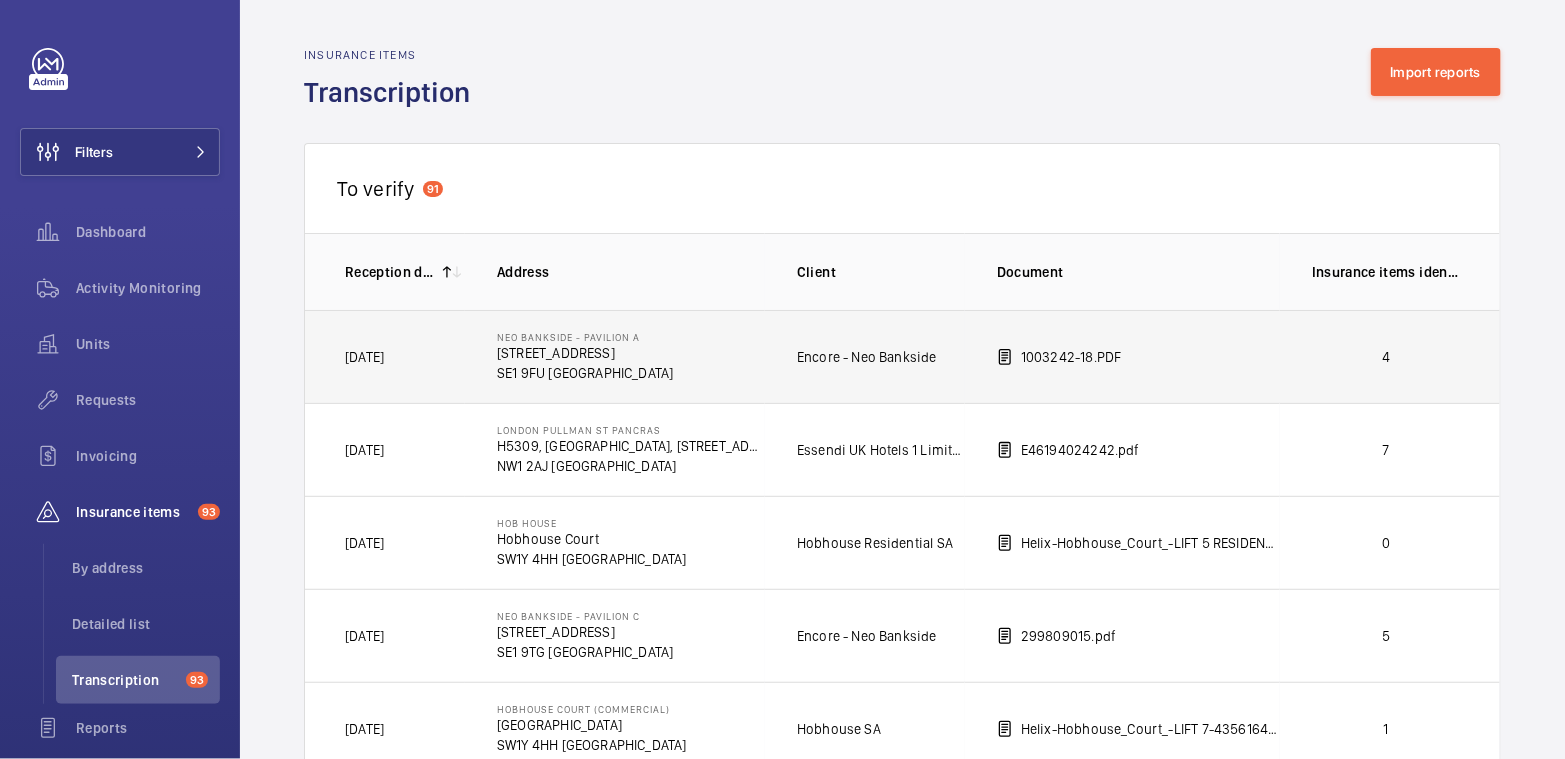 click on "4" 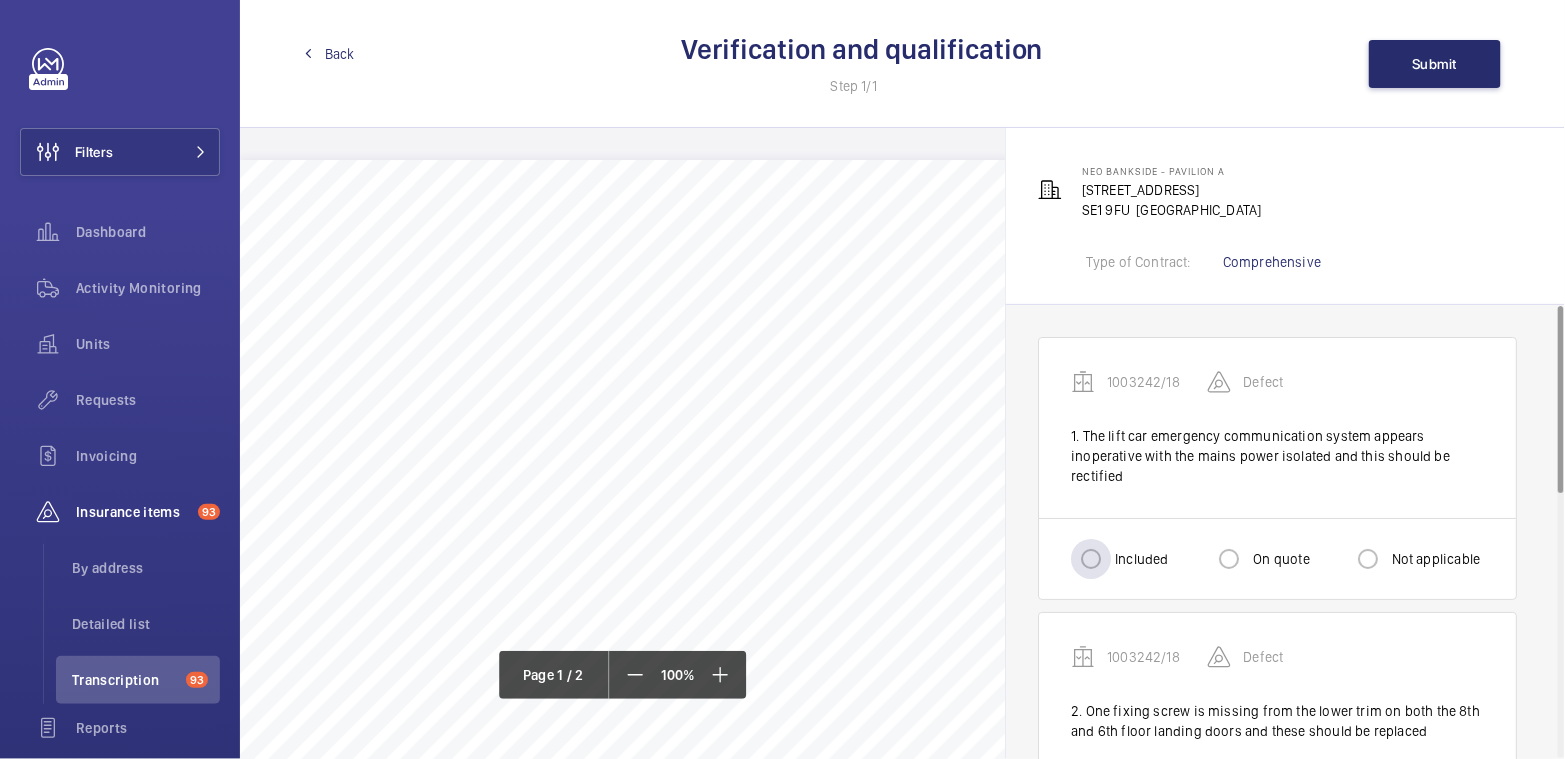 click on "Included" at bounding box center [1139, 559] 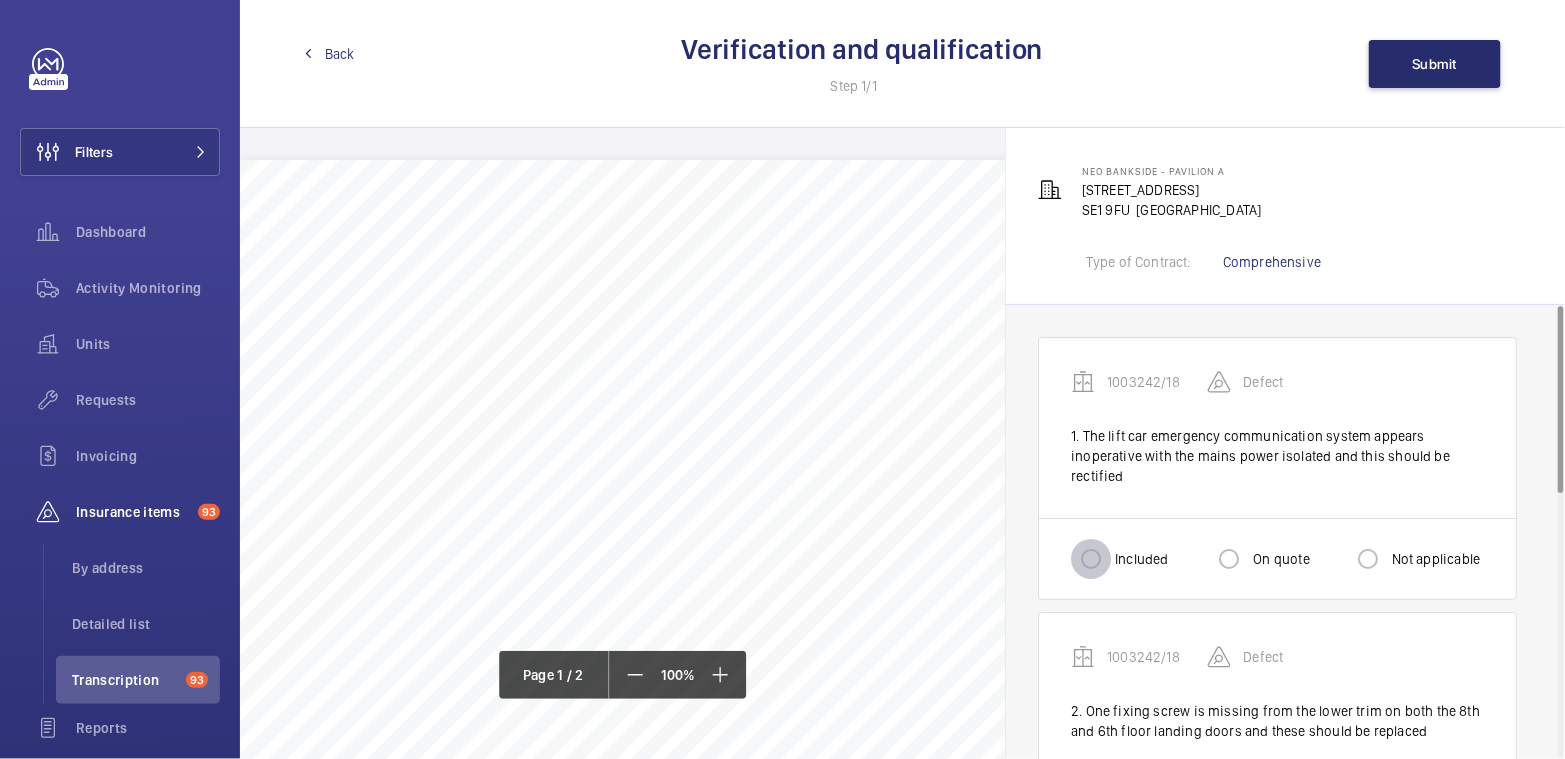 click on "Included" at bounding box center (1091, 559) 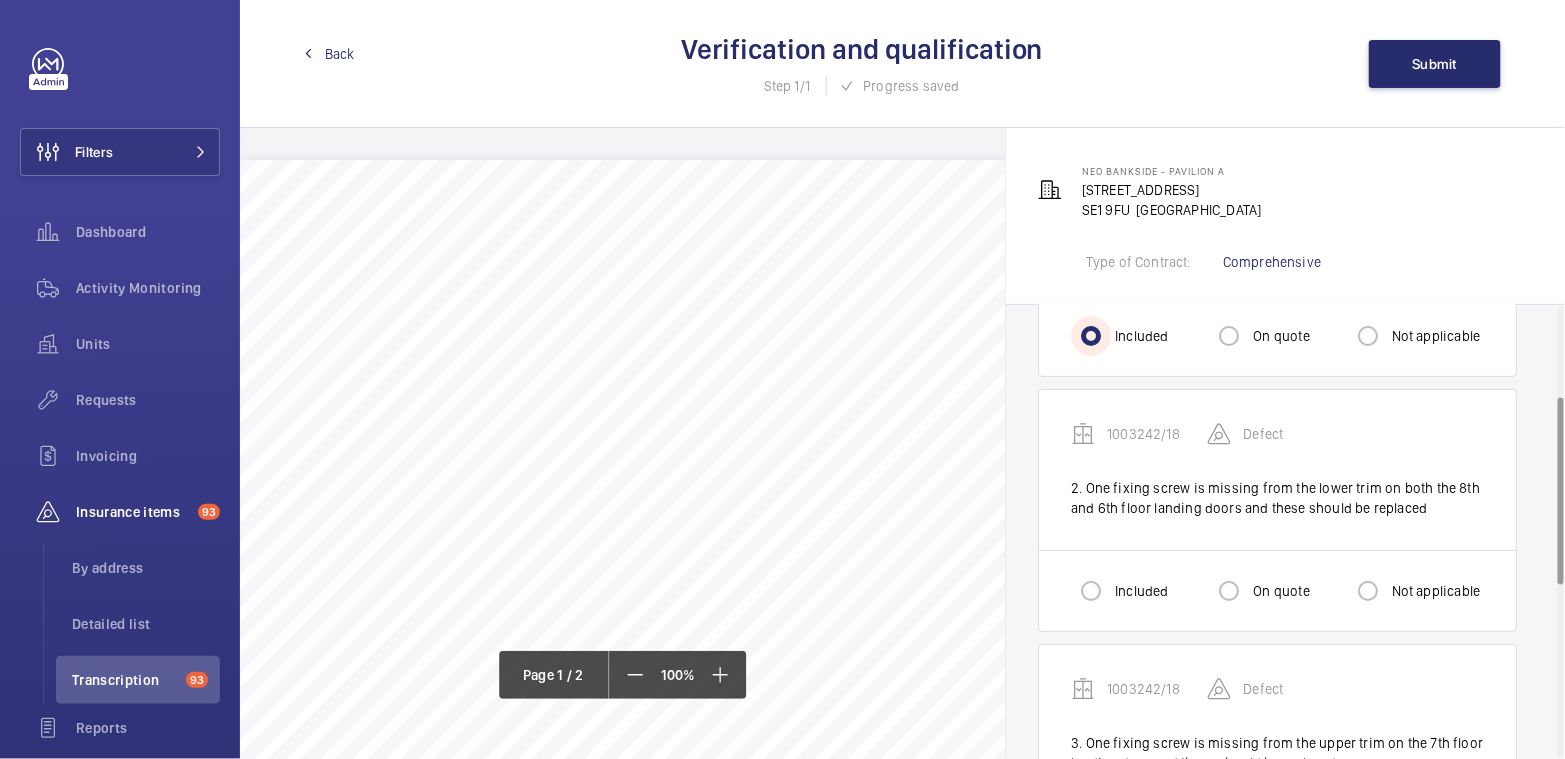 scroll, scrollTop: 226, scrollLeft: 0, axis: vertical 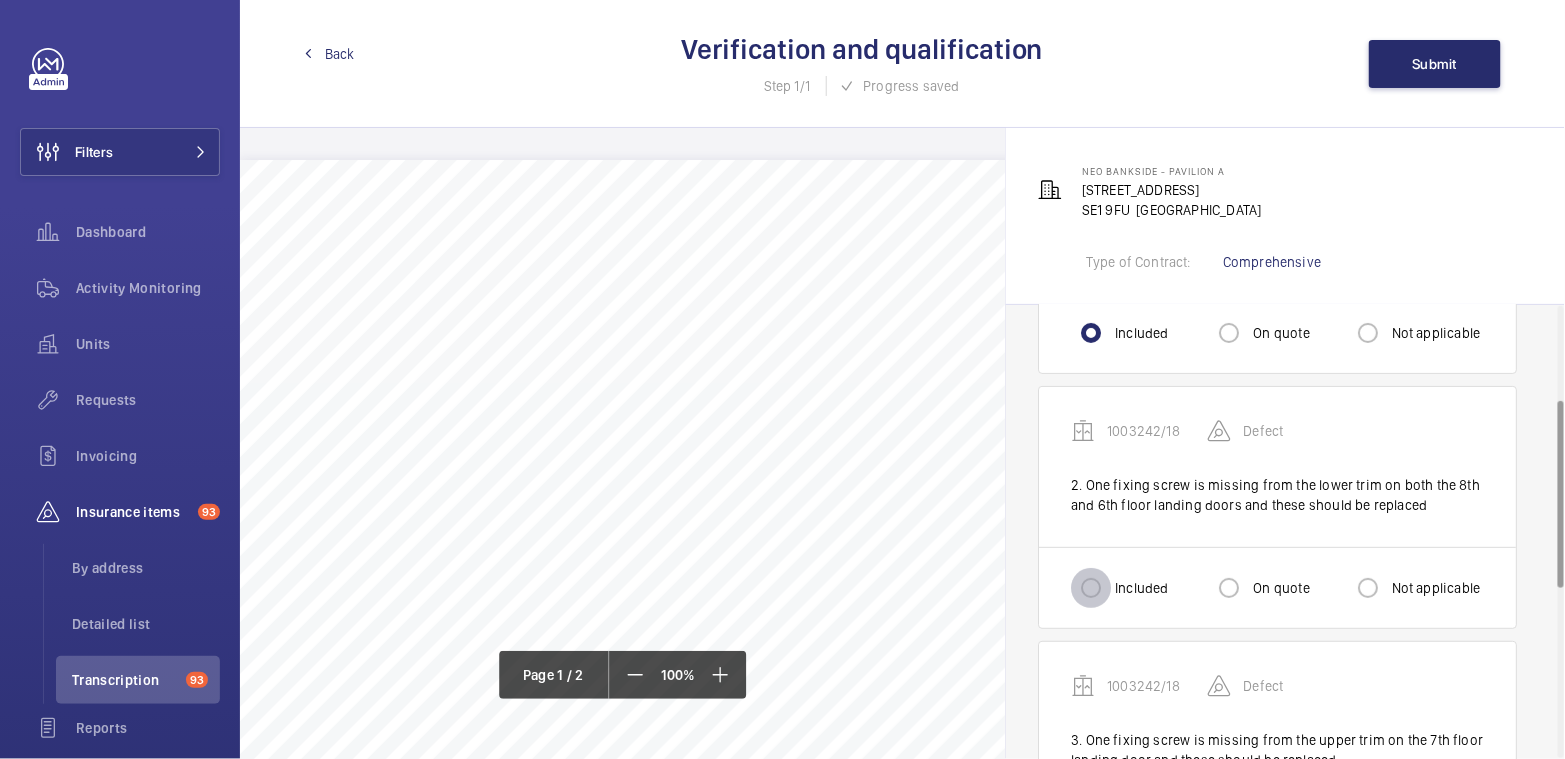click on "Included" at bounding box center [1091, 588] 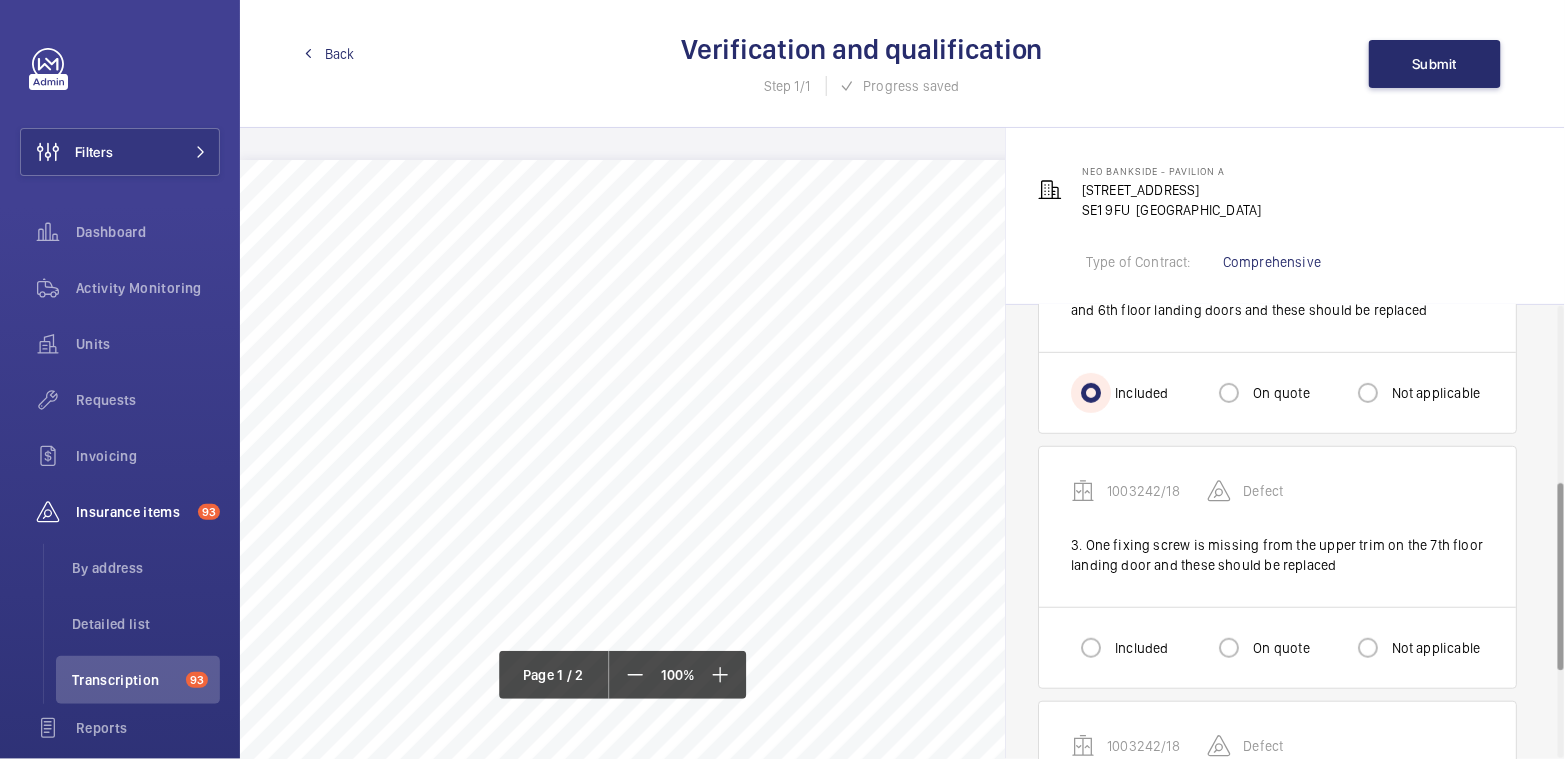 scroll, scrollTop: 423, scrollLeft: 0, axis: vertical 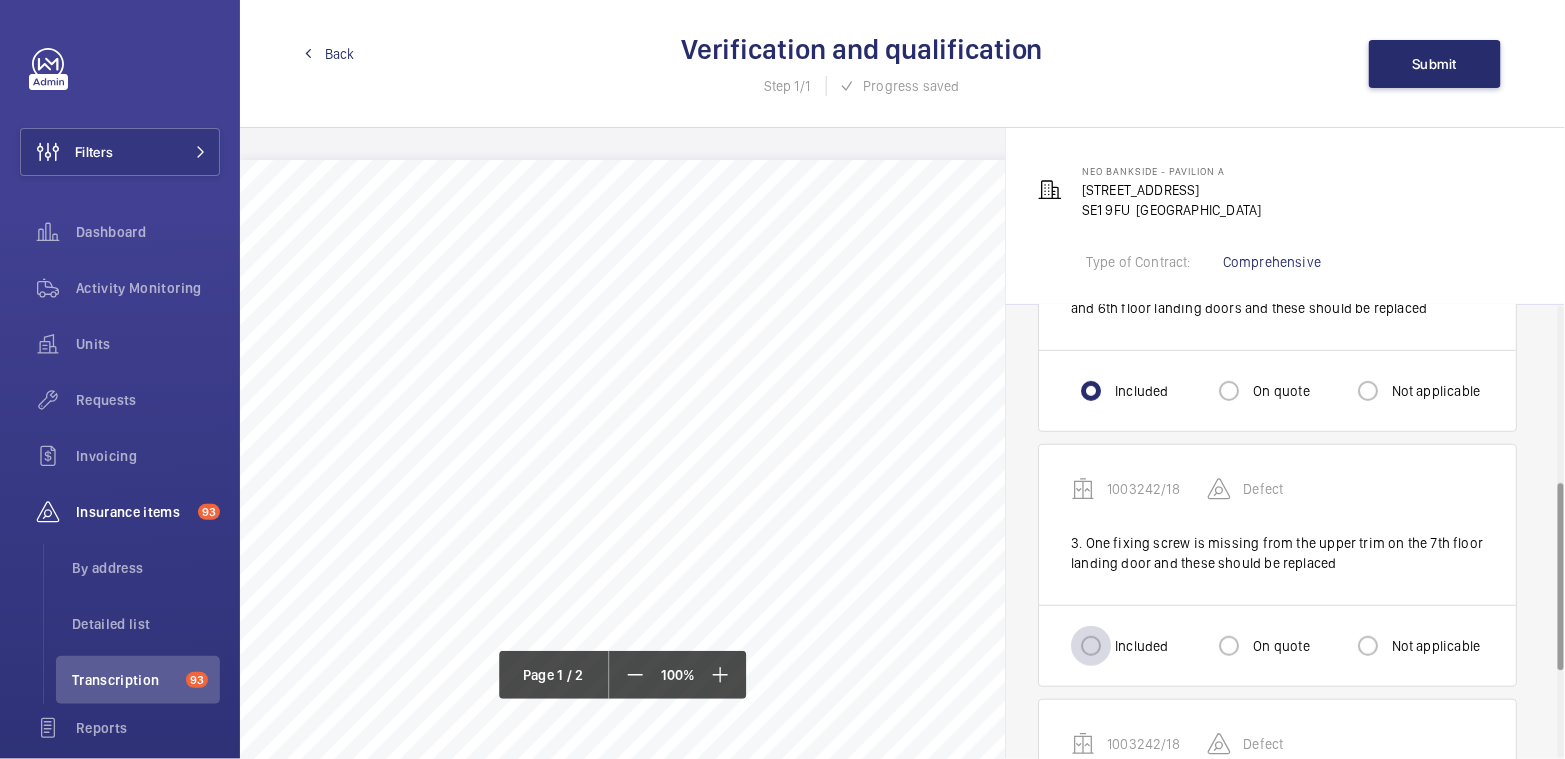 click at bounding box center (1091, 646) 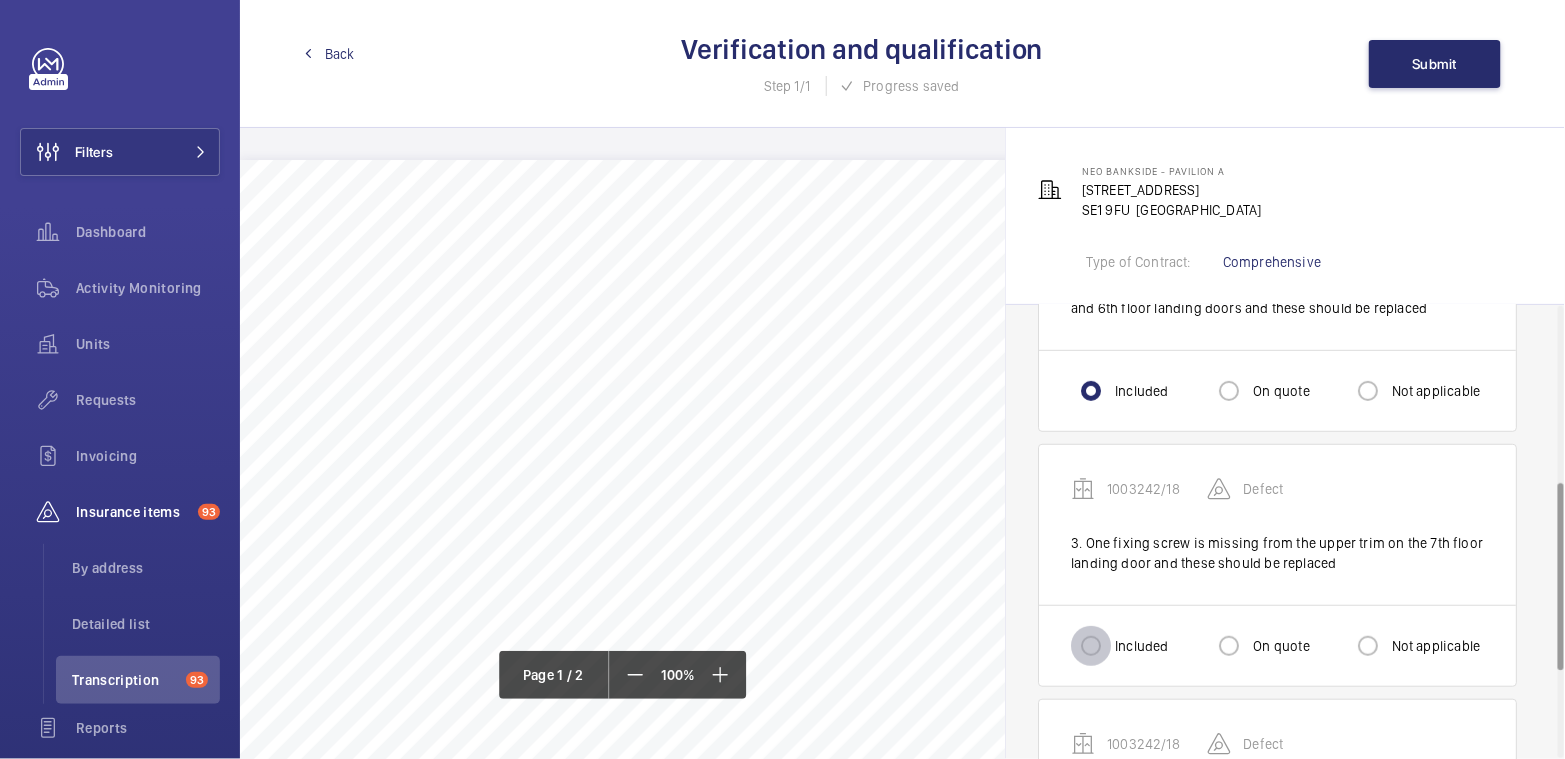radio on "true" 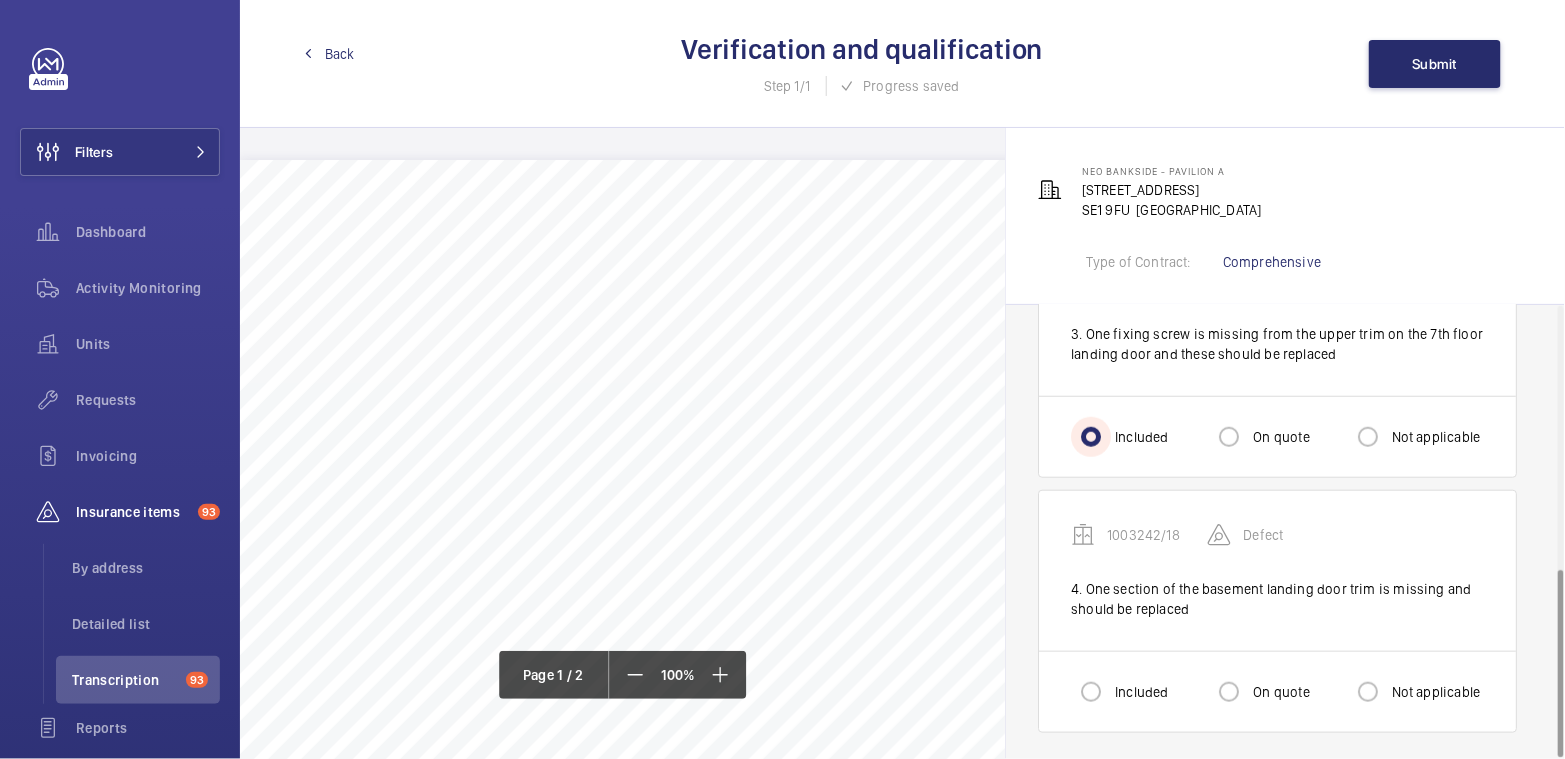 scroll, scrollTop: 631, scrollLeft: 0, axis: vertical 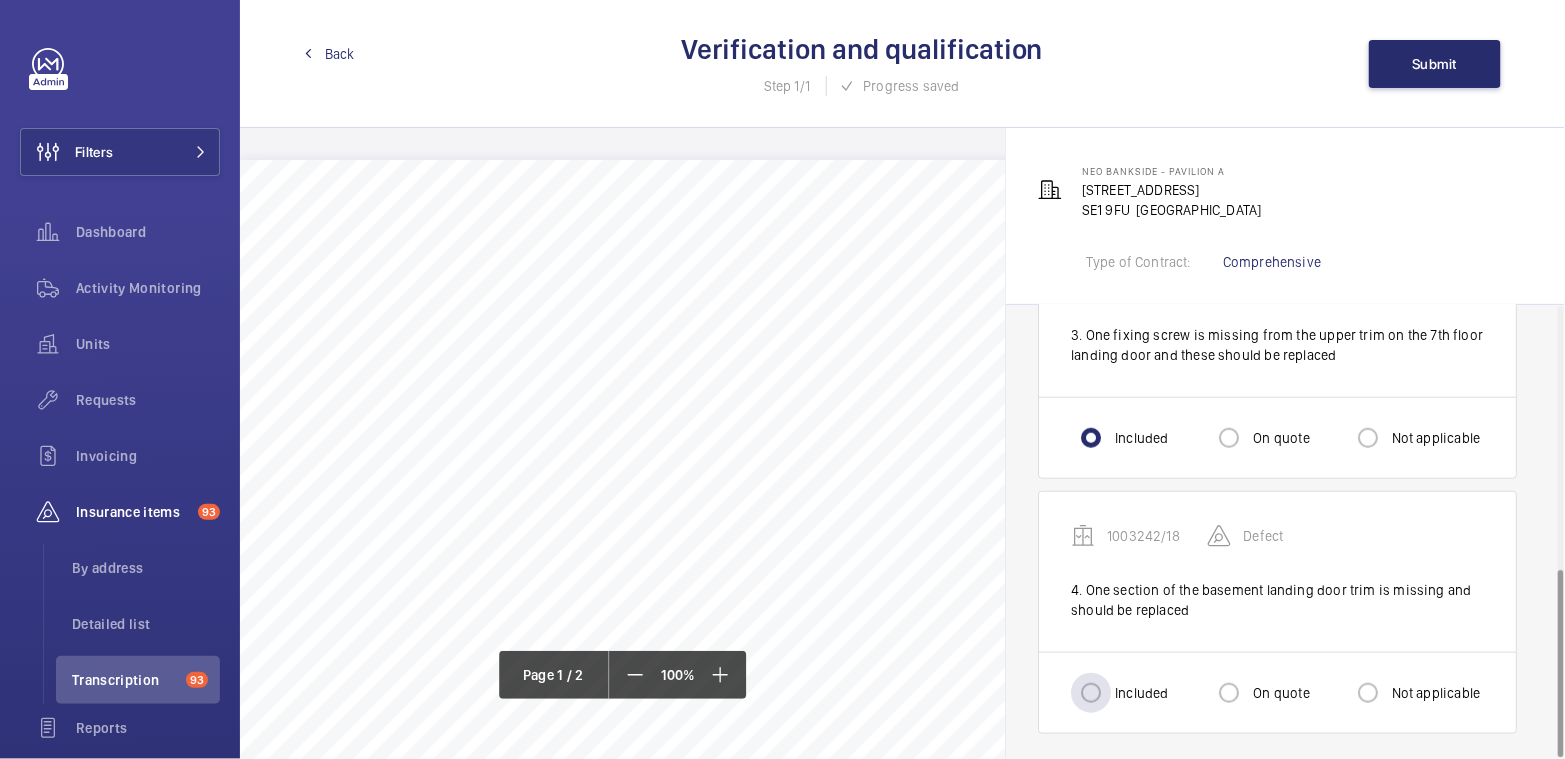 click on "Included" at bounding box center (1139, 693) 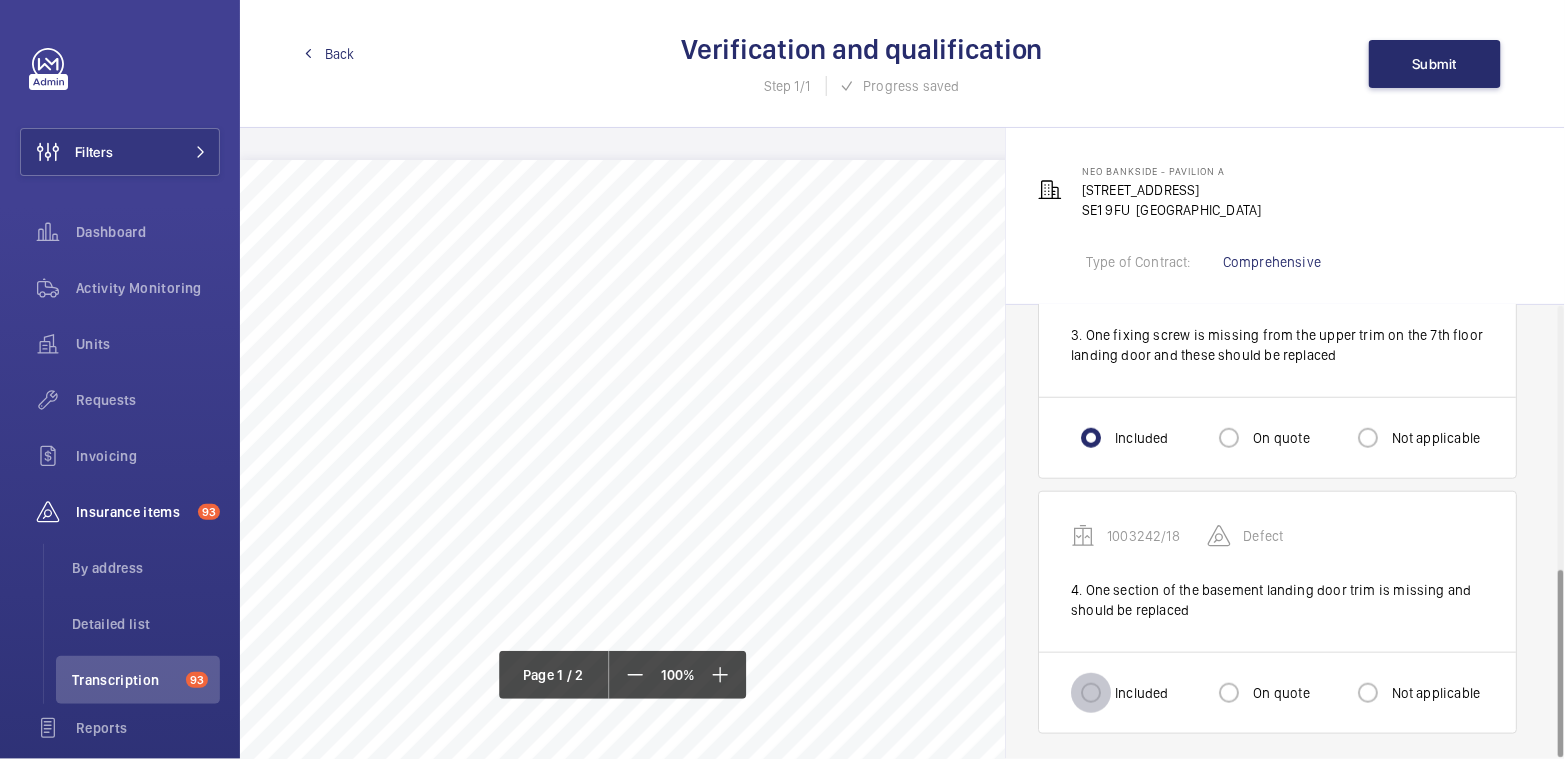 click on "Included" at bounding box center (1091, 693) 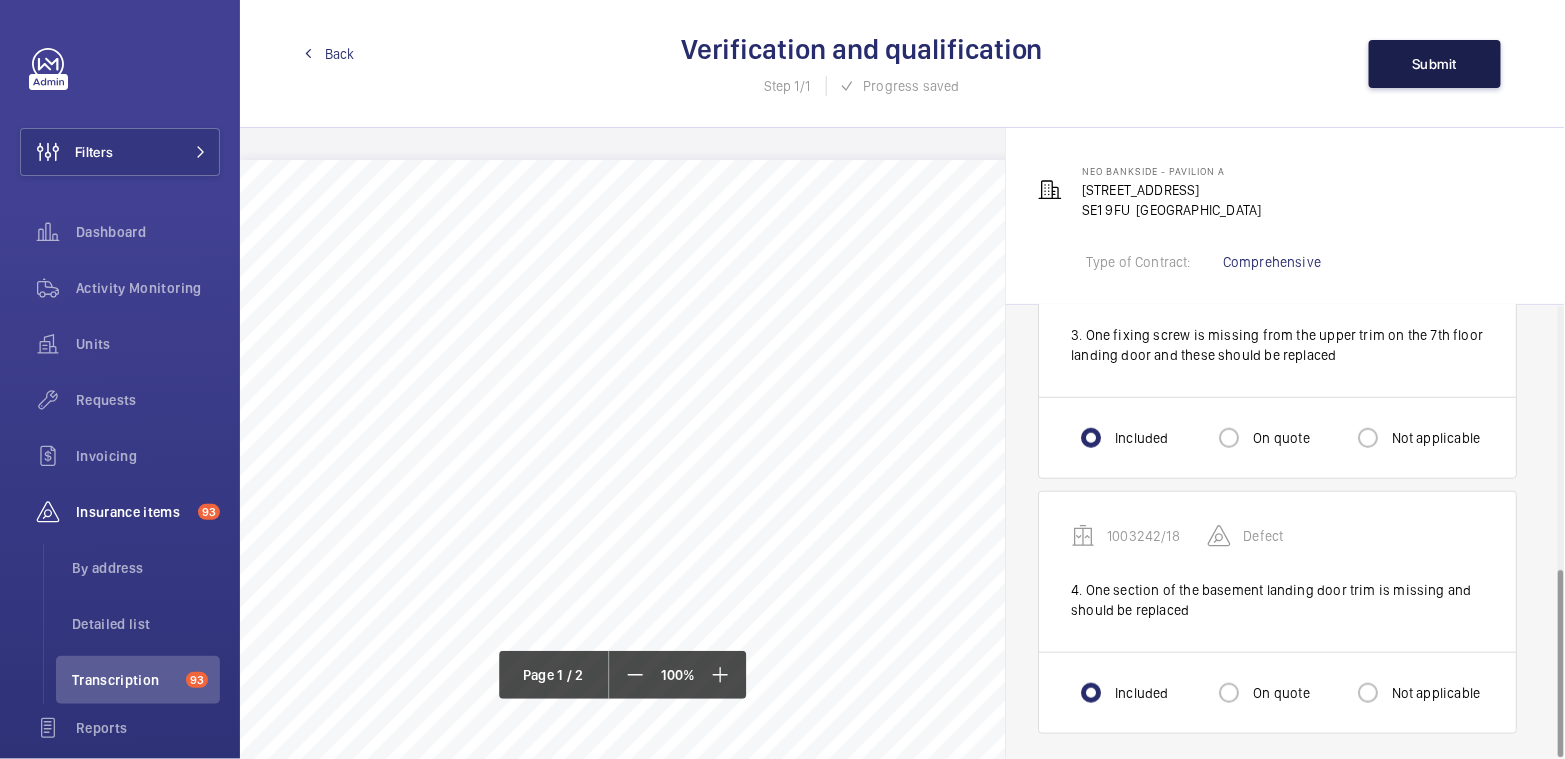 click on "Submit" 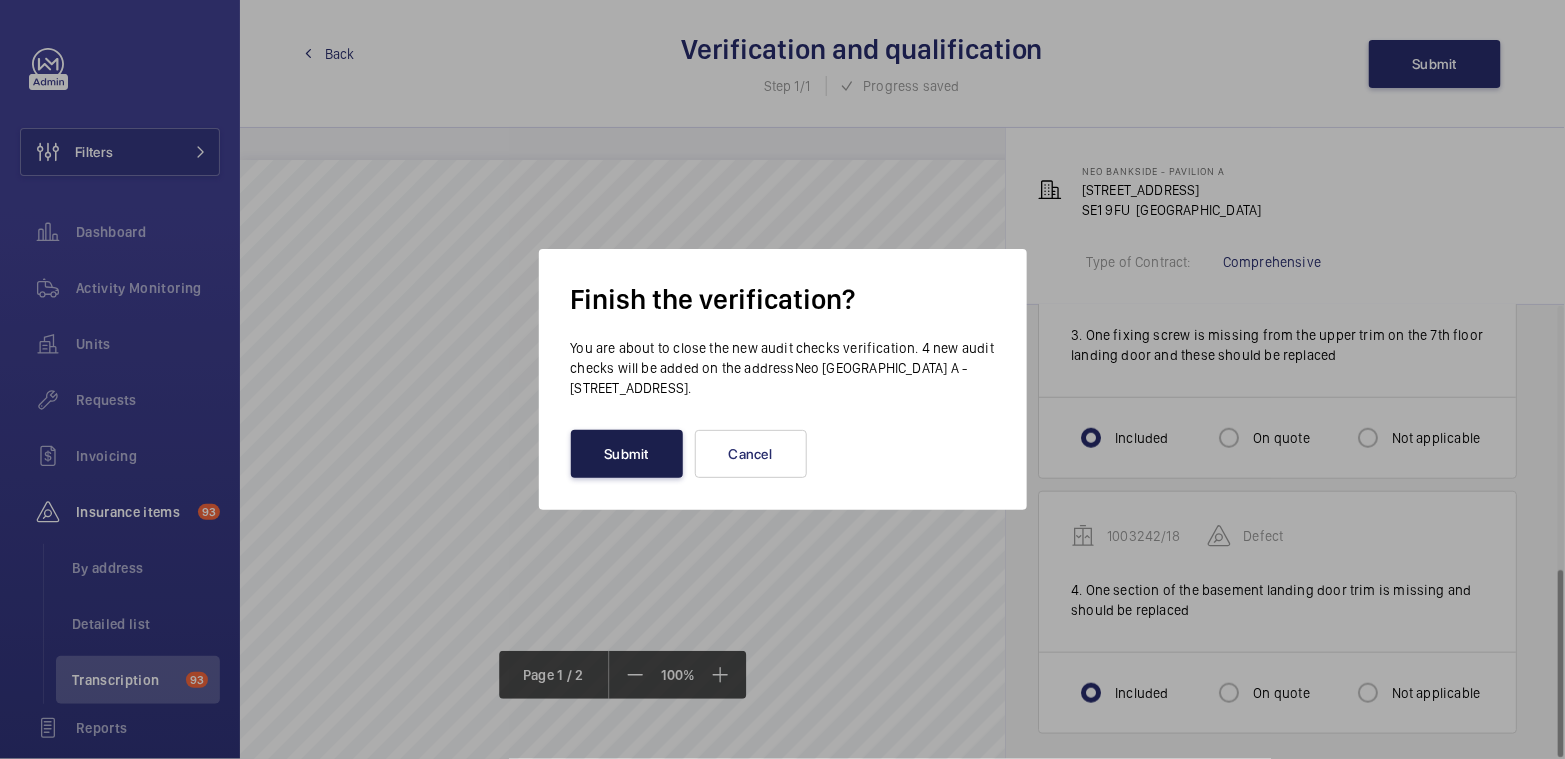 click on "Submit" at bounding box center (627, 454) 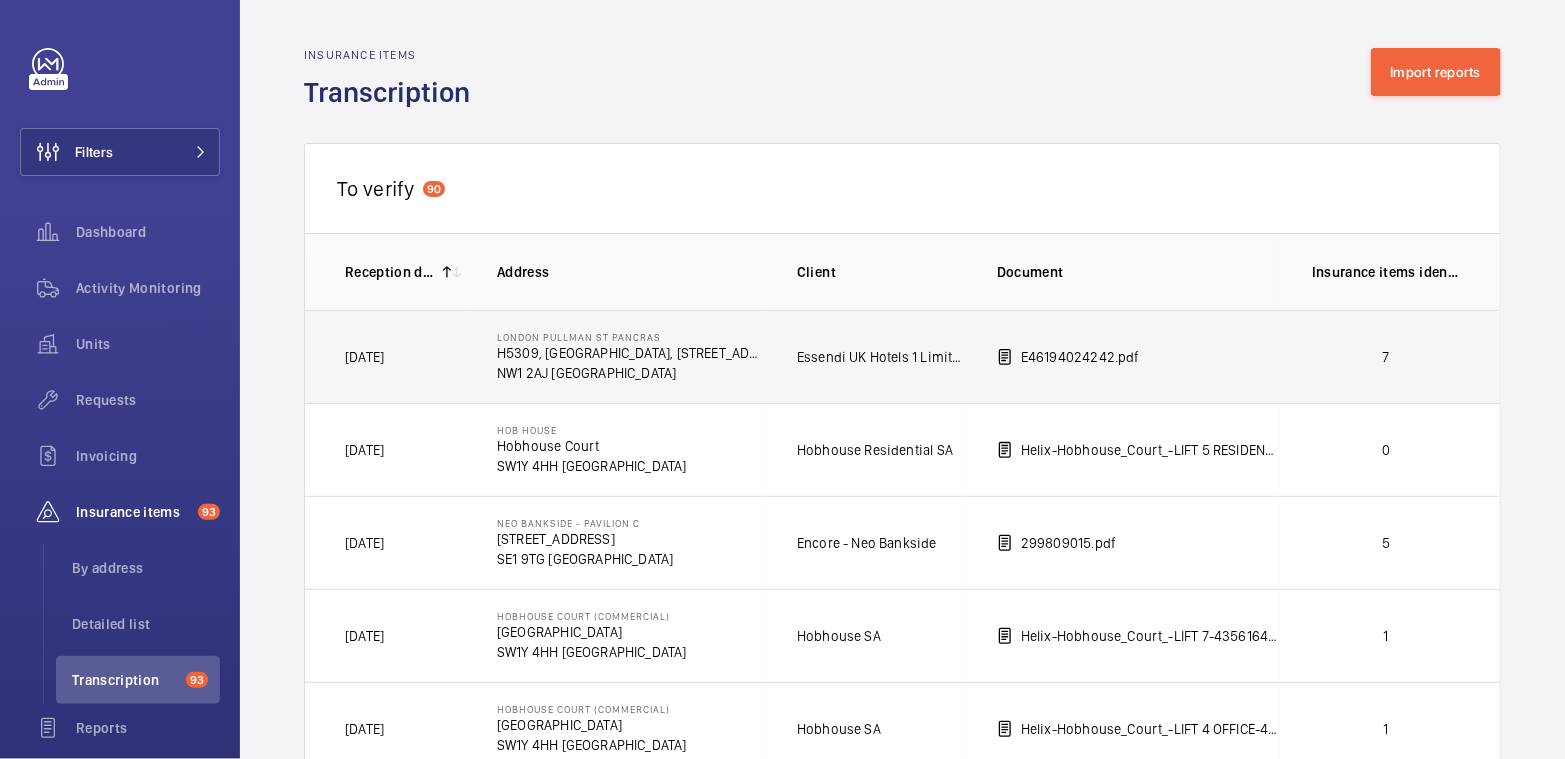 click on "7" 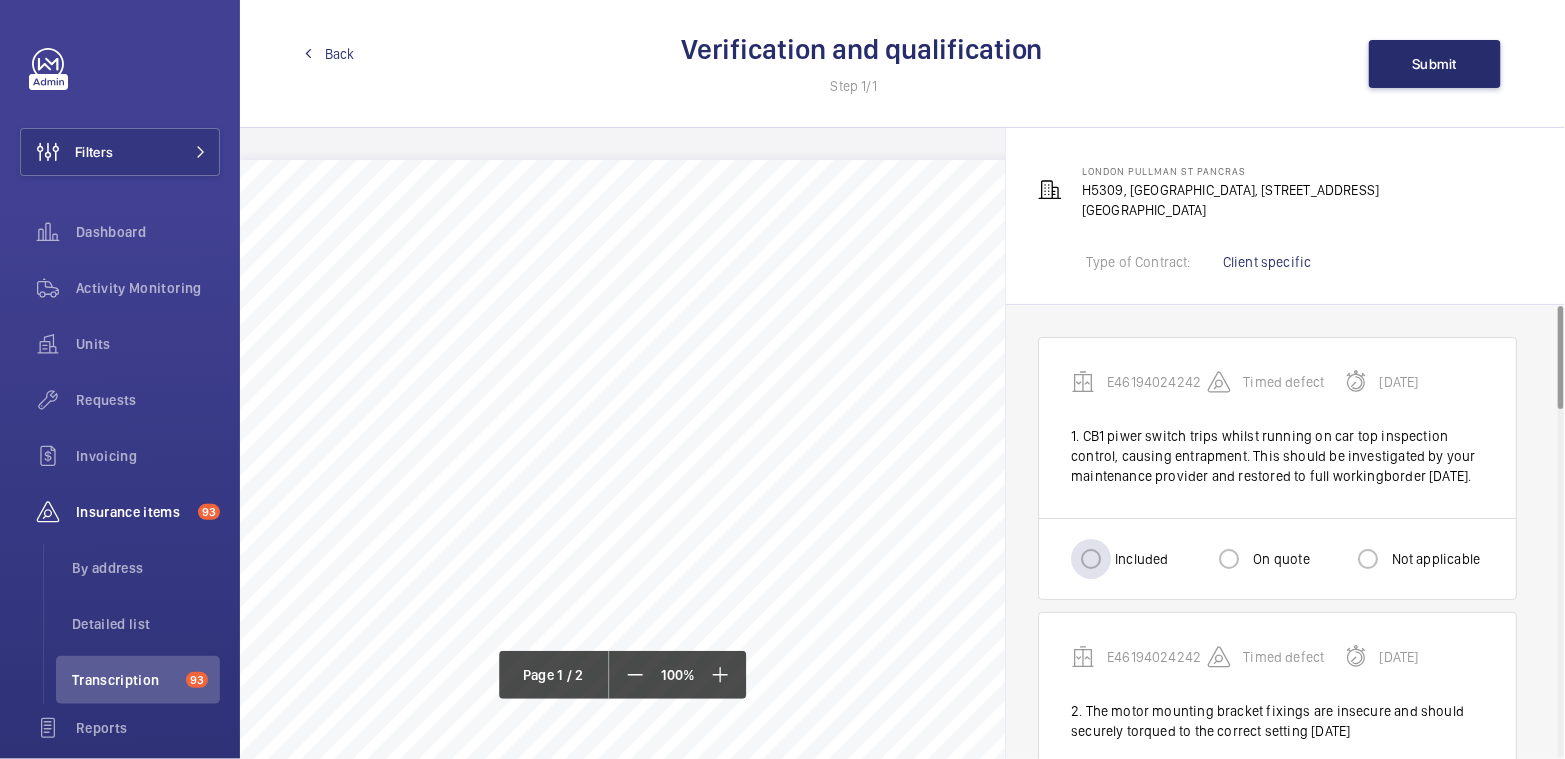 click on "Included" at bounding box center [1139, 559] 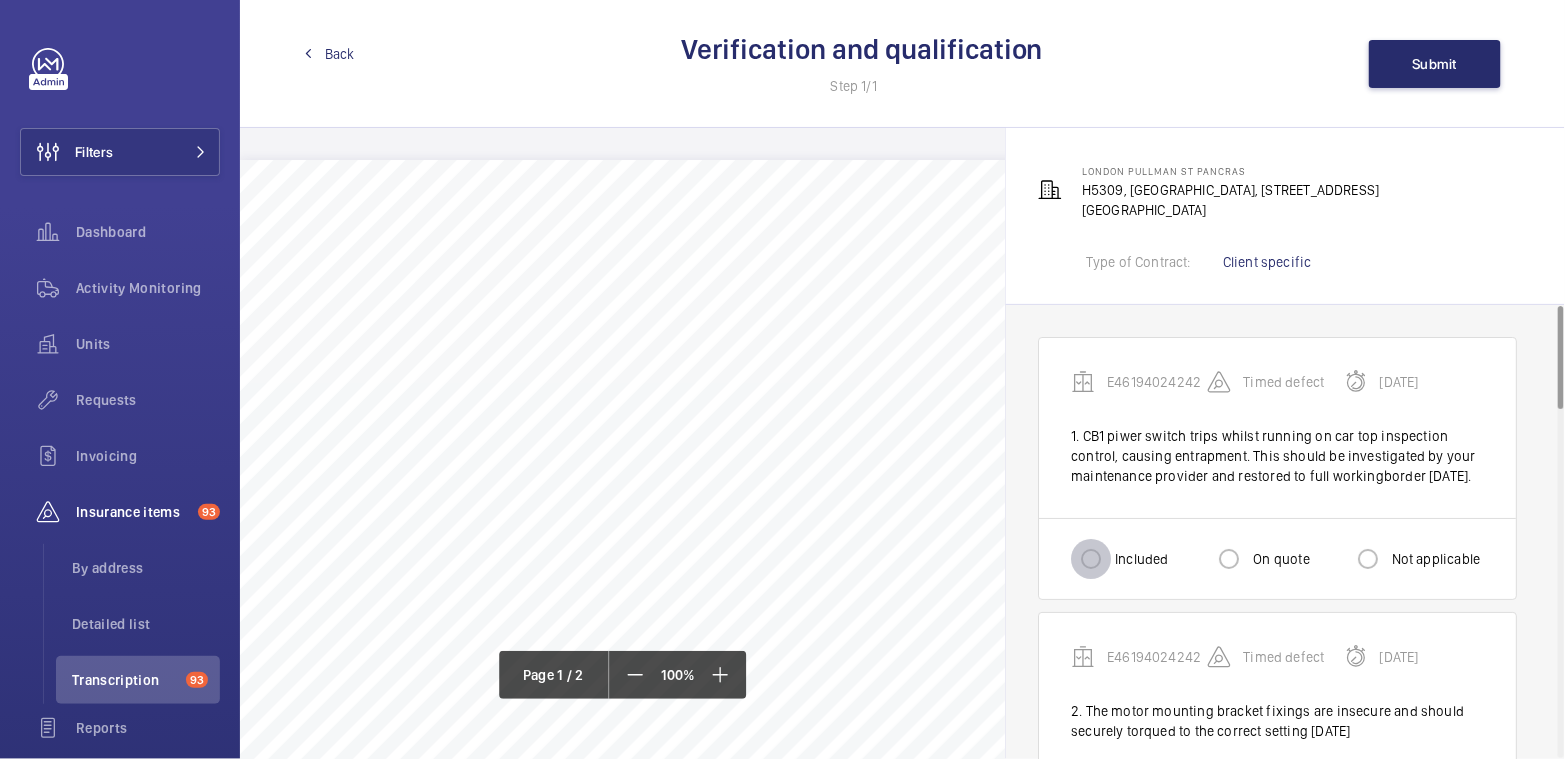 click on "Included" at bounding box center (1091, 559) 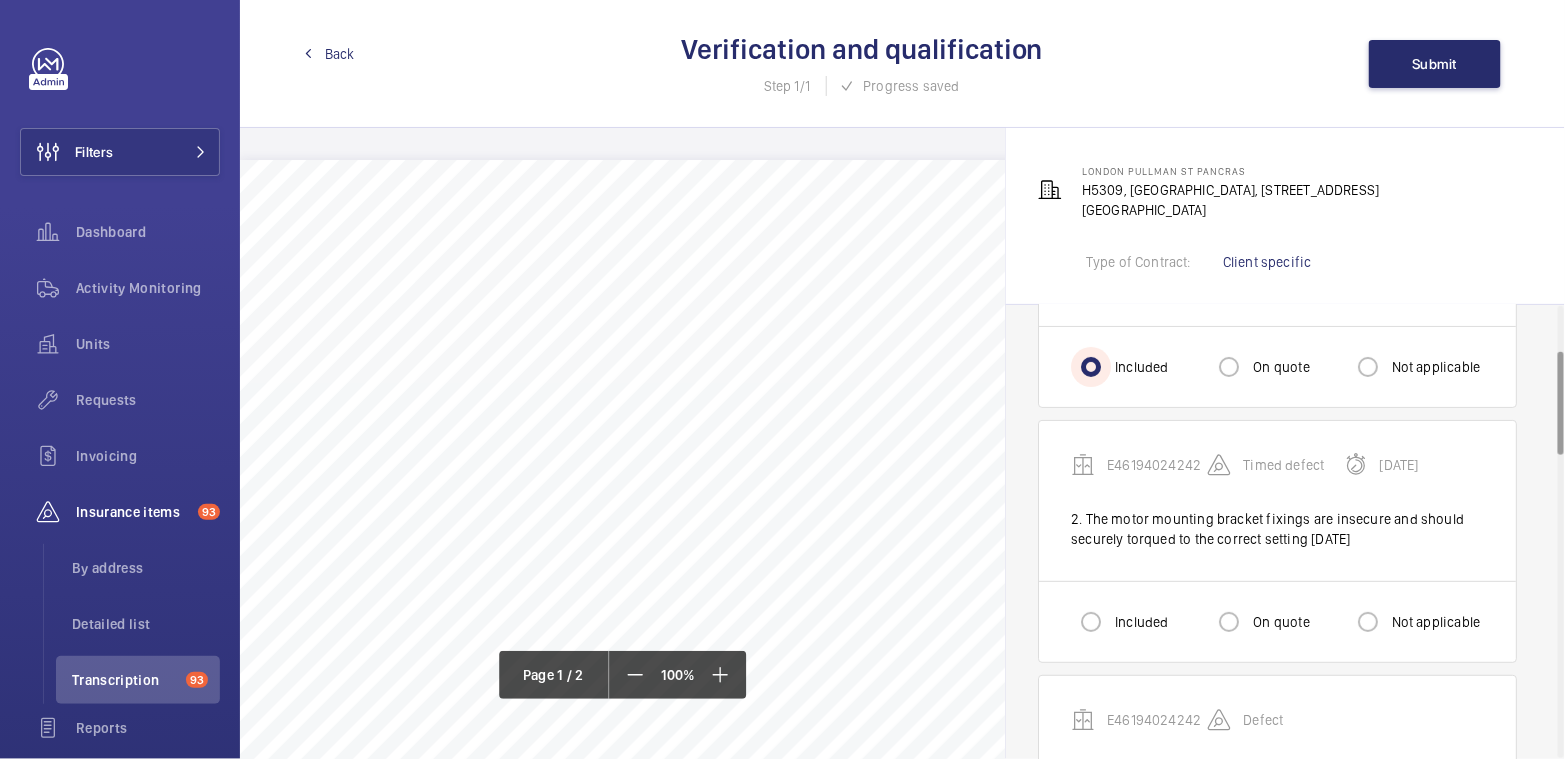 scroll, scrollTop: 198, scrollLeft: 0, axis: vertical 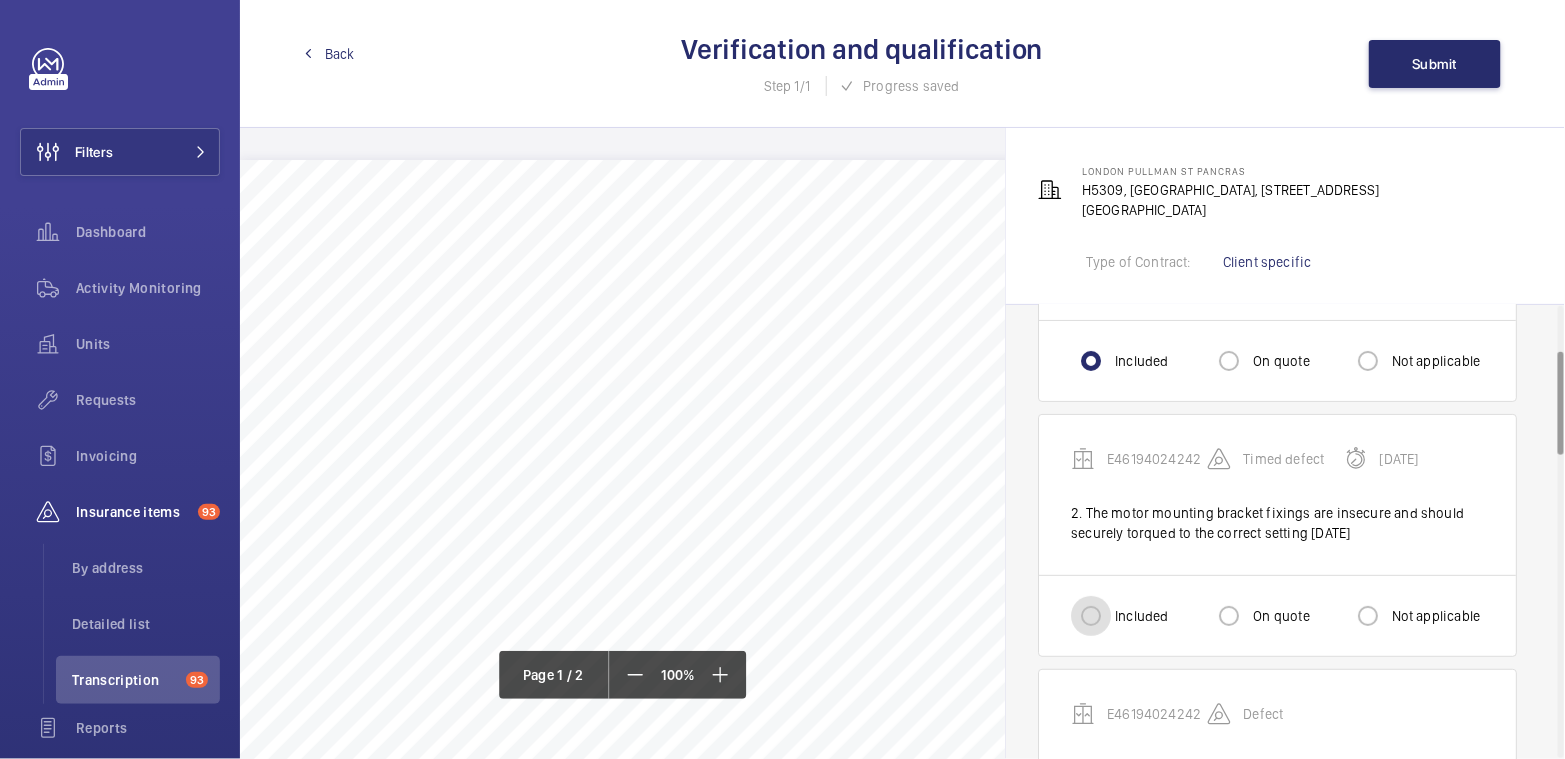 click on "Included" at bounding box center [1091, 616] 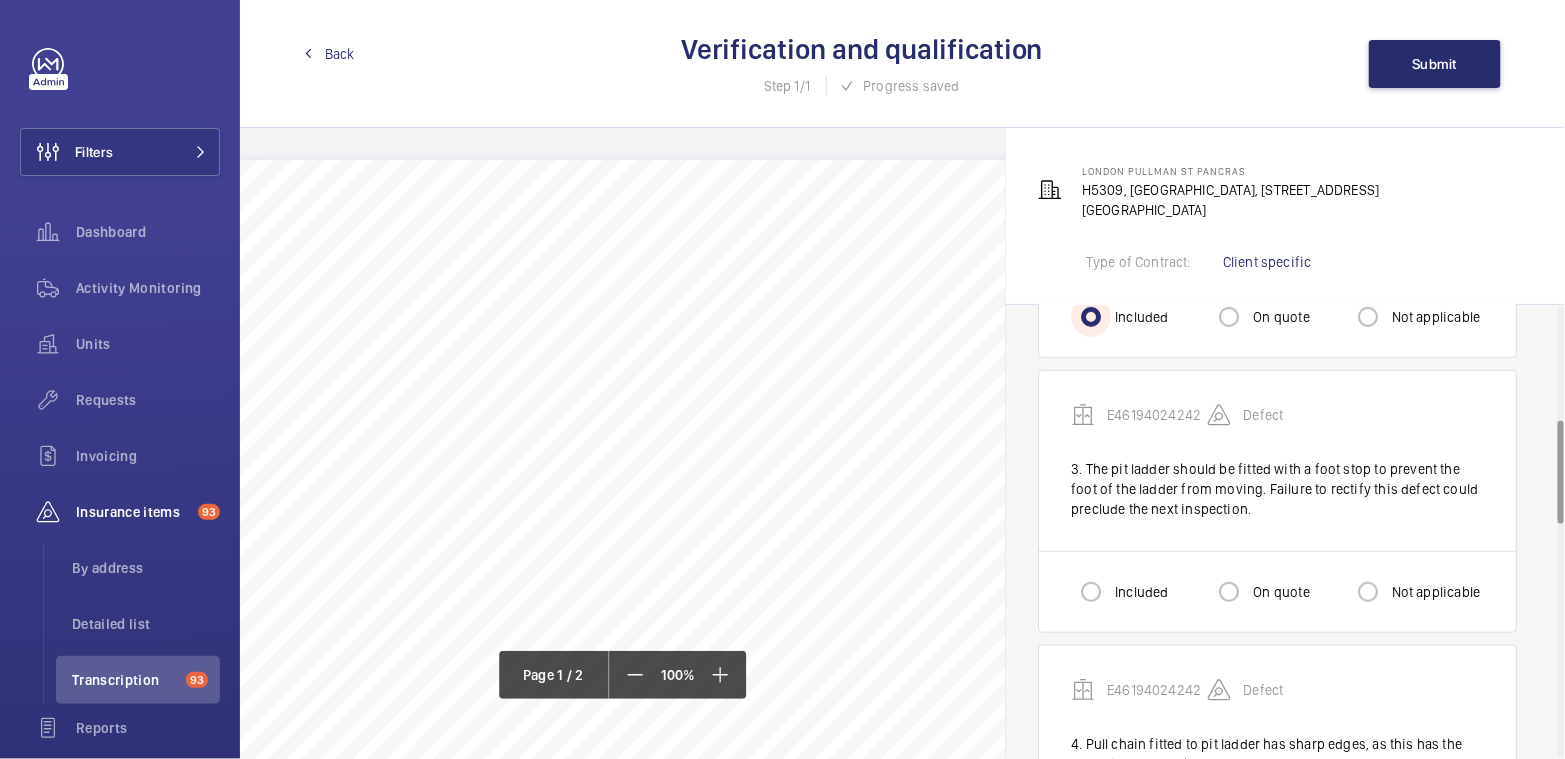 scroll, scrollTop: 518, scrollLeft: 0, axis: vertical 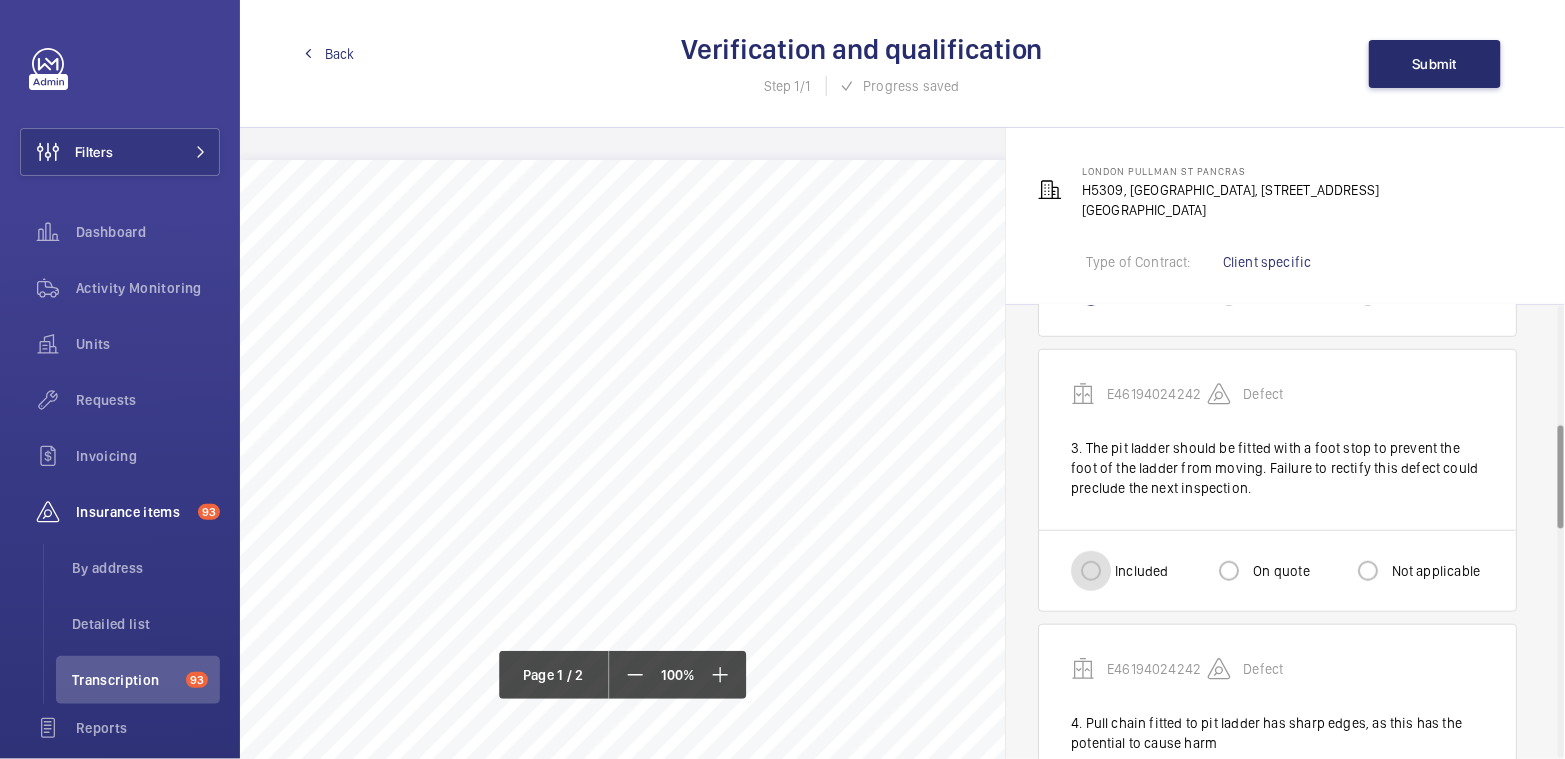 click on "Included" at bounding box center [1091, 571] 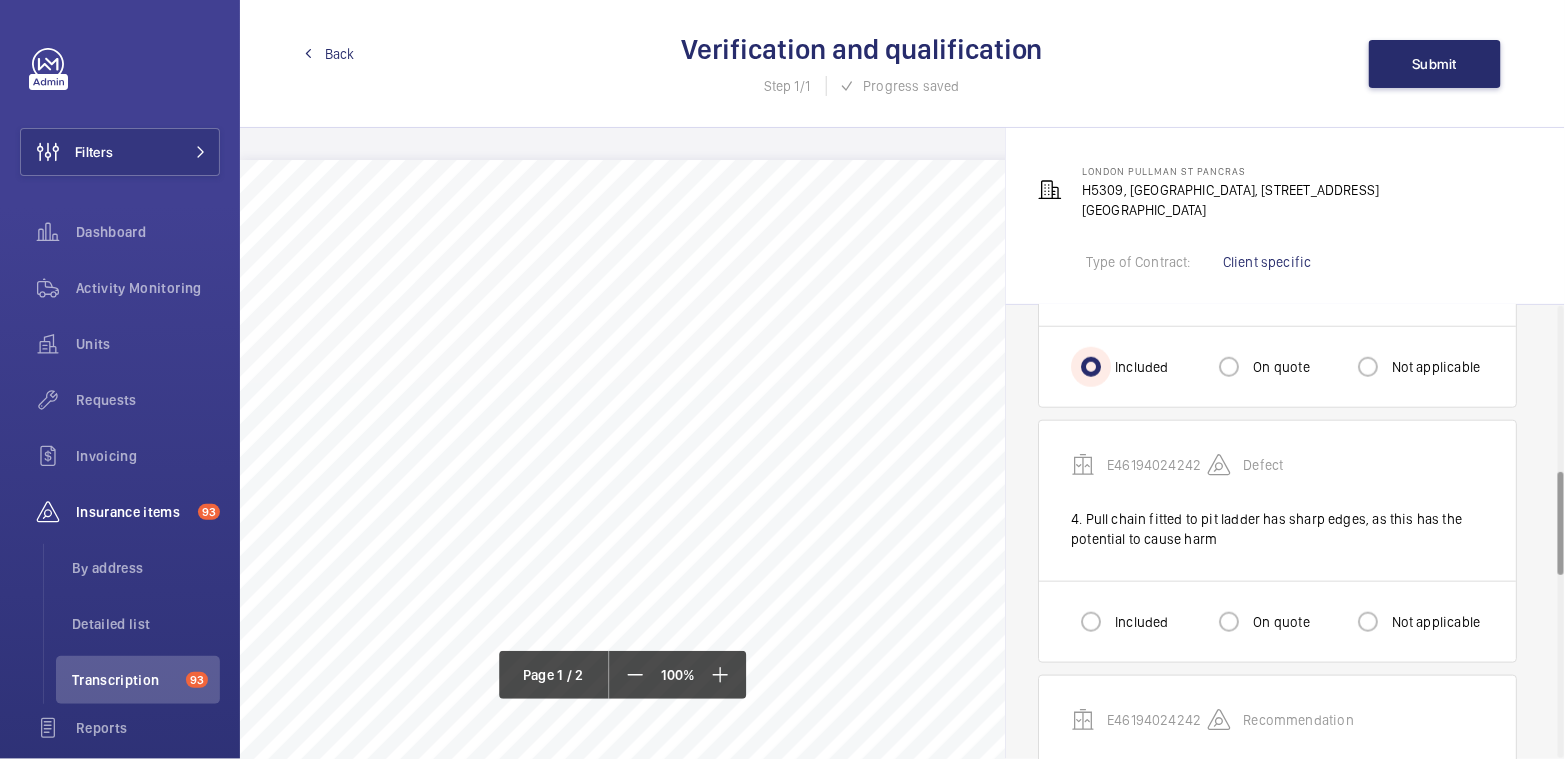 scroll, scrollTop: 735, scrollLeft: 0, axis: vertical 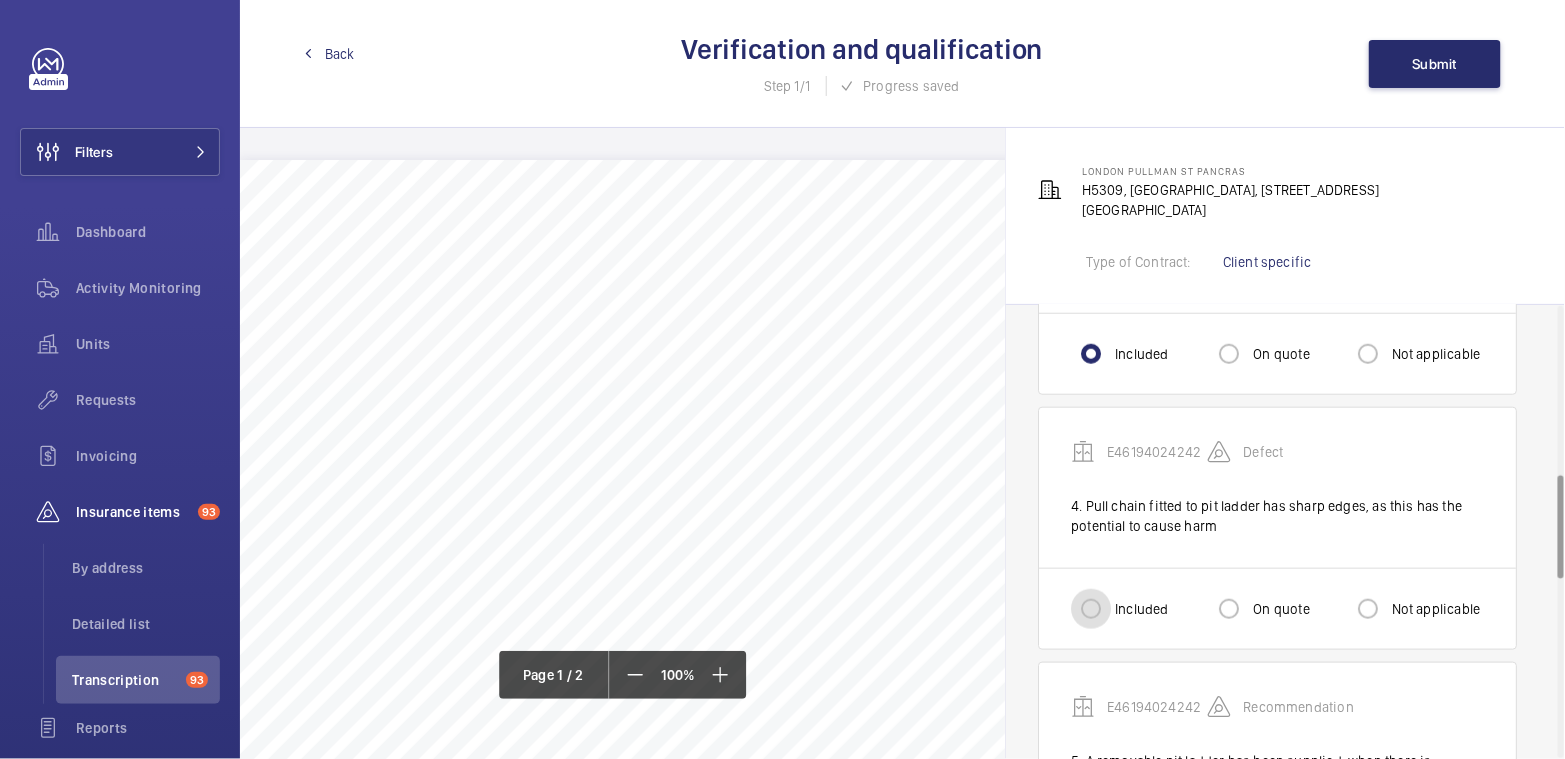 click on "Included" at bounding box center [1091, 609] 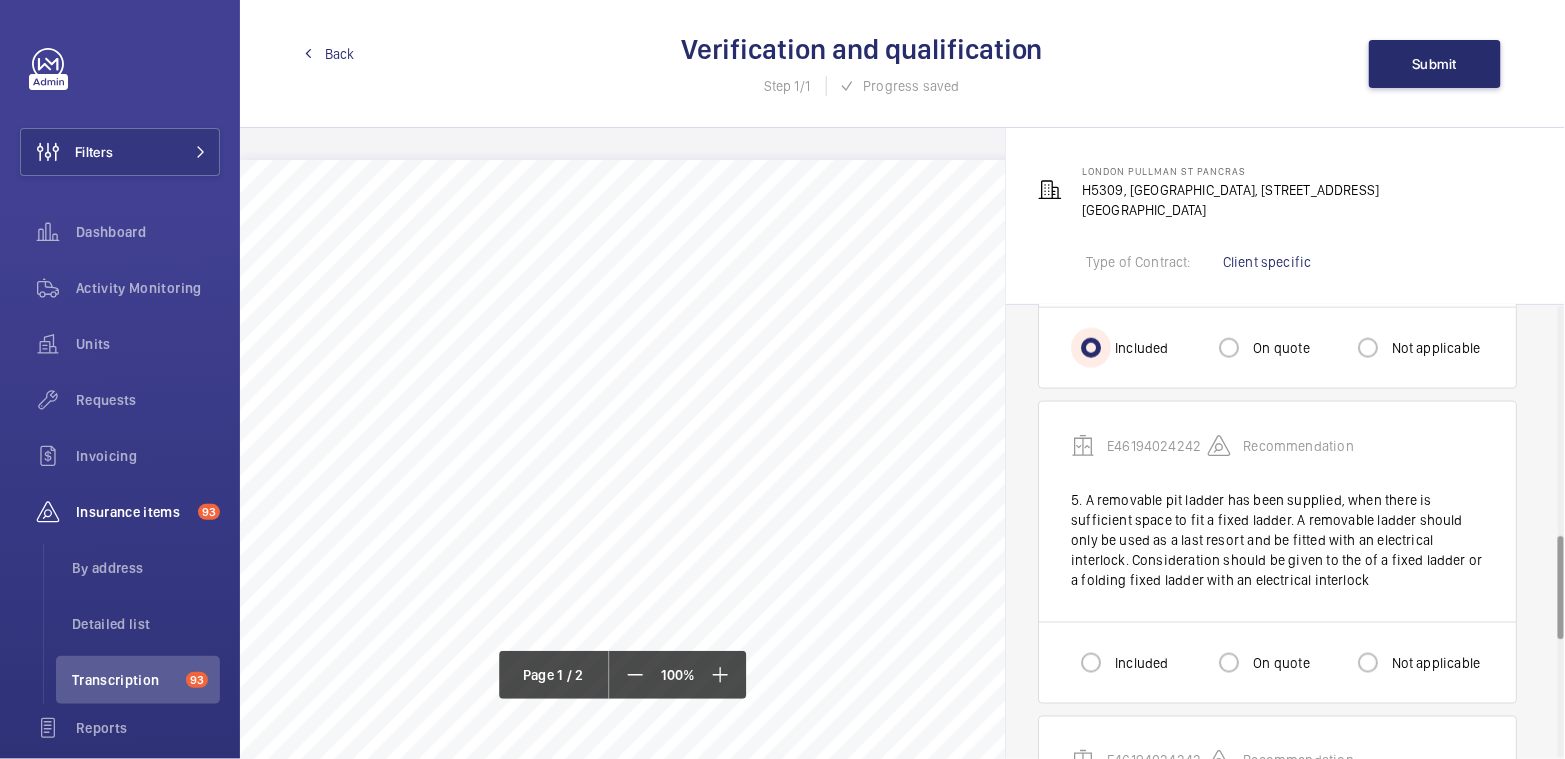scroll, scrollTop: 1006, scrollLeft: 0, axis: vertical 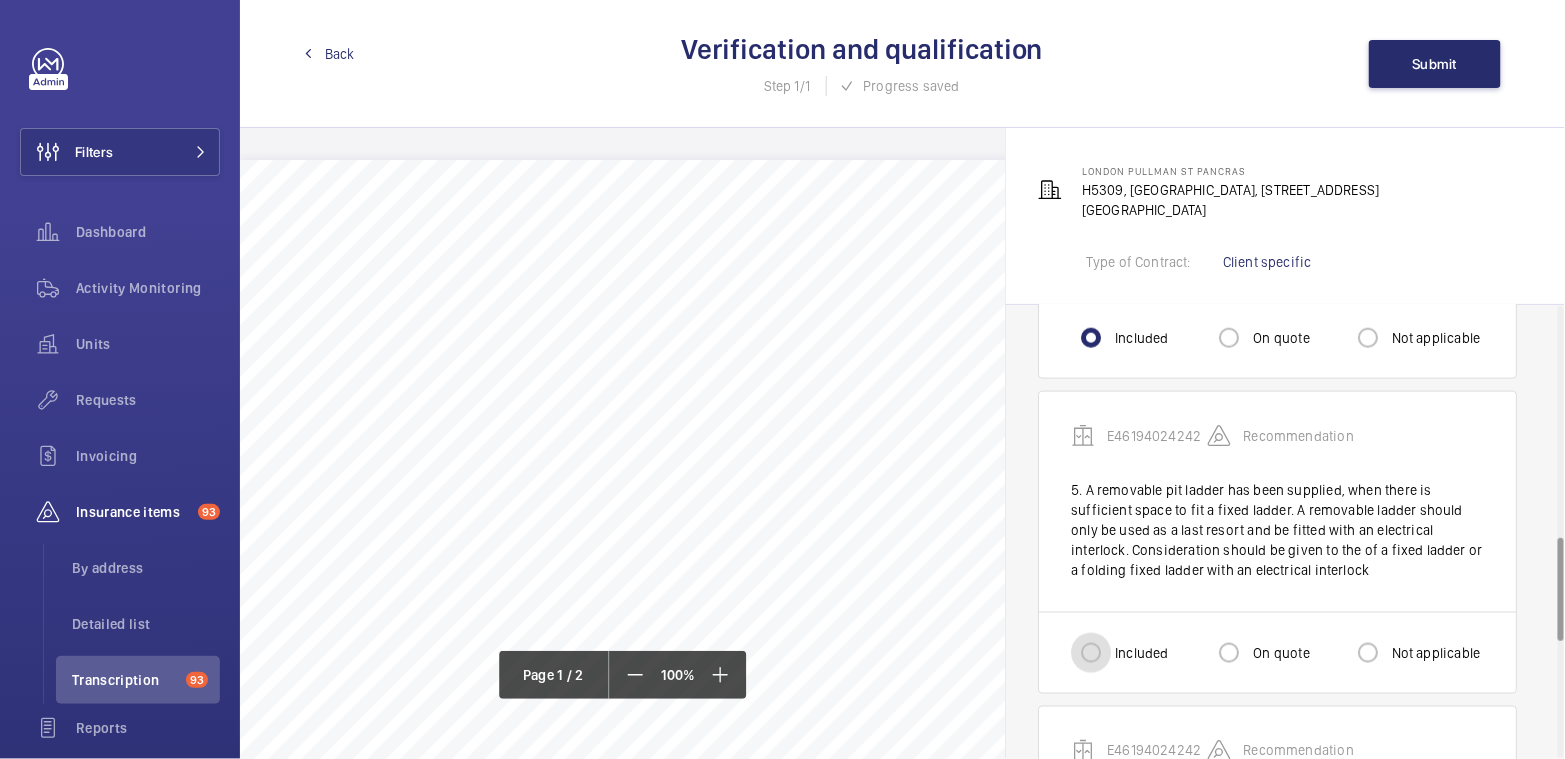 click on "Included" at bounding box center [1091, 653] 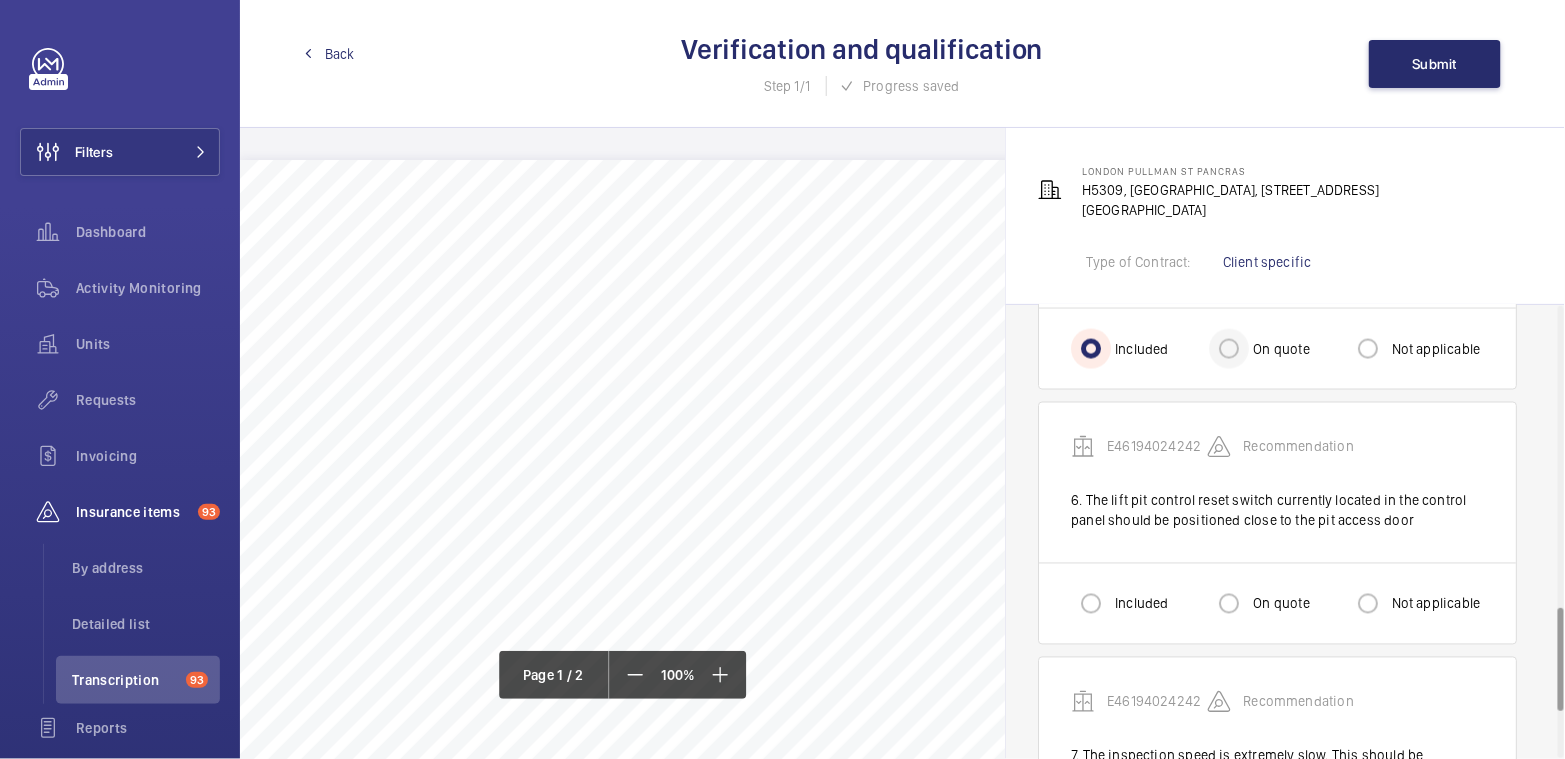 scroll, scrollTop: 1323, scrollLeft: 0, axis: vertical 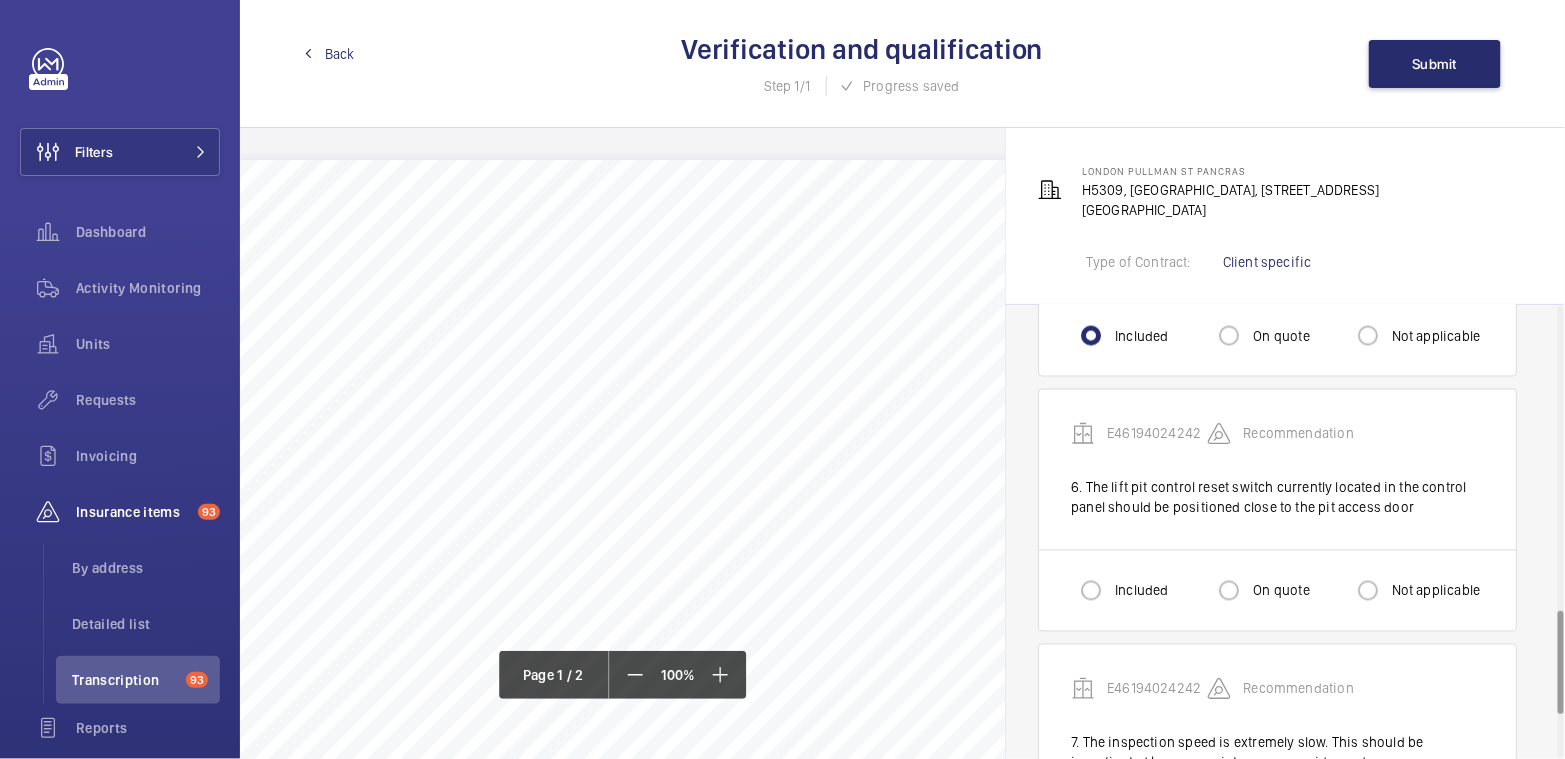click on "Included" at bounding box center (1139, 591) 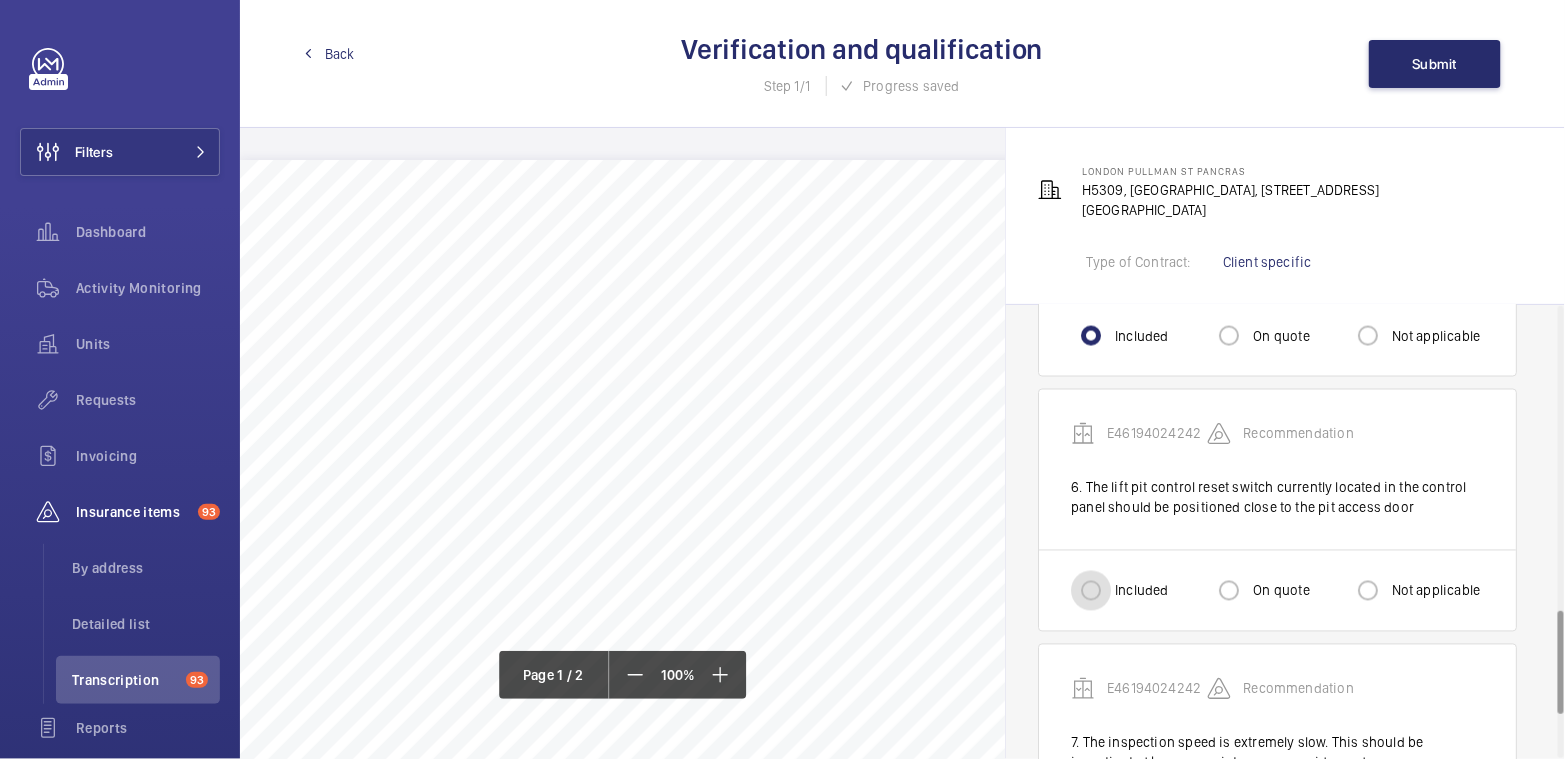 click on "Included" at bounding box center [1091, 591] 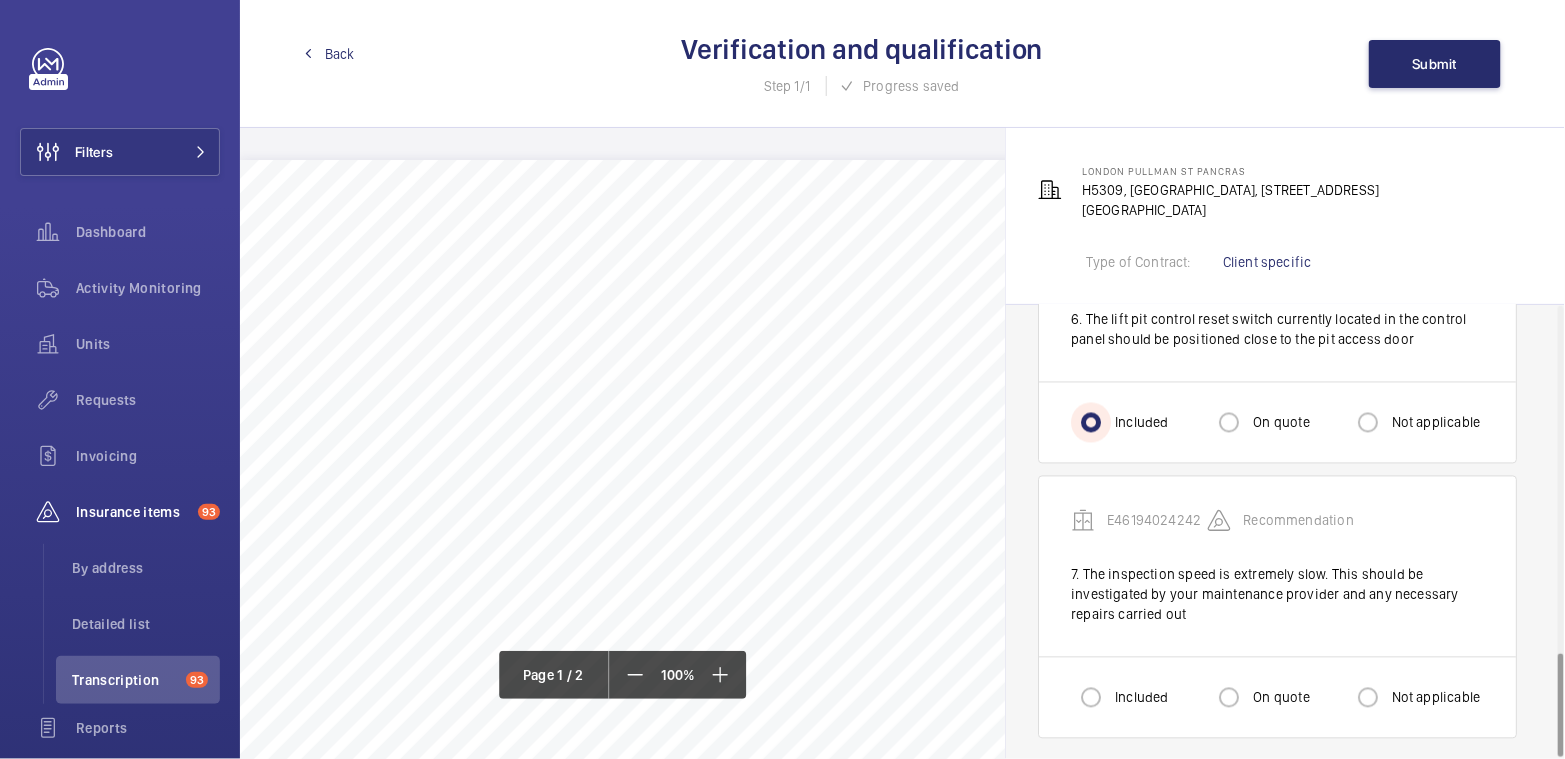 scroll, scrollTop: 1513, scrollLeft: 0, axis: vertical 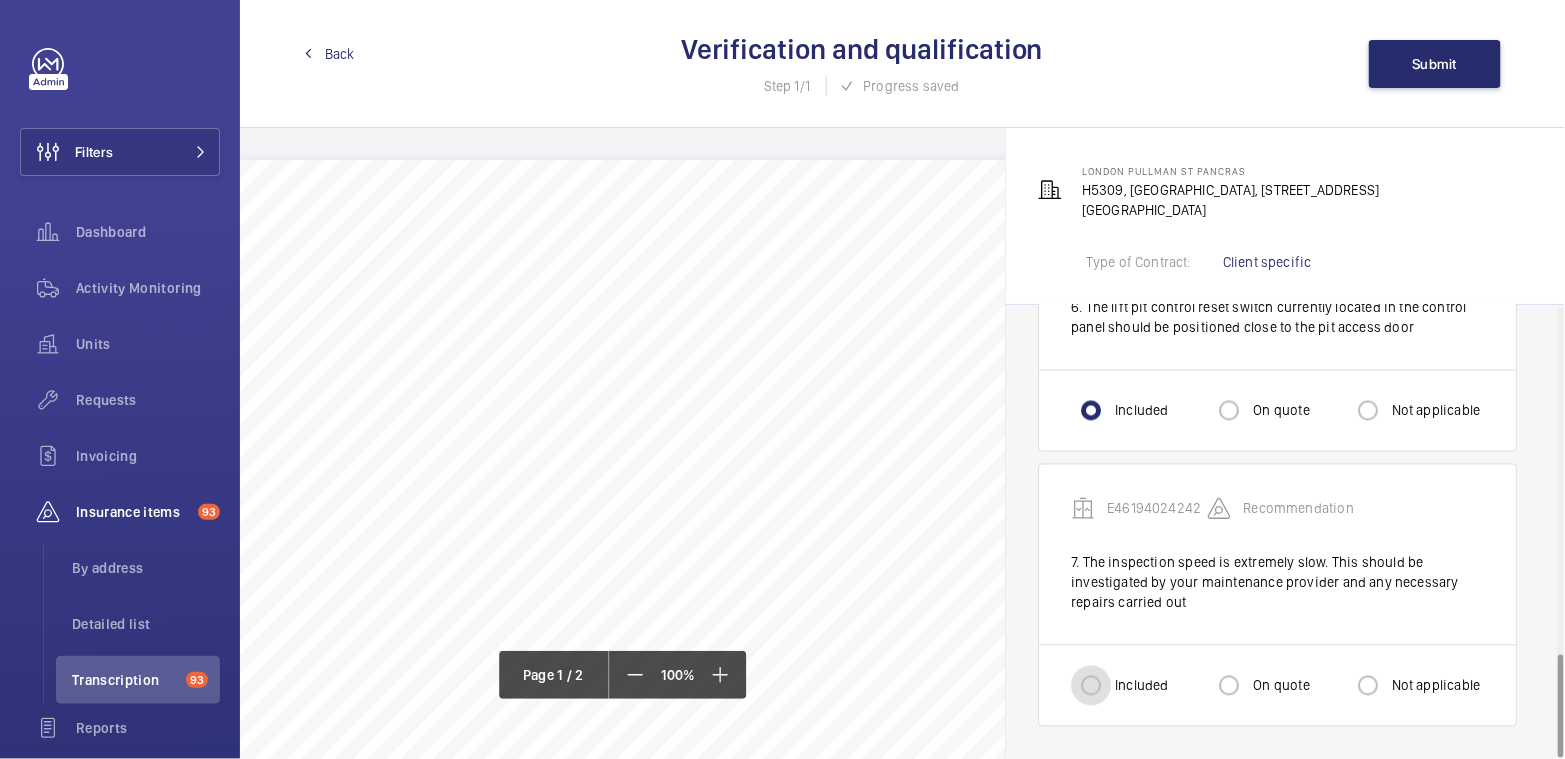 click on "Included" at bounding box center [1091, 686] 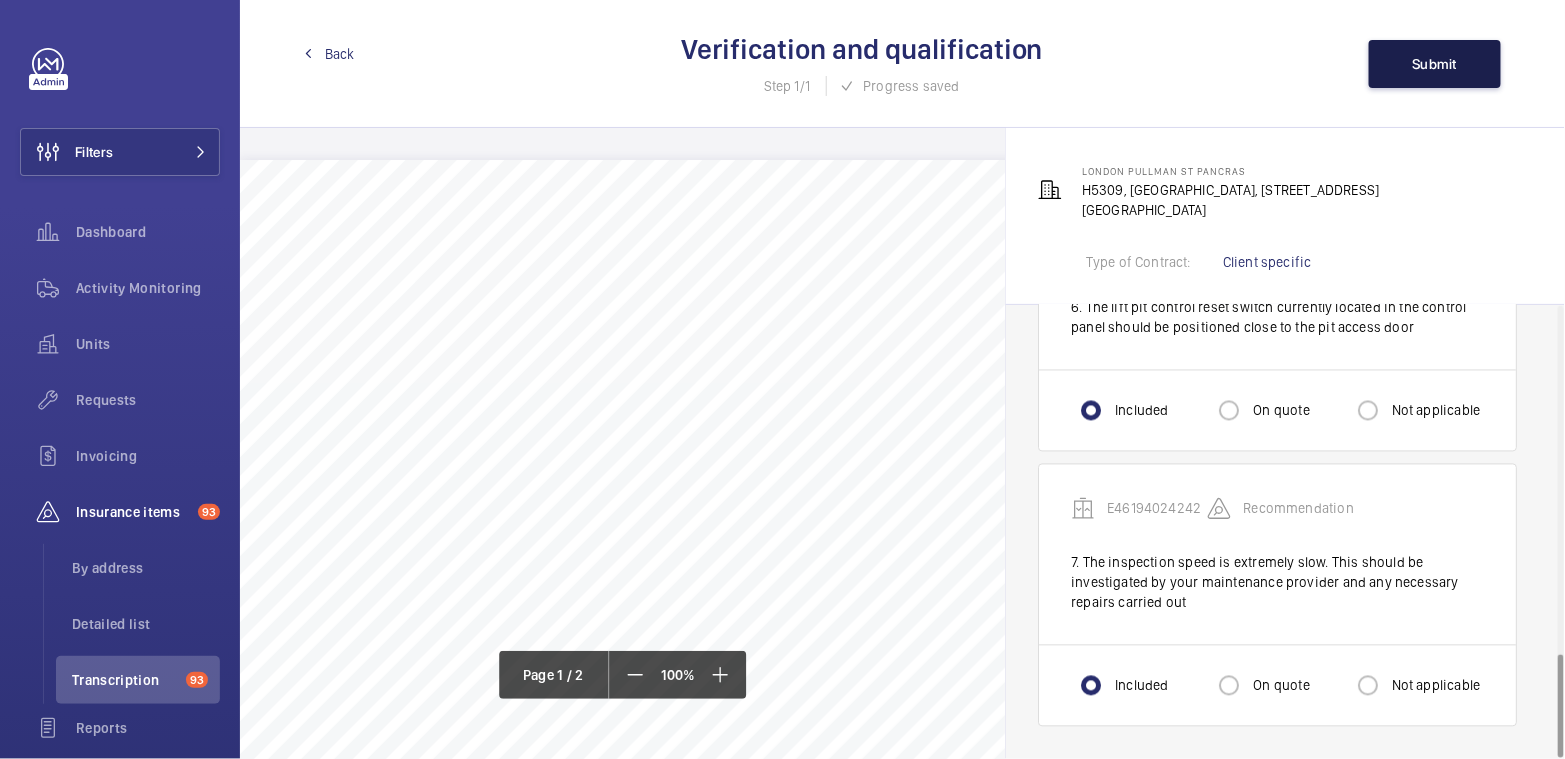 click on "Submit" 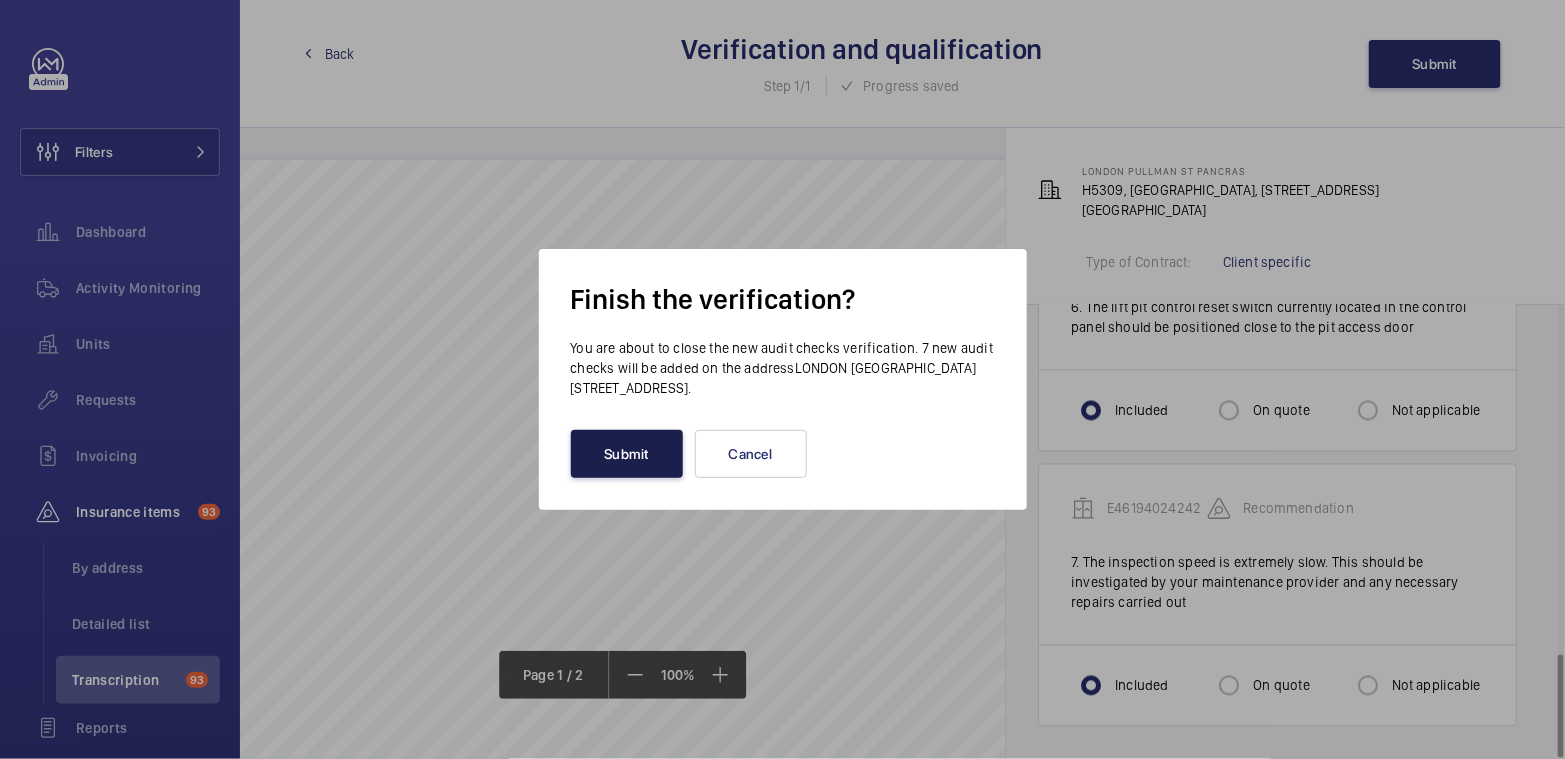 click on "Submit" at bounding box center [627, 454] 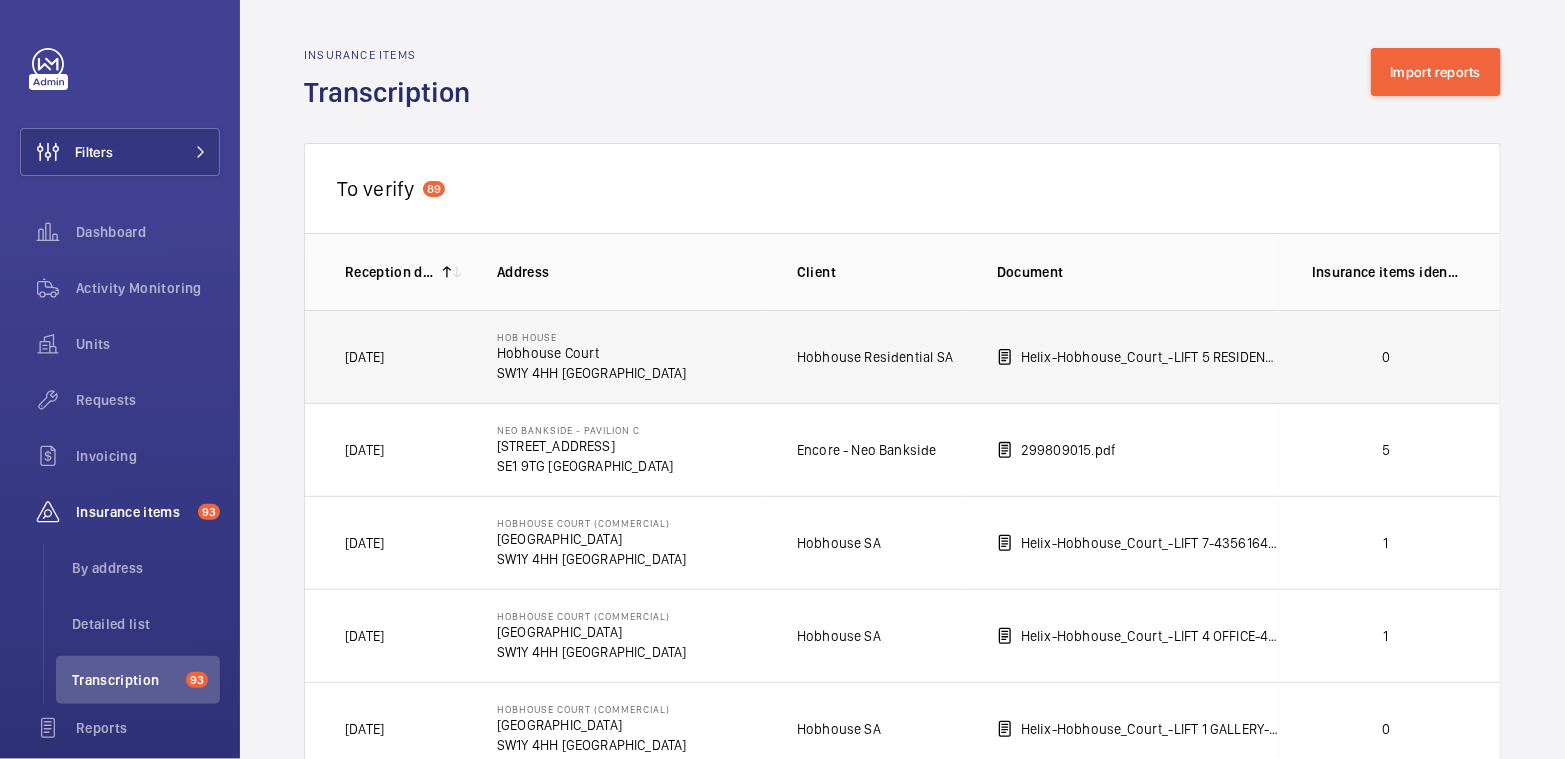 click on "0" 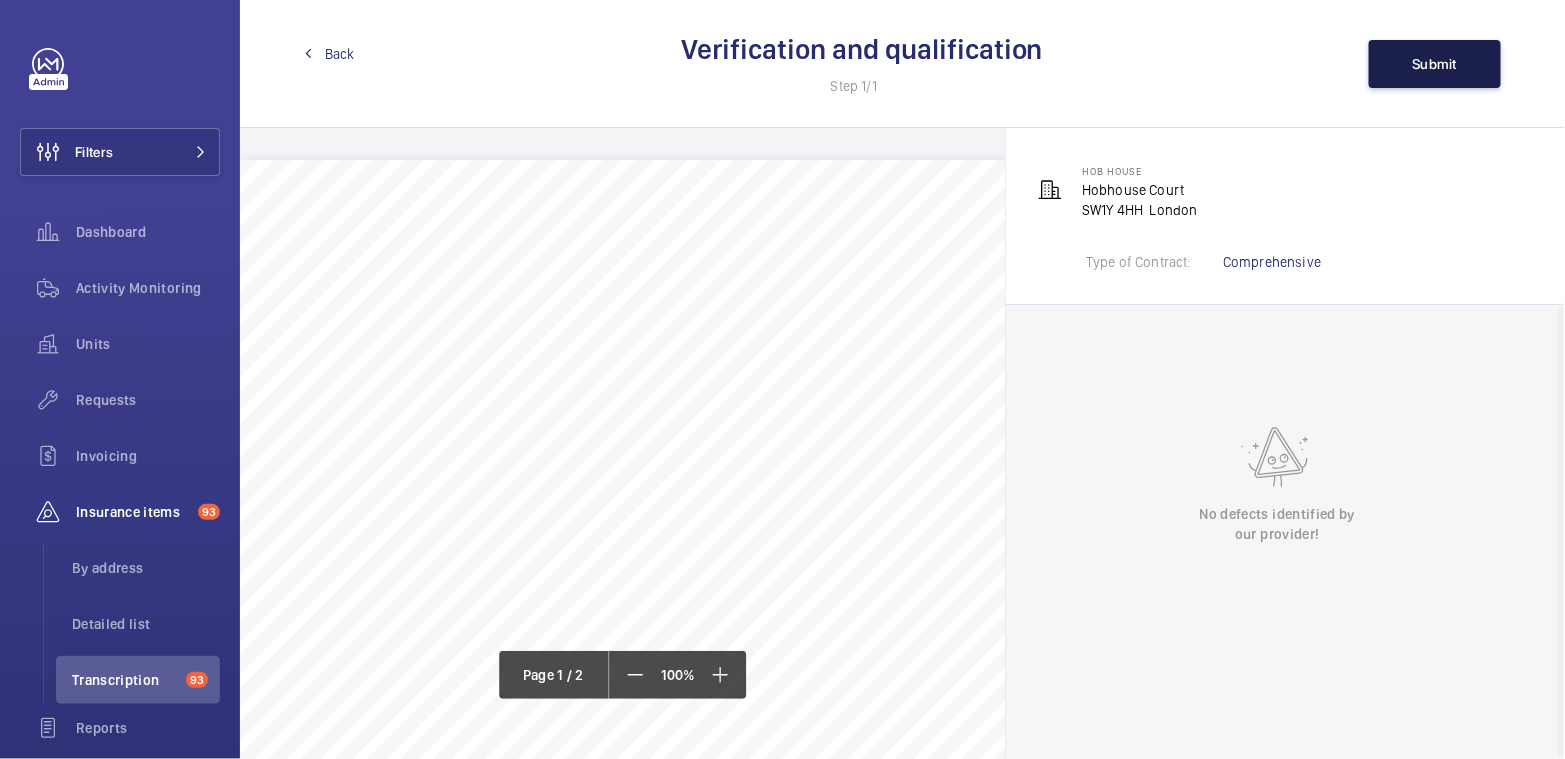 click on "Submit" 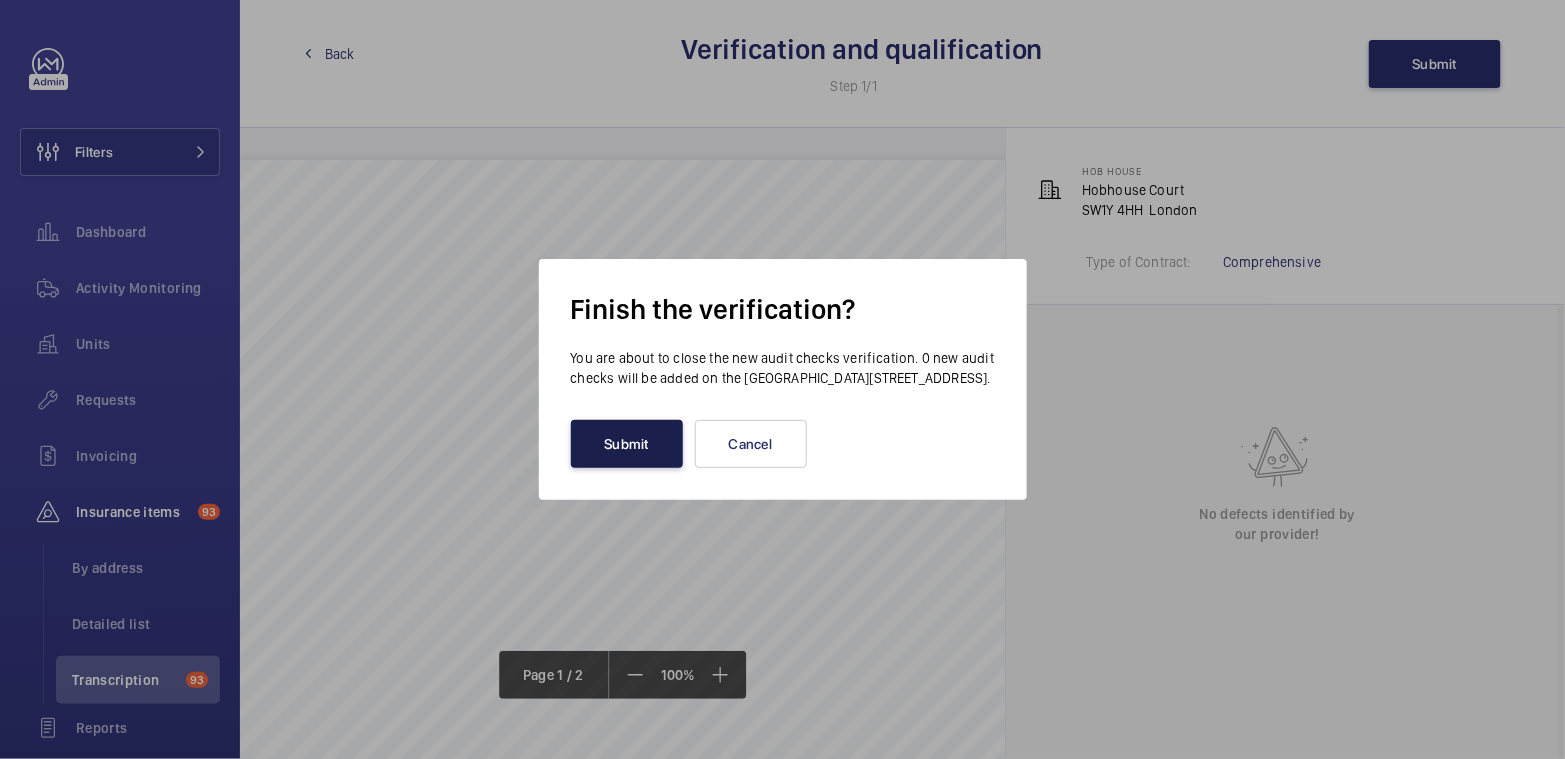 click on "Submit" at bounding box center [627, 444] 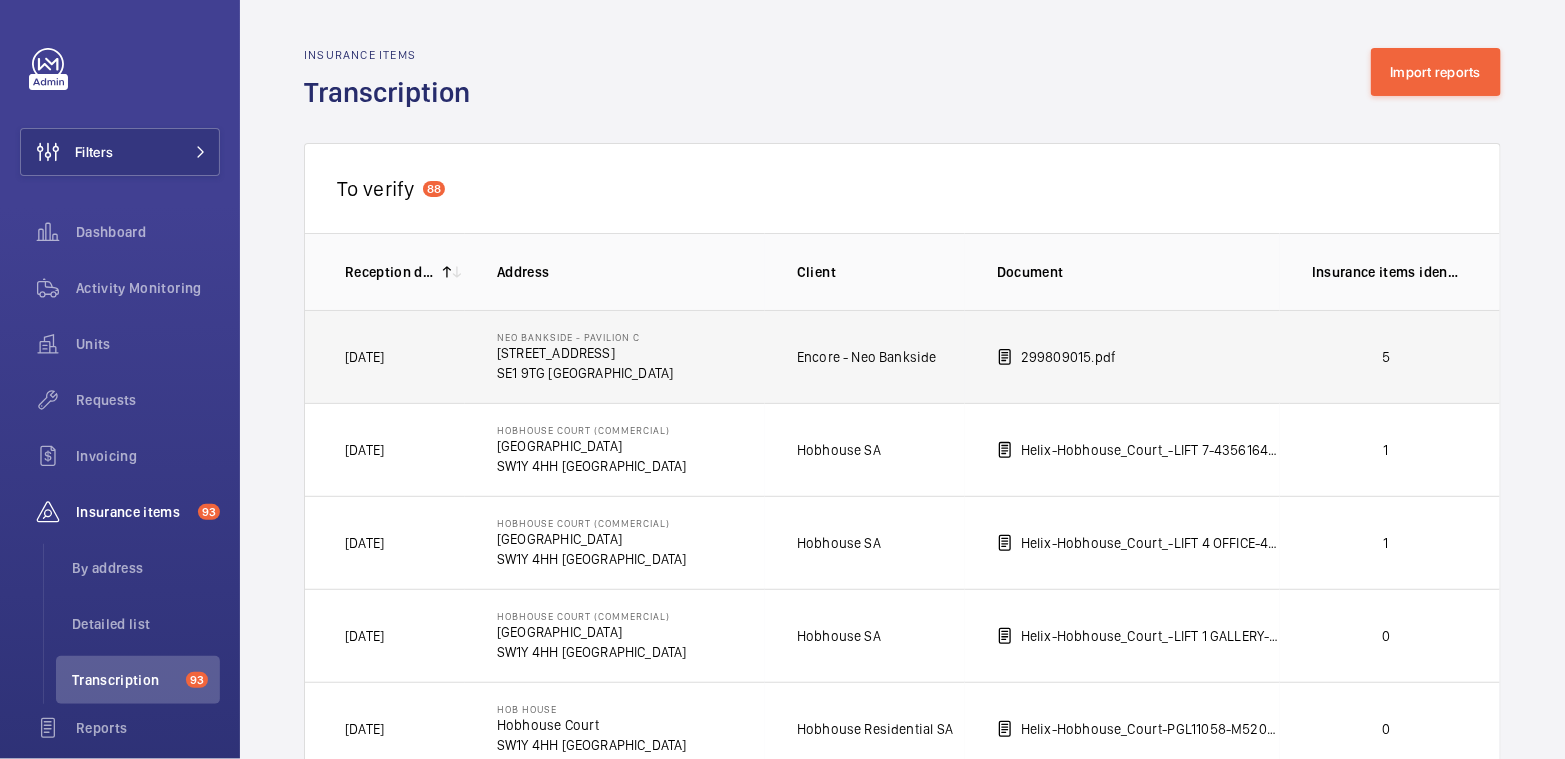 click on "5" 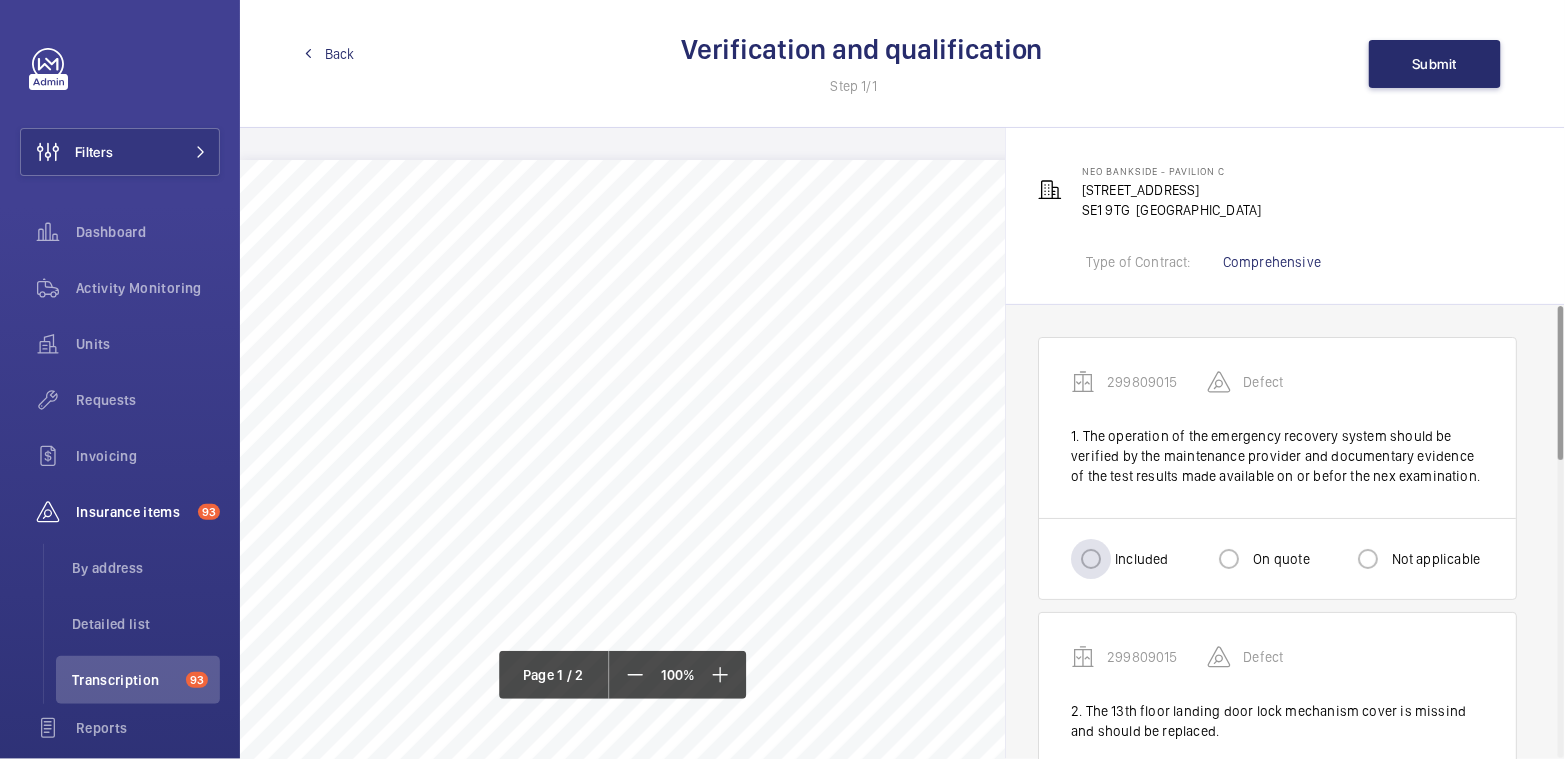 click on "Included" at bounding box center (1139, 559) 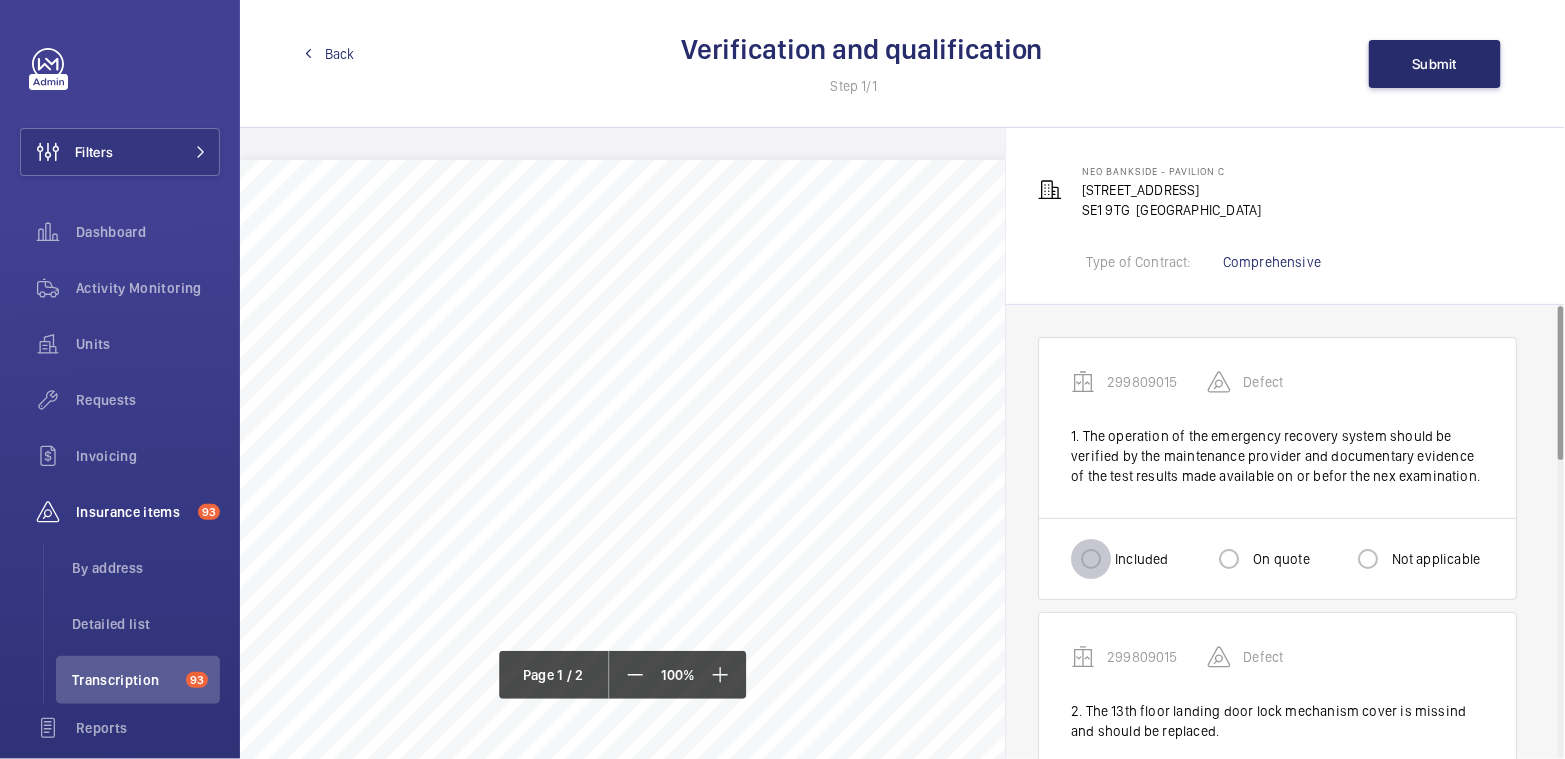 click on "Included" at bounding box center [1091, 559] 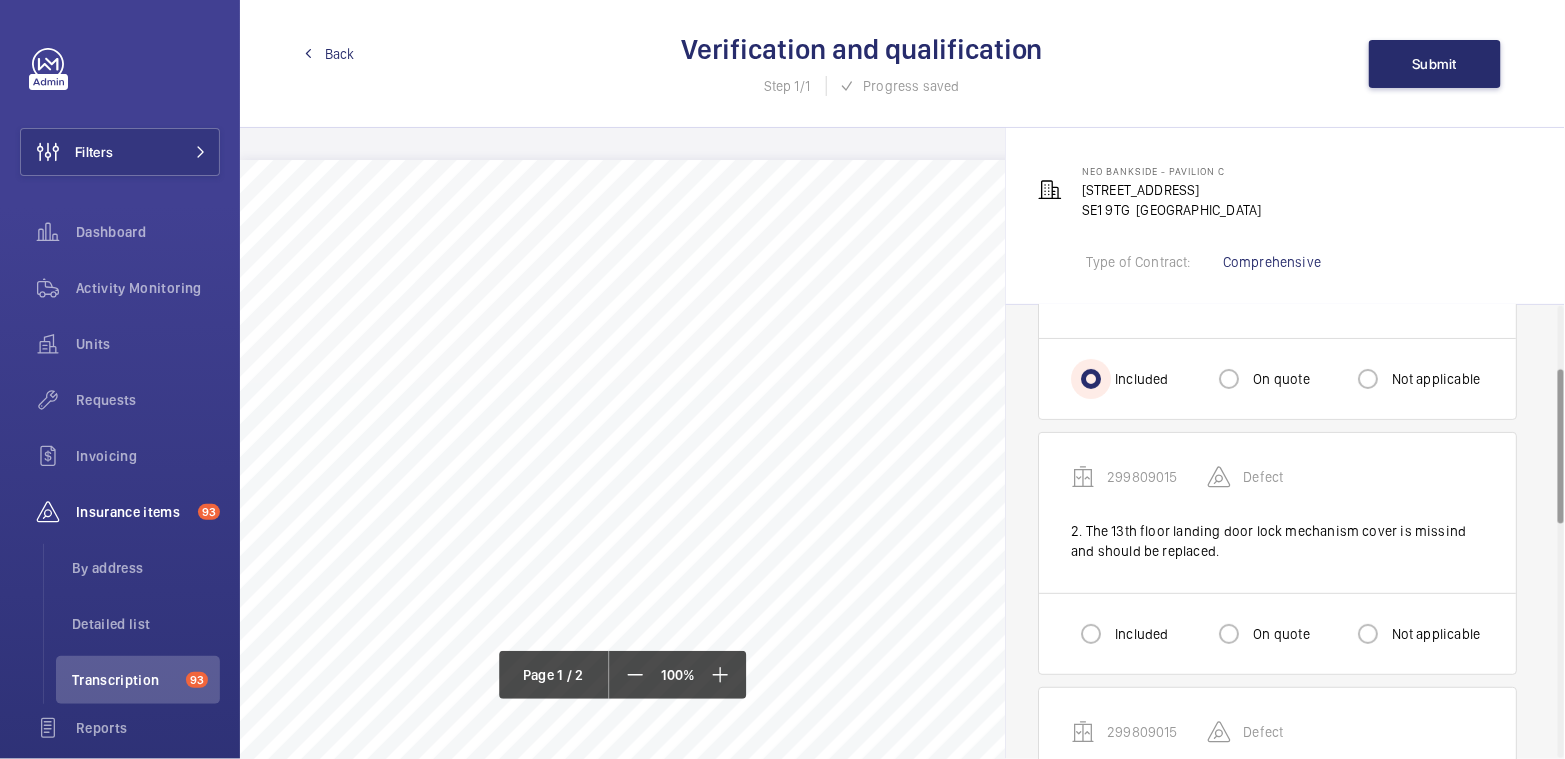scroll, scrollTop: 196, scrollLeft: 0, axis: vertical 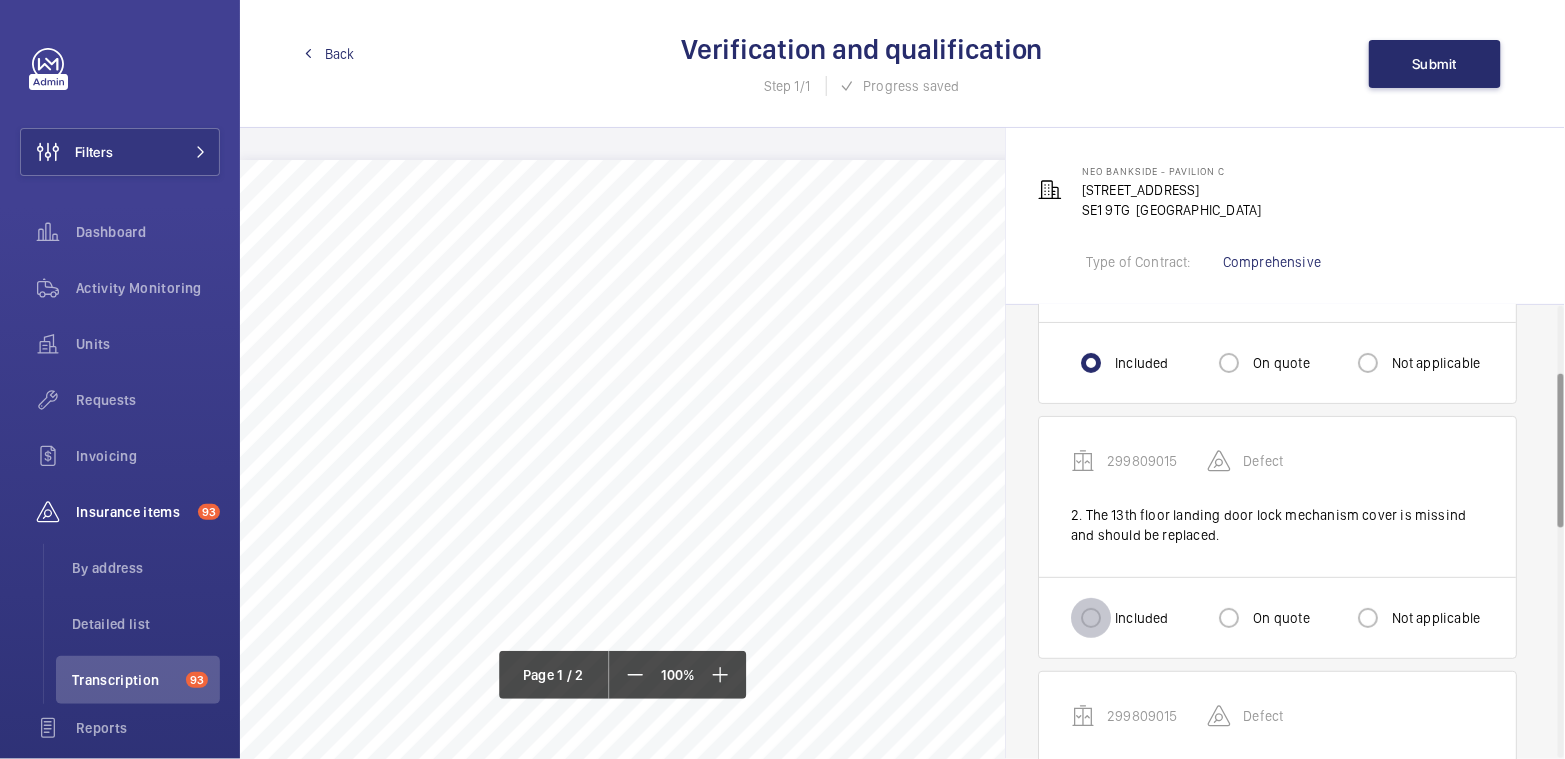 click on "Included" at bounding box center [1091, 618] 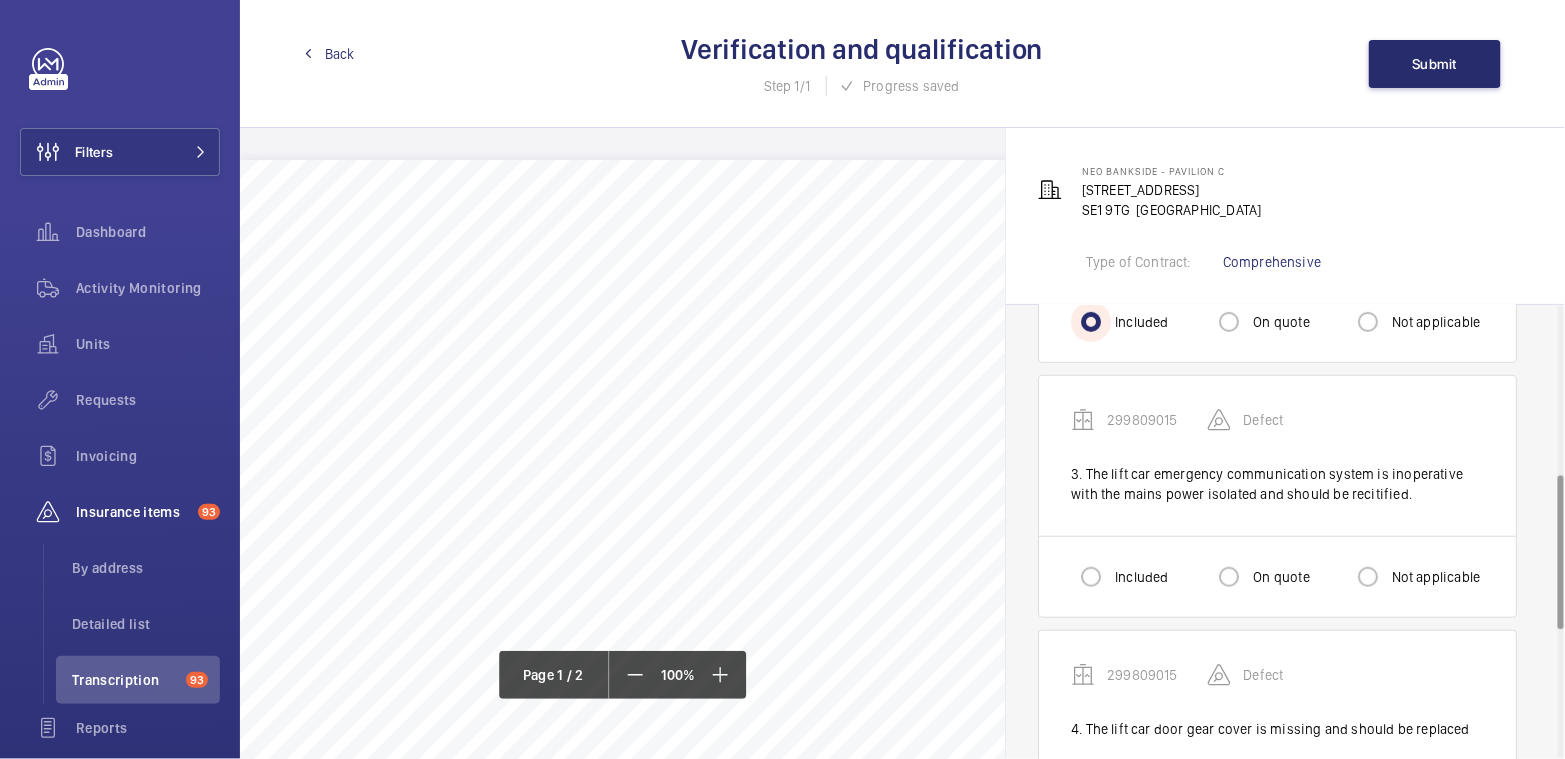 scroll, scrollTop: 495, scrollLeft: 0, axis: vertical 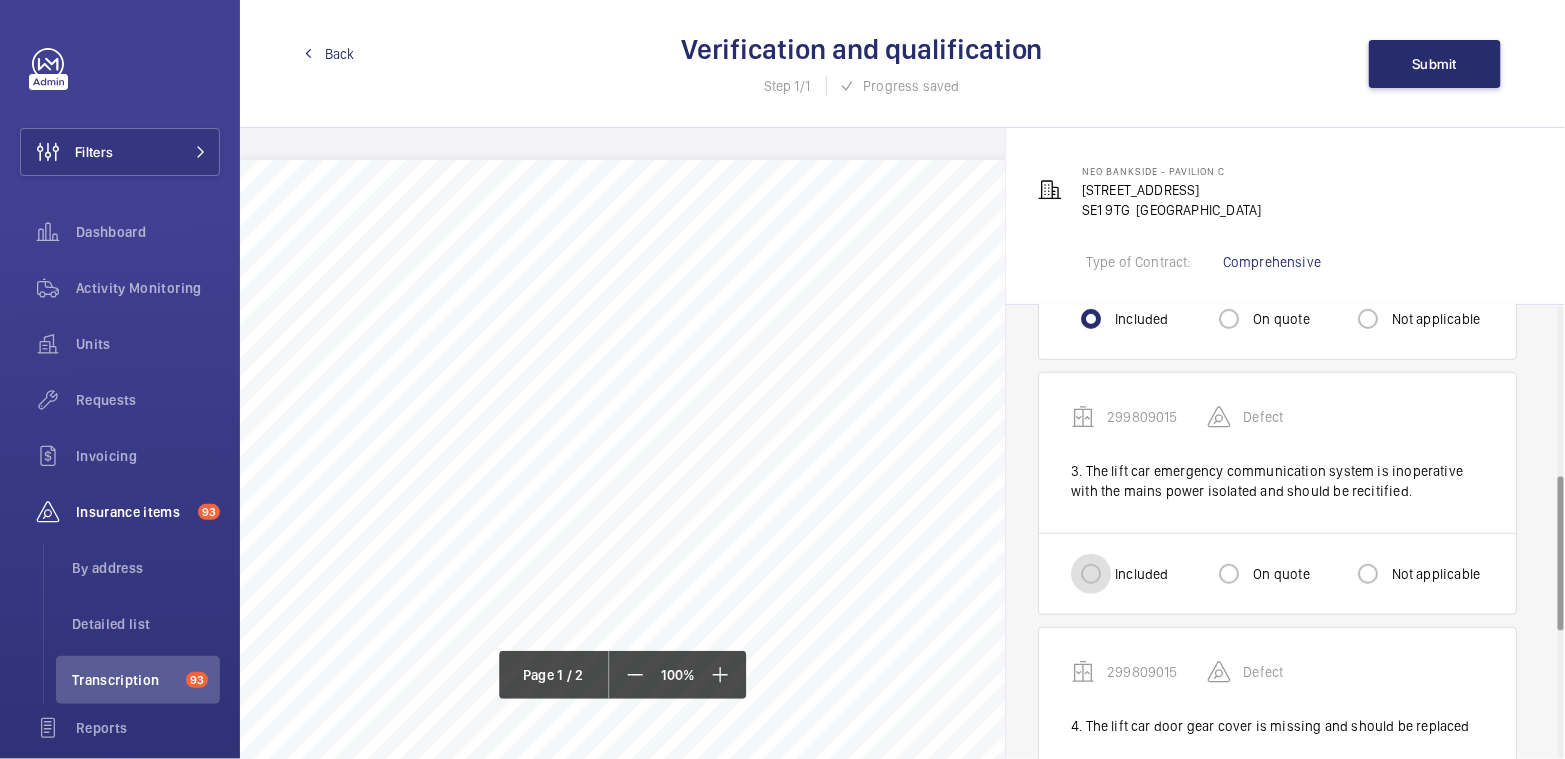 click on "Included" at bounding box center [1091, 574] 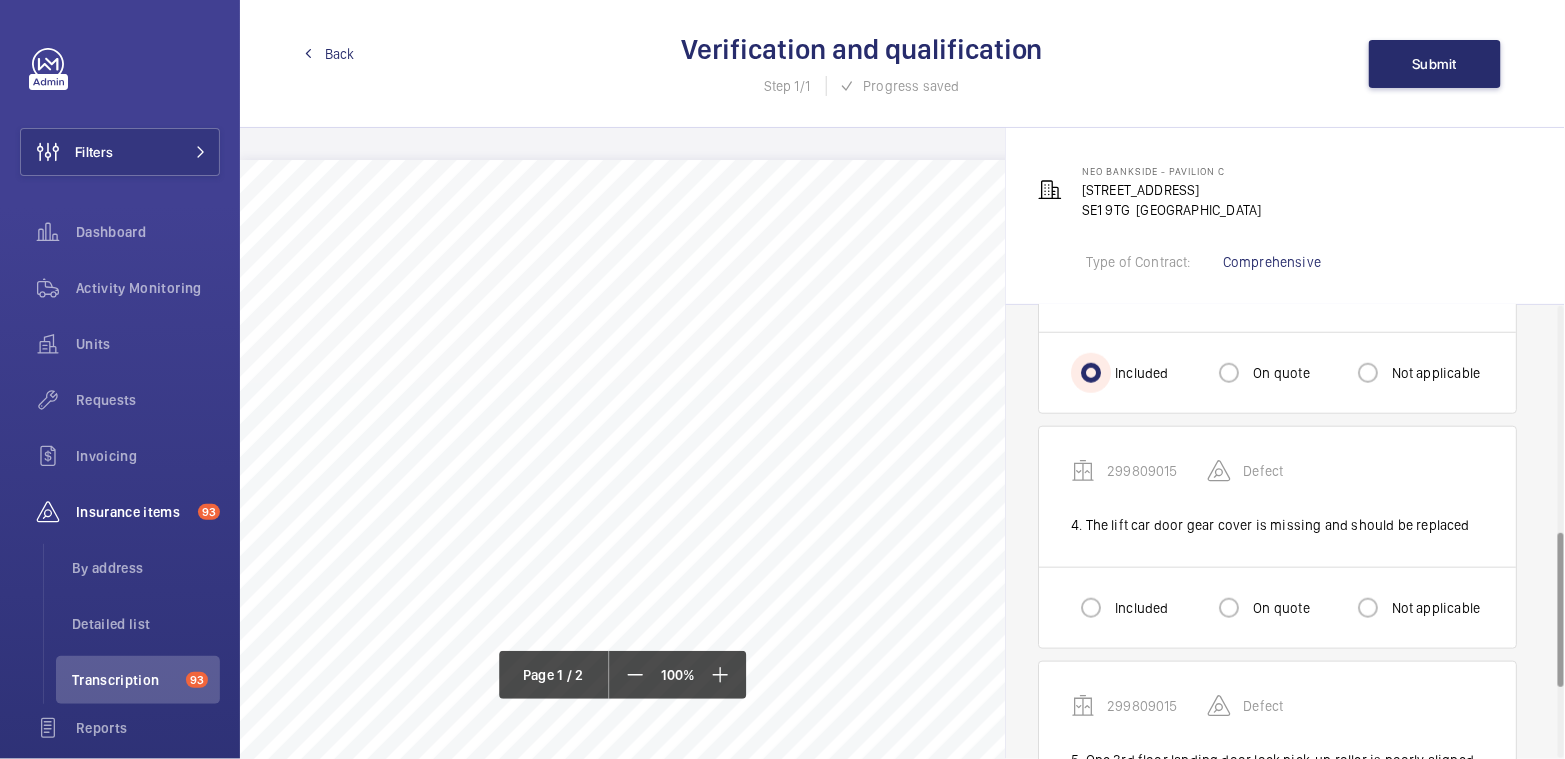 scroll, scrollTop: 706, scrollLeft: 0, axis: vertical 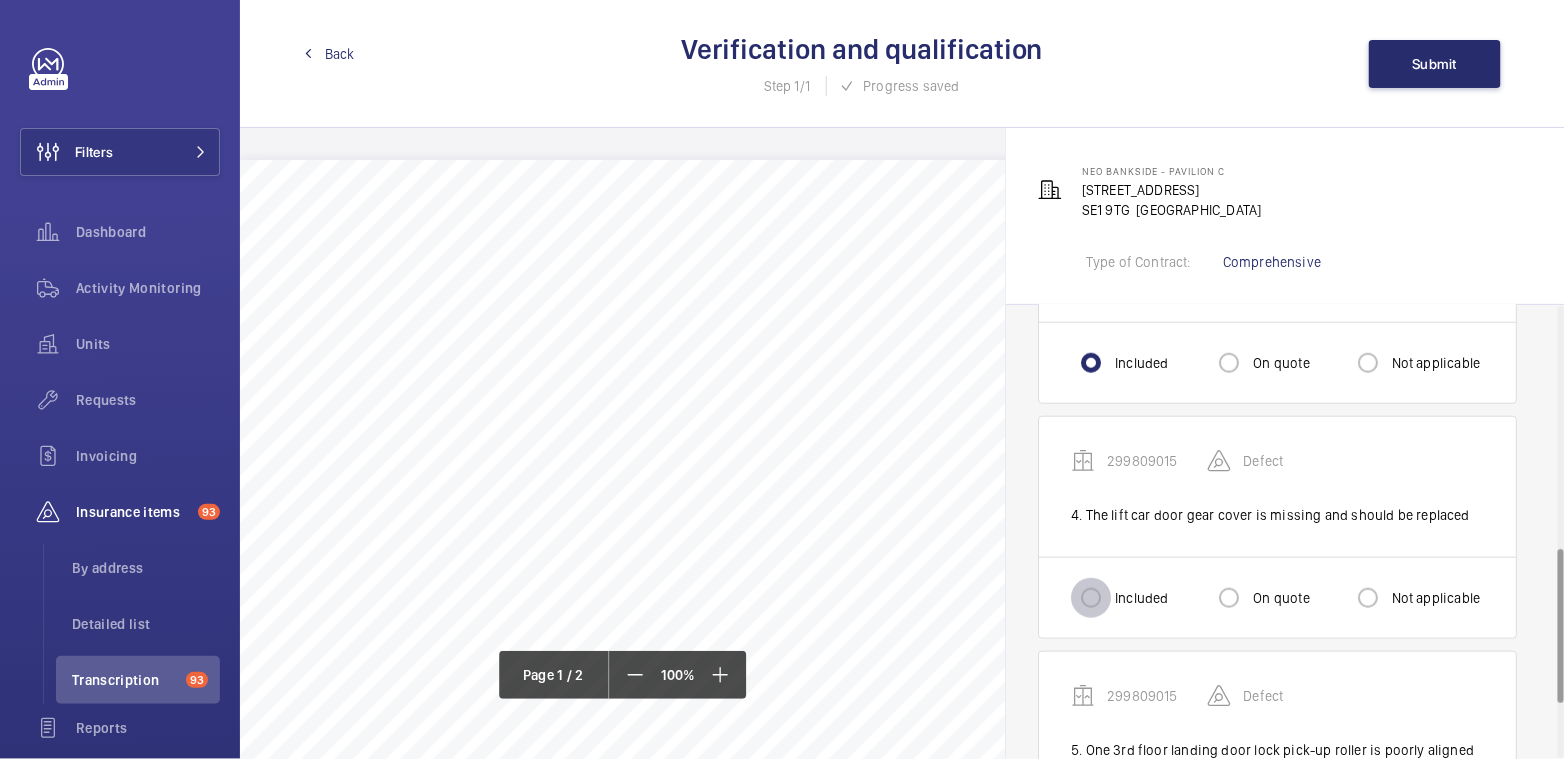 click on "Included" at bounding box center [1091, 598] 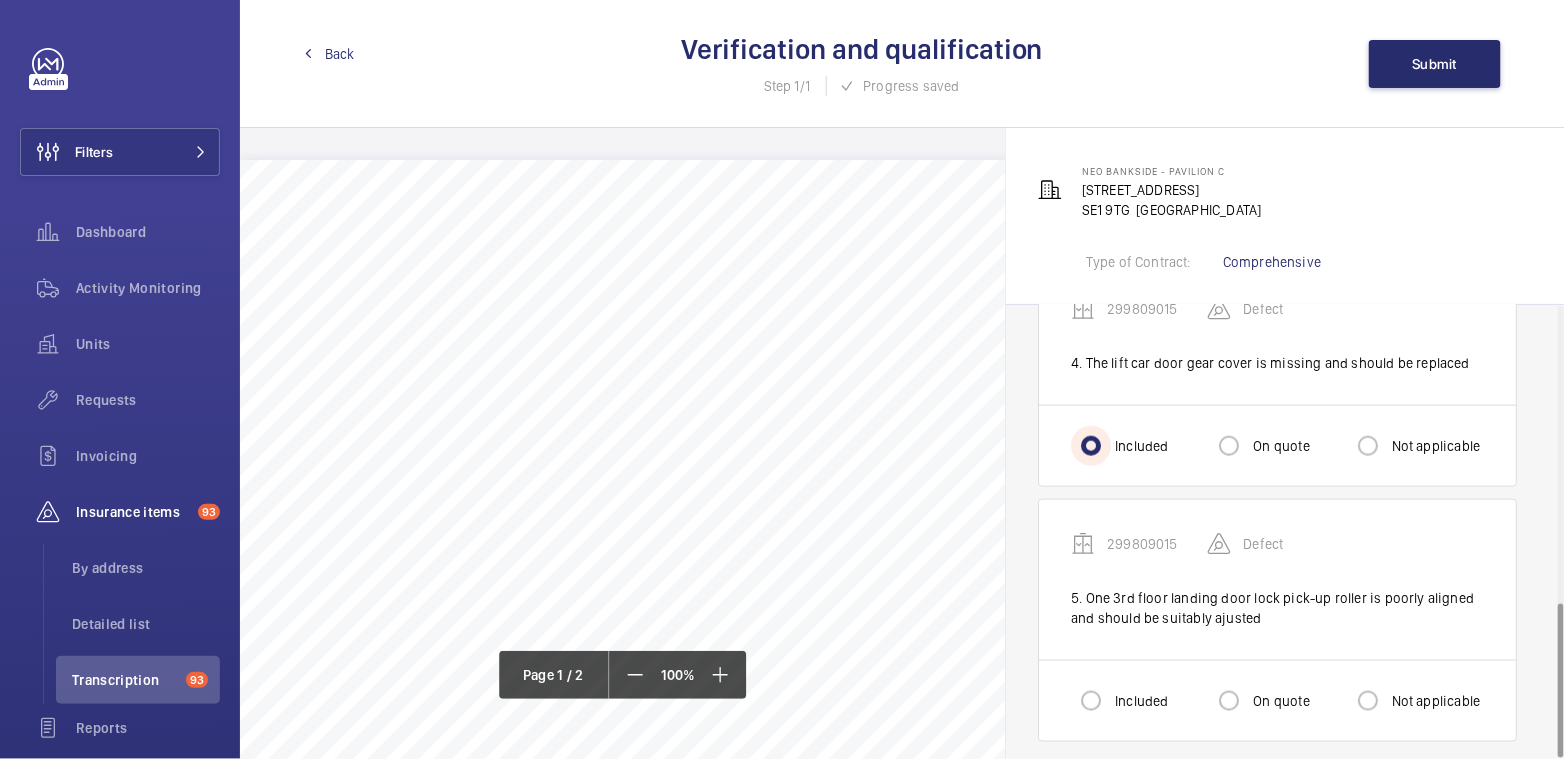 scroll, scrollTop: 865, scrollLeft: 0, axis: vertical 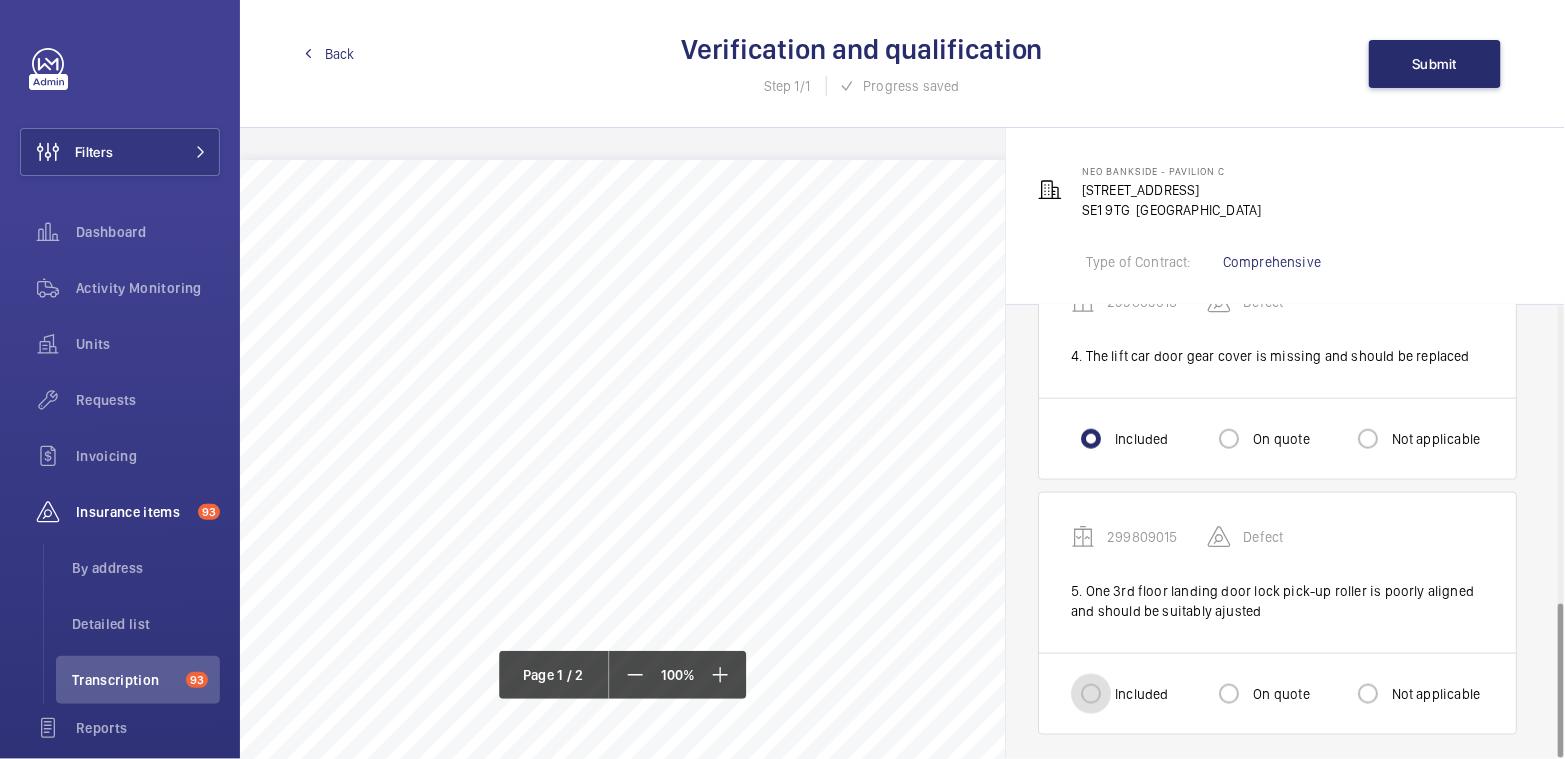 click on "Included" at bounding box center [1091, 694] 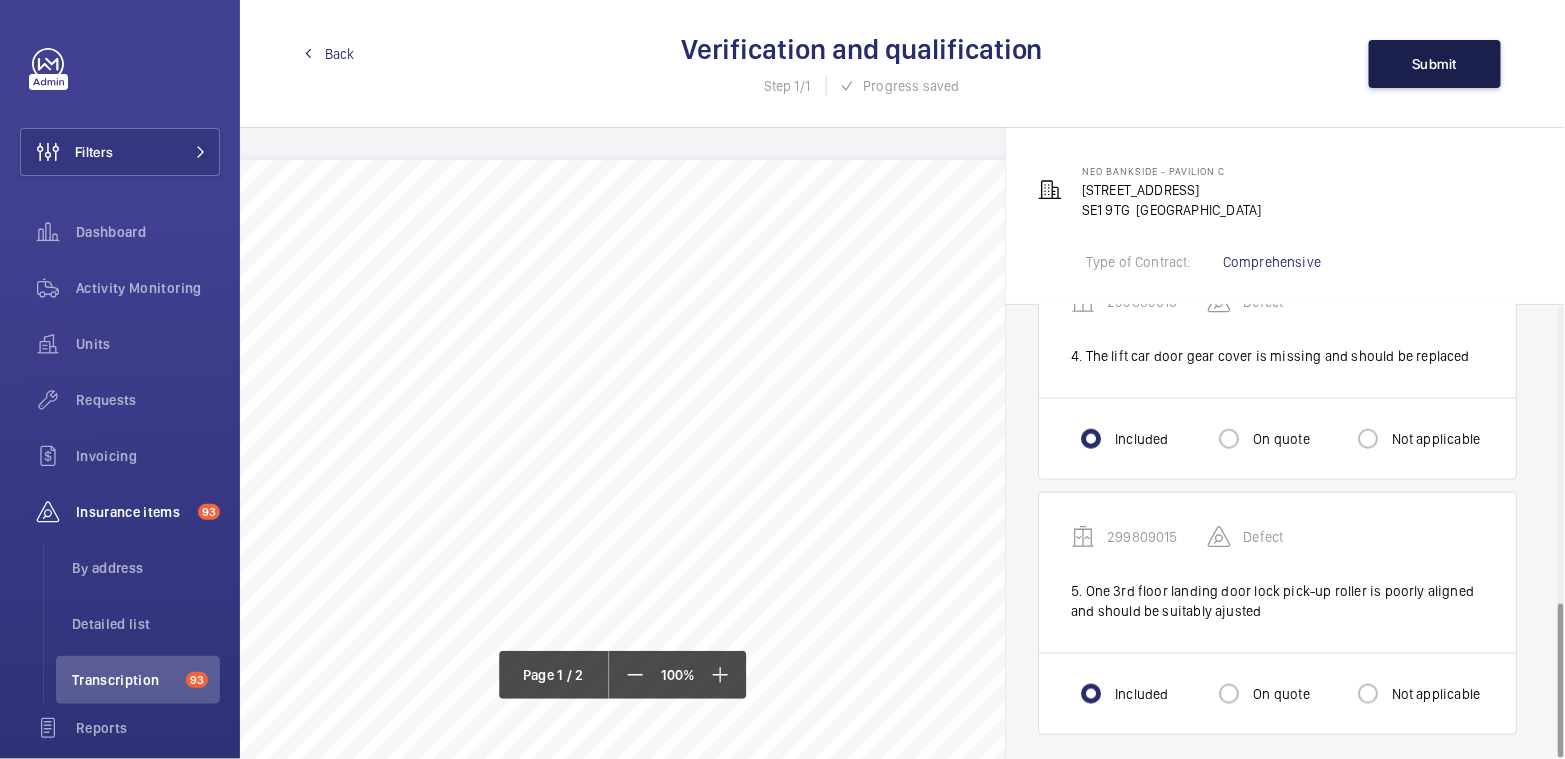 click on "Submit" 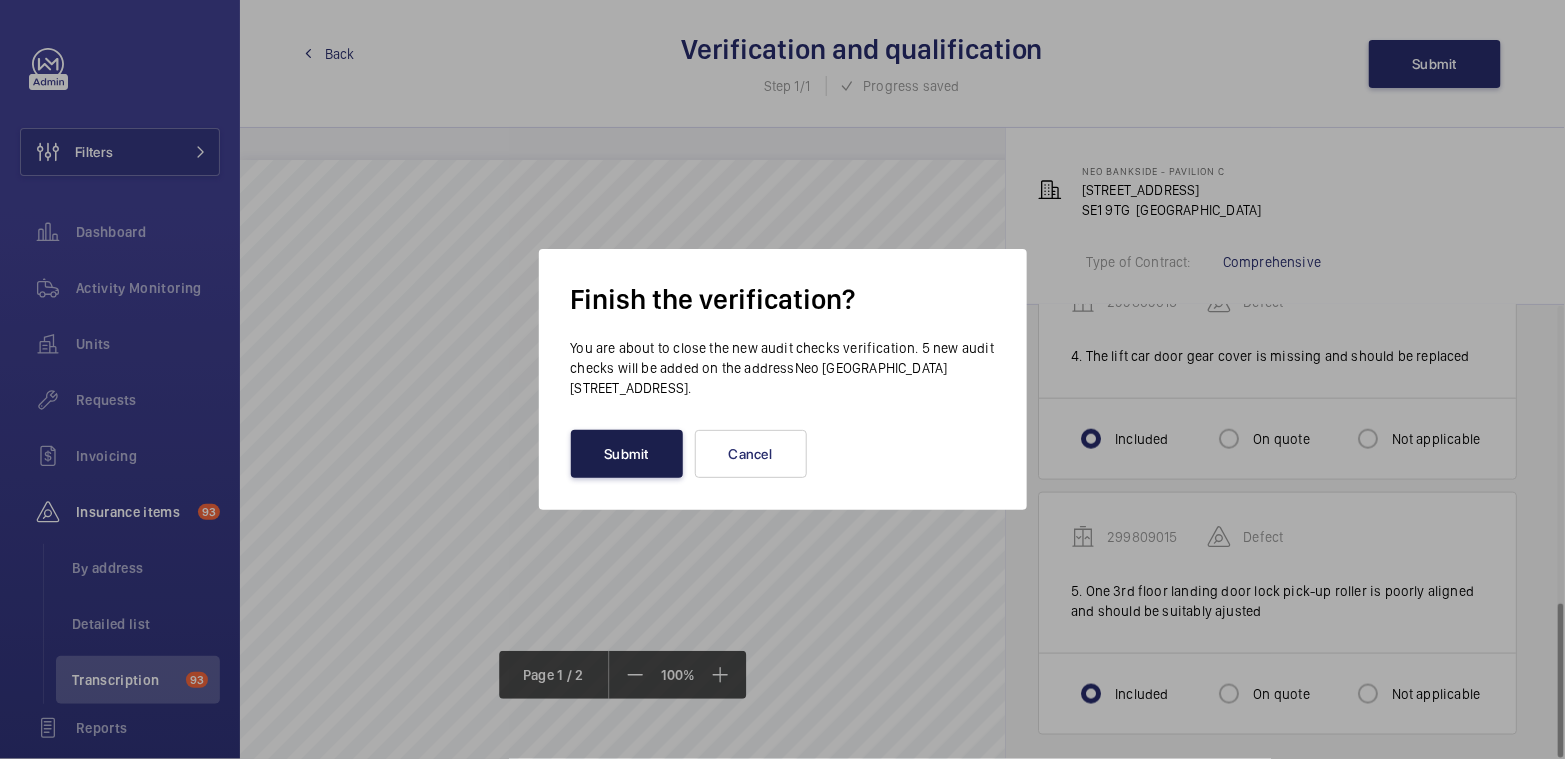 click on "Submit" at bounding box center (627, 454) 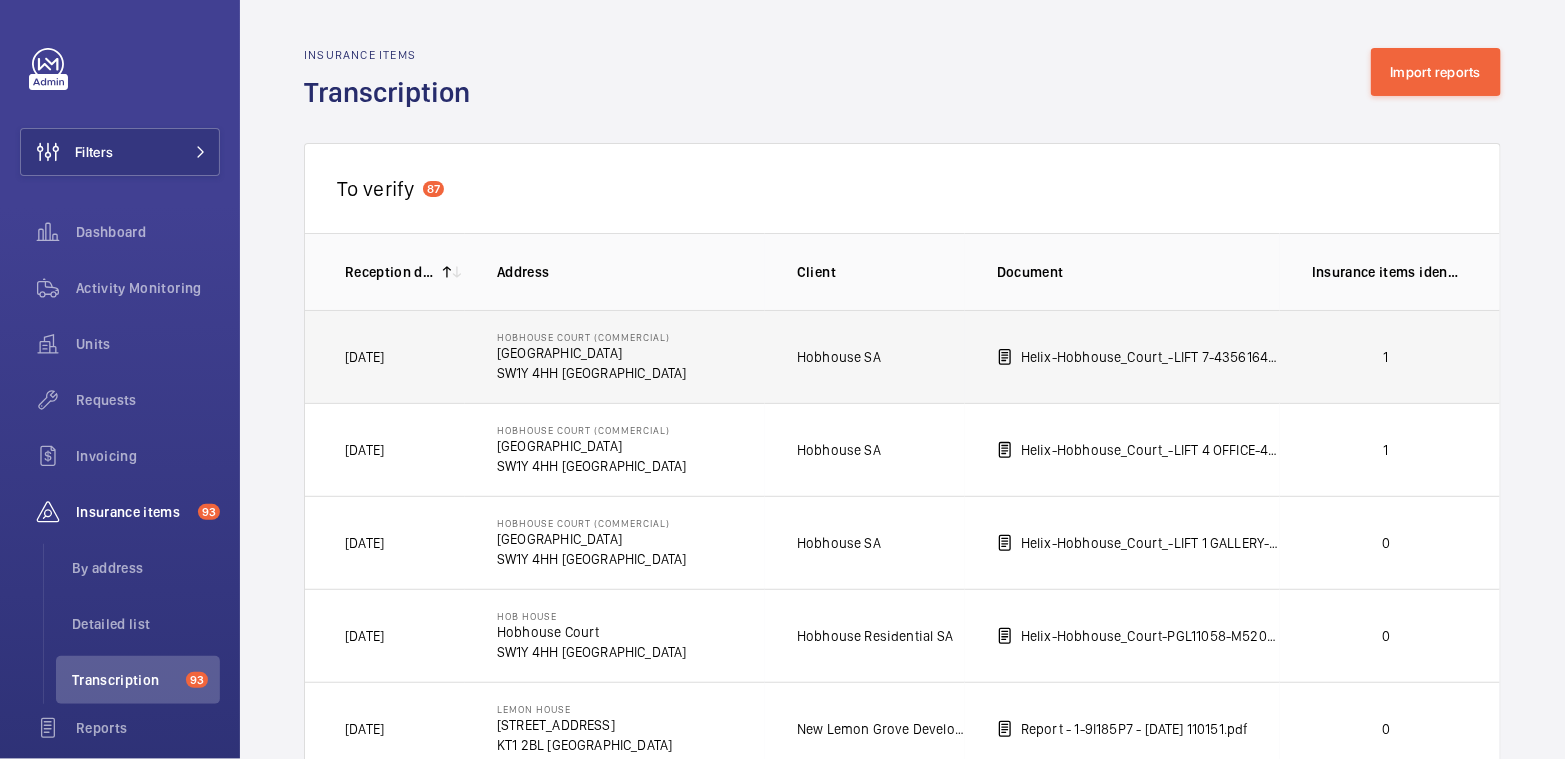 click on "1" 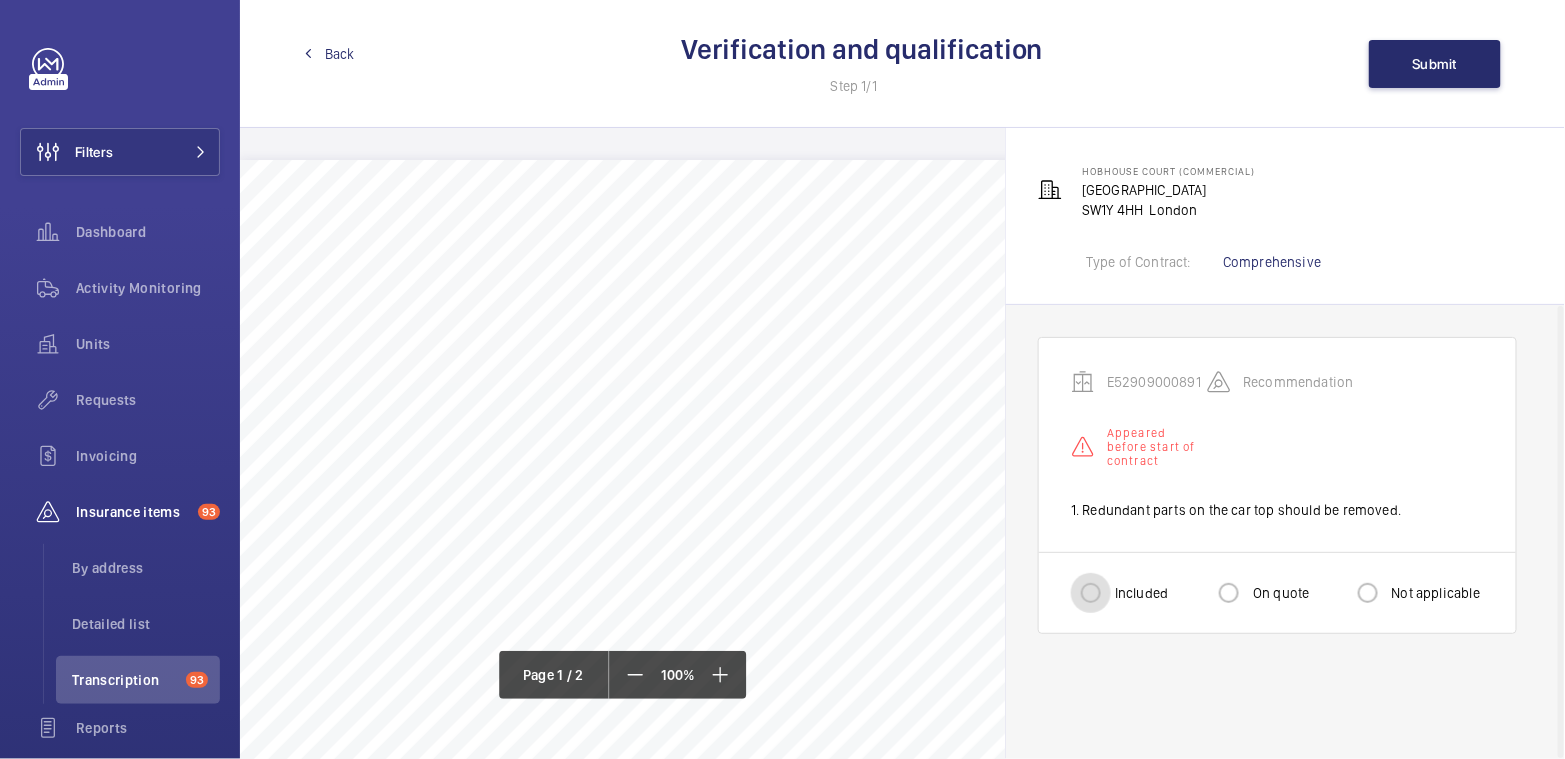 click on "Included" at bounding box center (1091, 593) 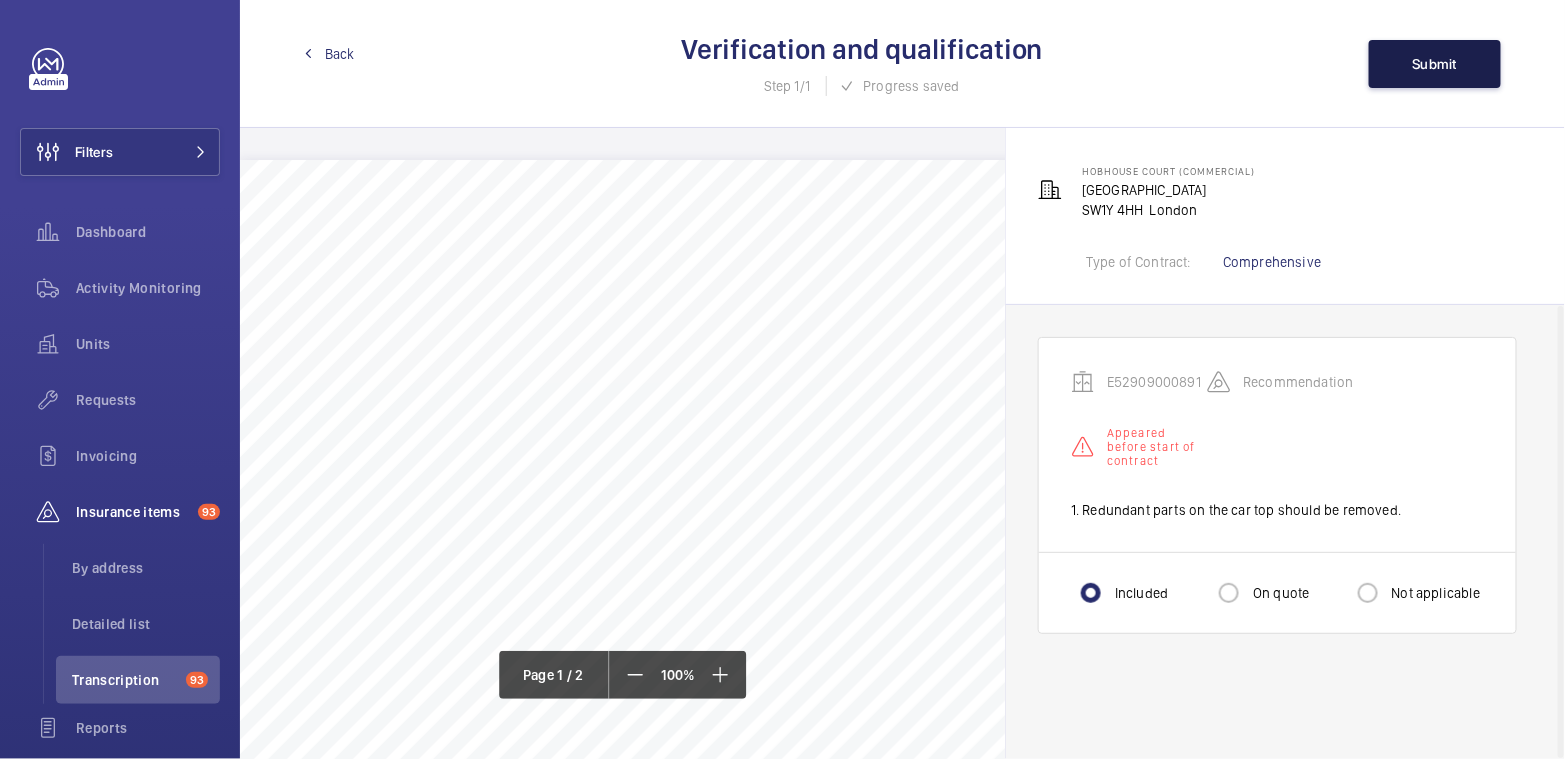 click on "Submit" 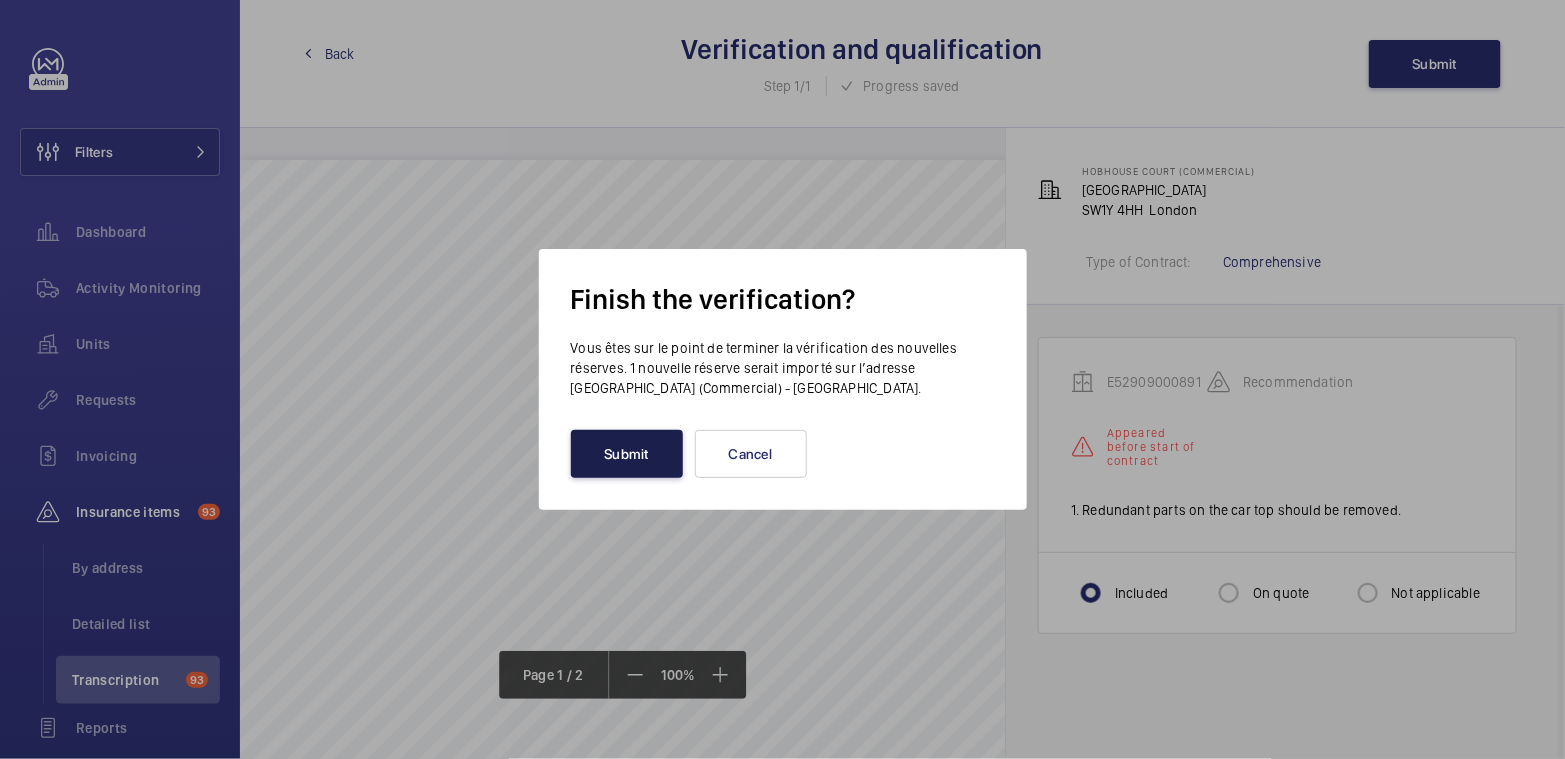 click on "Submit" at bounding box center (627, 454) 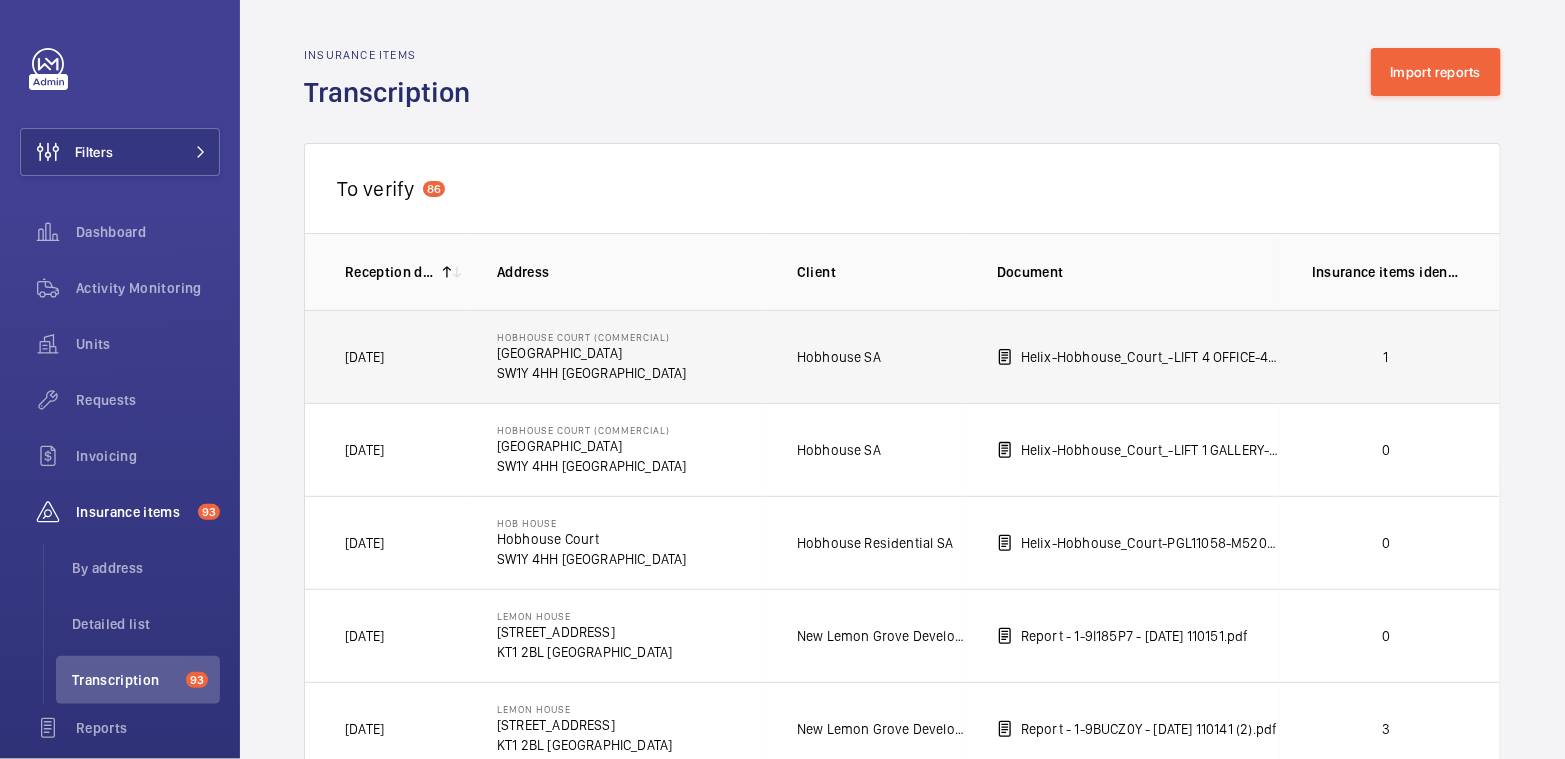 click on "1" 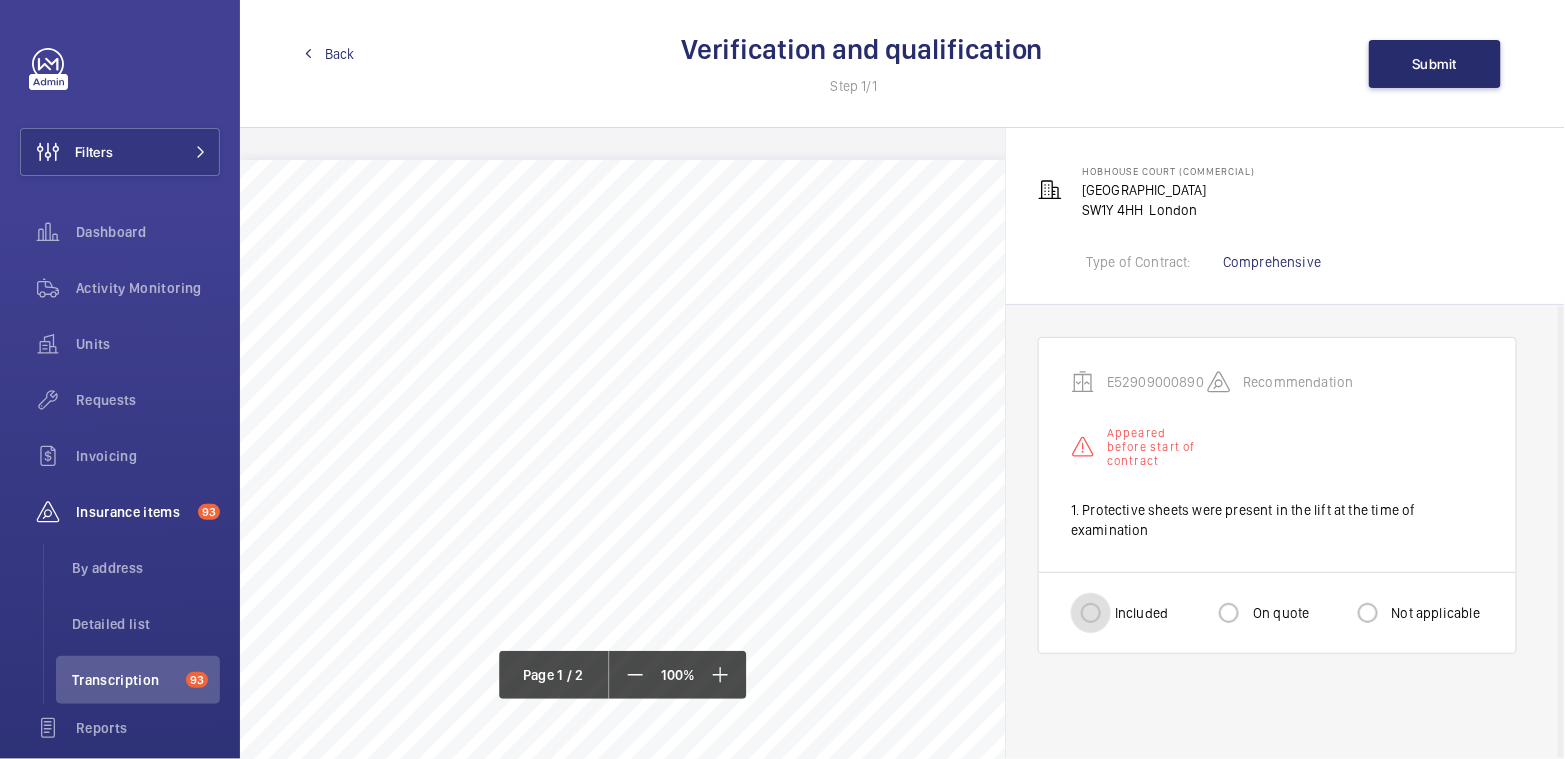 click on "Included" at bounding box center (1091, 613) 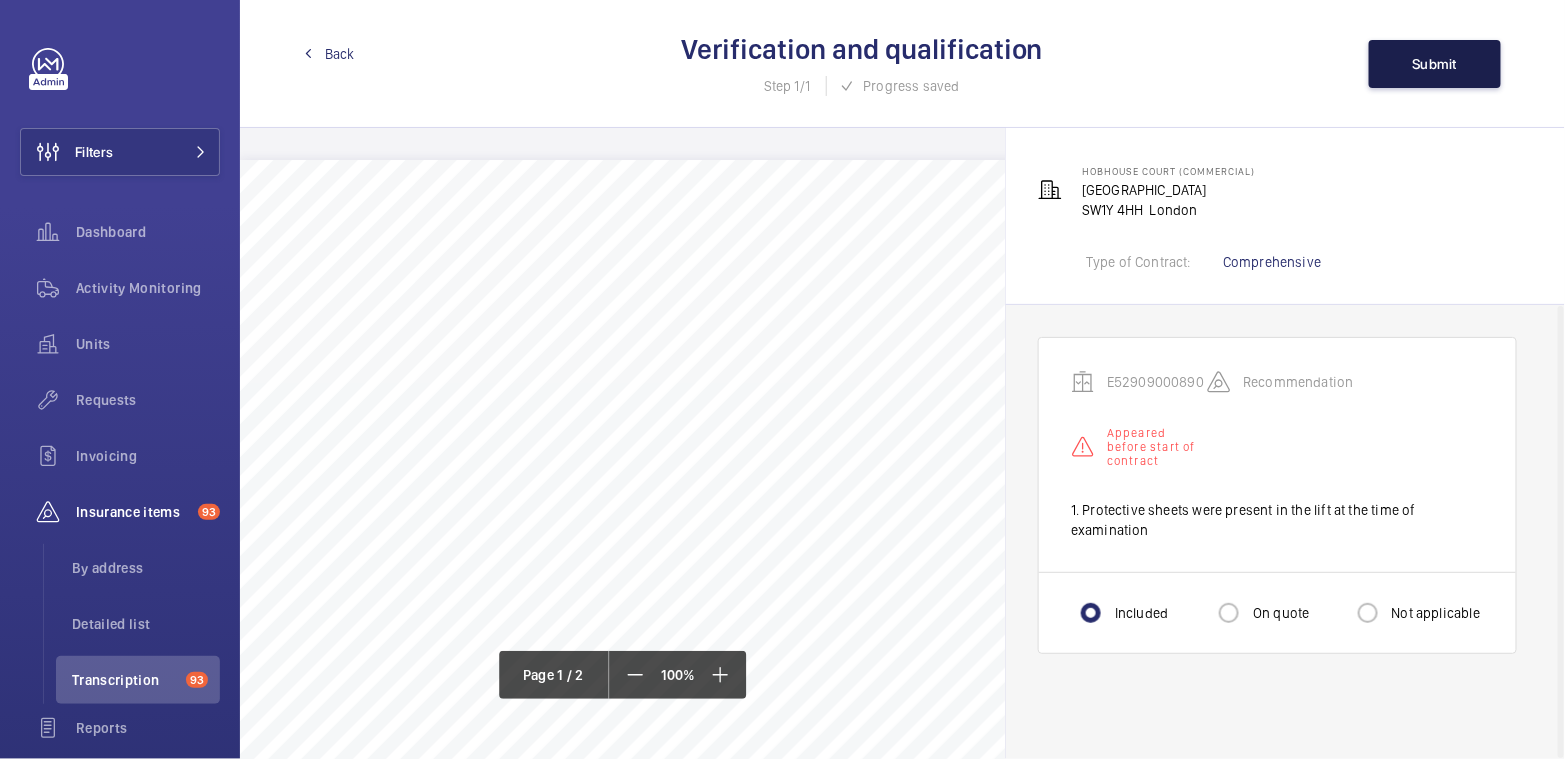 click on "Submit" 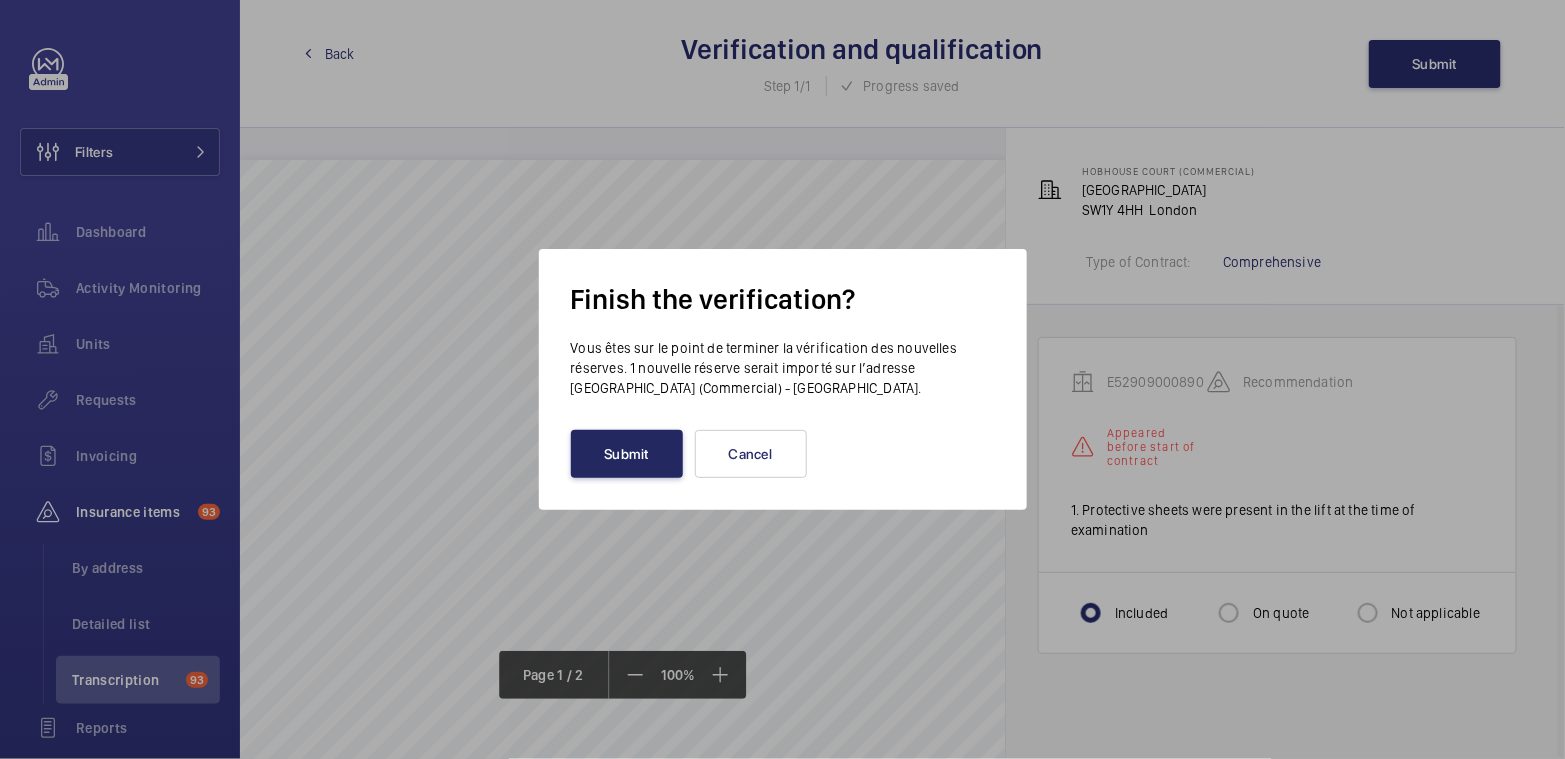 click on "Submit" at bounding box center (627, 454) 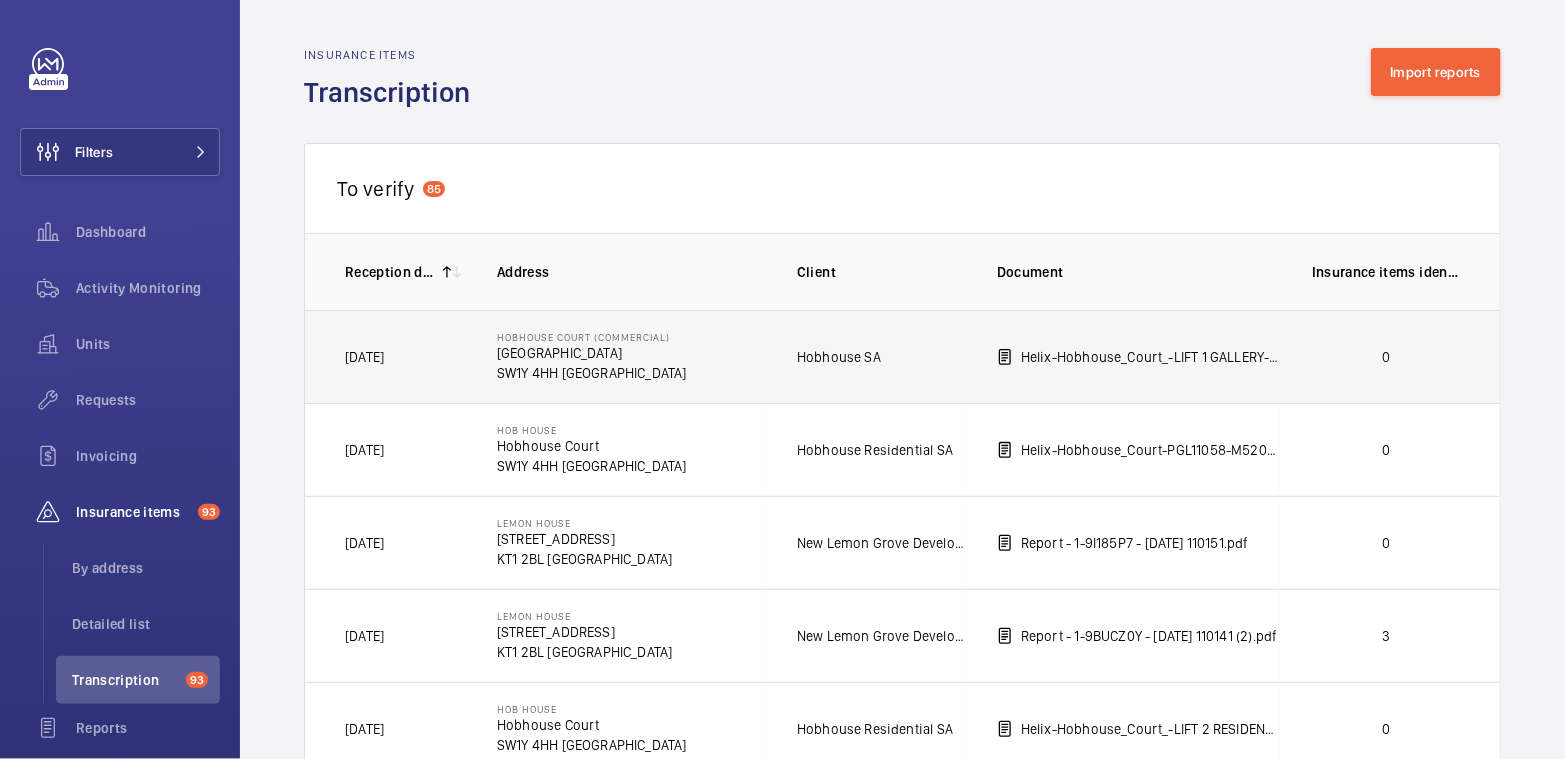 click on "0" 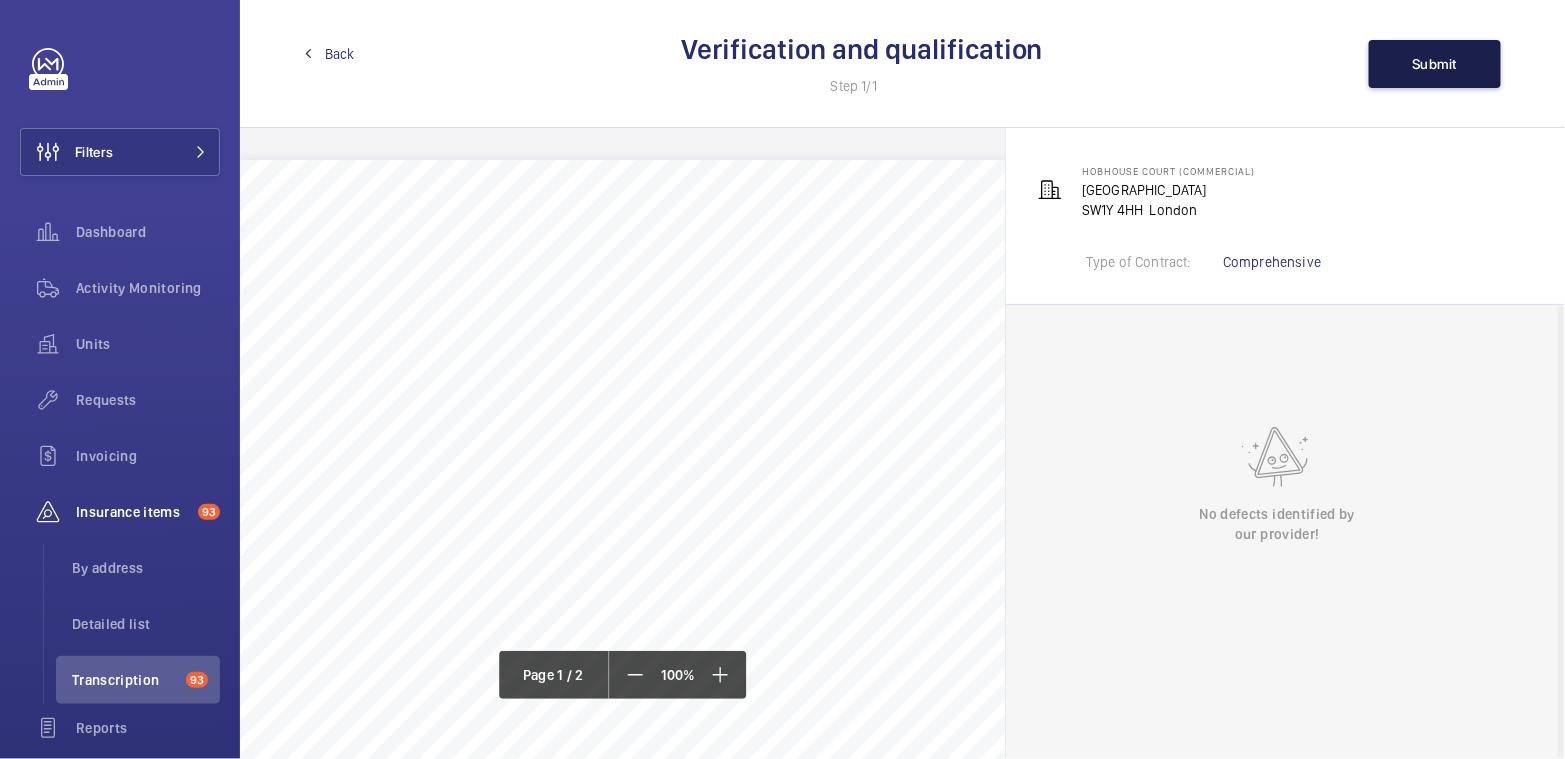 click on "Submit" 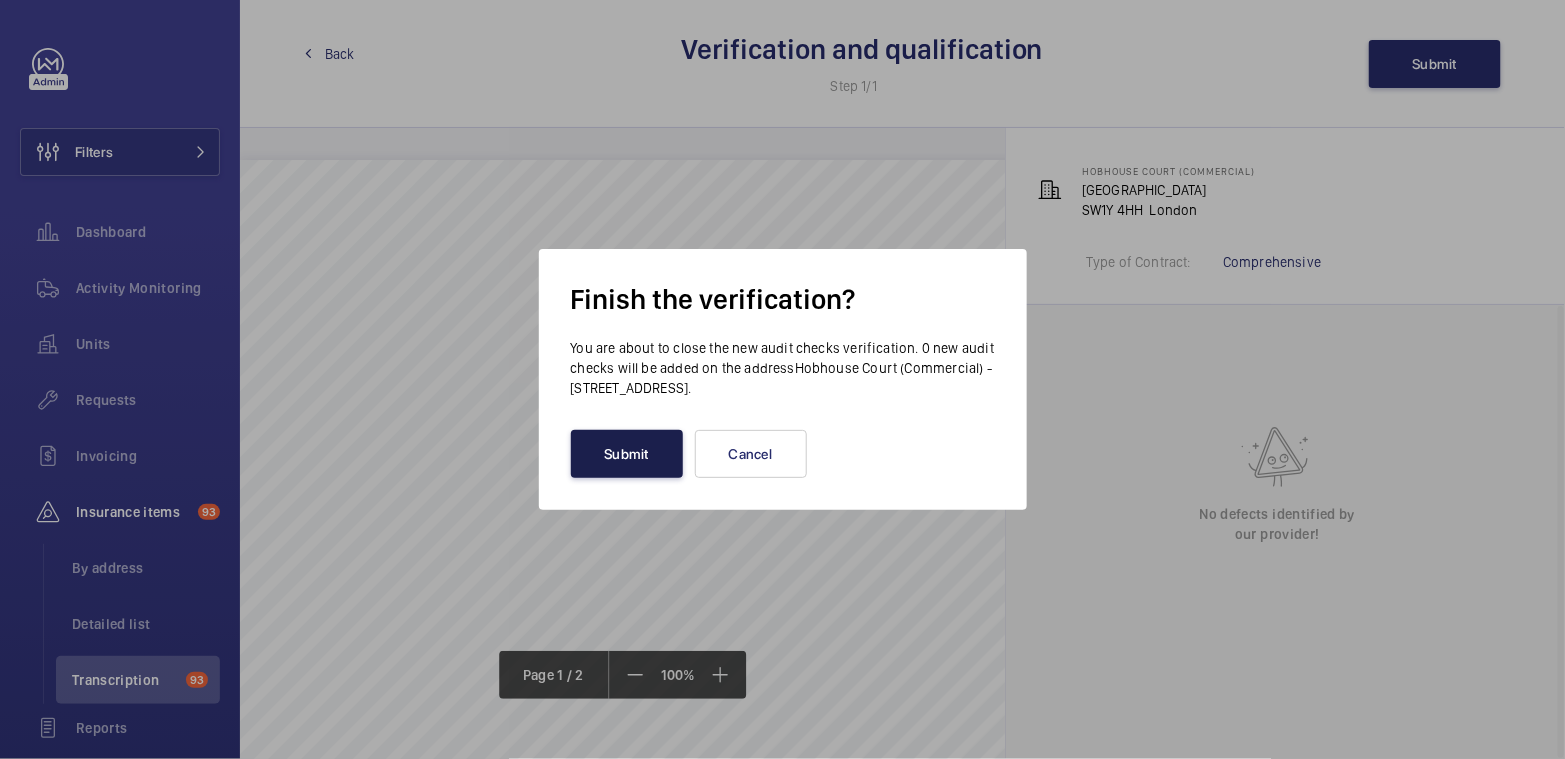 click on "Submit" at bounding box center [627, 454] 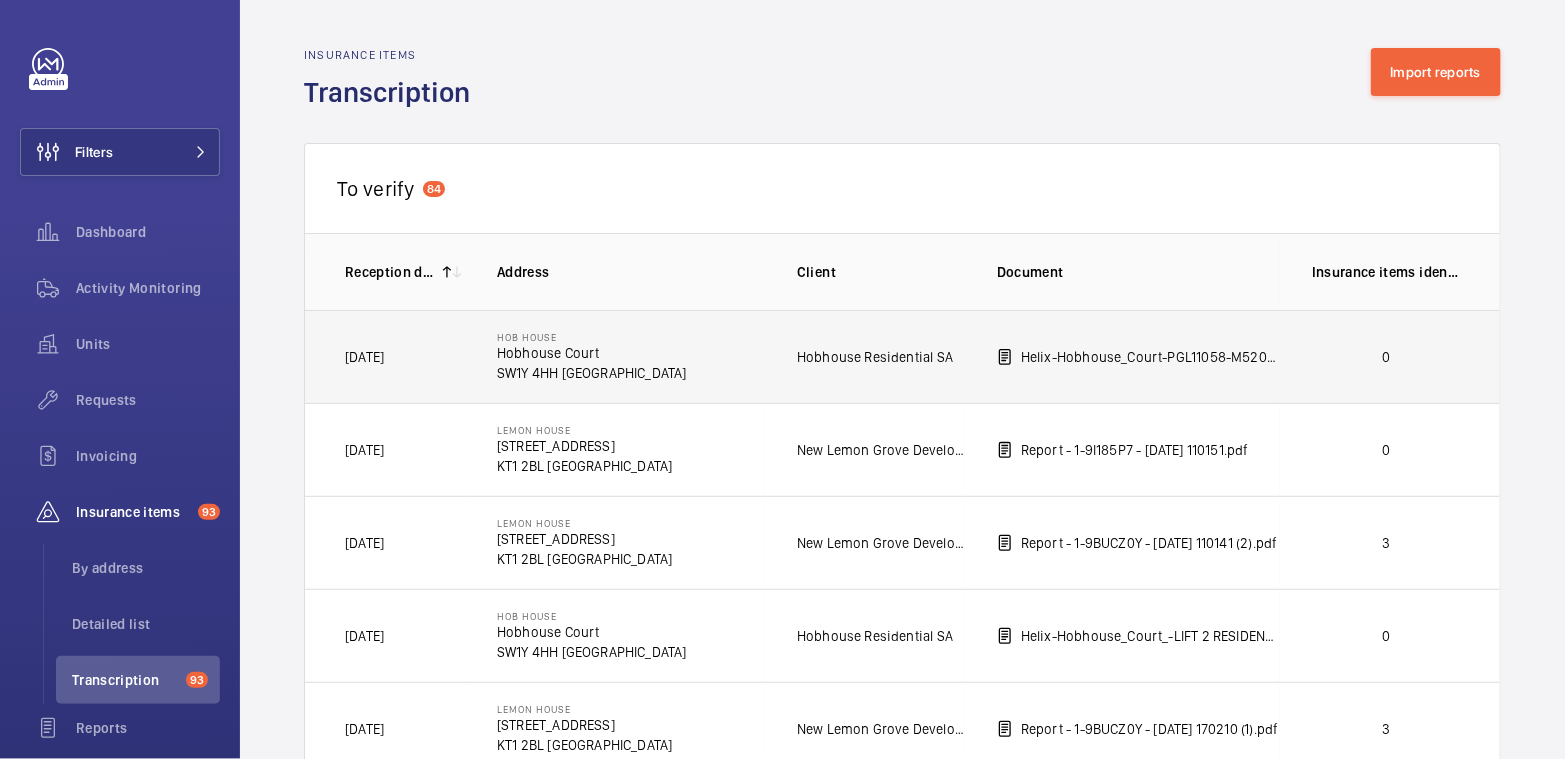 click on "0" 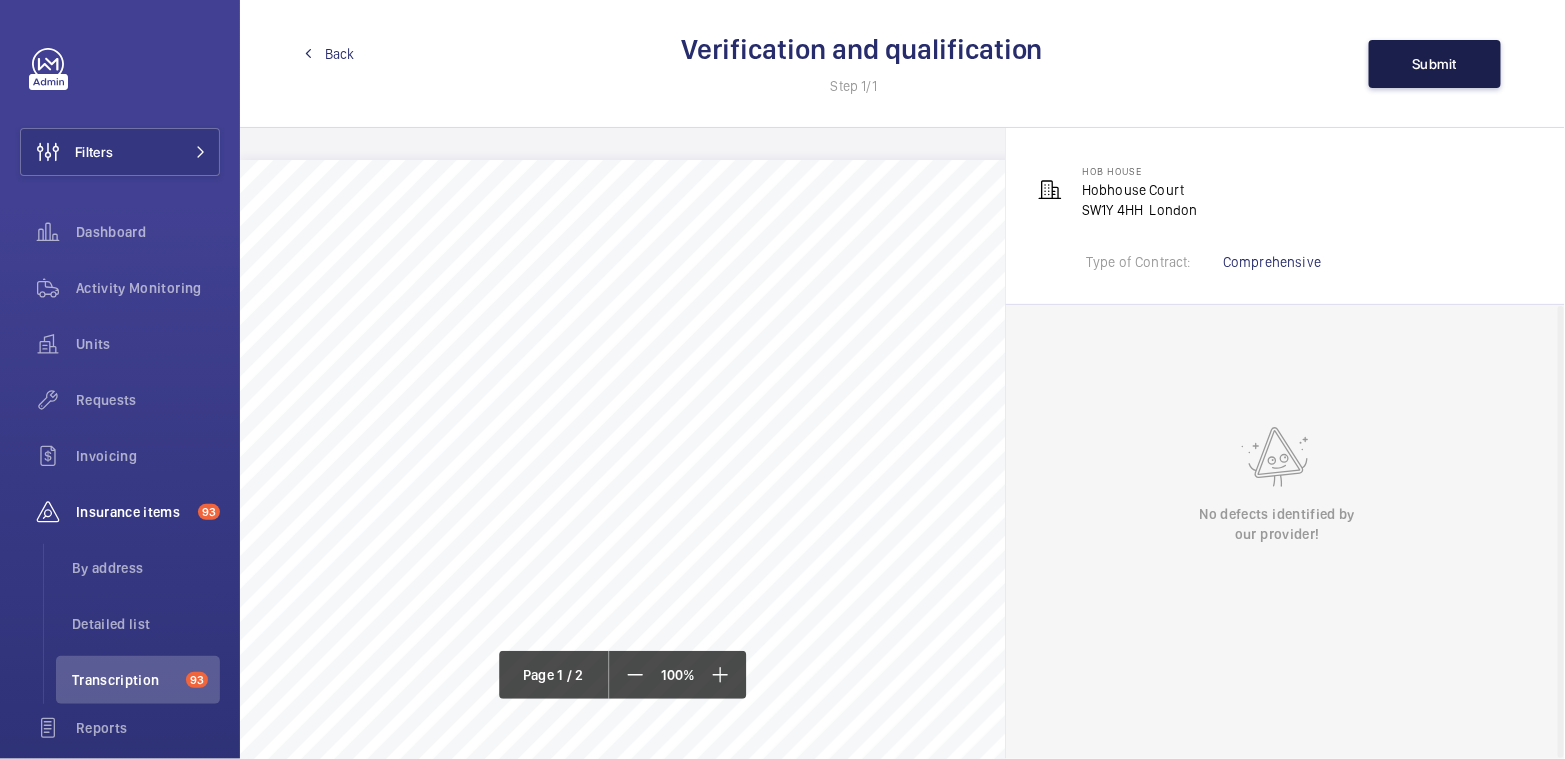 click on "Submit" 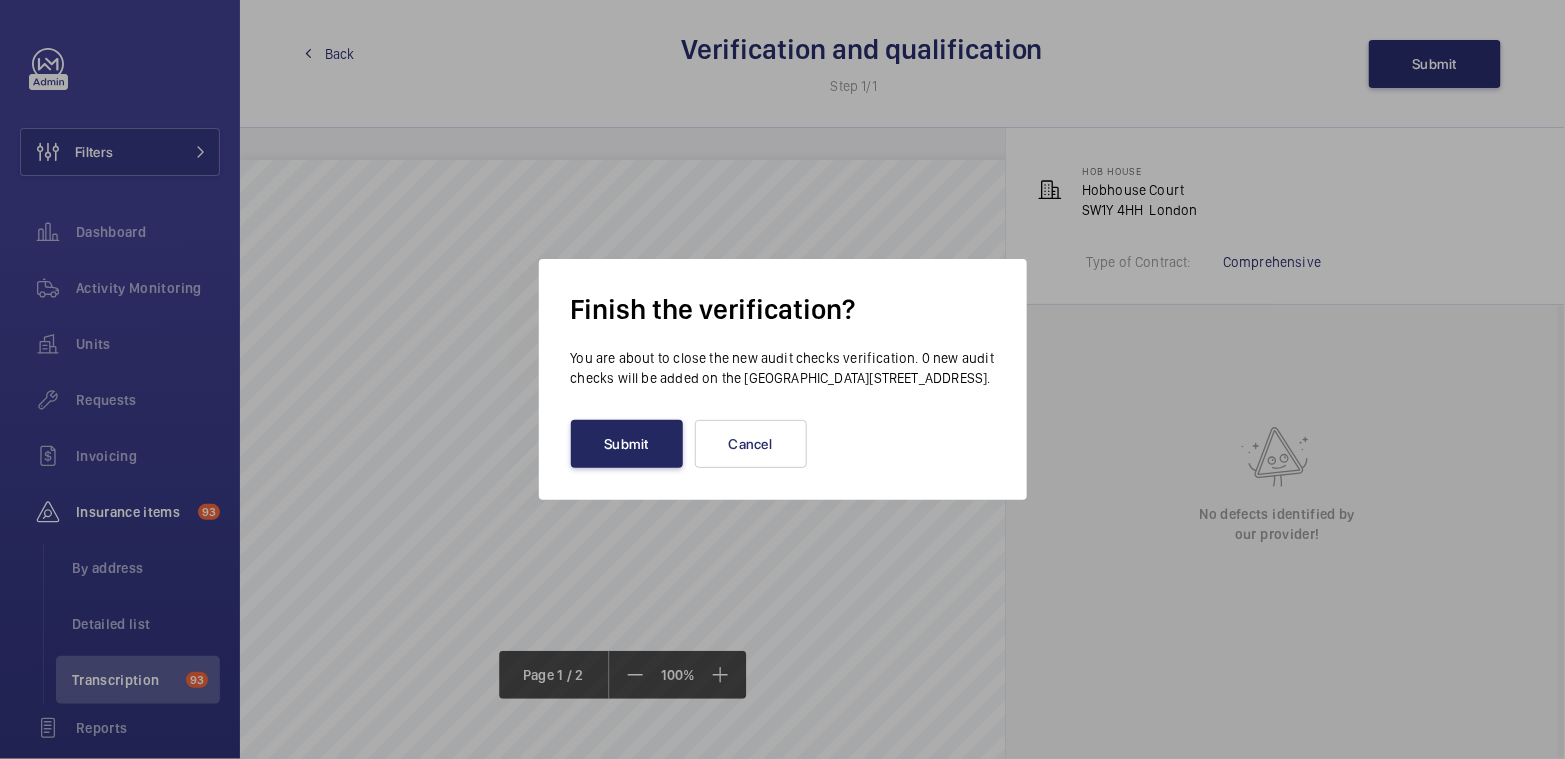 click on "Submit" at bounding box center (627, 444) 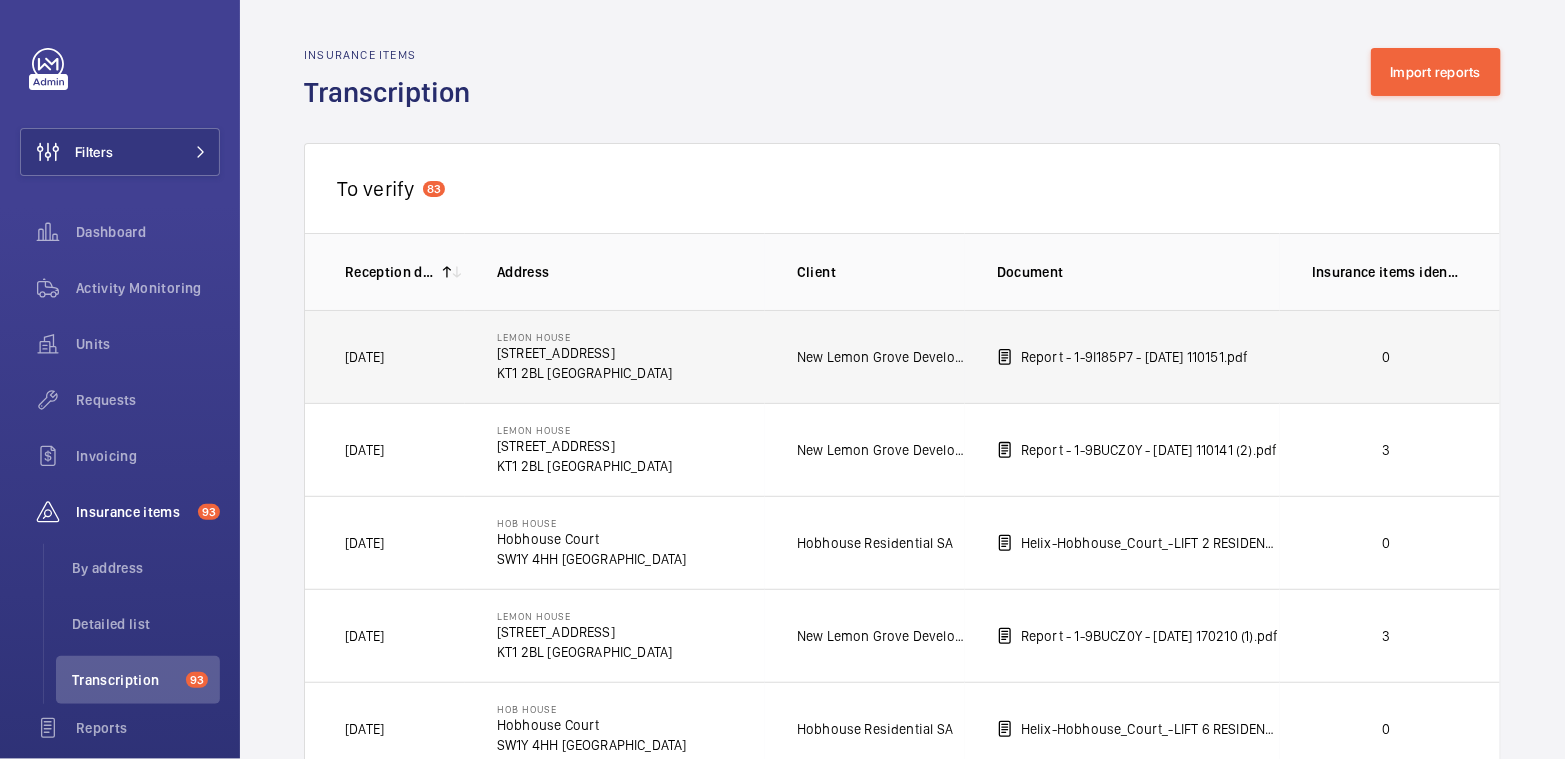 click on "0" 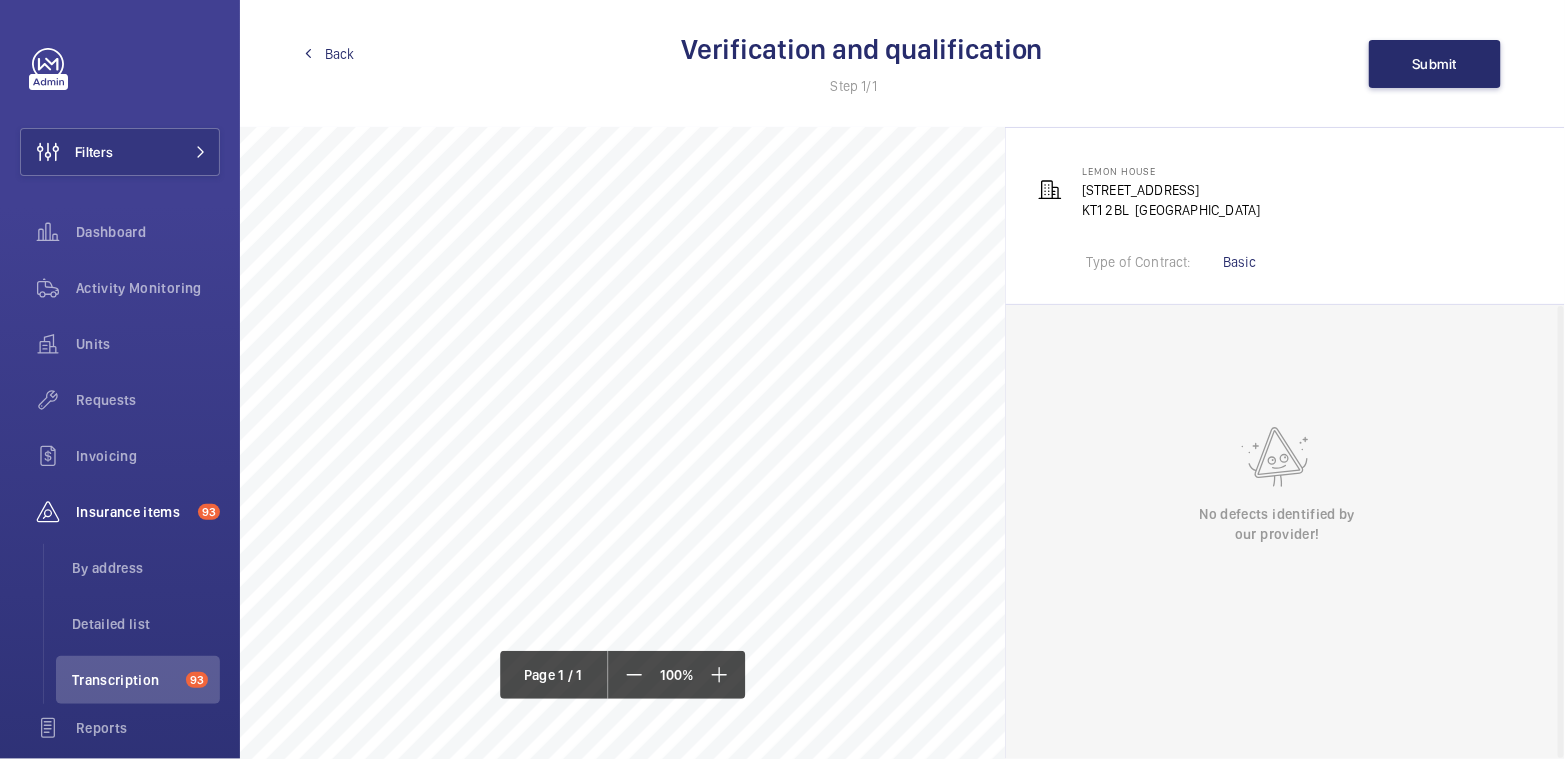 scroll, scrollTop: 246, scrollLeft: 0, axis: vertical 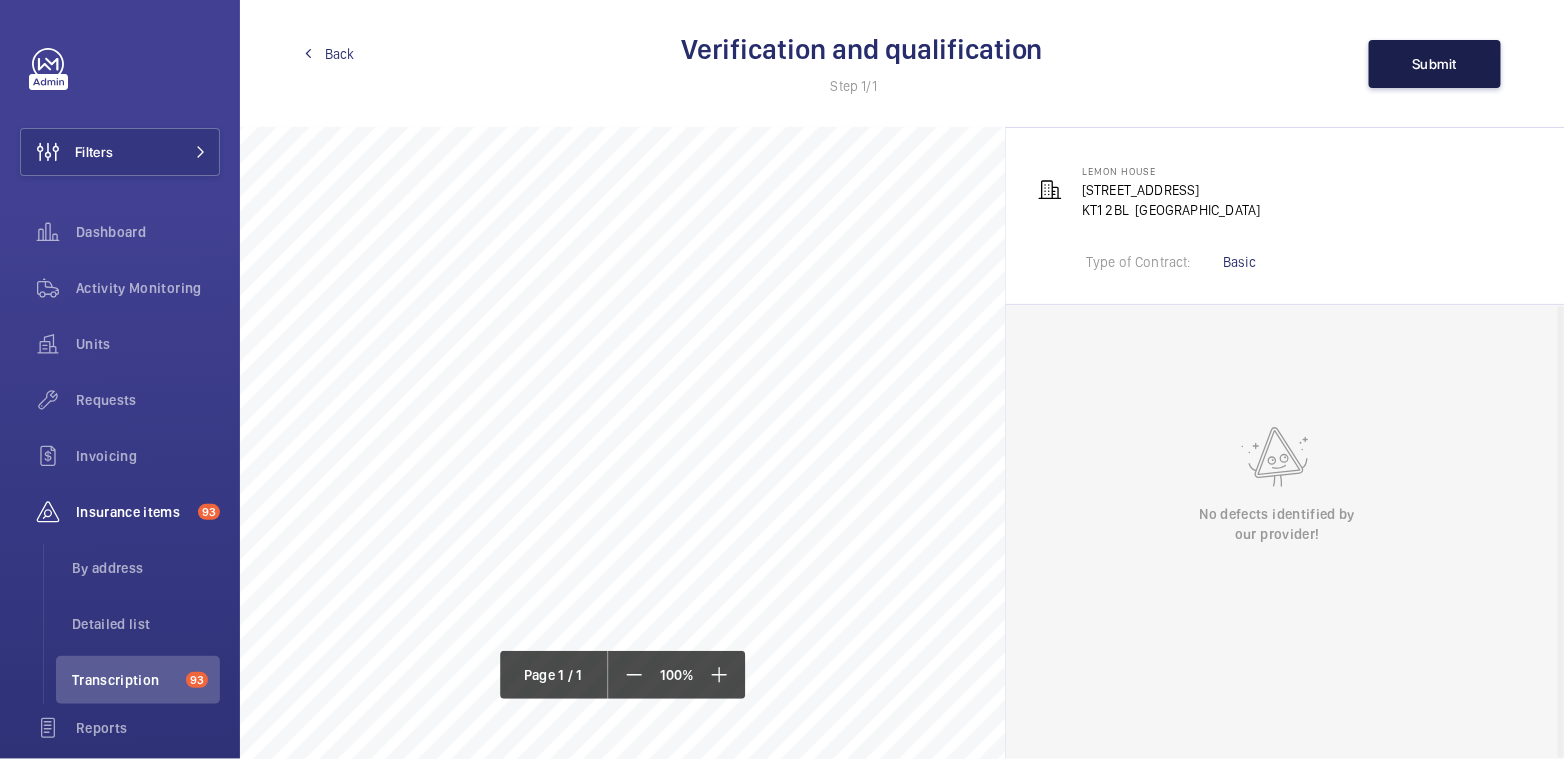 click on "Submit" 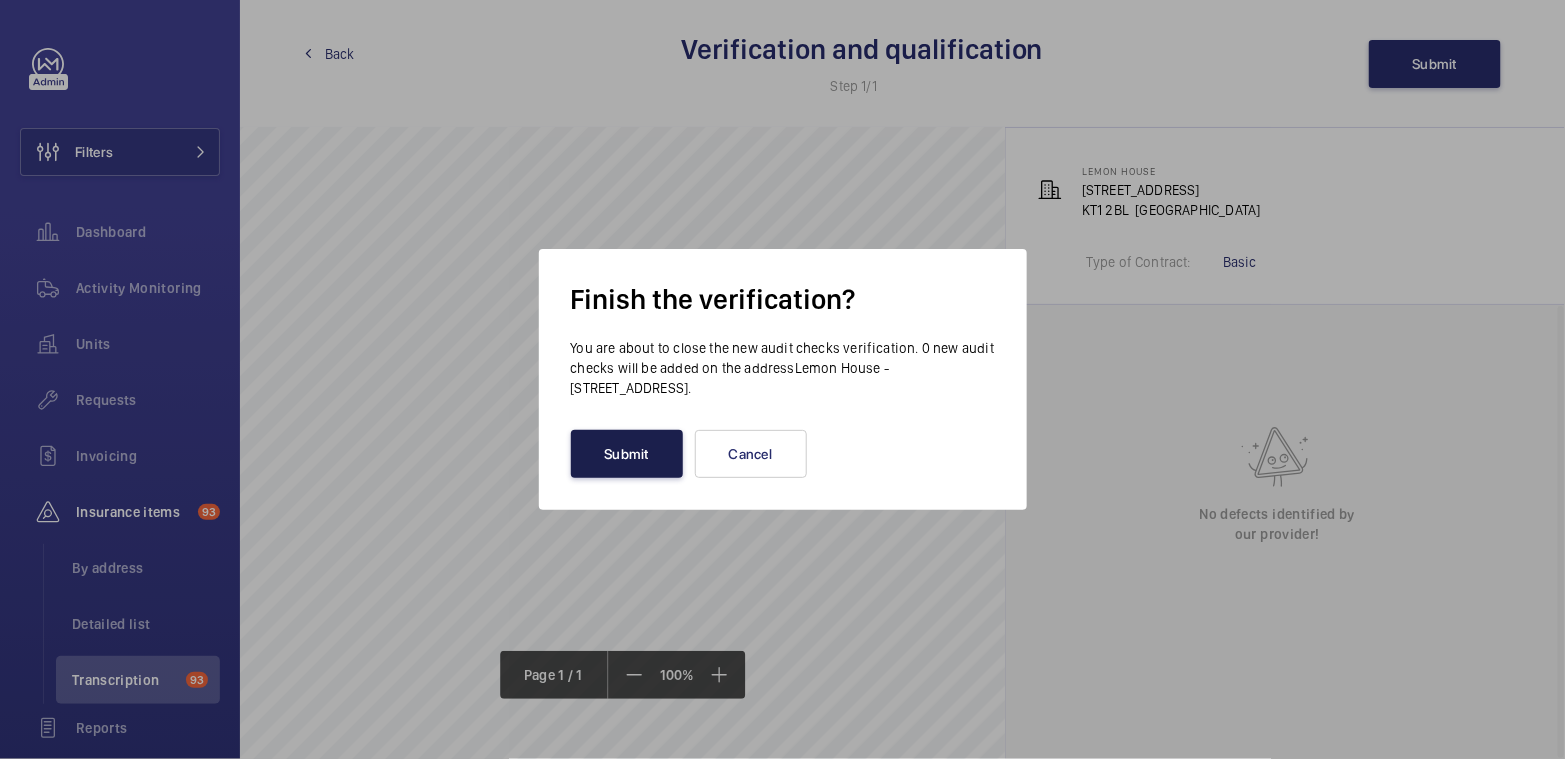 click on "Submit" at bounding box center [627, 454] 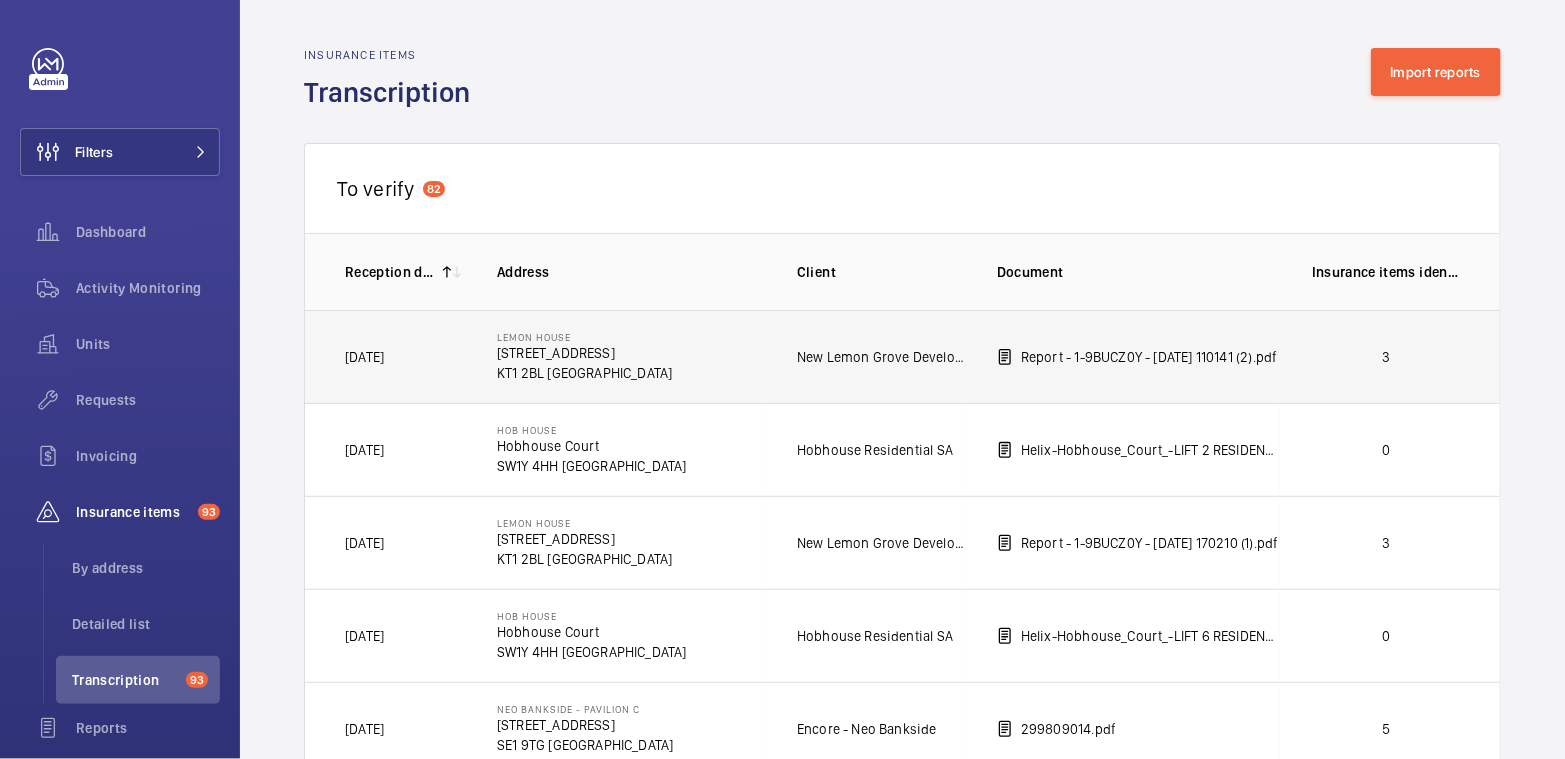 click on "3" 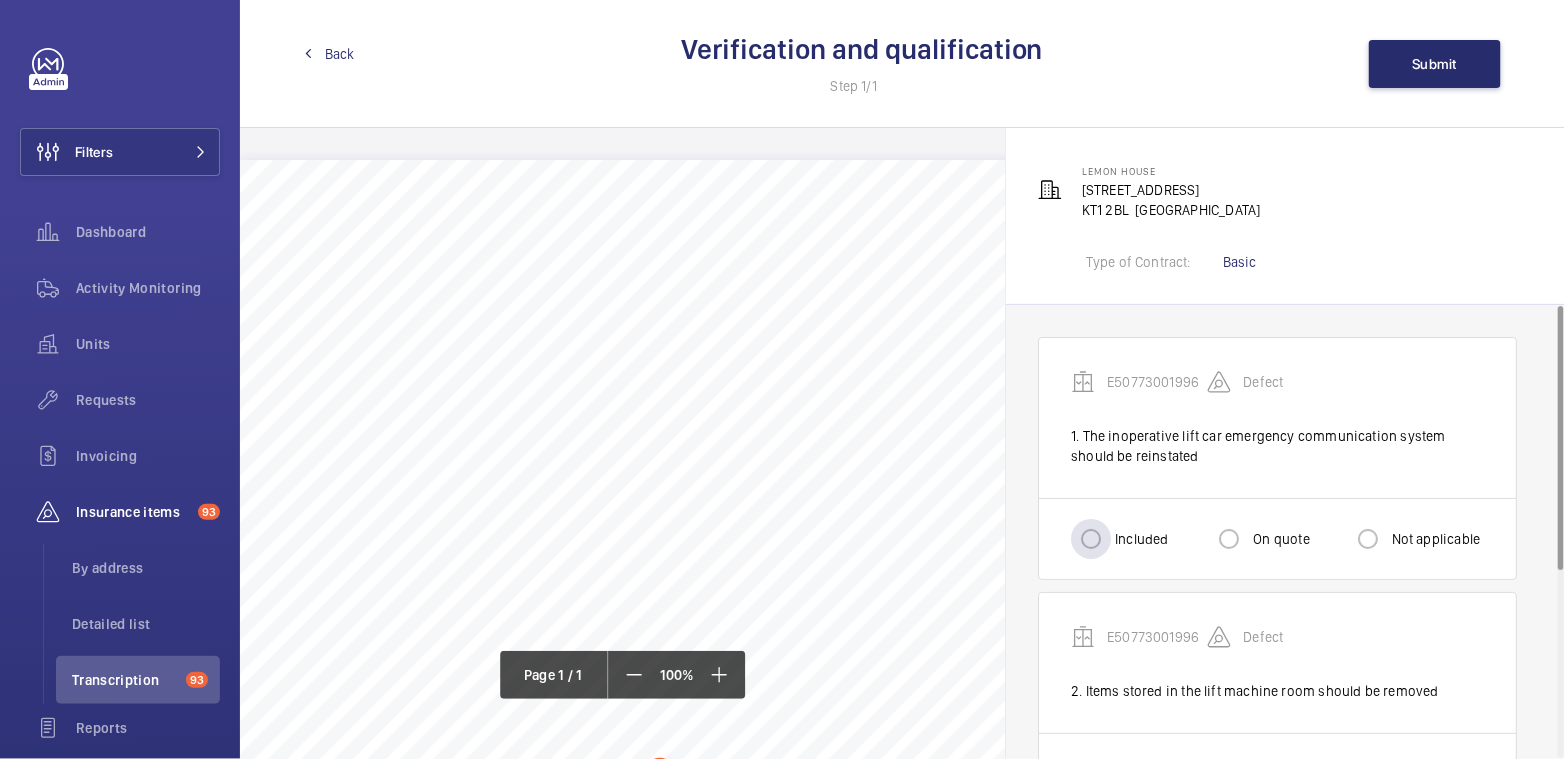 click on "Included" at bounding box center (1139, 539) 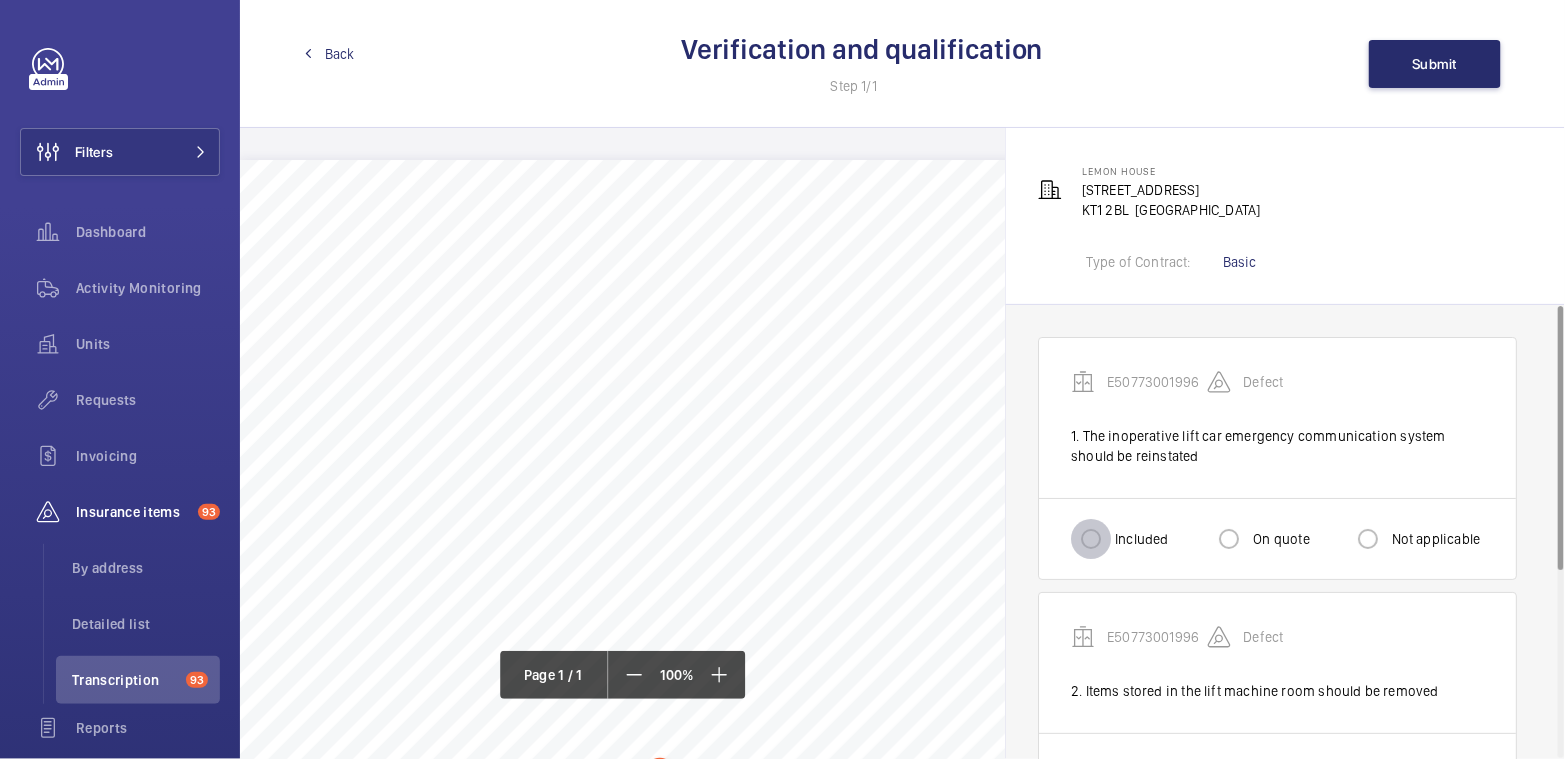 click on "Included" at bounding box center [1091, 539] 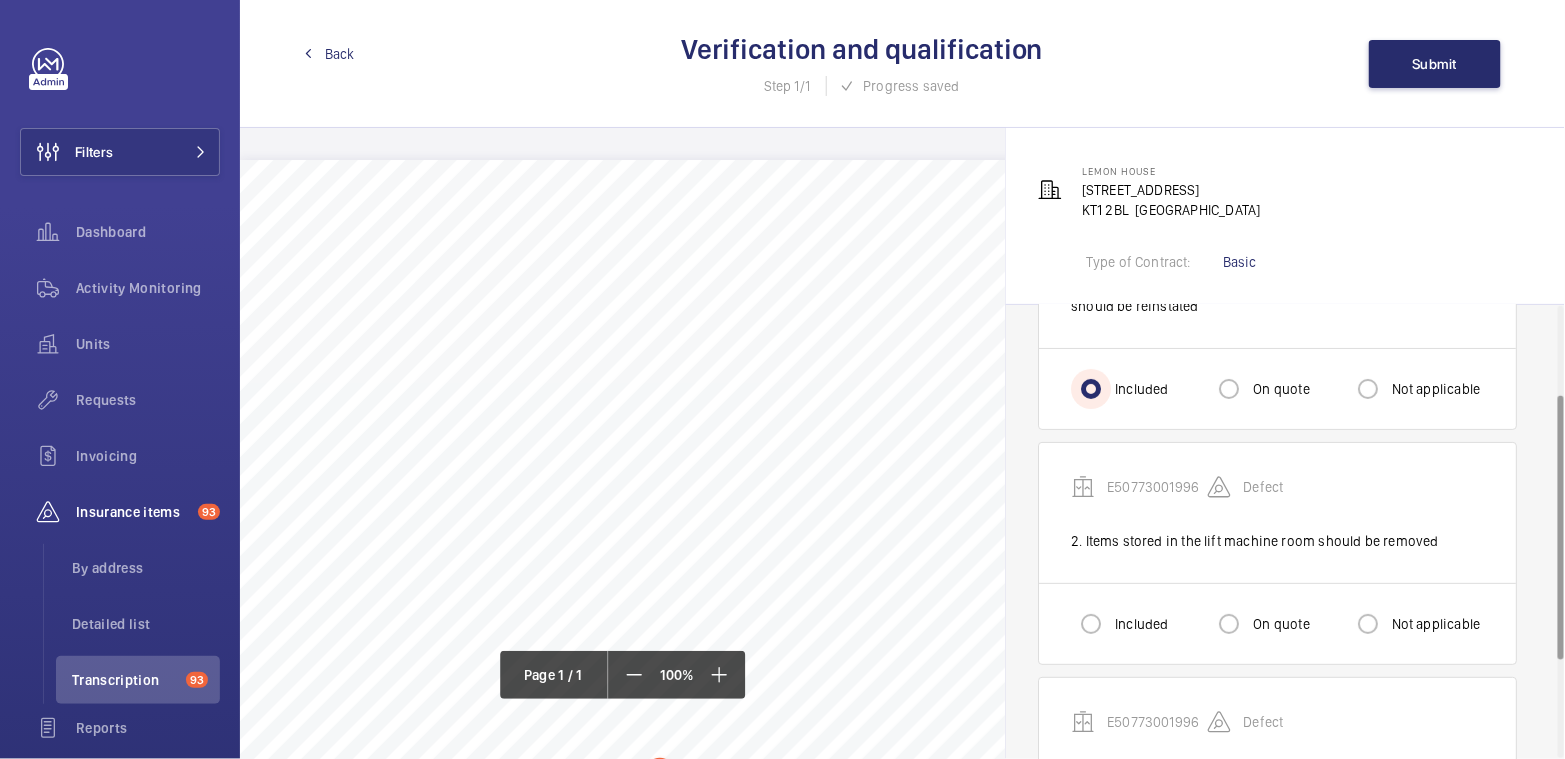 scroll, scrollTop: 156, scrollLeft: 0, axis: vertical 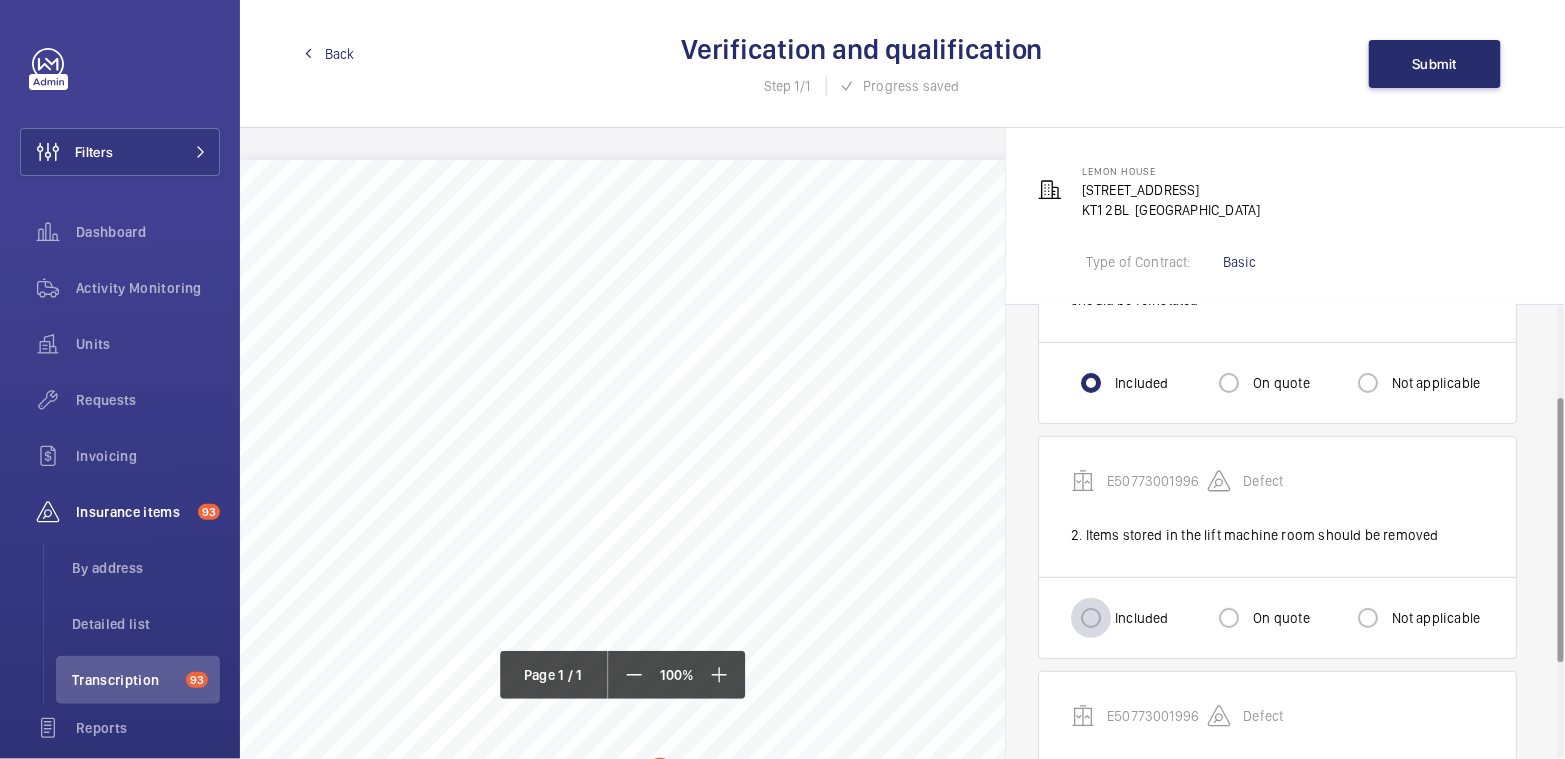 click at bounding box center (1091, 618) 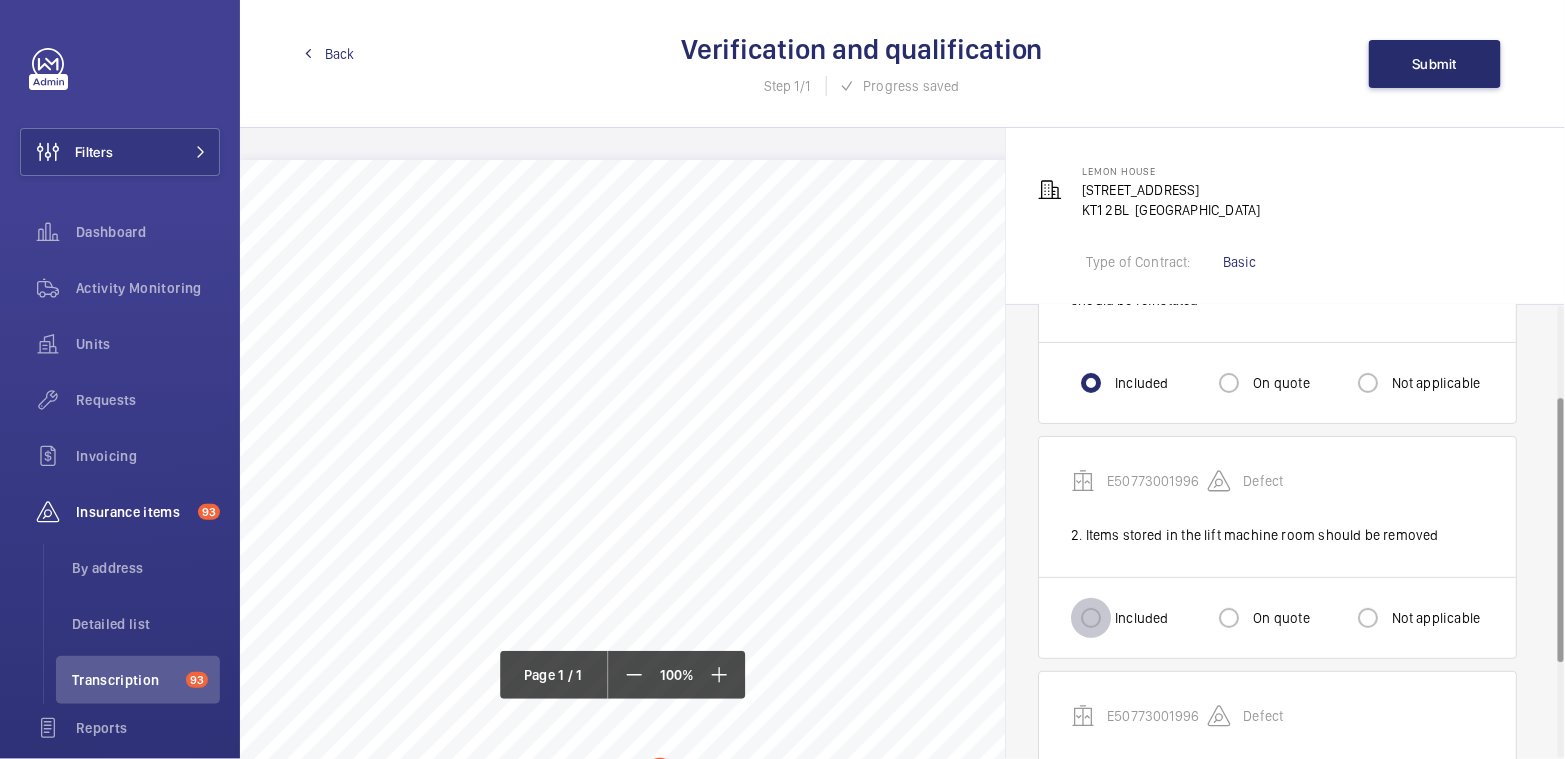radio on "true" 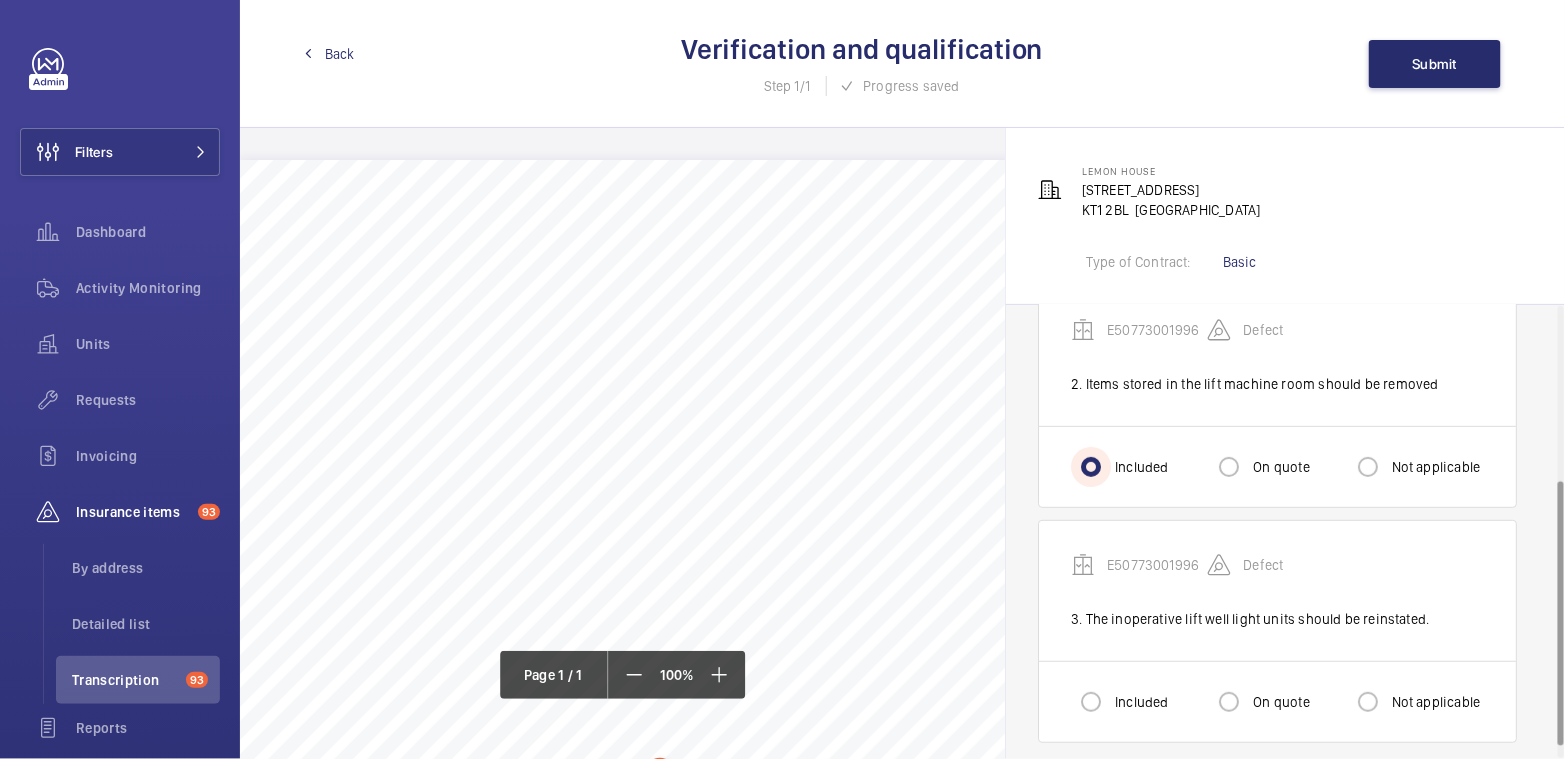 scroll, scrollTop: 318, scrollLeft: 0, axis: vertical 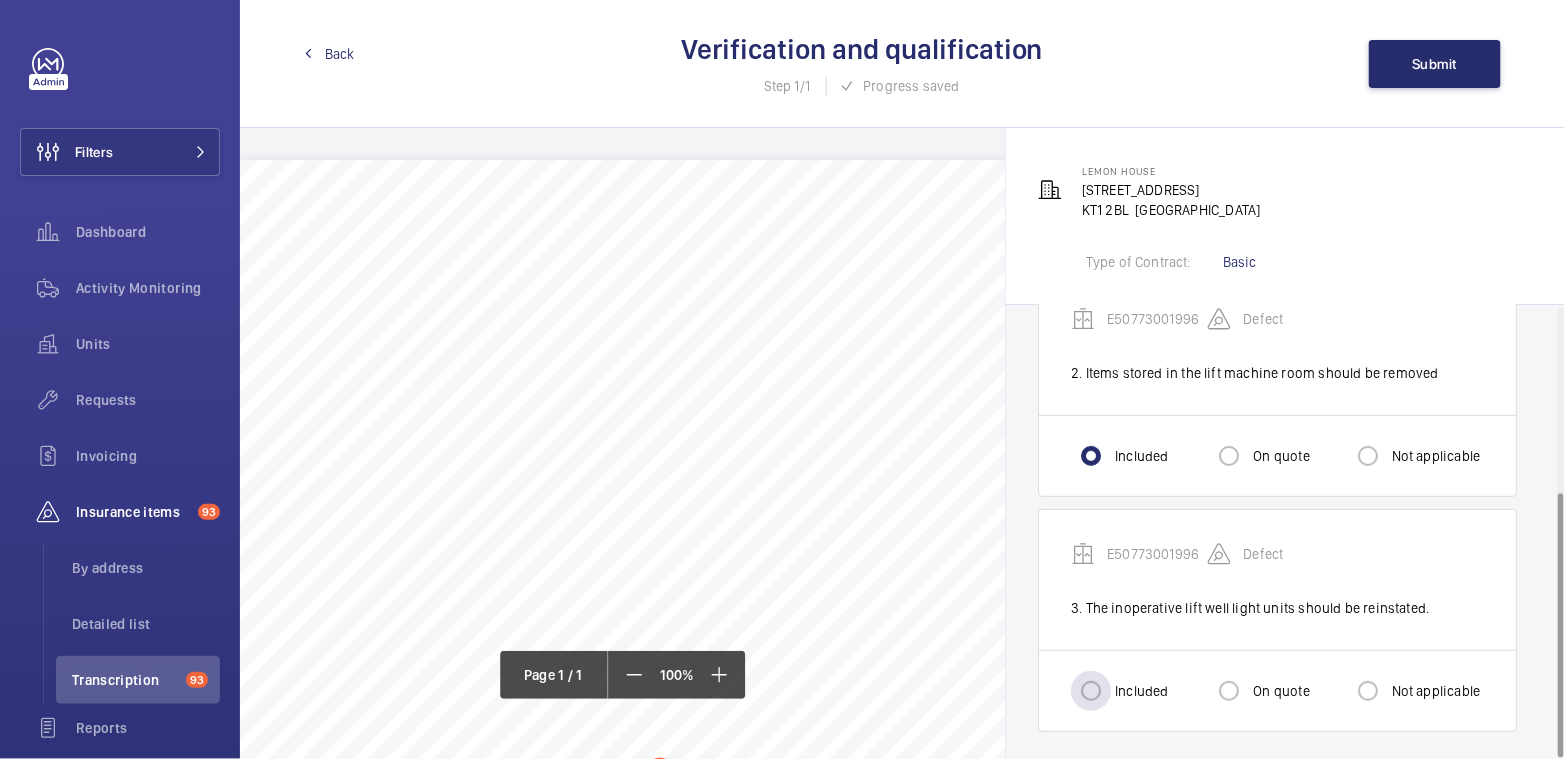 click on "Included" at bounding box center (1139, 691) 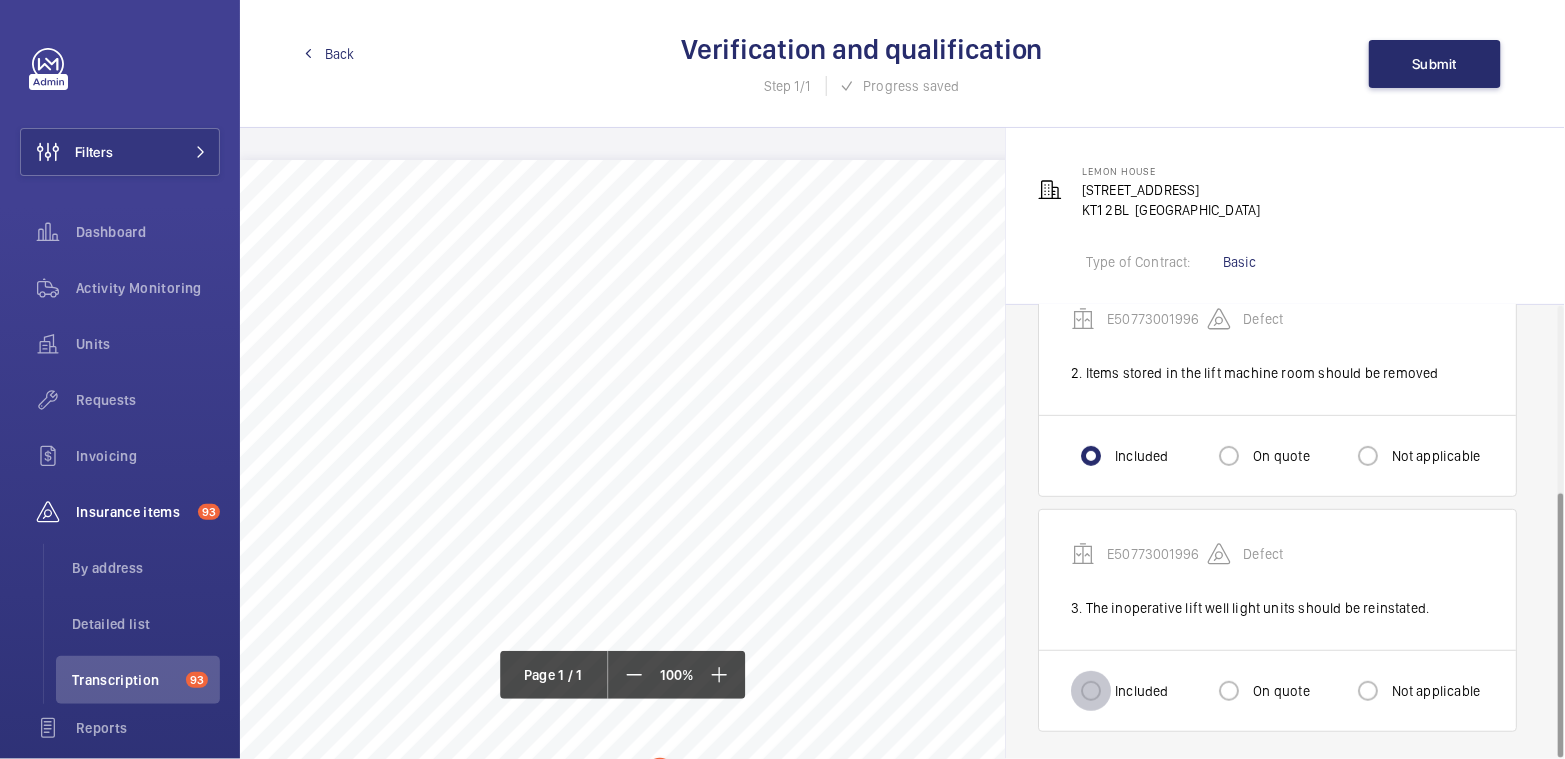 click on "Included" at bounding box center (1091, 691) 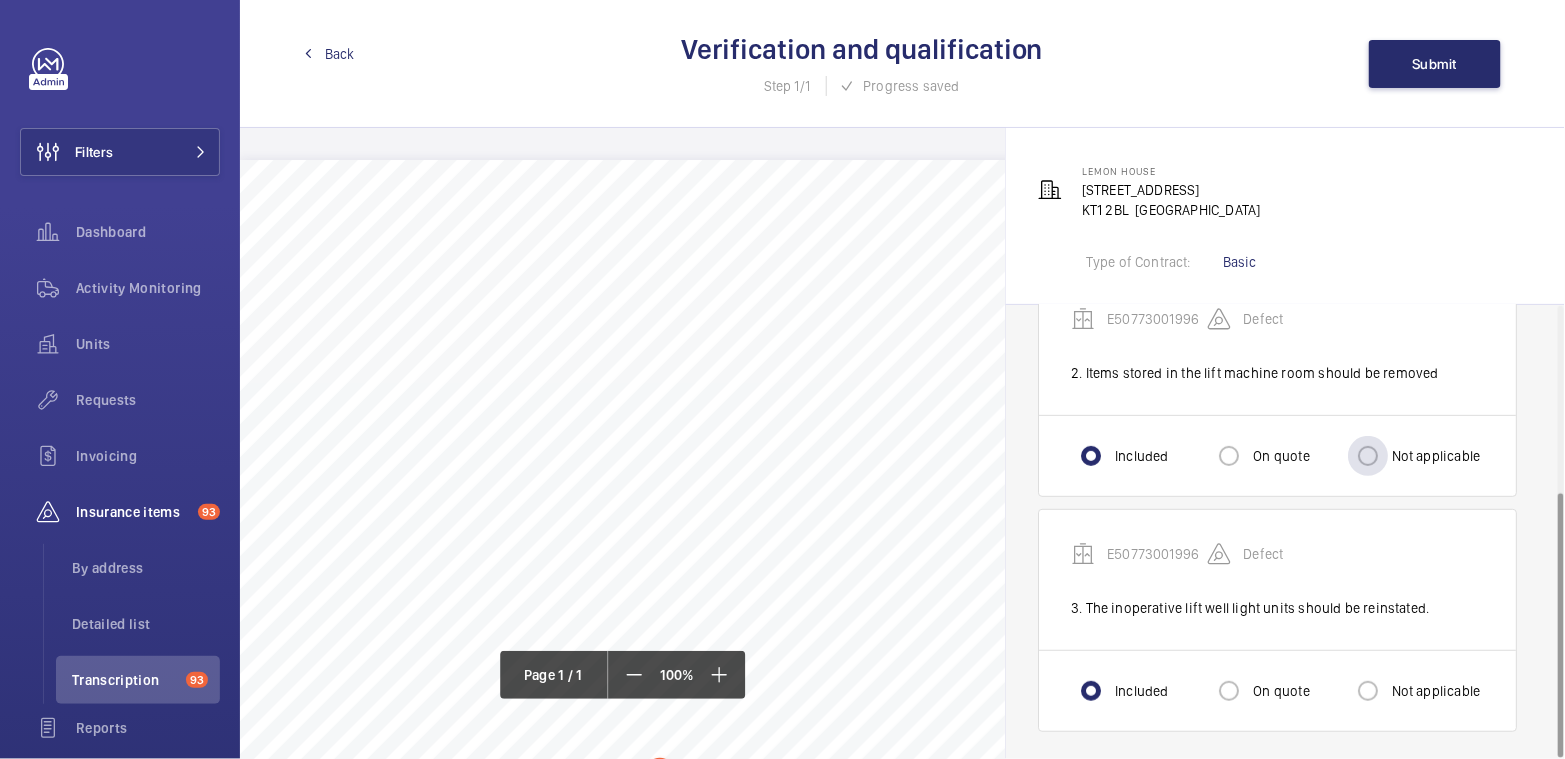 click on "Not applicable" at bounding box center (1434, 456) 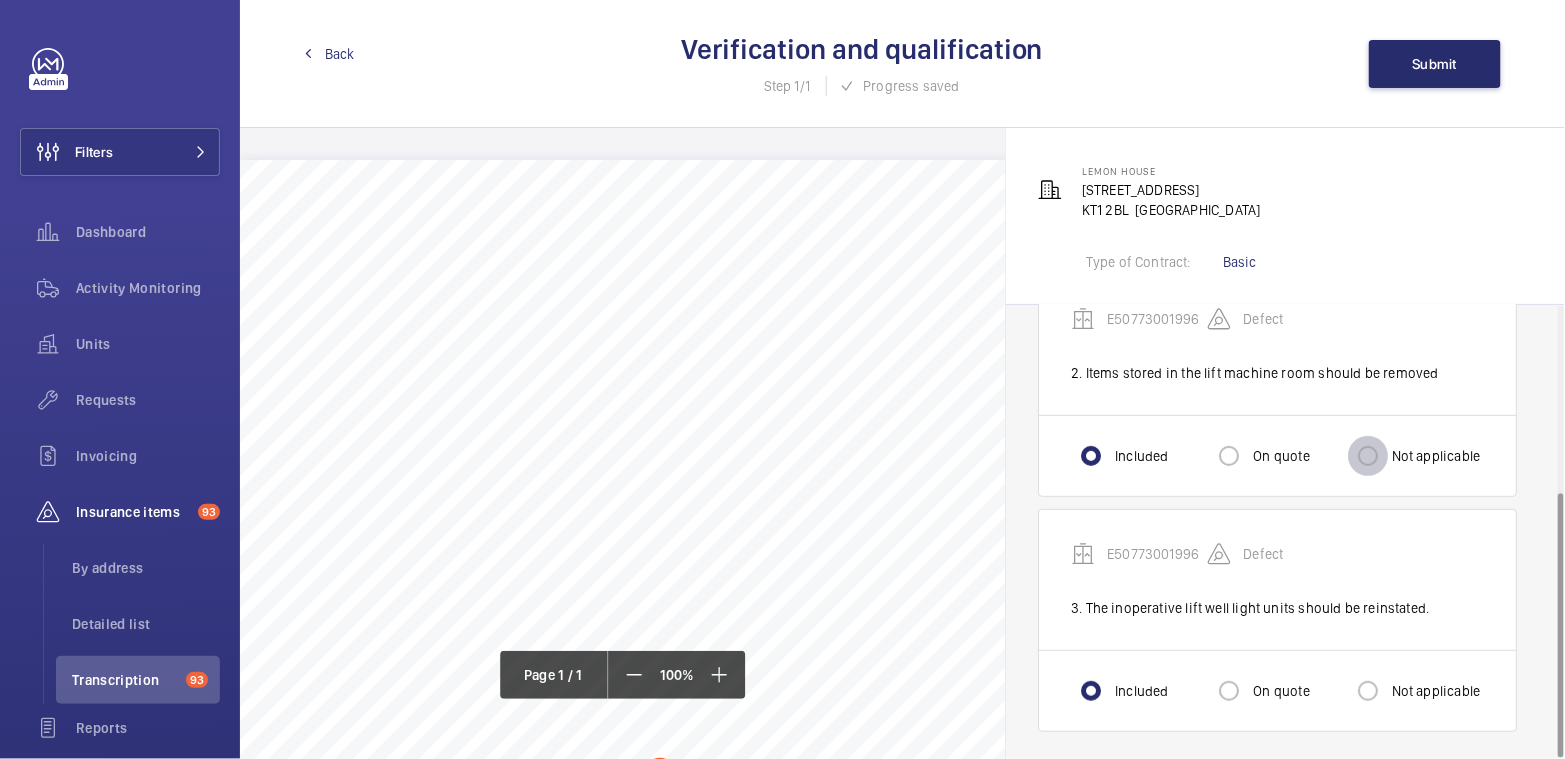 click on "Not applicable" at bounding box center (1368, 456) 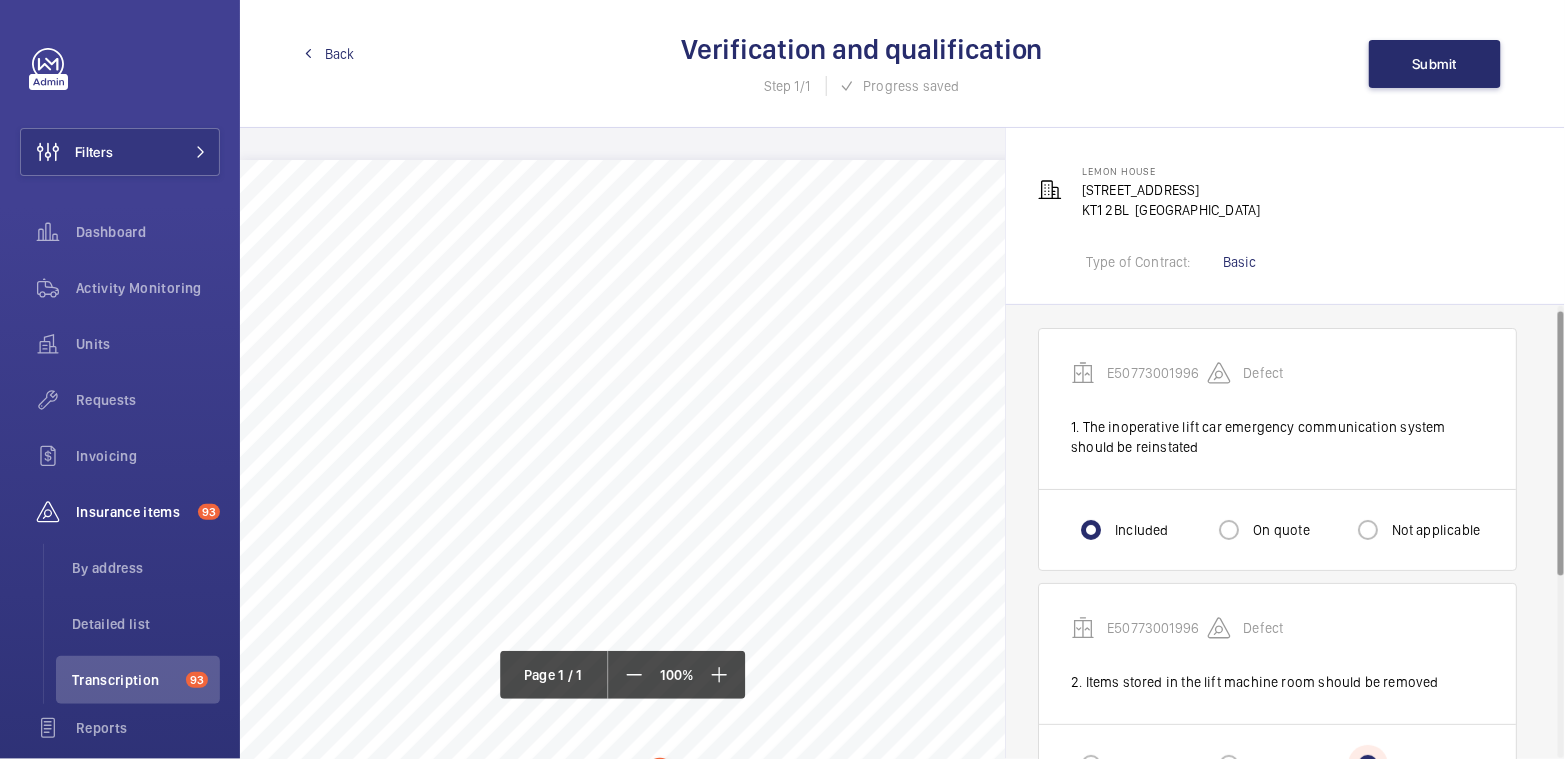 scroll, scrollTop: 0, scrollLeft: 0, axis: both 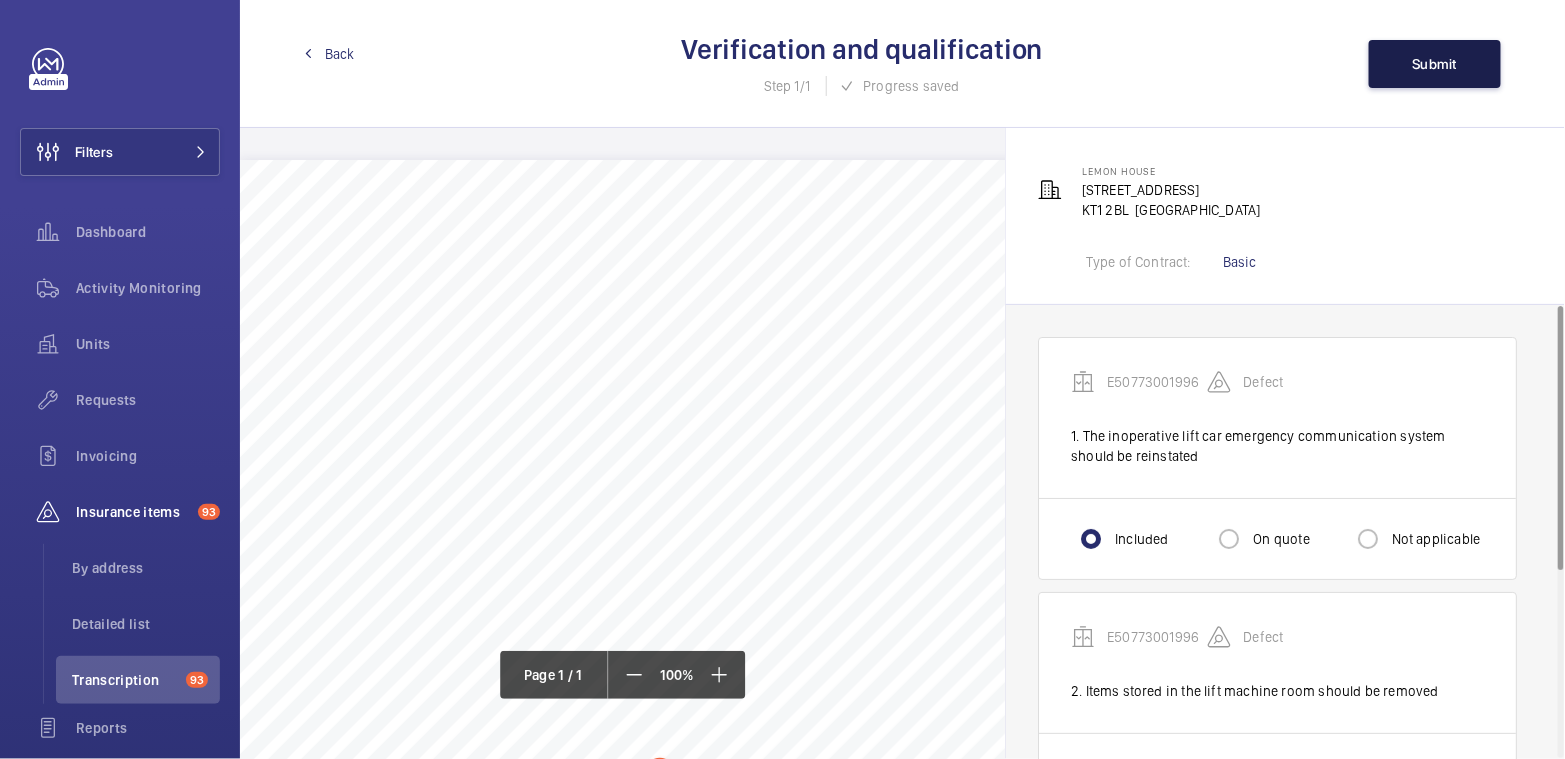 click on "Submit" 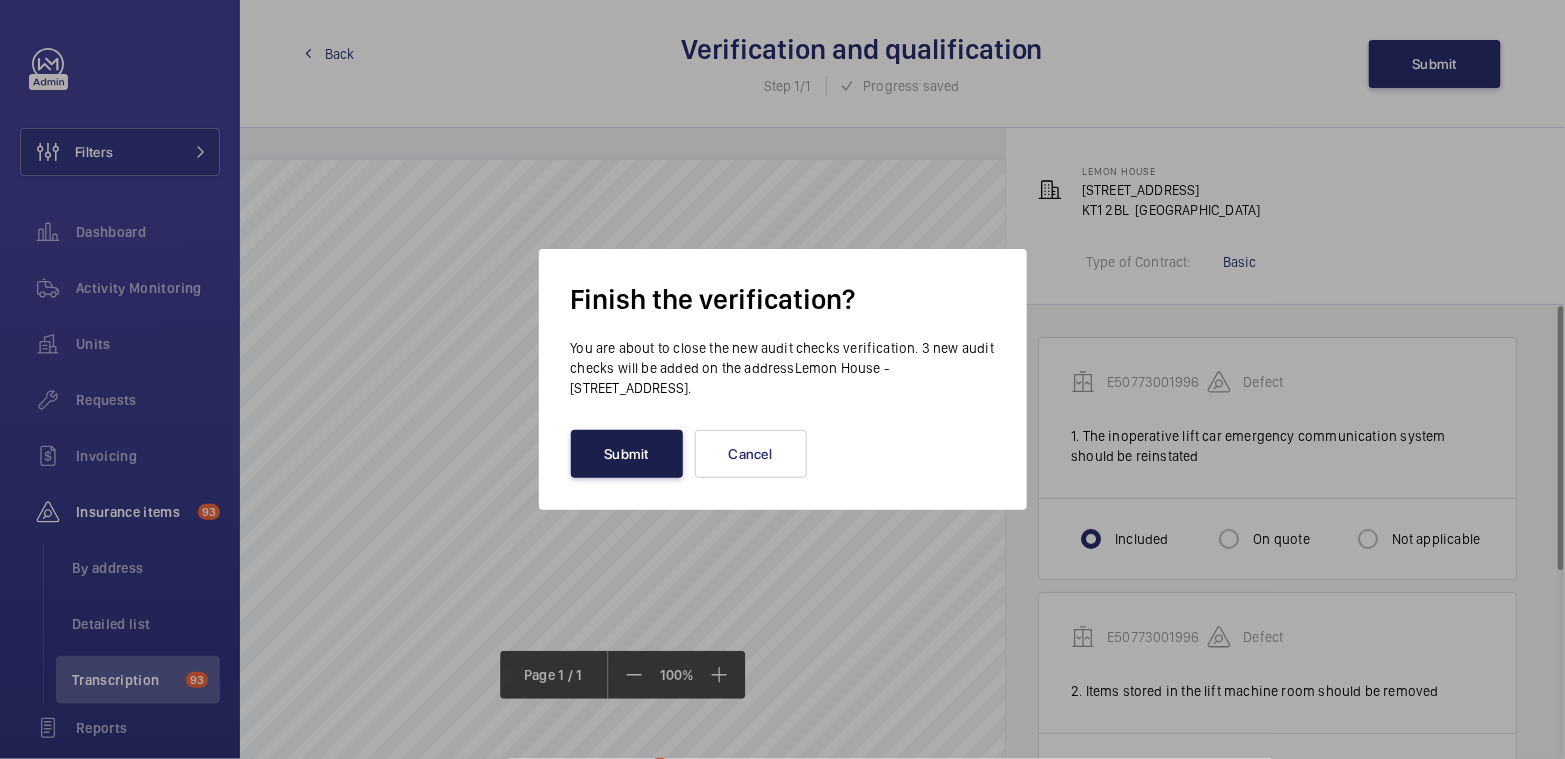 click on "Submit" at bounding box center [627, 454] 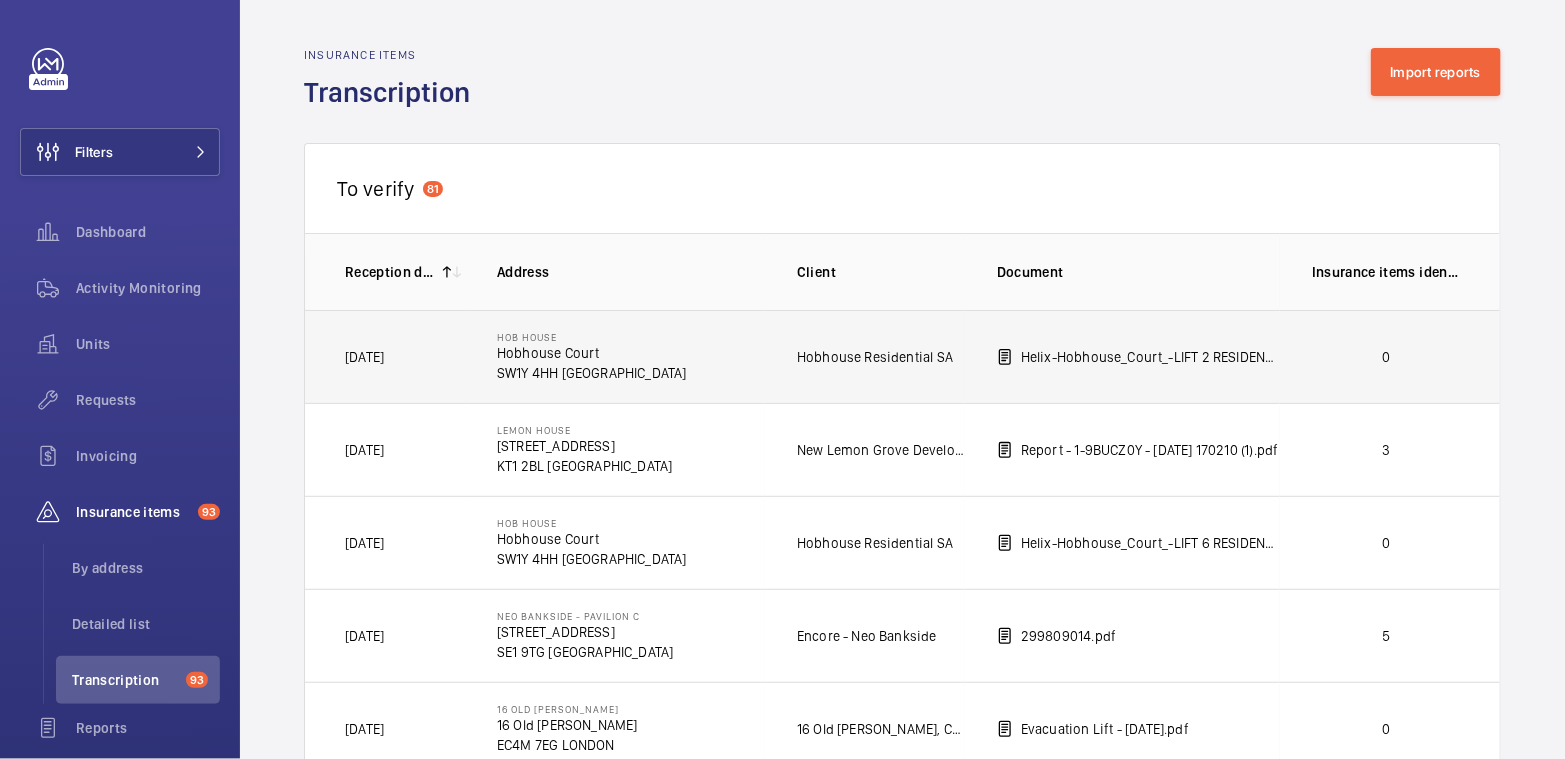 click on "0" 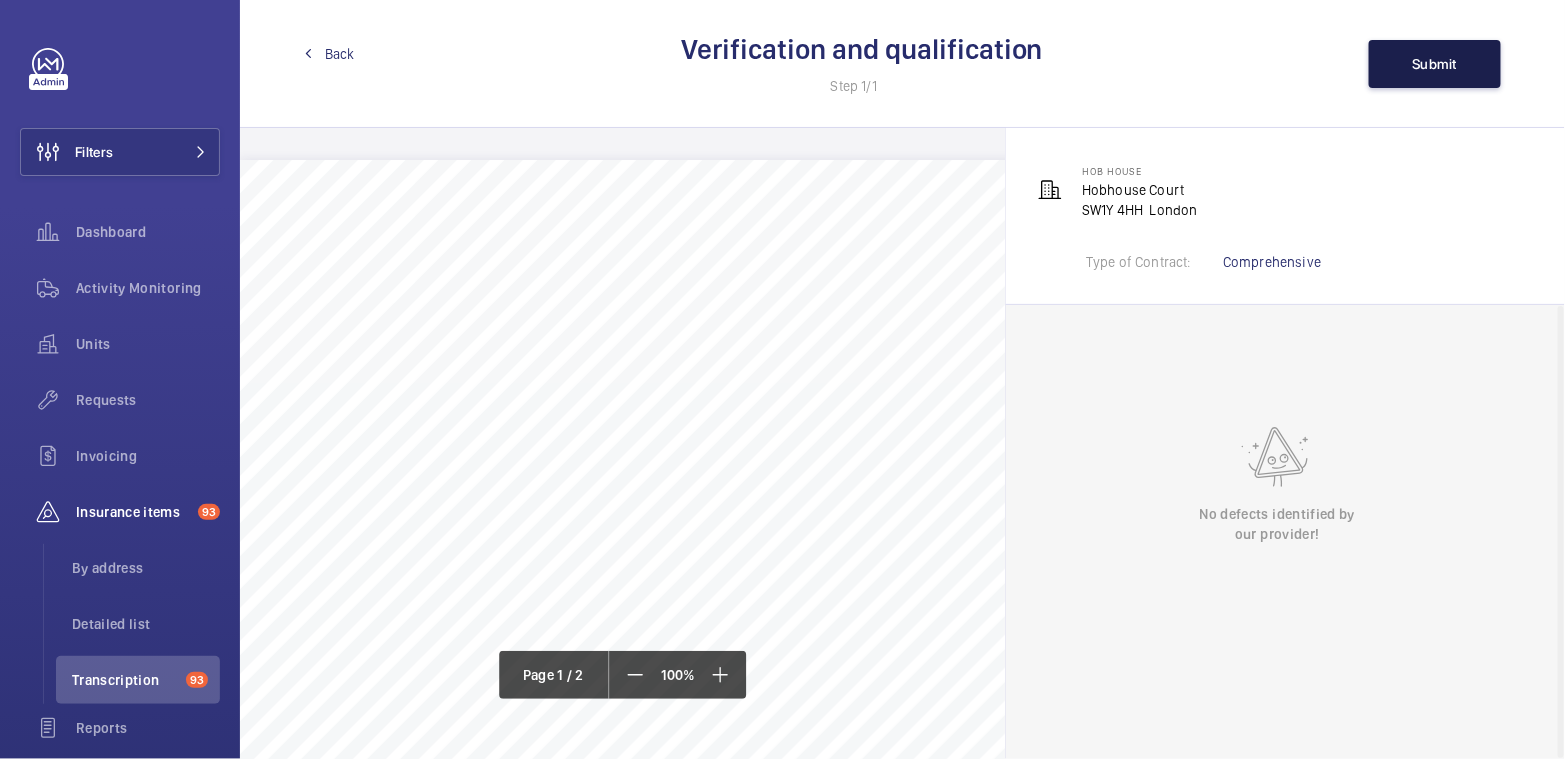 click on "Submit" 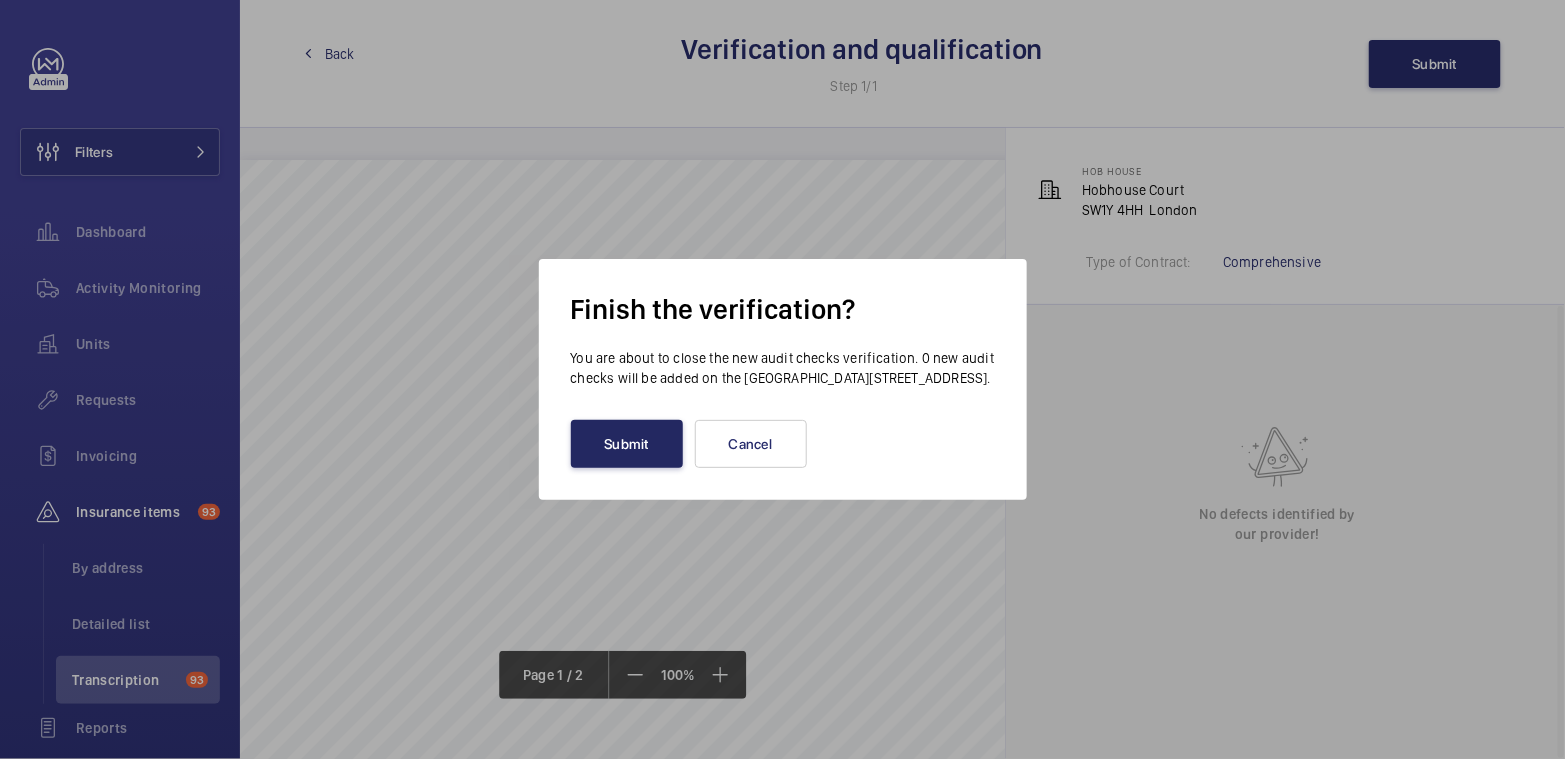 click on "Submit" at bounding box center [627, 444] 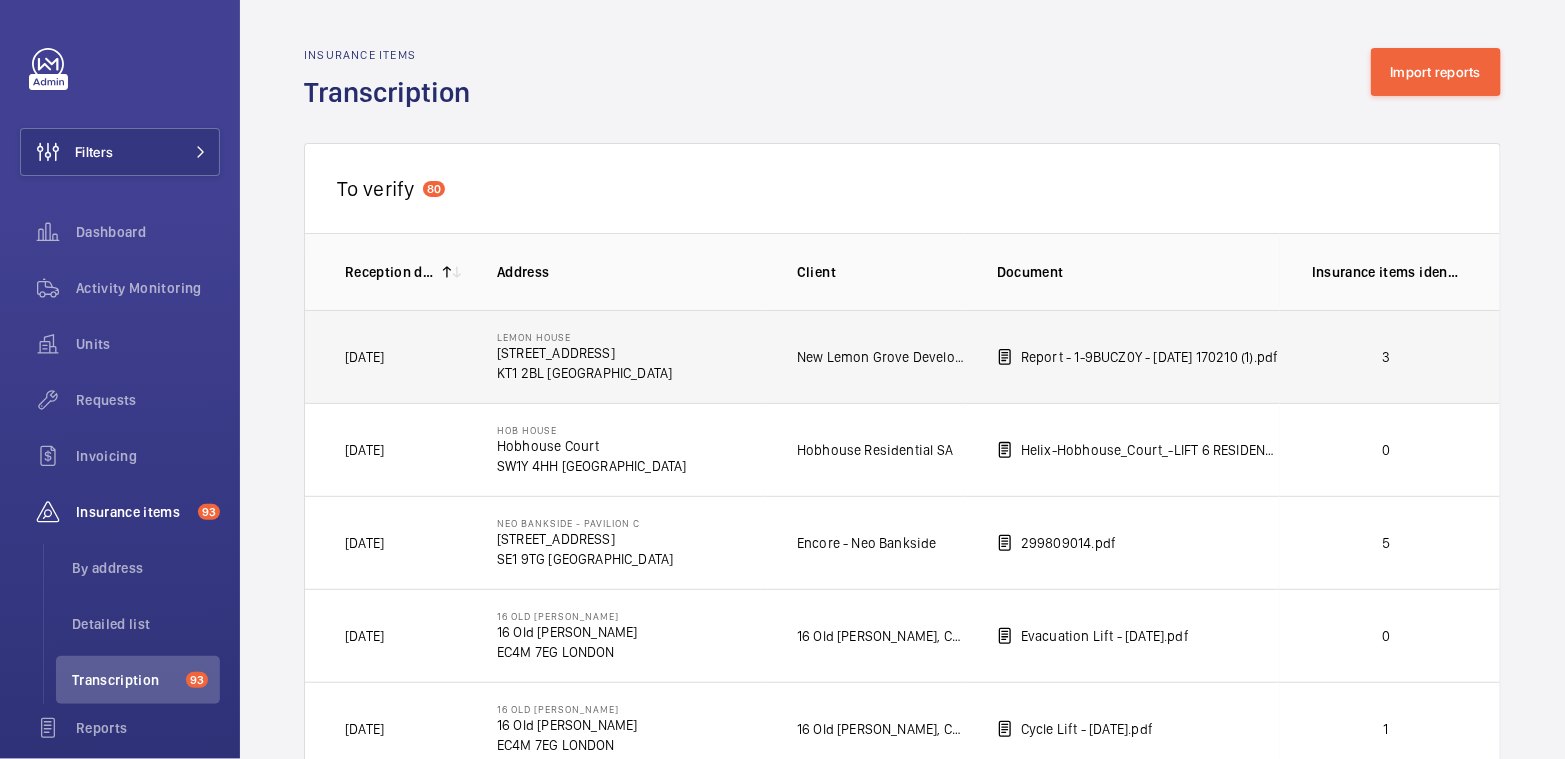 click on "3" 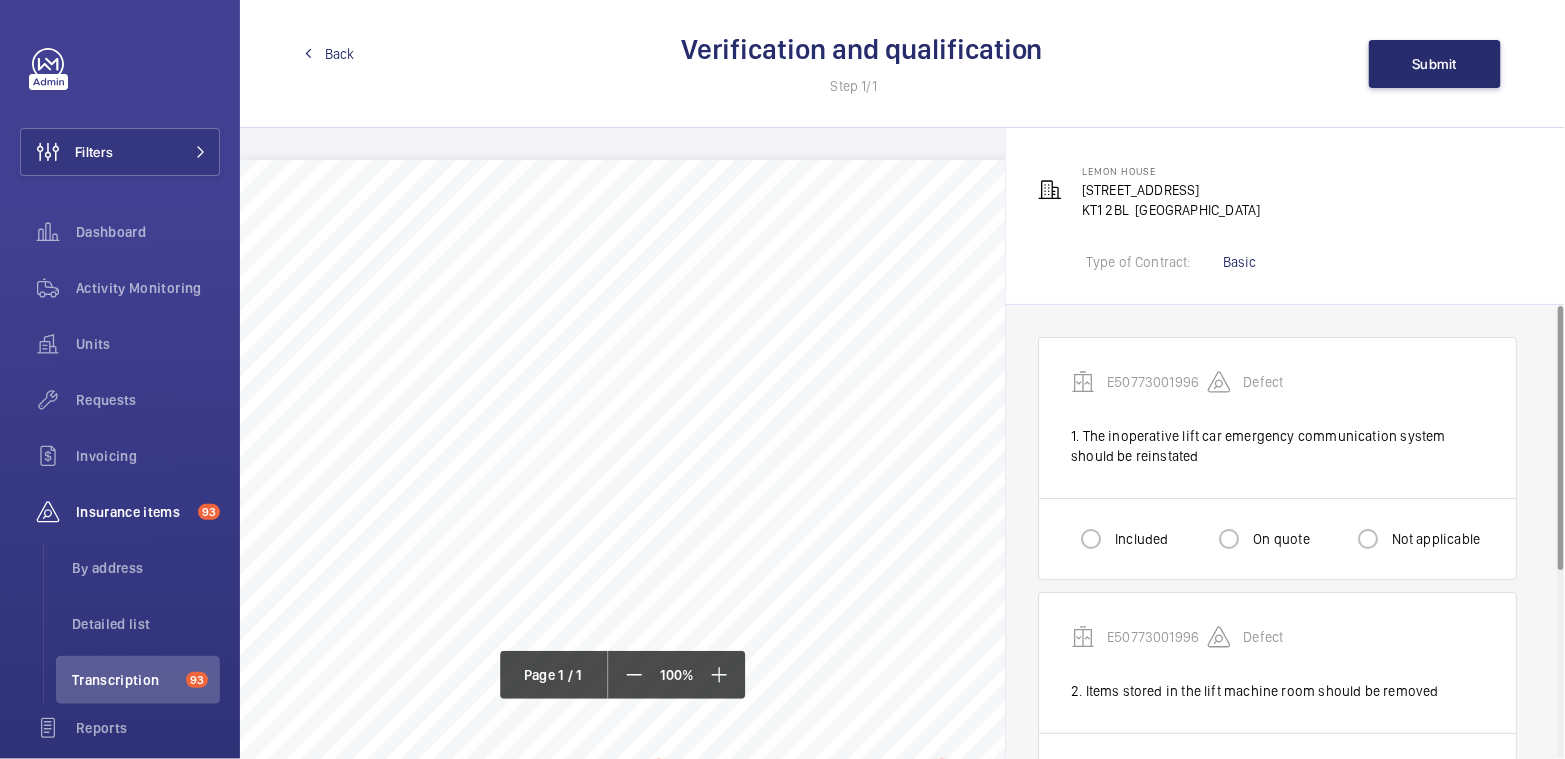 click on "Included" at bounding box center [1139, 539] 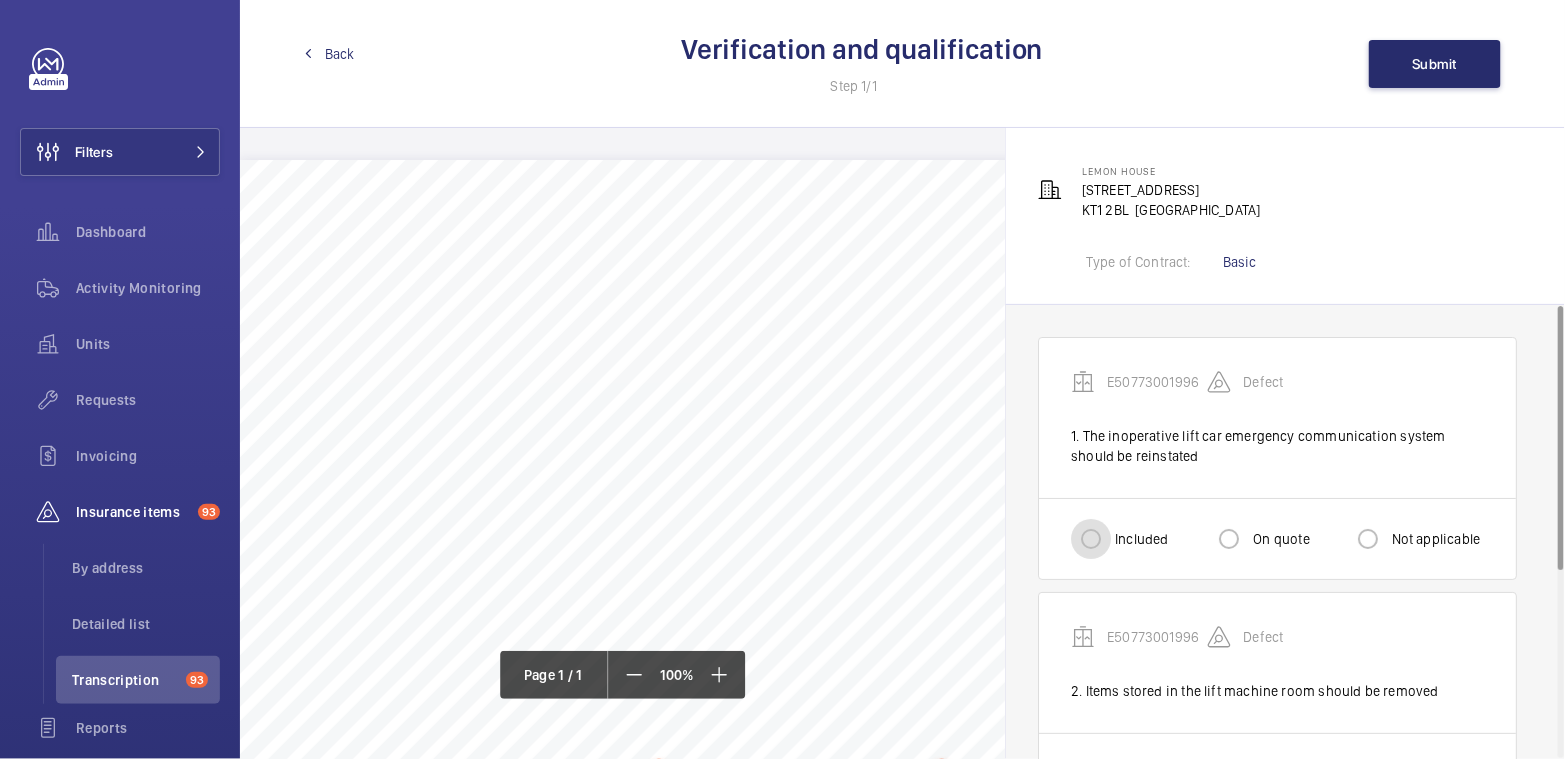 click on "Included" at bounding box center (1091, 539) 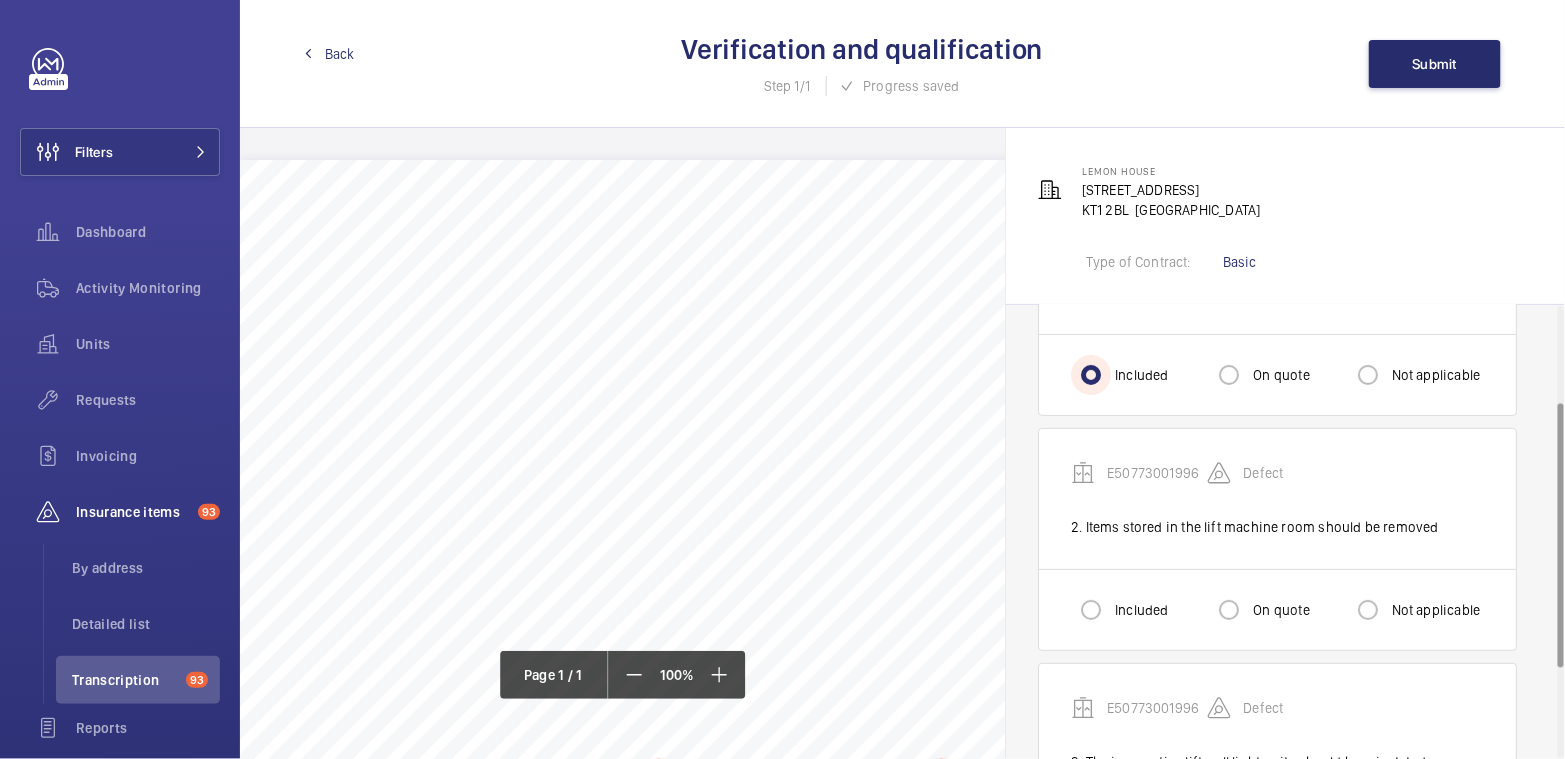scroll, scrollTop: 203, scrollLeft: 0, axis: vertical 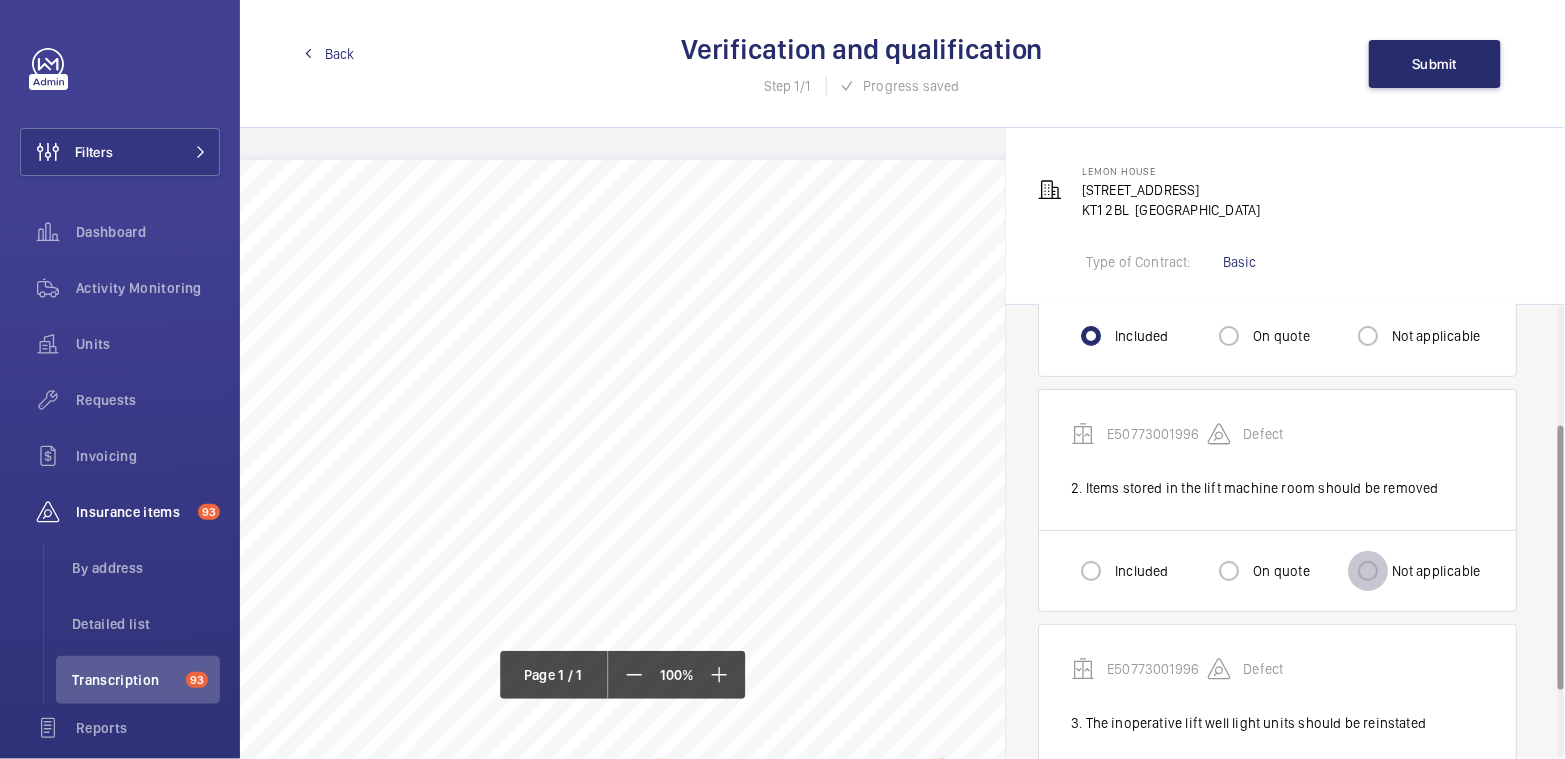 click on "Not applicable" at bounding box center (1368, 571) 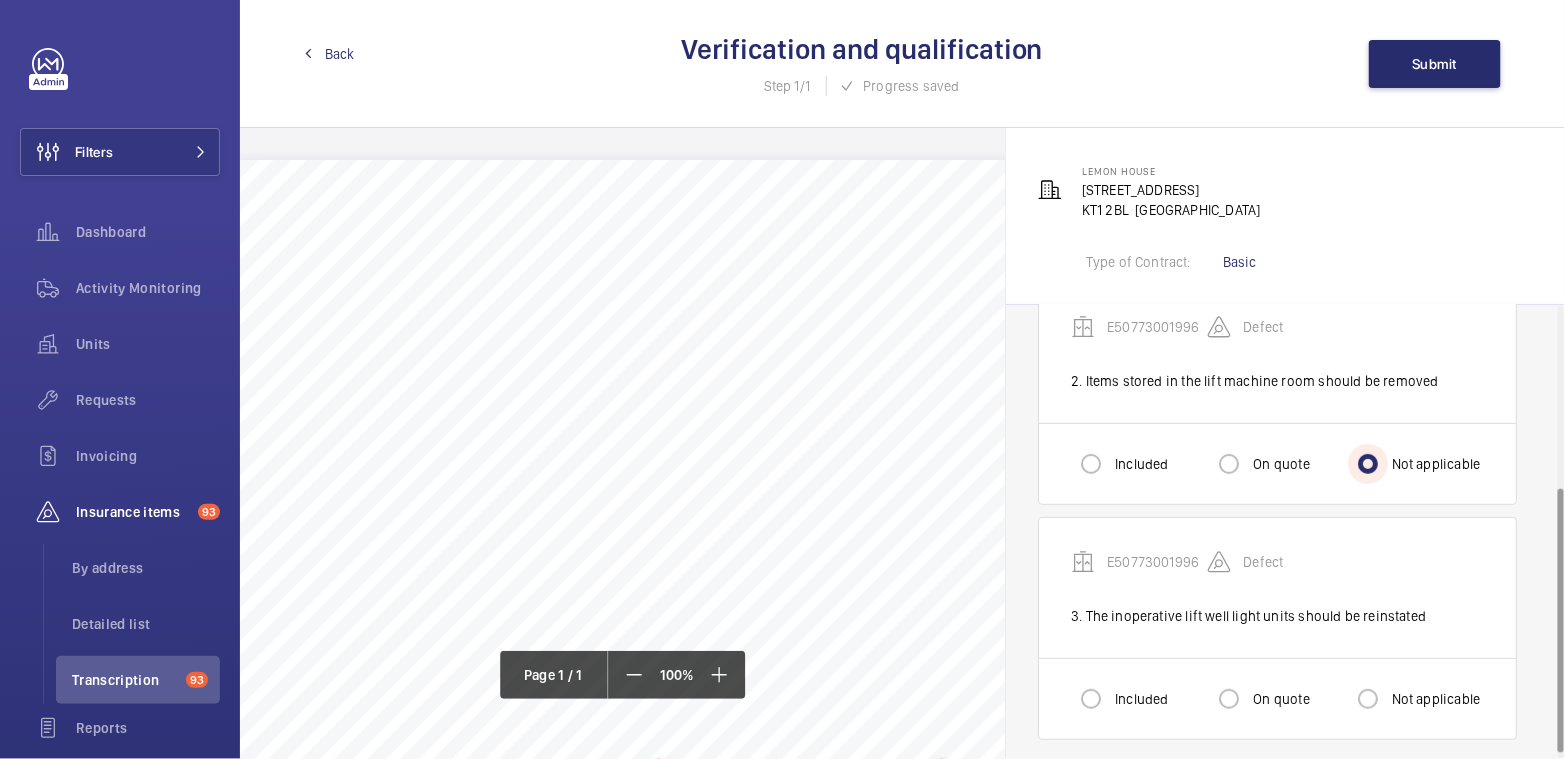 scroll, scrollTop: 318, scrollLeft: 0, axis: vertical 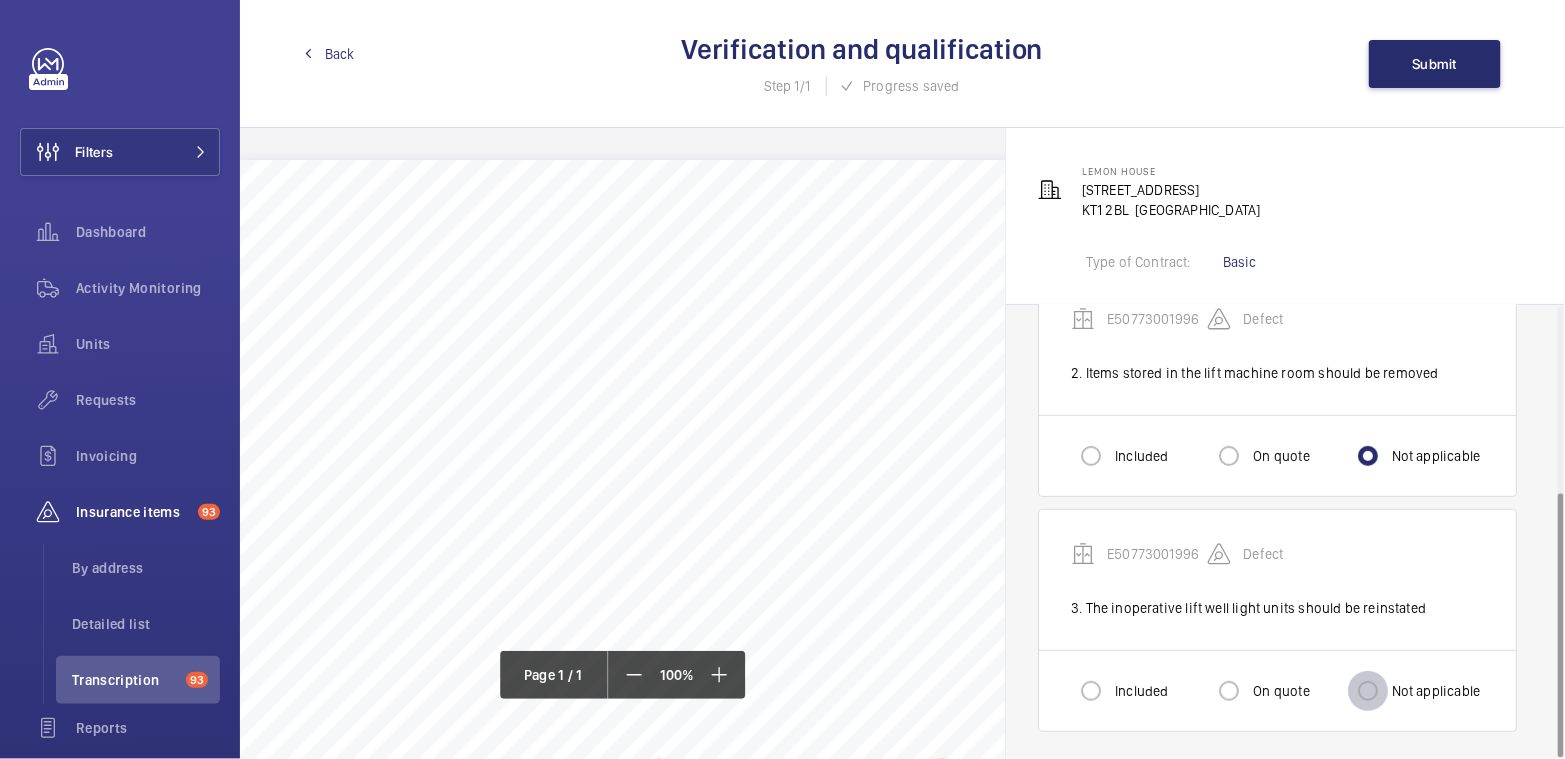click on "Not applicable" at bounding box center [1368, 691] 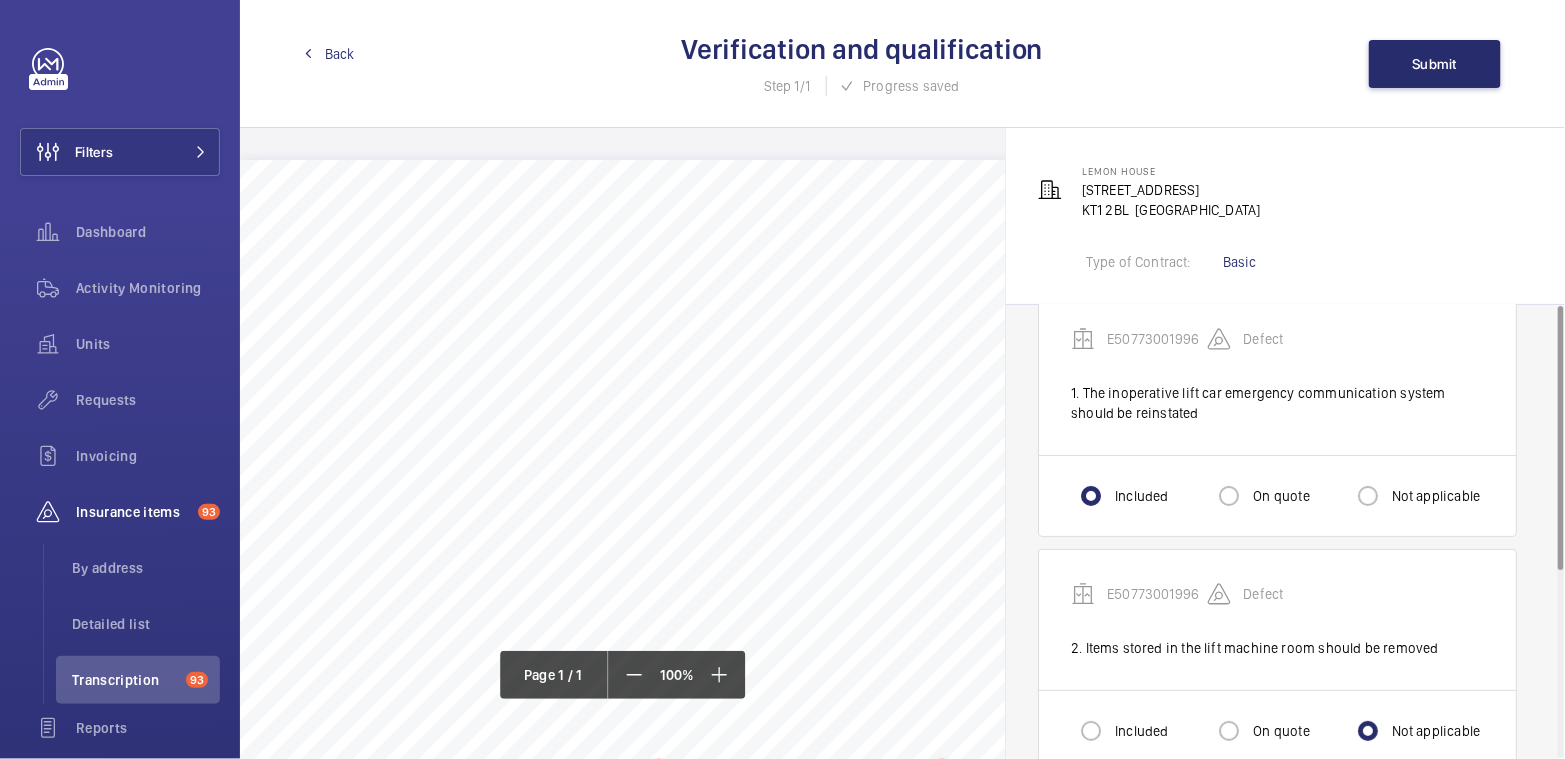 scroll, scrollTop: 0, scrollLeft: 0, axis: both 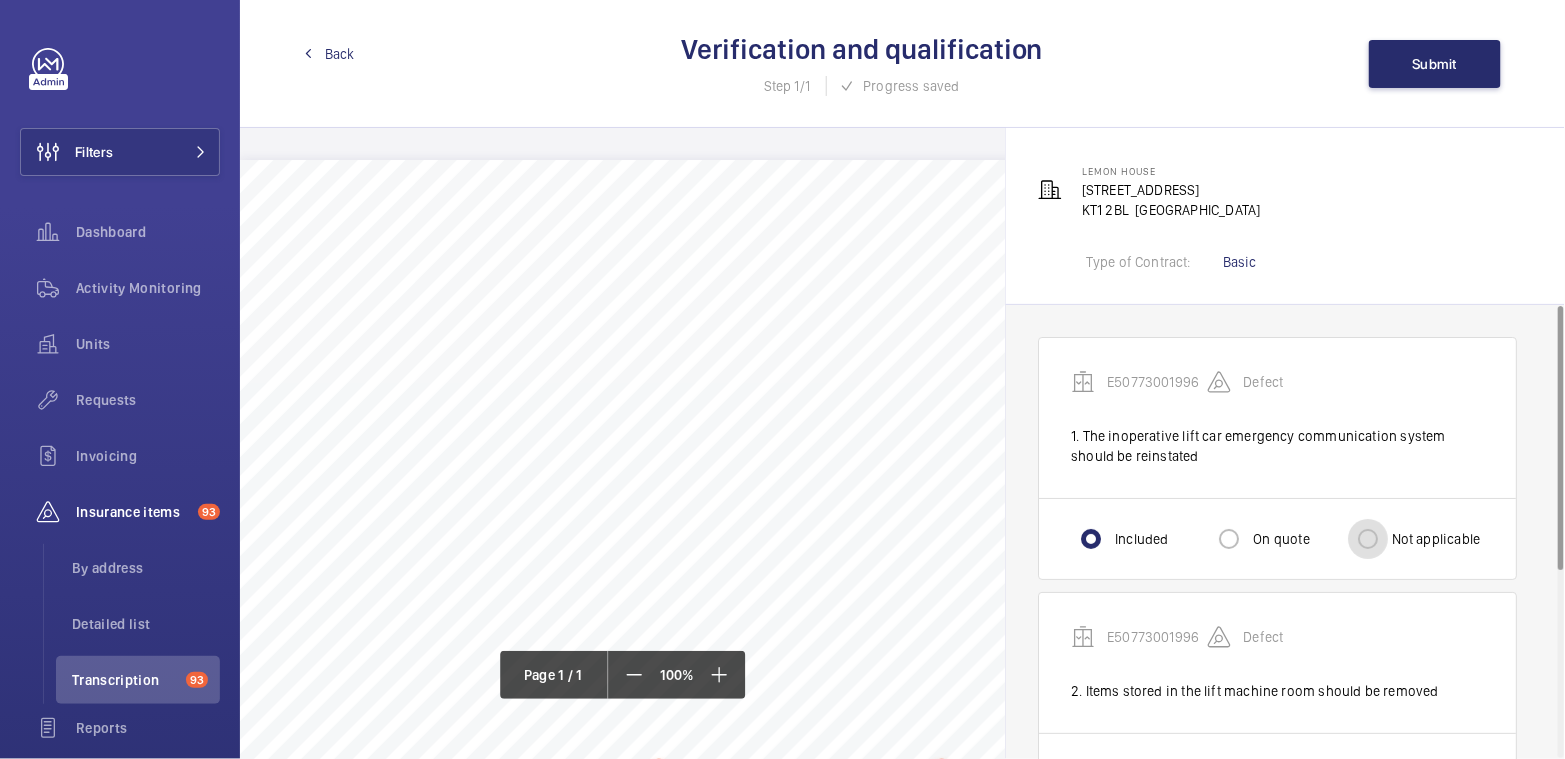 click on "Not applicable" at bounding box center (1368, 539) 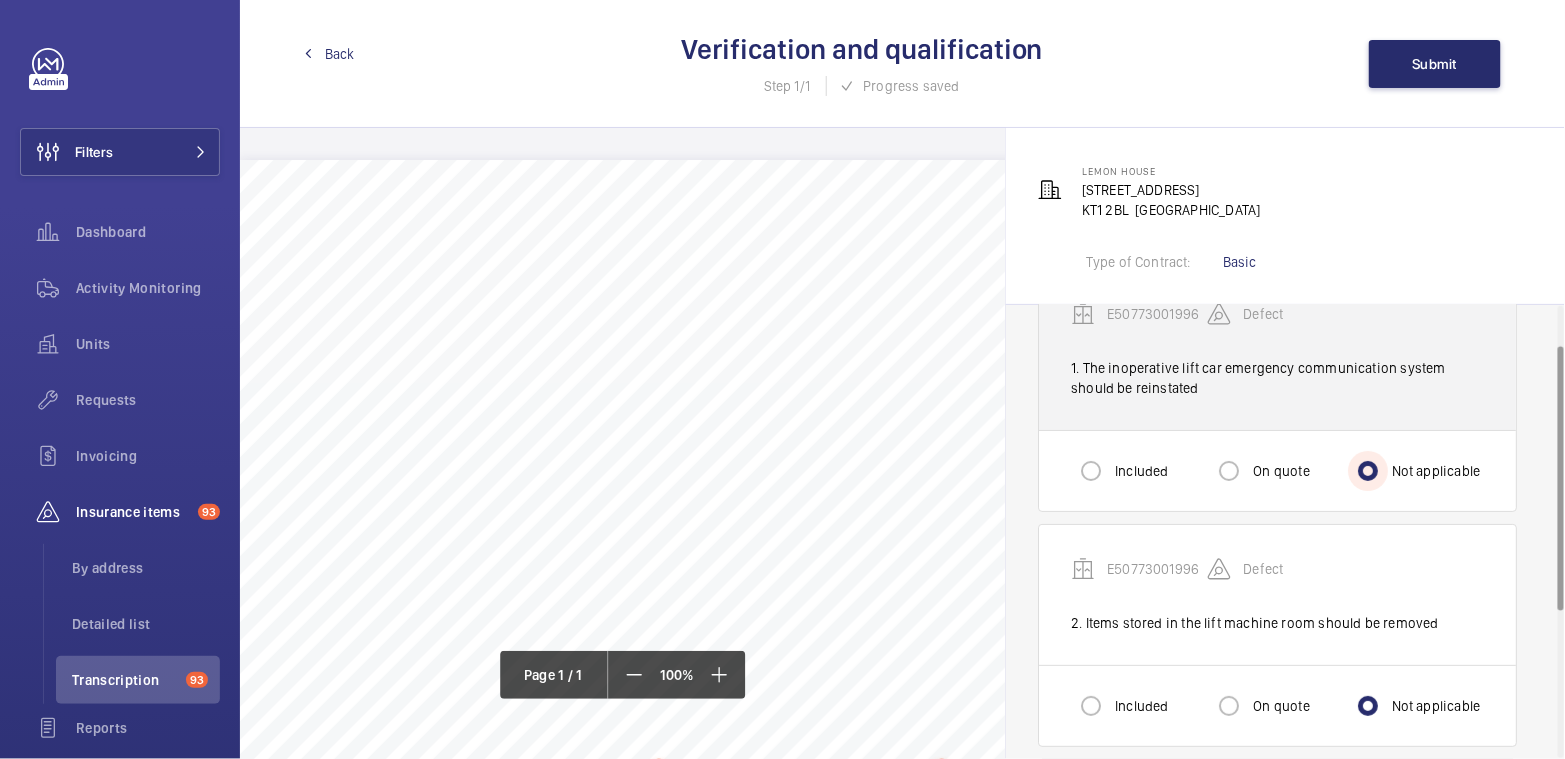 scroll, scrollTop: 73, scrollLeft: 0, axis: vertical 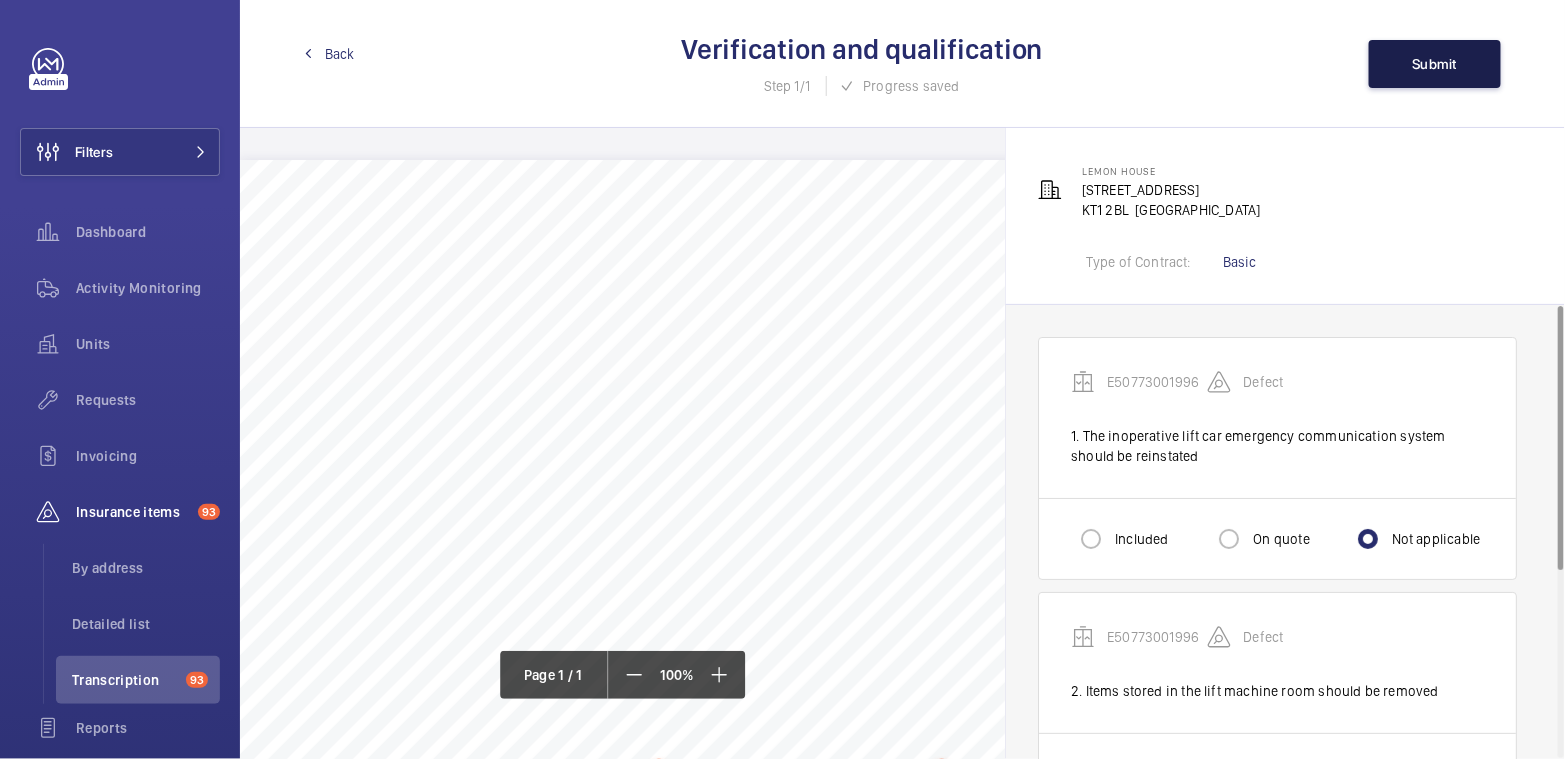 click on "Submit" 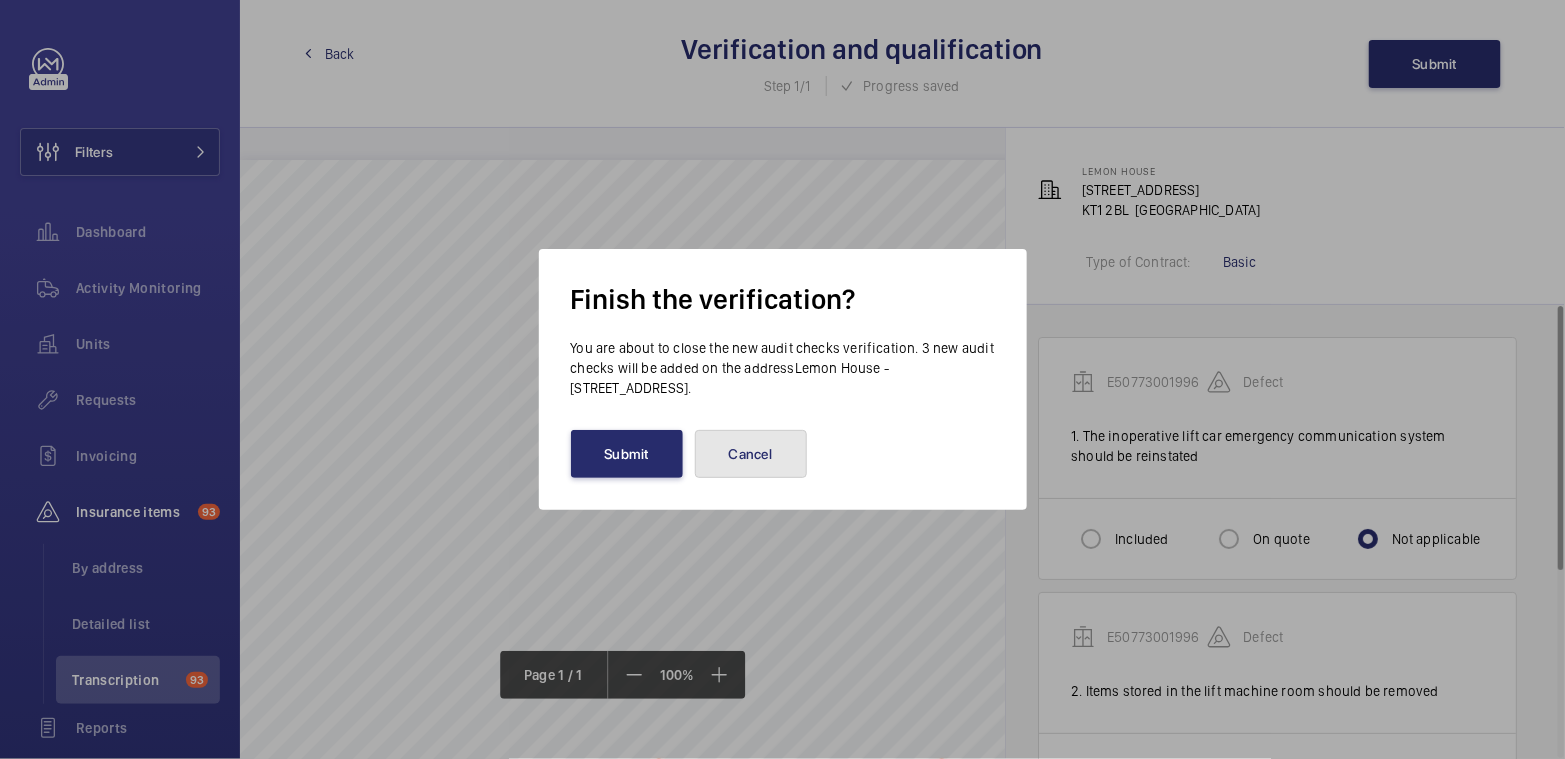 click on "Cancel" at bounding box center (751, 454) 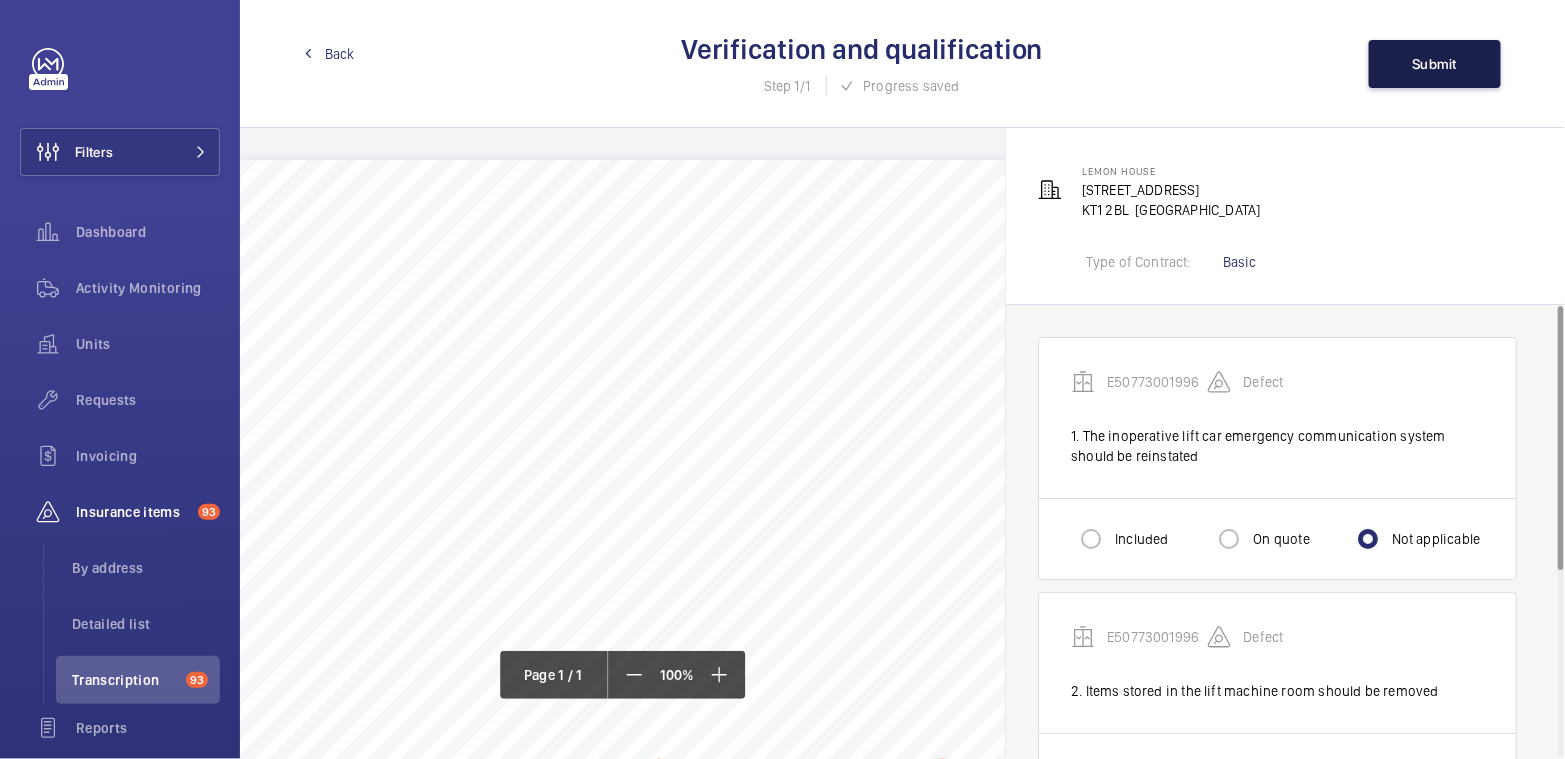 click on "Submit" 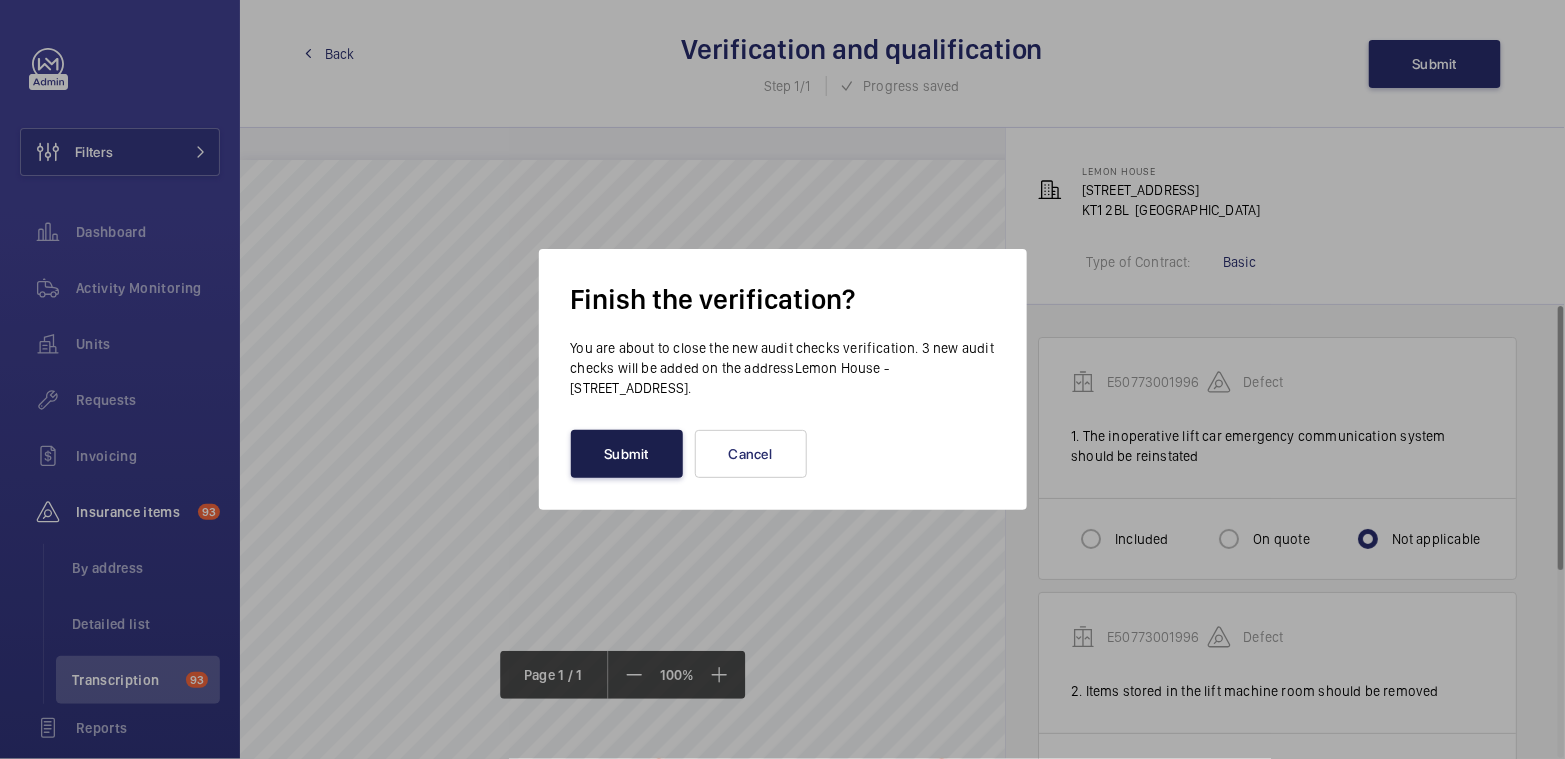 click on "Submit" at bounding box center (627, 454) 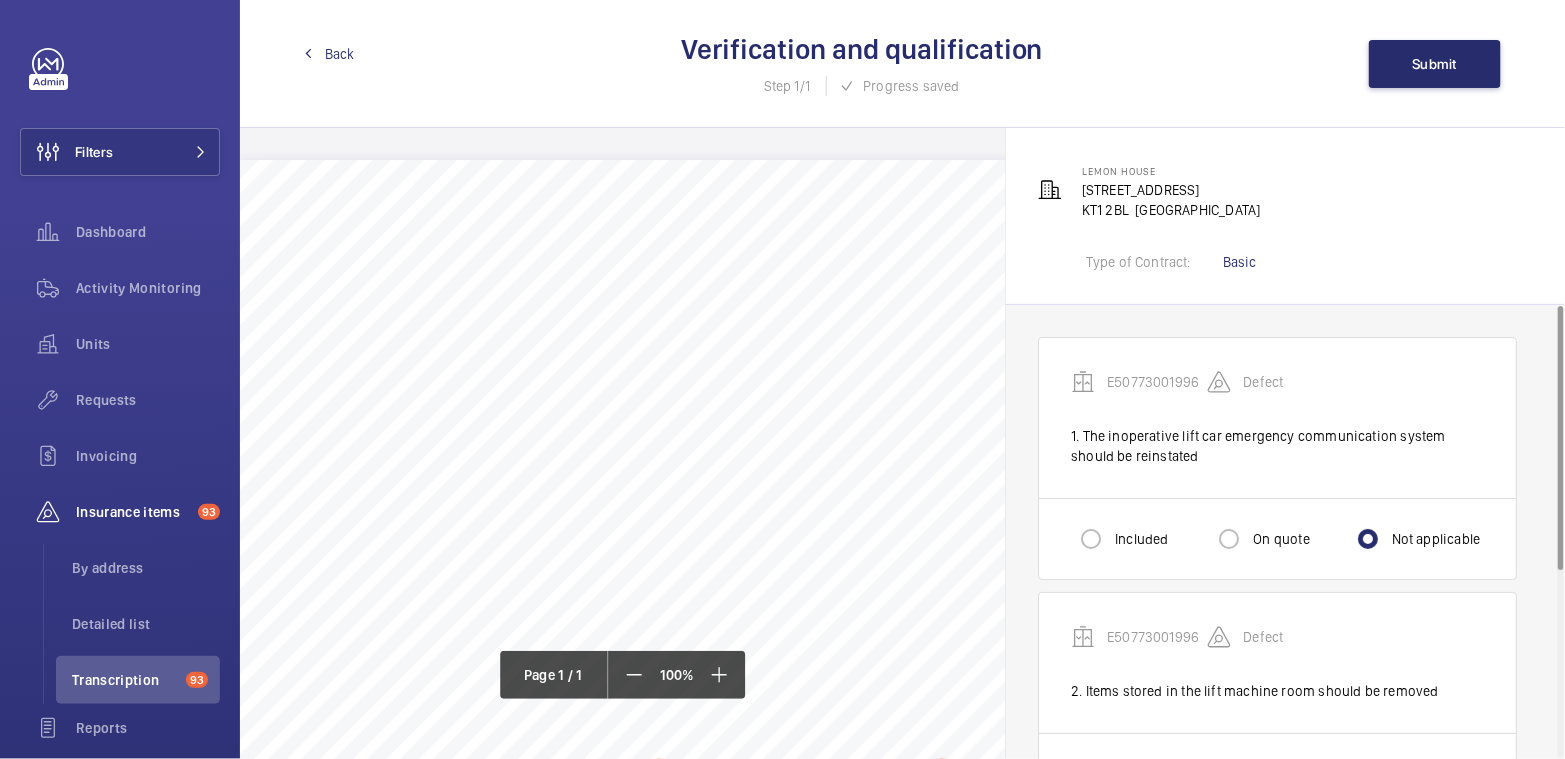 click on "Back" 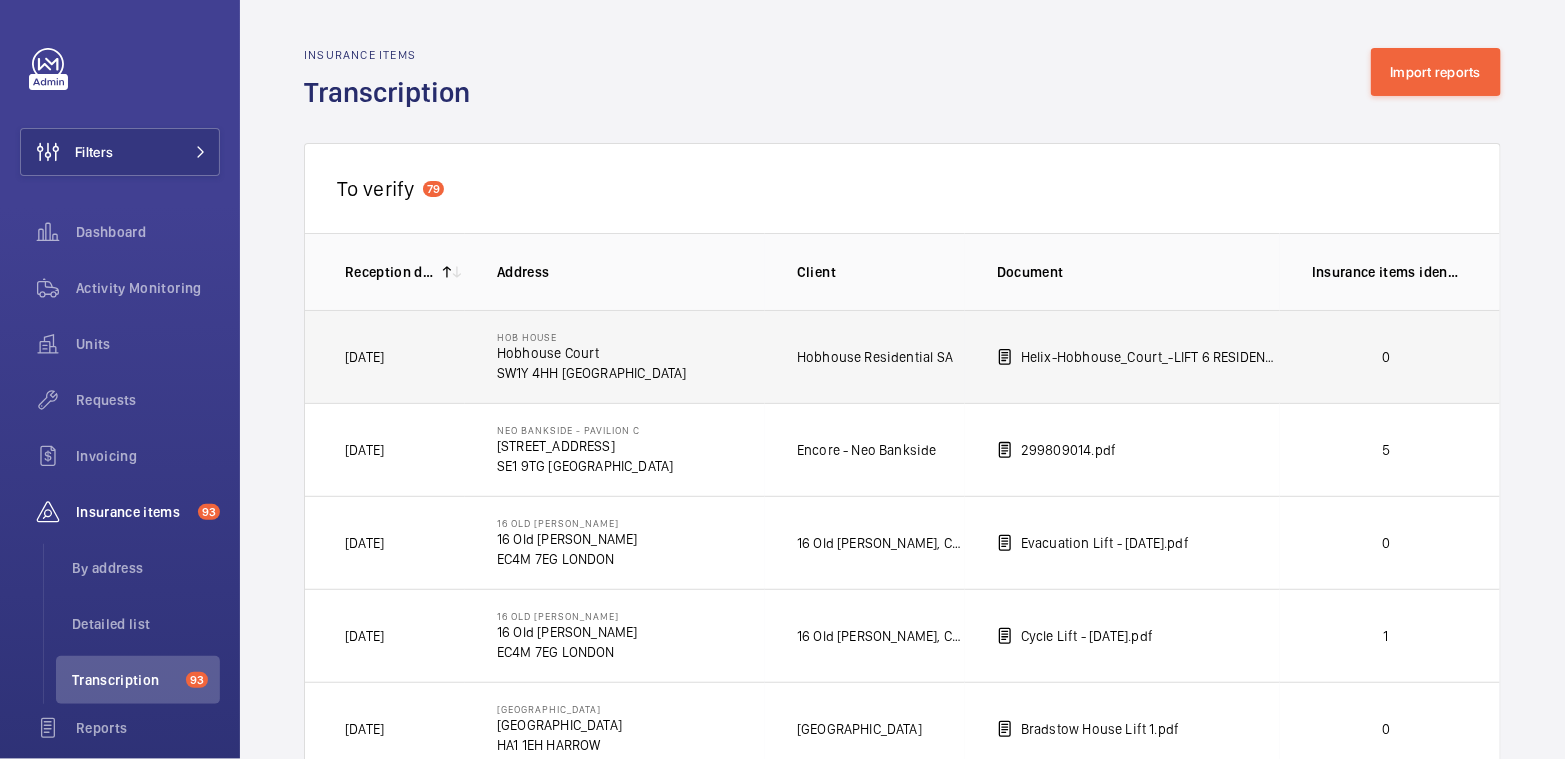 click on "0" 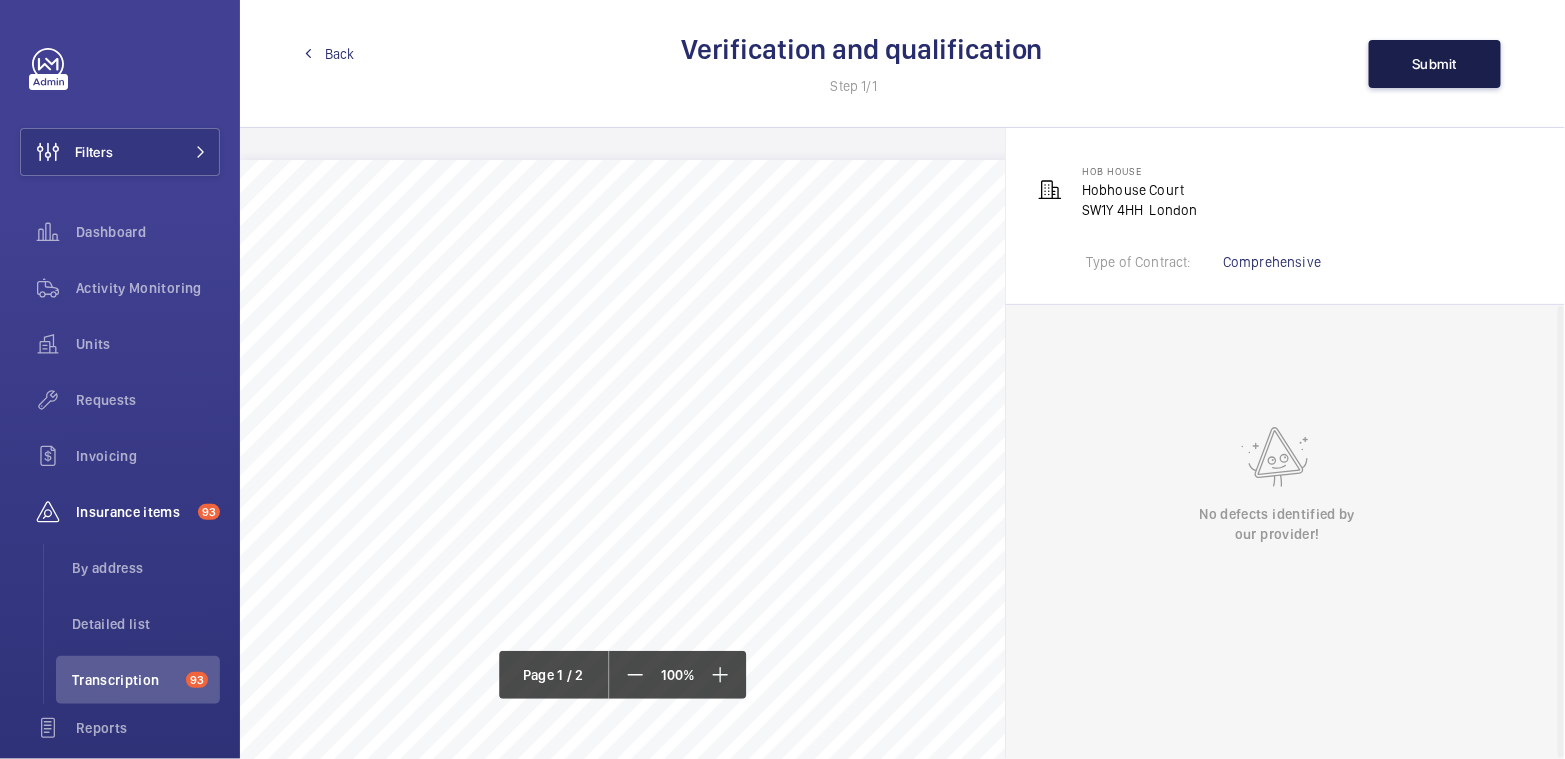 click on "Submit" 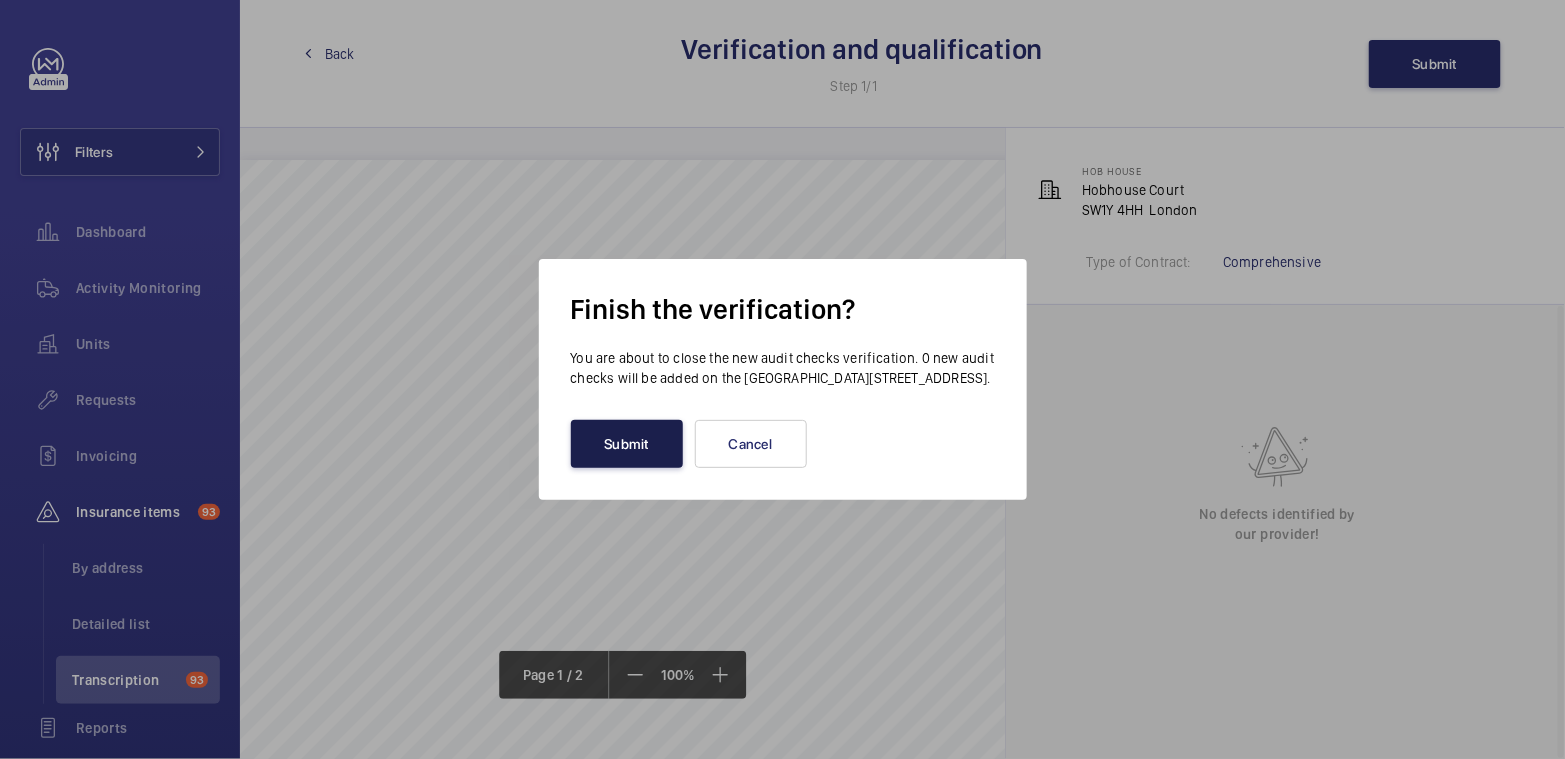 click on "Submit" at bounding box center [627, 444] 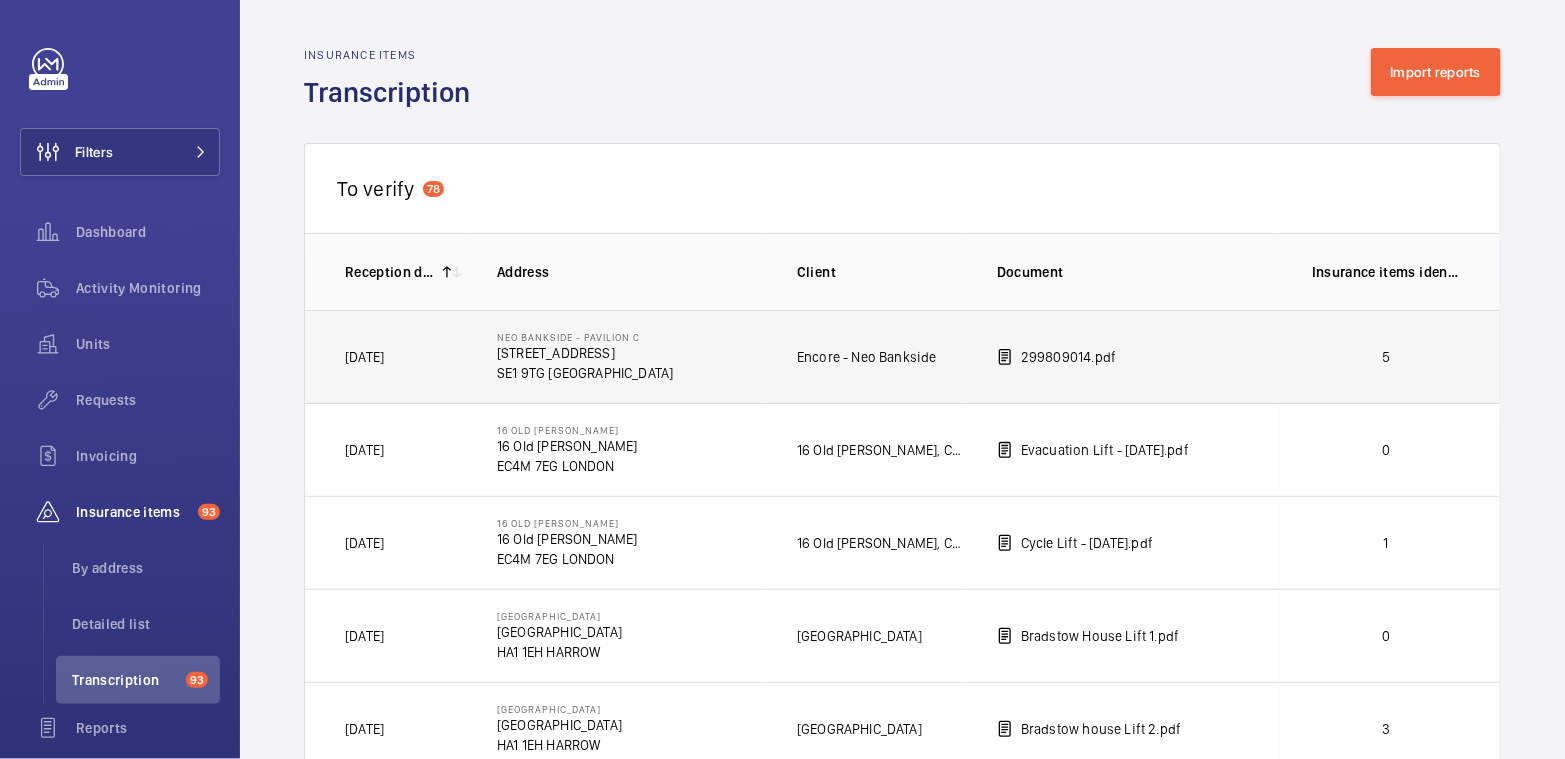 click on "5" 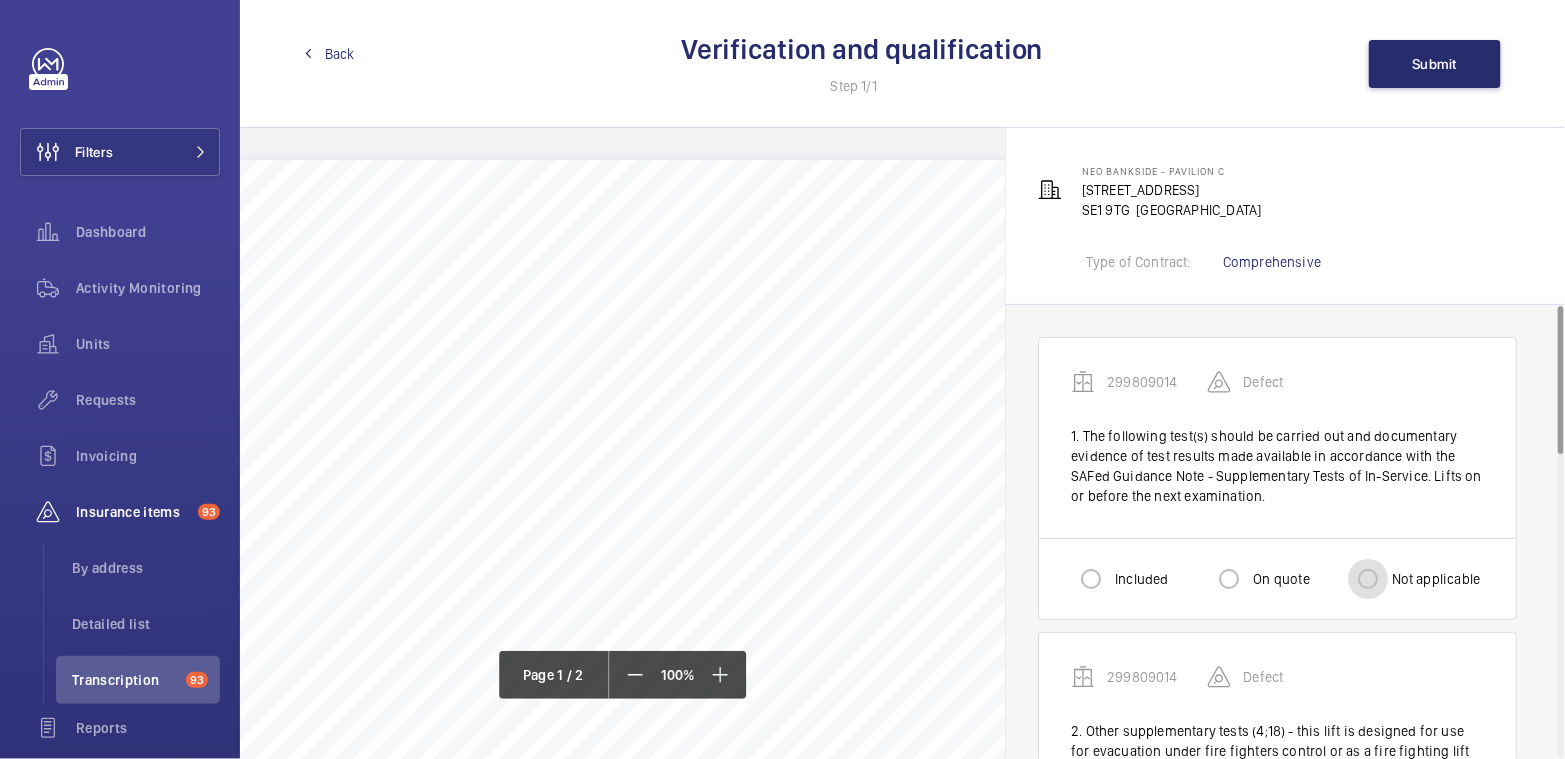 click on "Not applicable" at bounding box center [1368, 579] 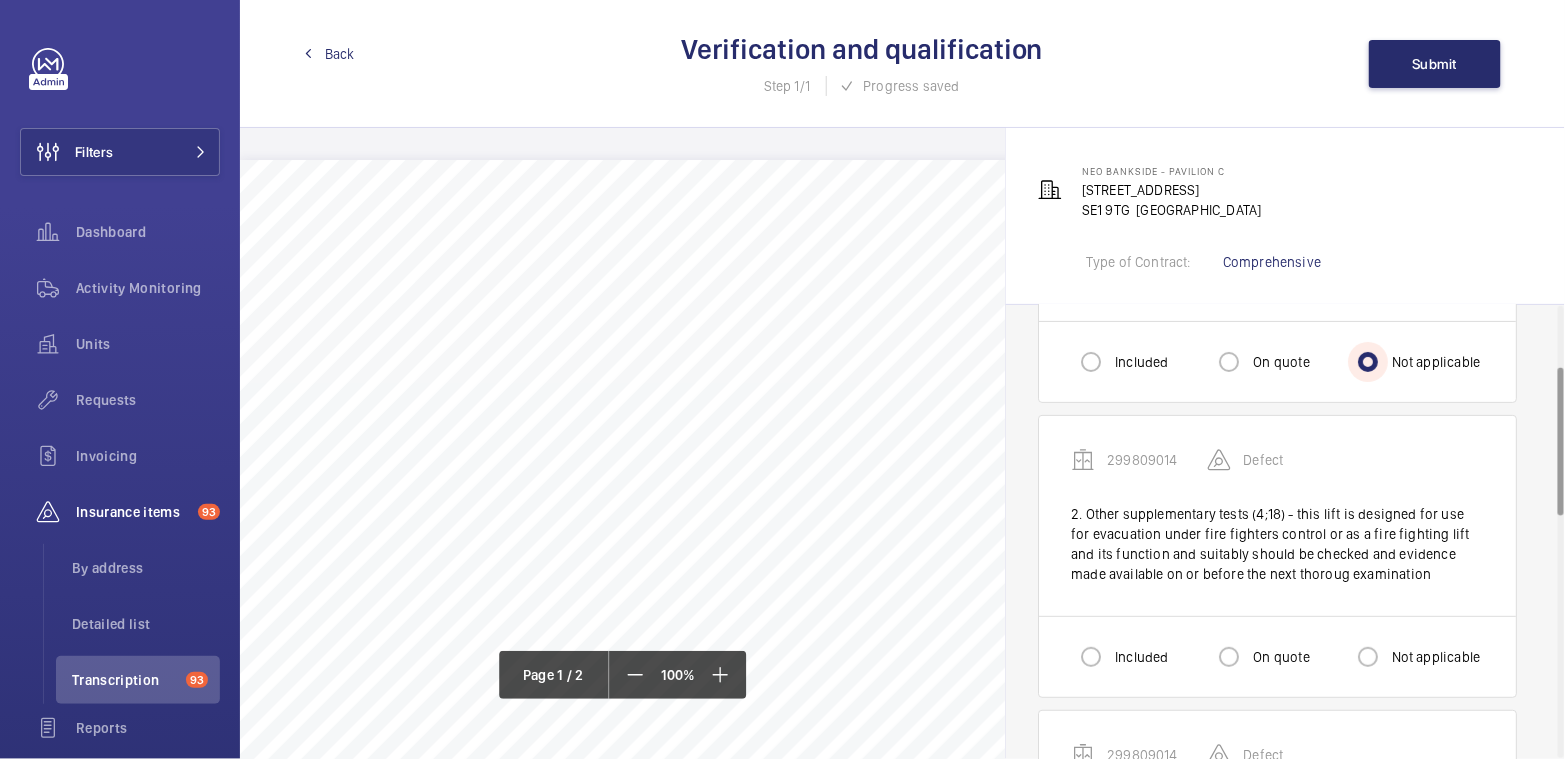 scroll, scrollTop: 222, scrollLeft: 0, axis: vertical 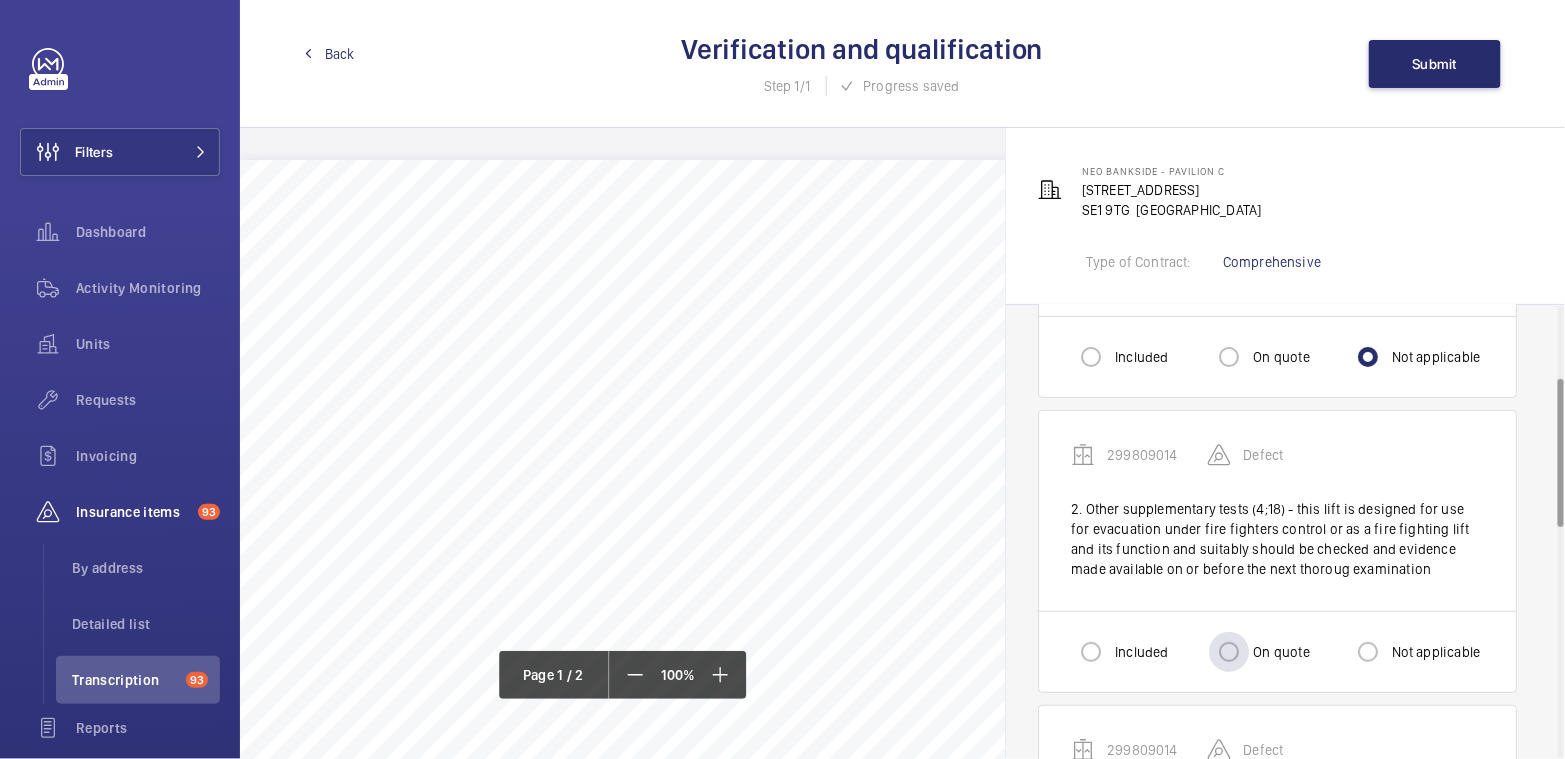click on "On quote" at bounding box center (1259, 652) 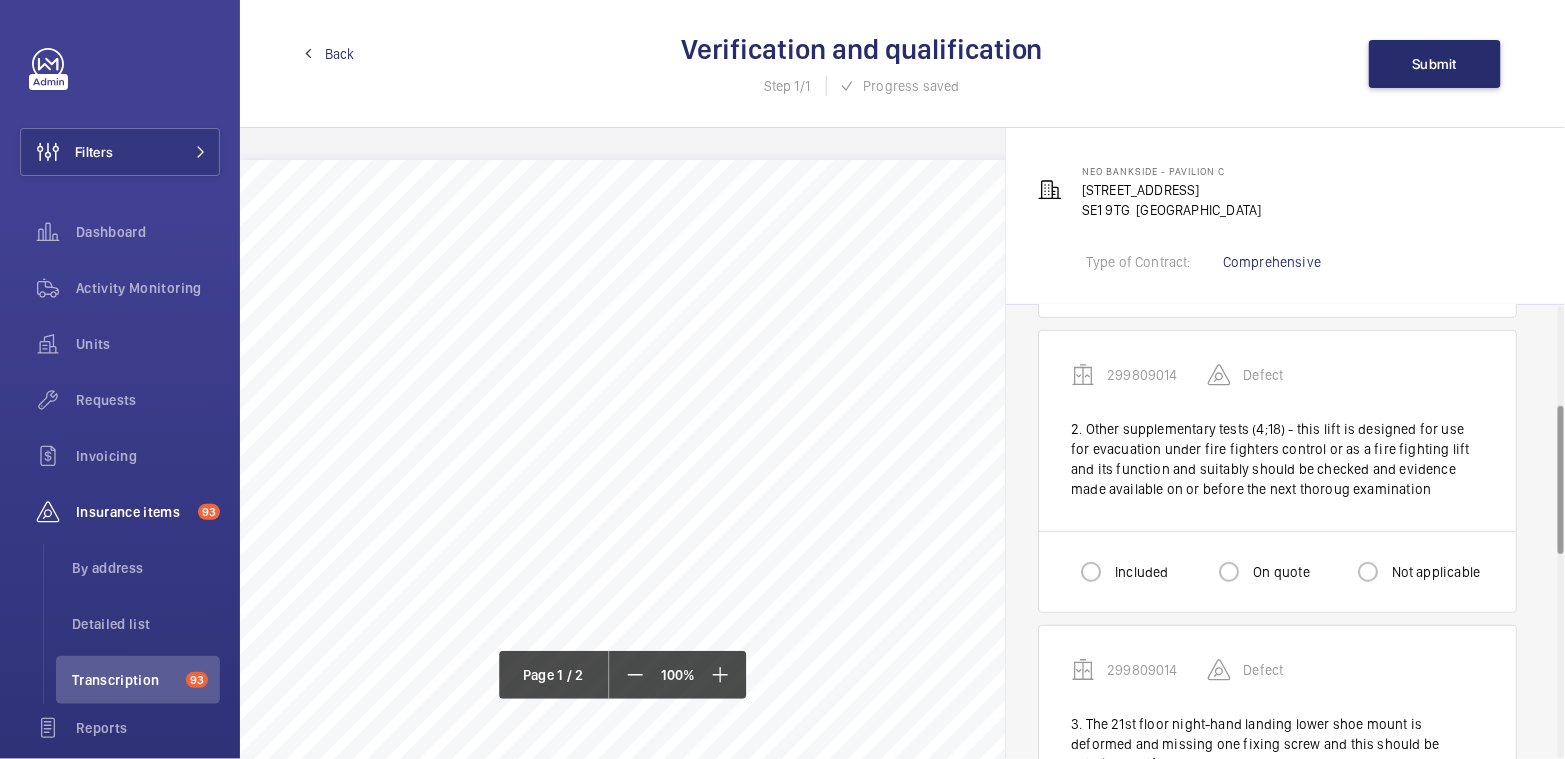 scroll, scrollTop: 311, scrollLeft: 0, axis: vertical 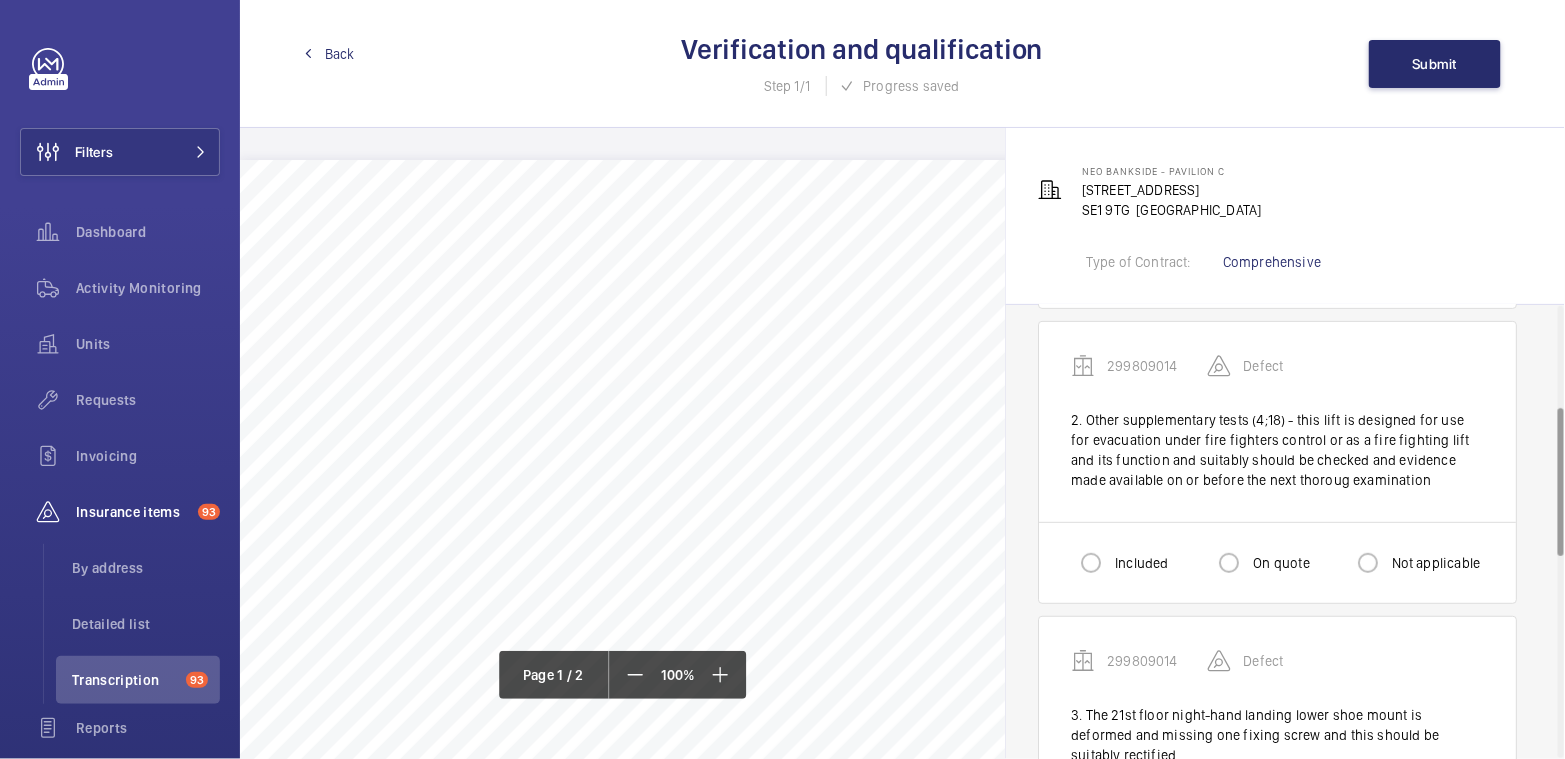 click on "On quote" at bounding box center [1279, 563] 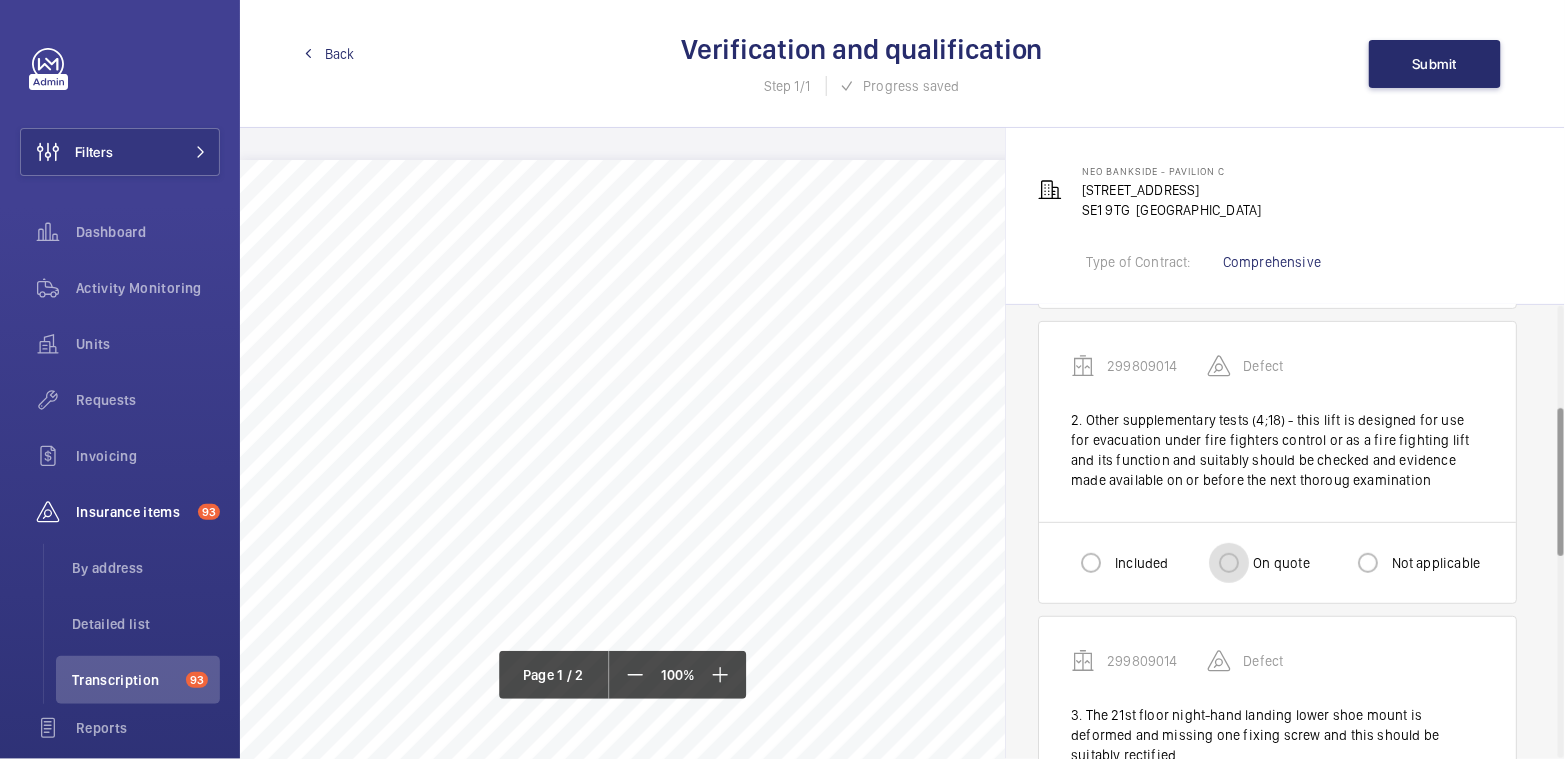 click on "On quote" at bounding box center [1229, 563] 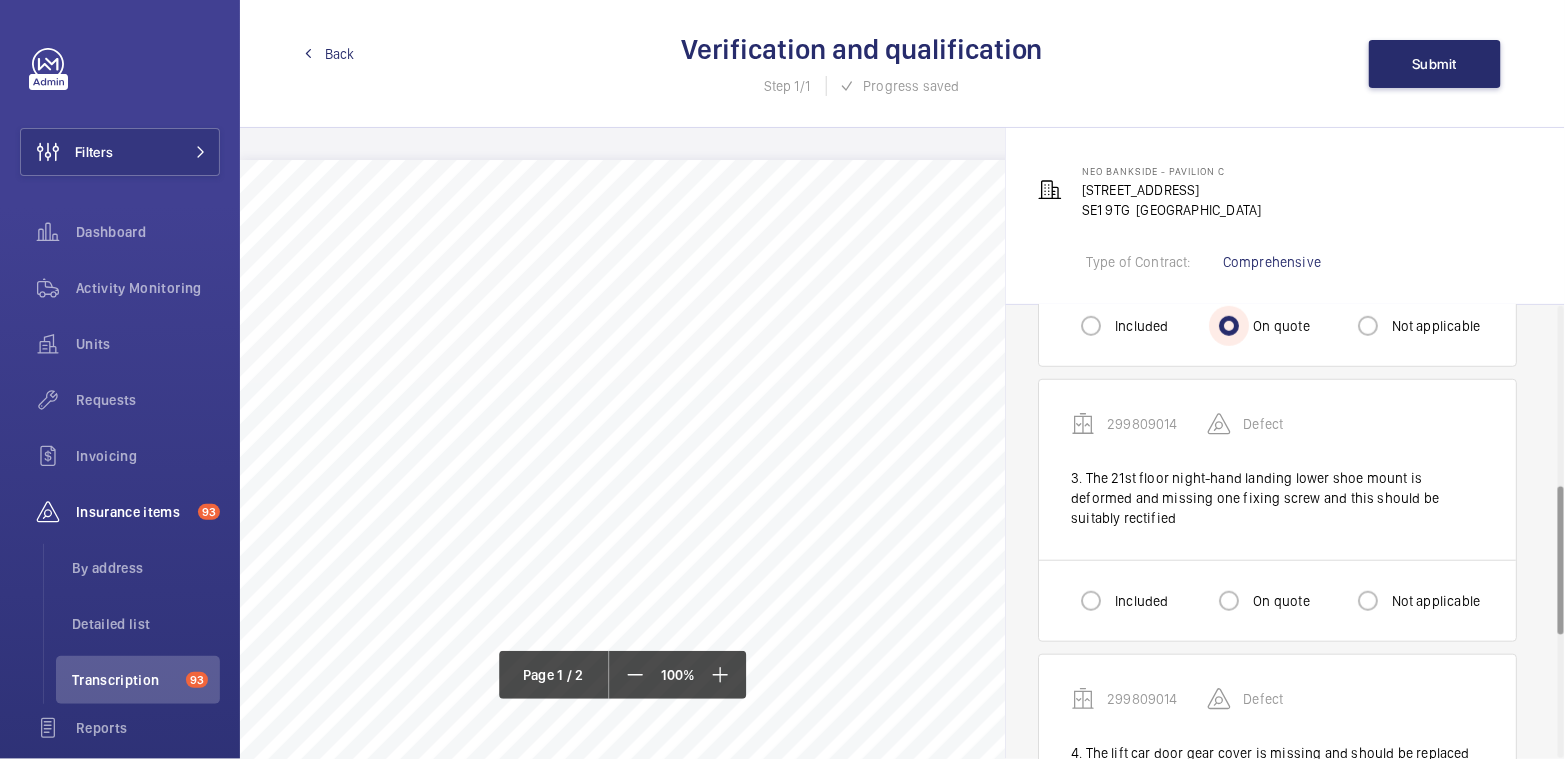 scroll, scrollTop: 550, scrollLeft: 0, axis: vertical 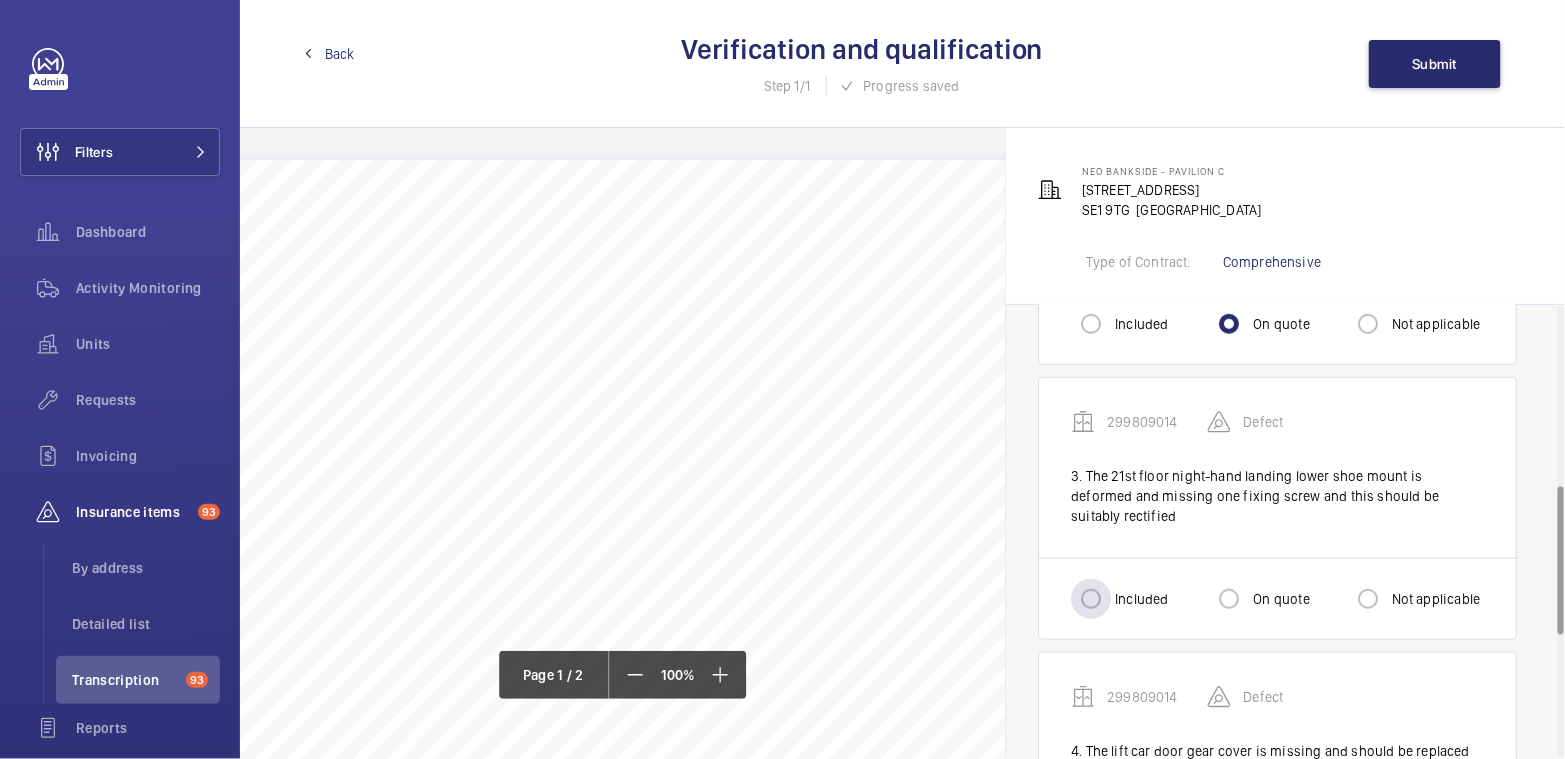 click on "Included" at bounding box center [1139, 599] 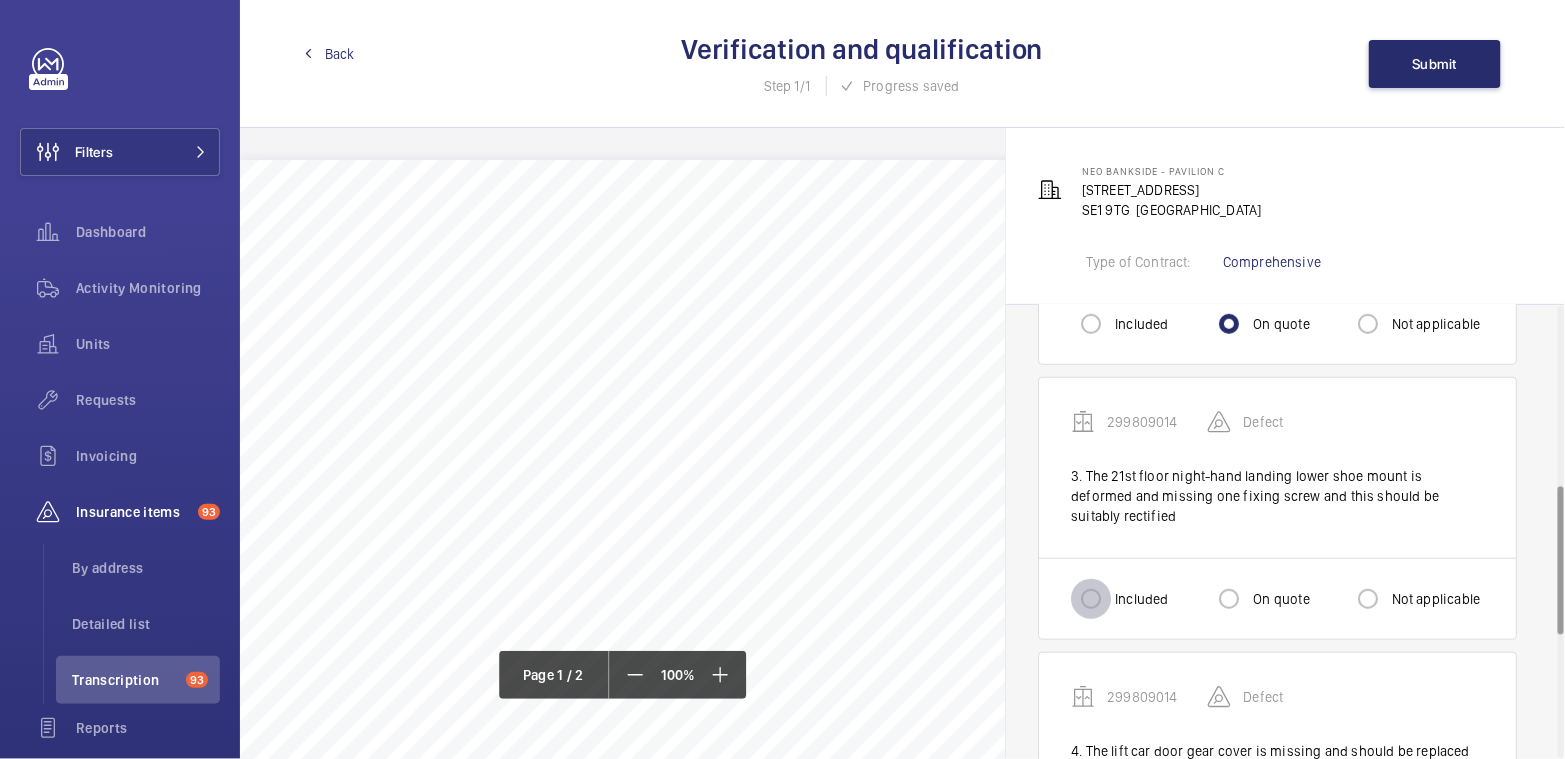 click on "Included" at bounding box center [1091, 599] 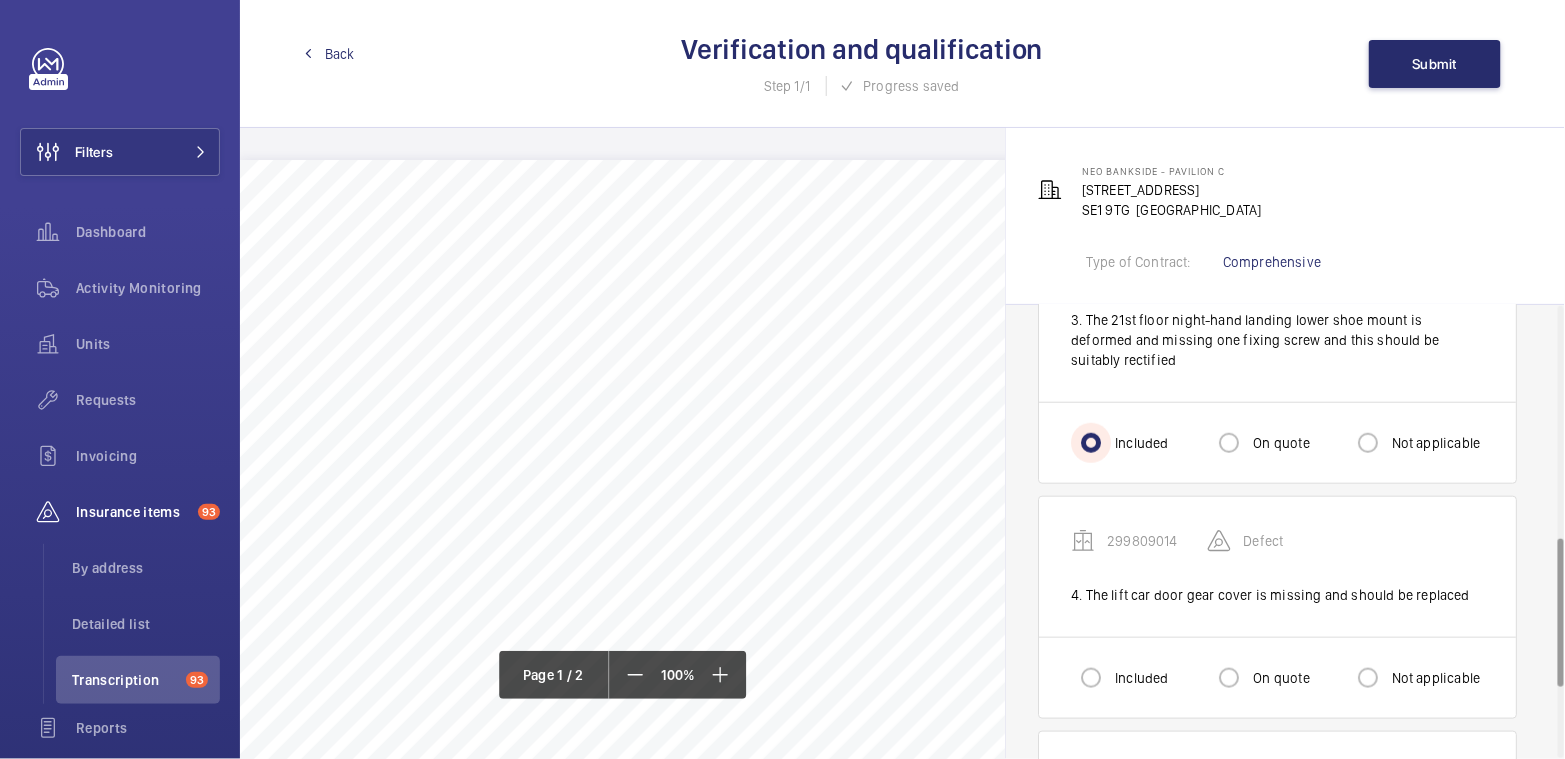 scroll, scrollTop: 708, scrollLeft: 0, axis: vertical 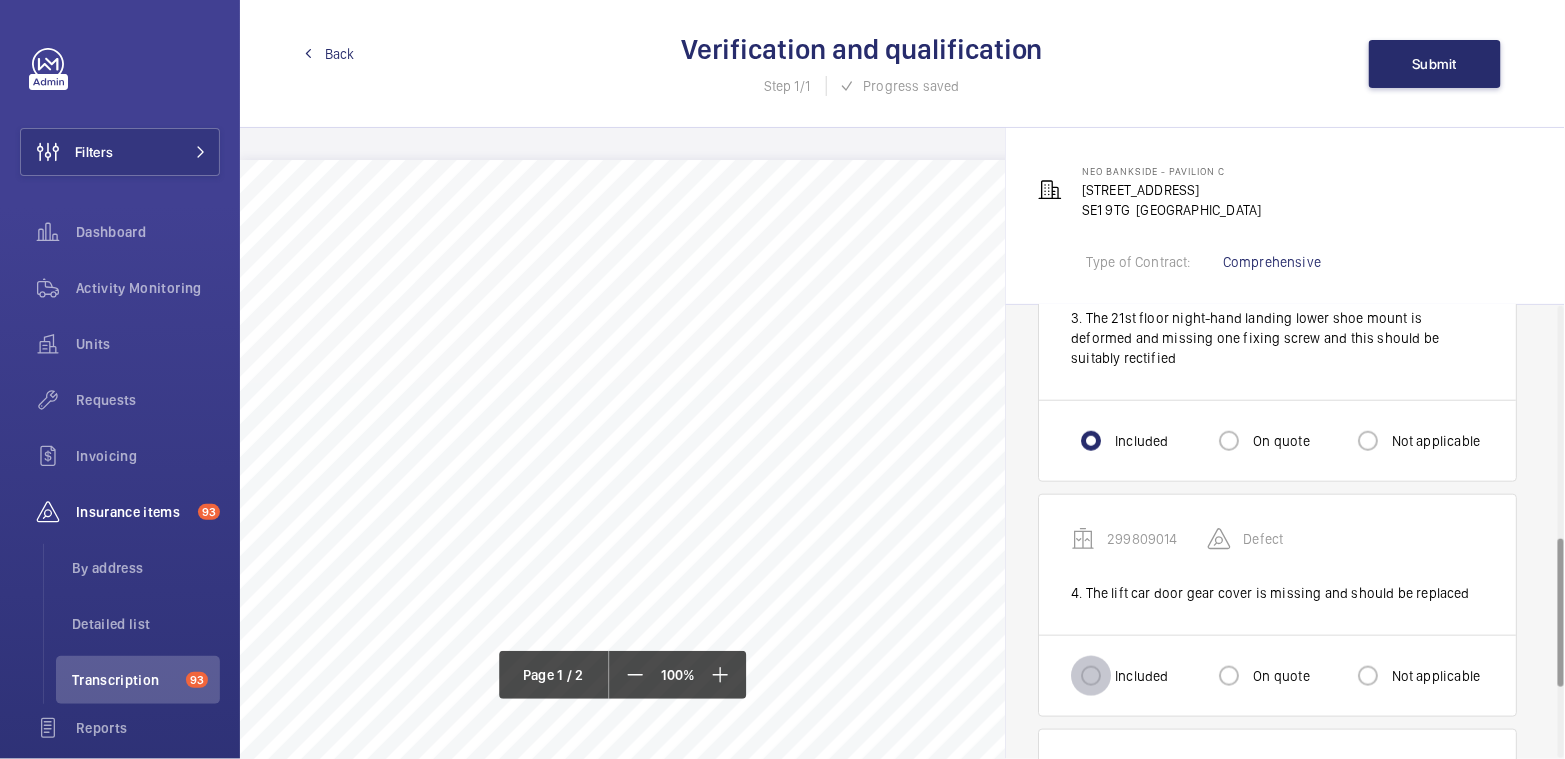 click on "Included" at bounding box center (1091, 676) 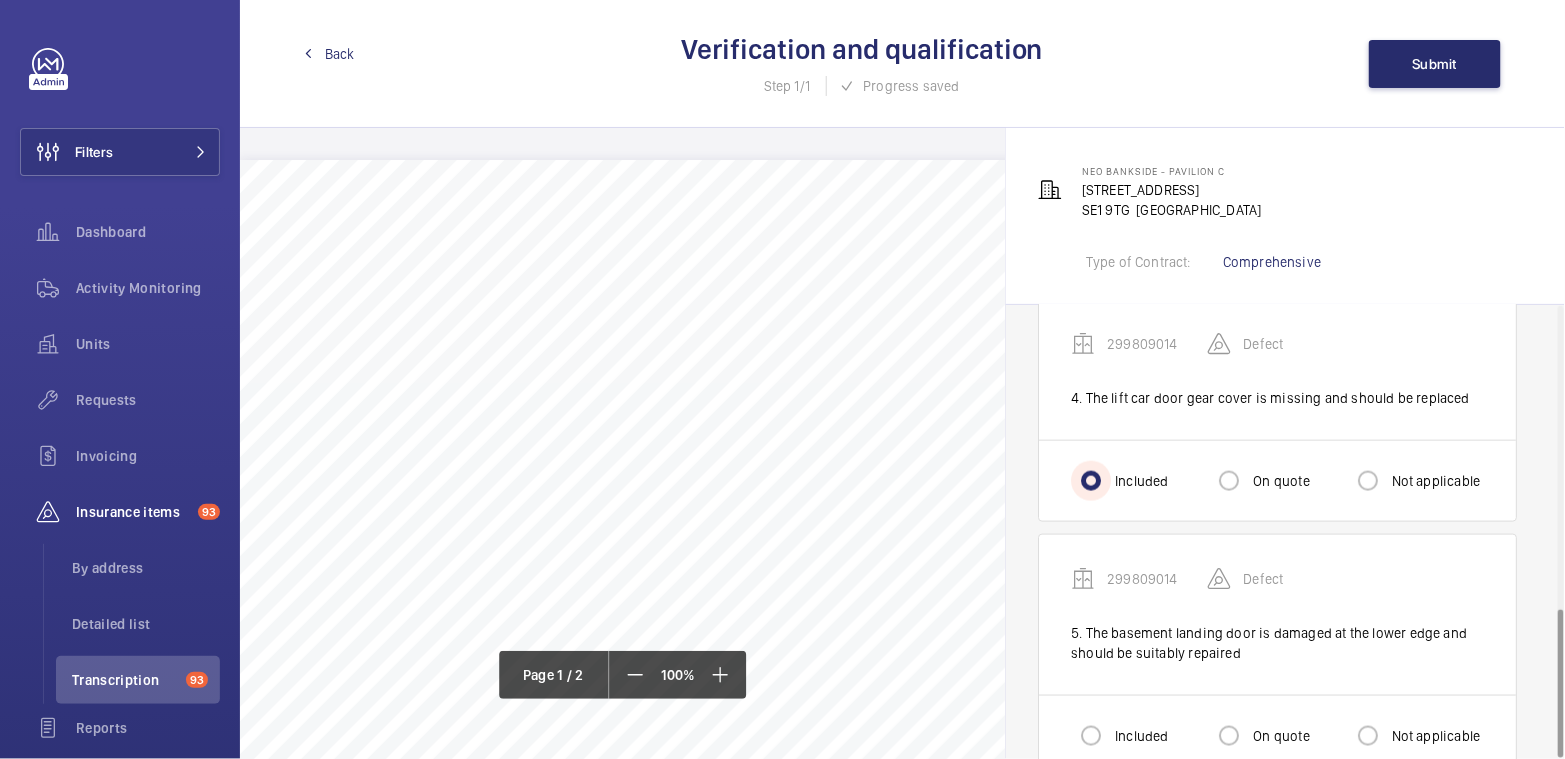 scroll, scrollTop: 925, scrollLeft: 0, axis: vertical 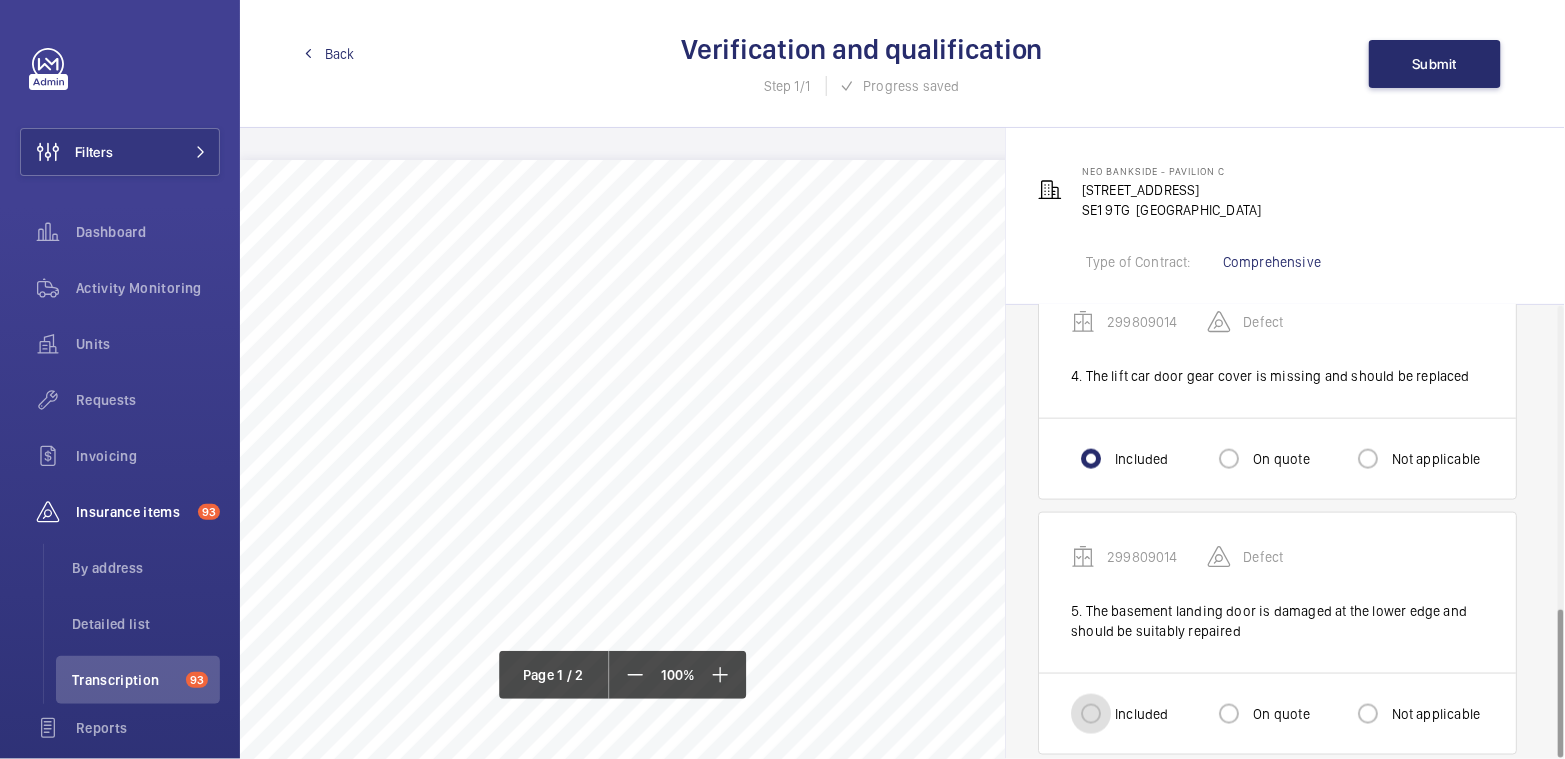 click on "Included" at bounding box center (1091, 714) 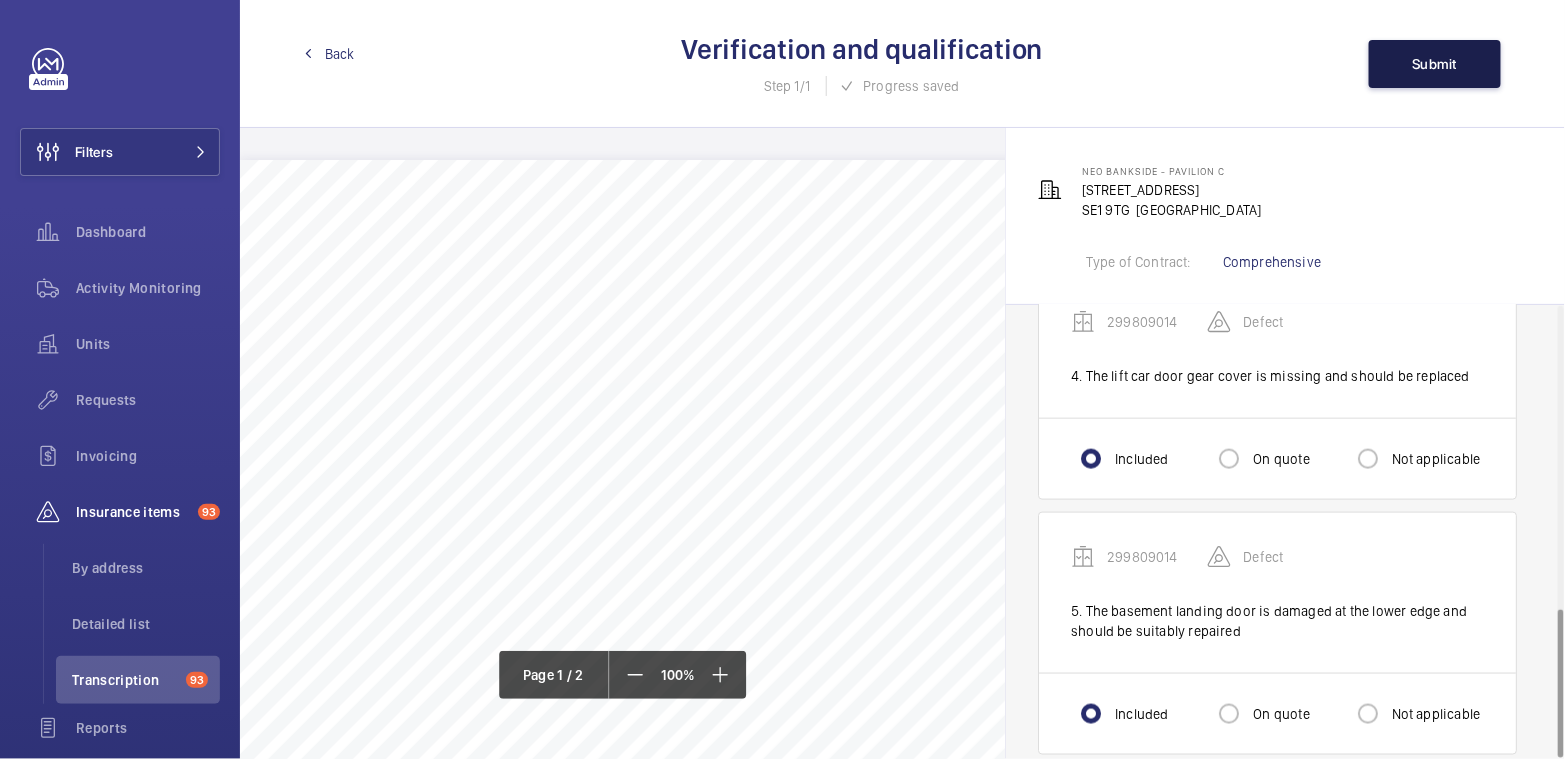 click on "Submit" 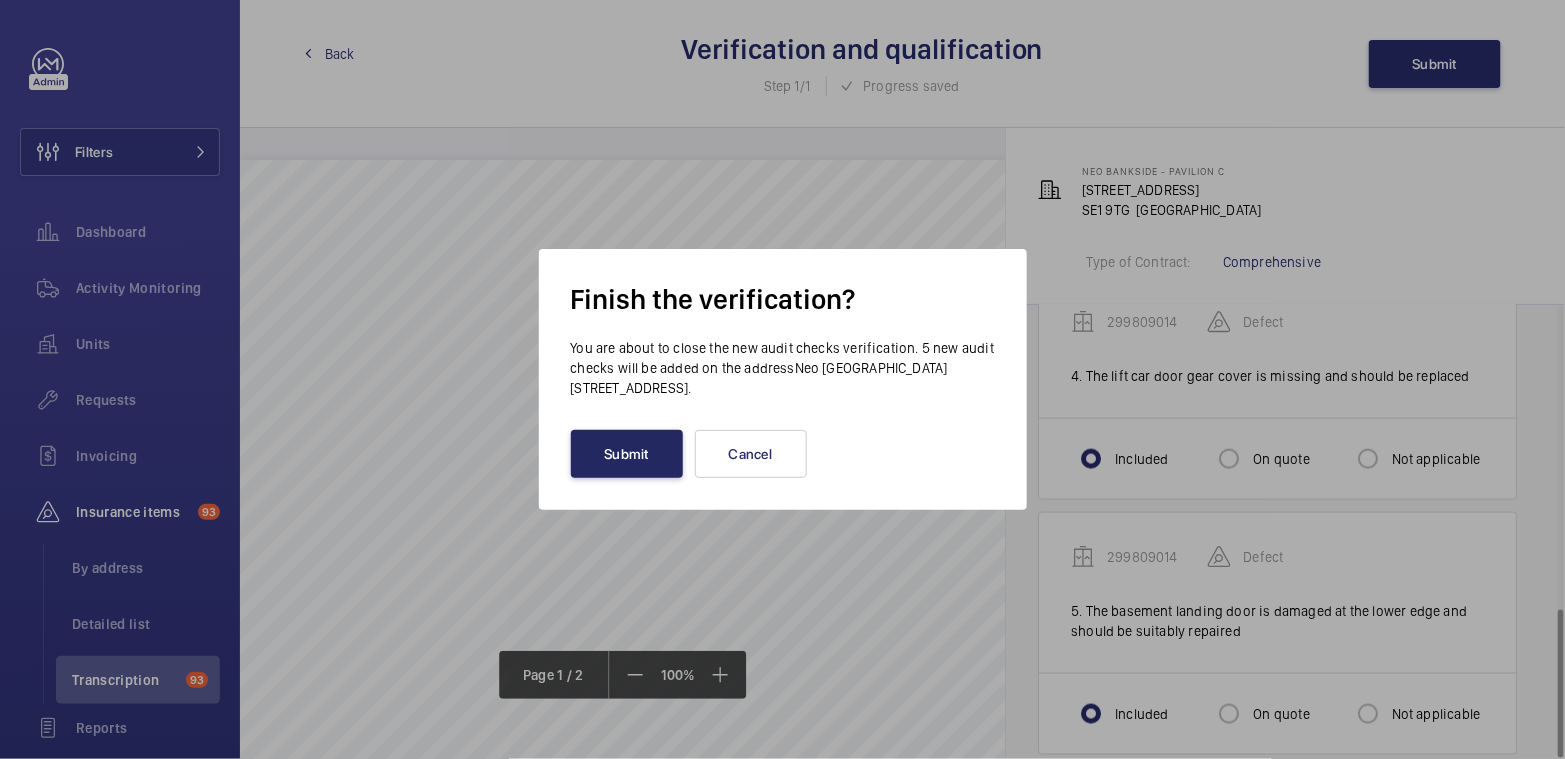click on "Submit" at bounding box center [627, 454] 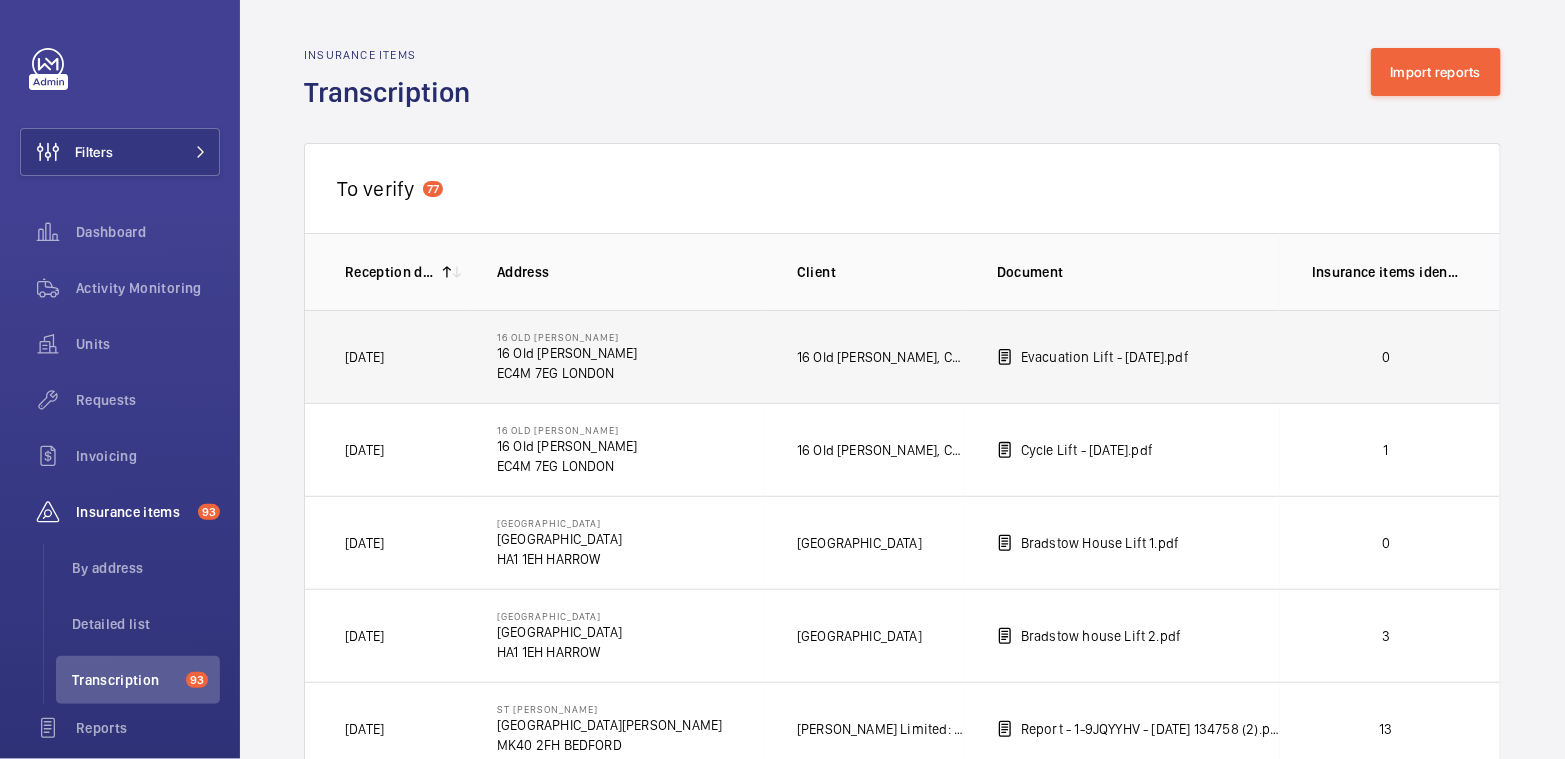 click on "0" 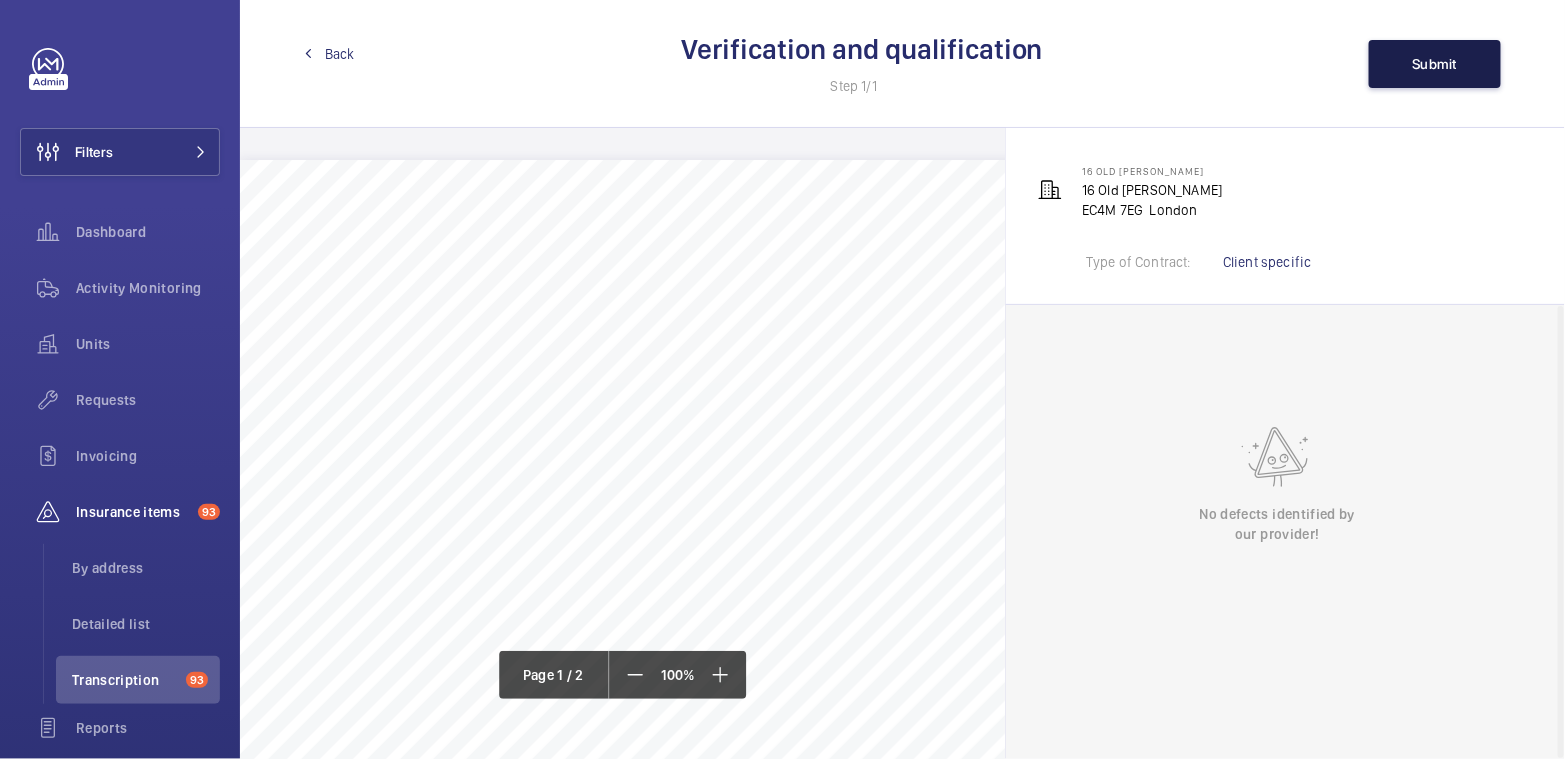click on "Submit" 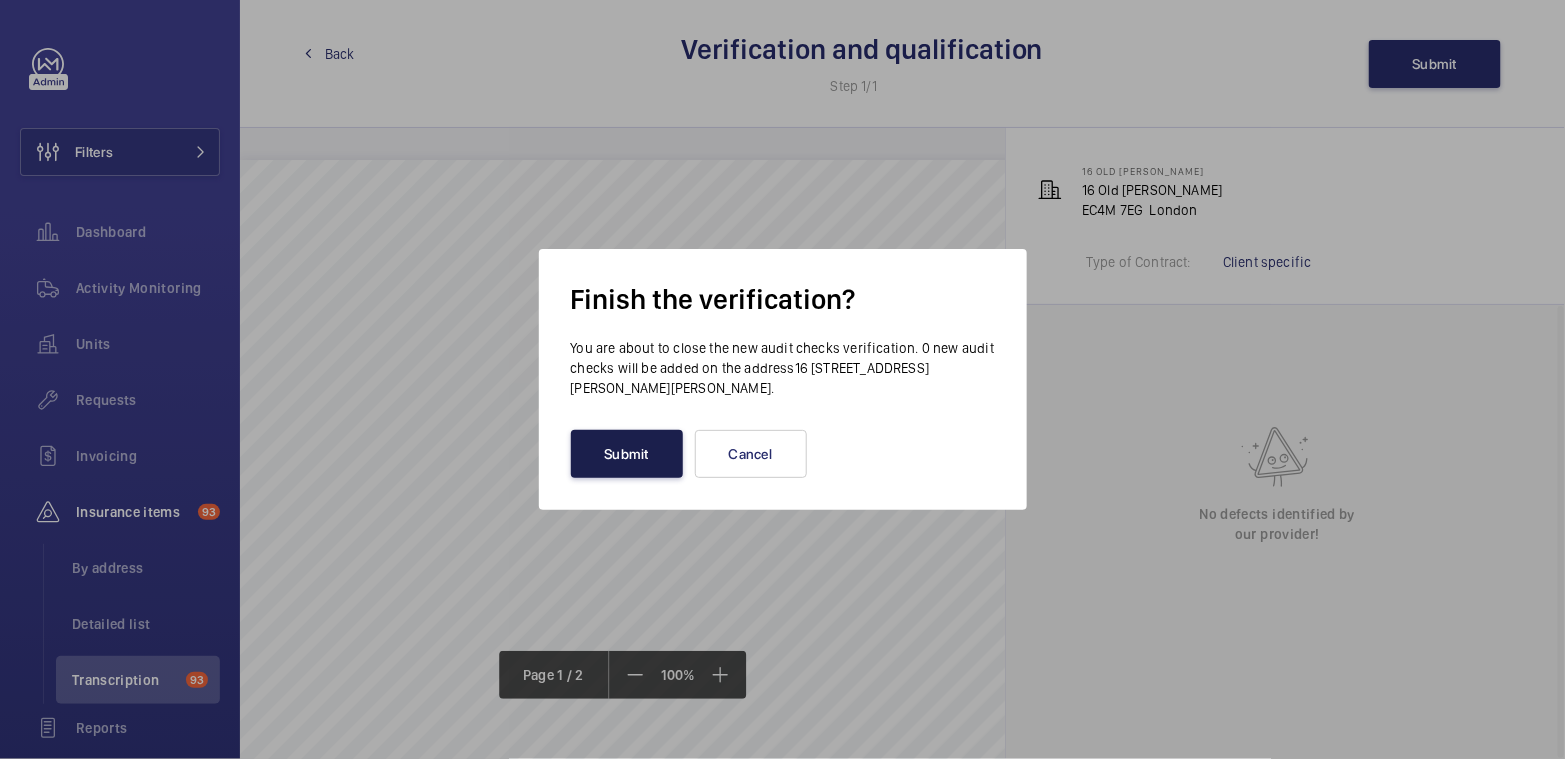 click on "Submit" at bounding box center (627, 454) 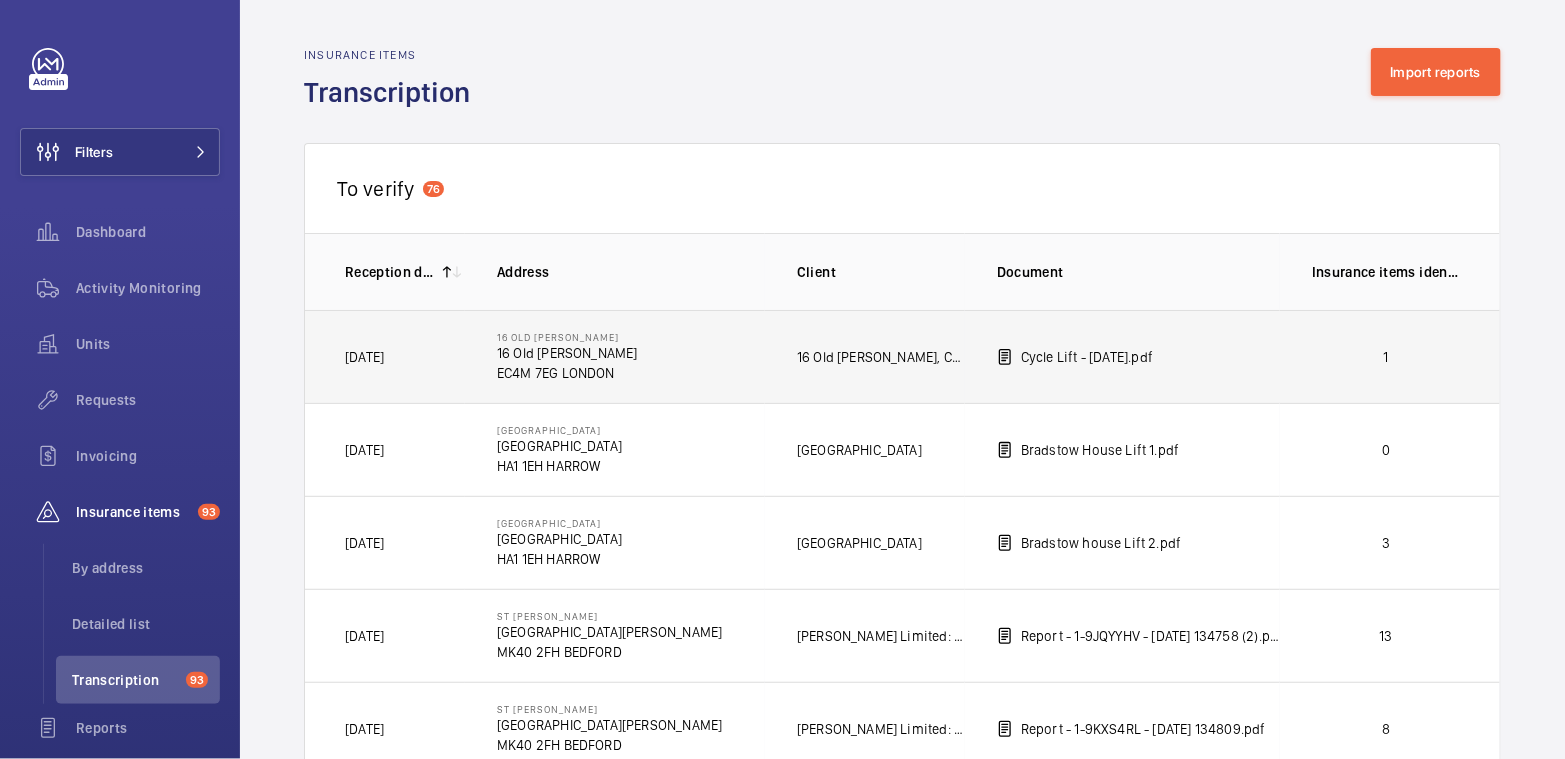 click on "1" 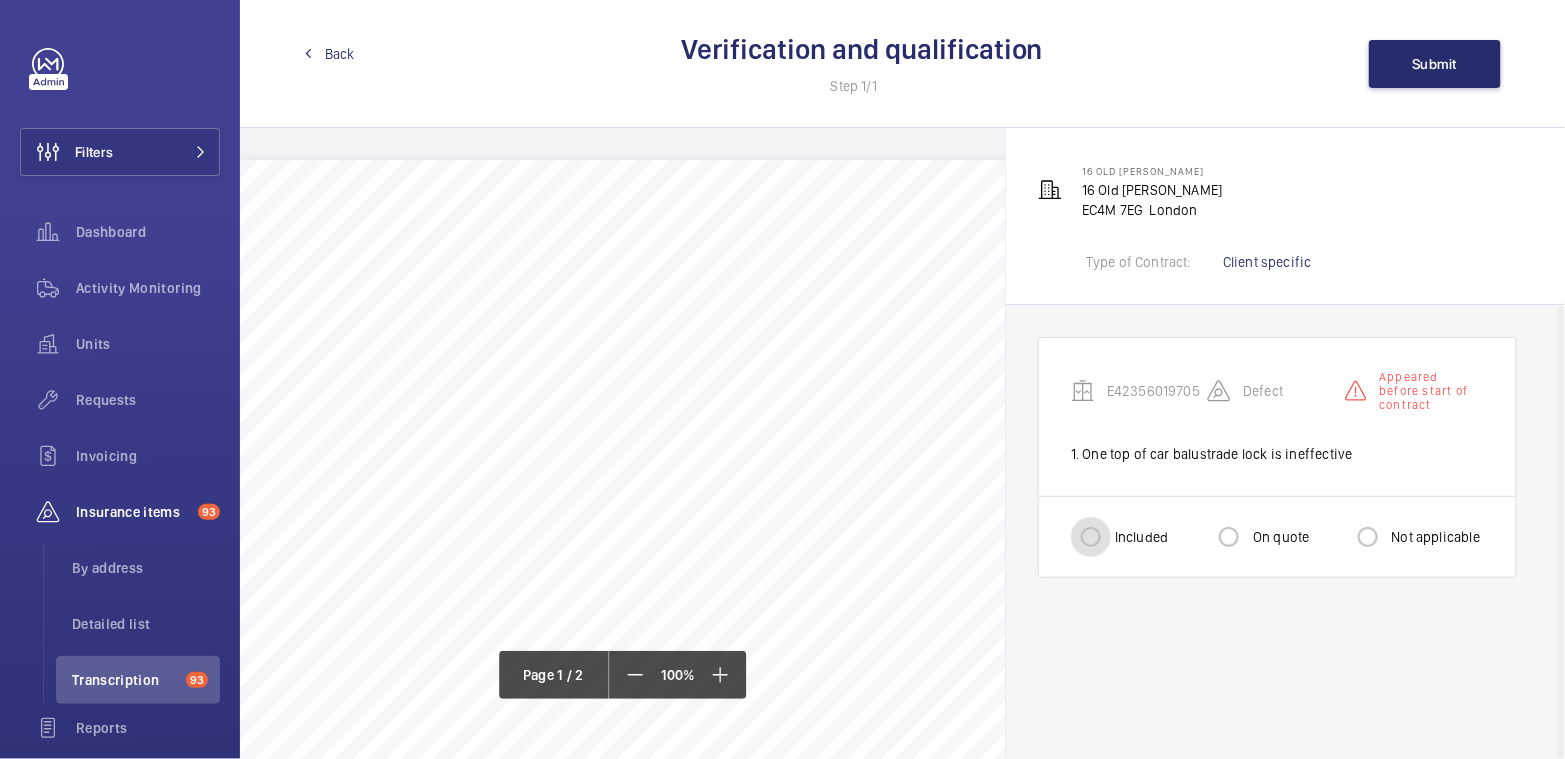 click on "Included" at bounding box center [1091, 537] 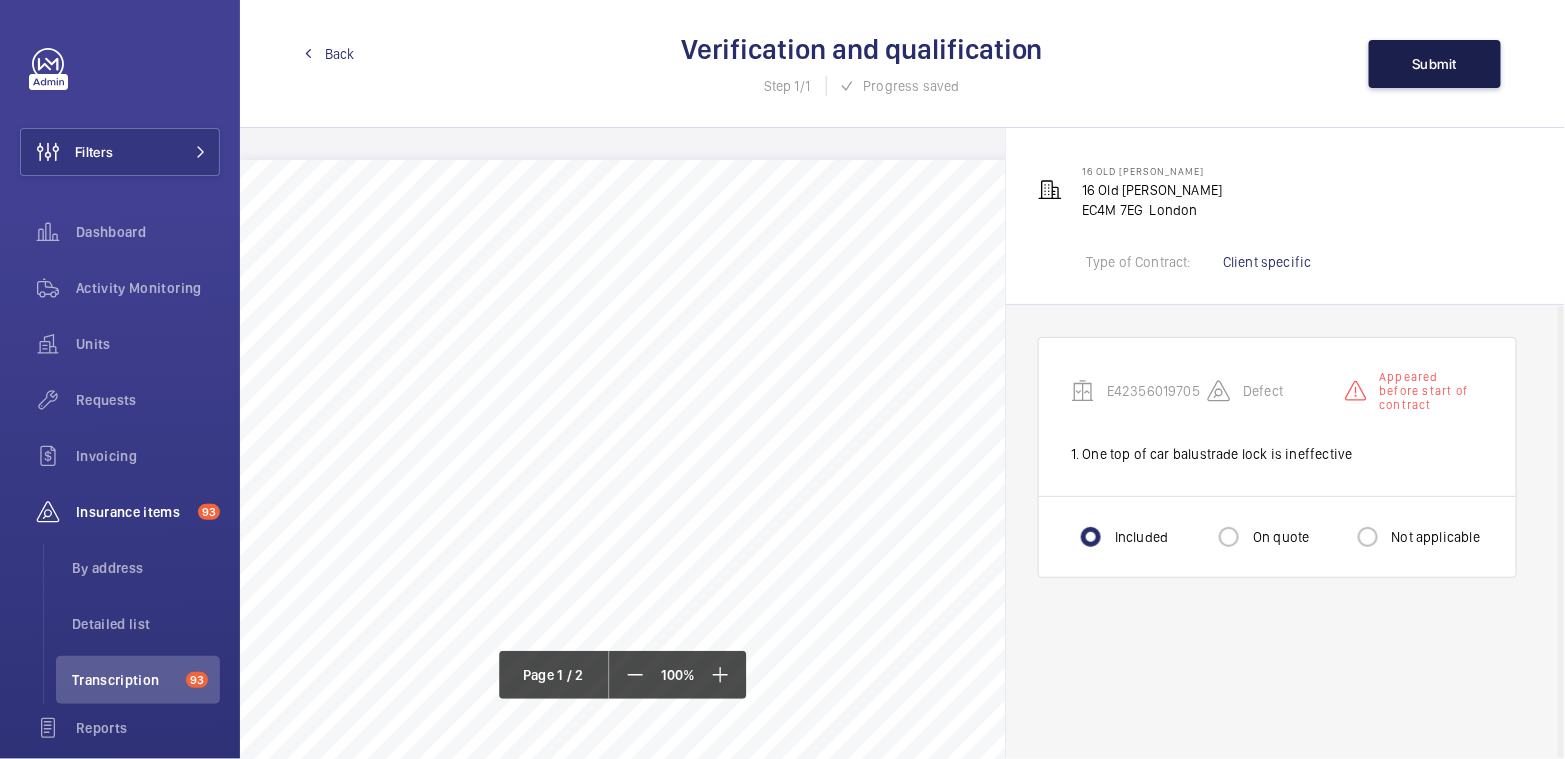 click on "Submit" 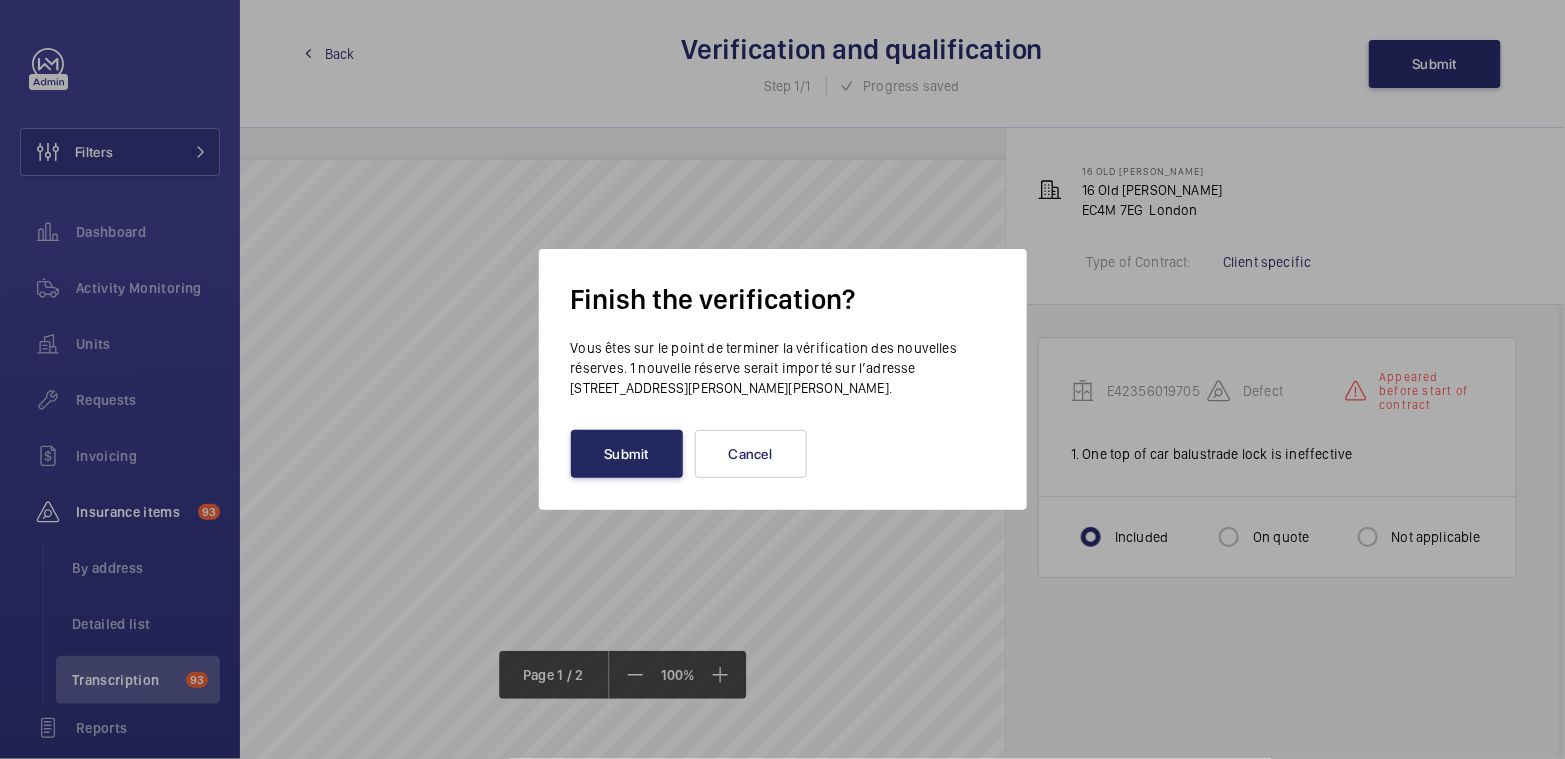 click on "Submit" at bounding box center (627, 454) 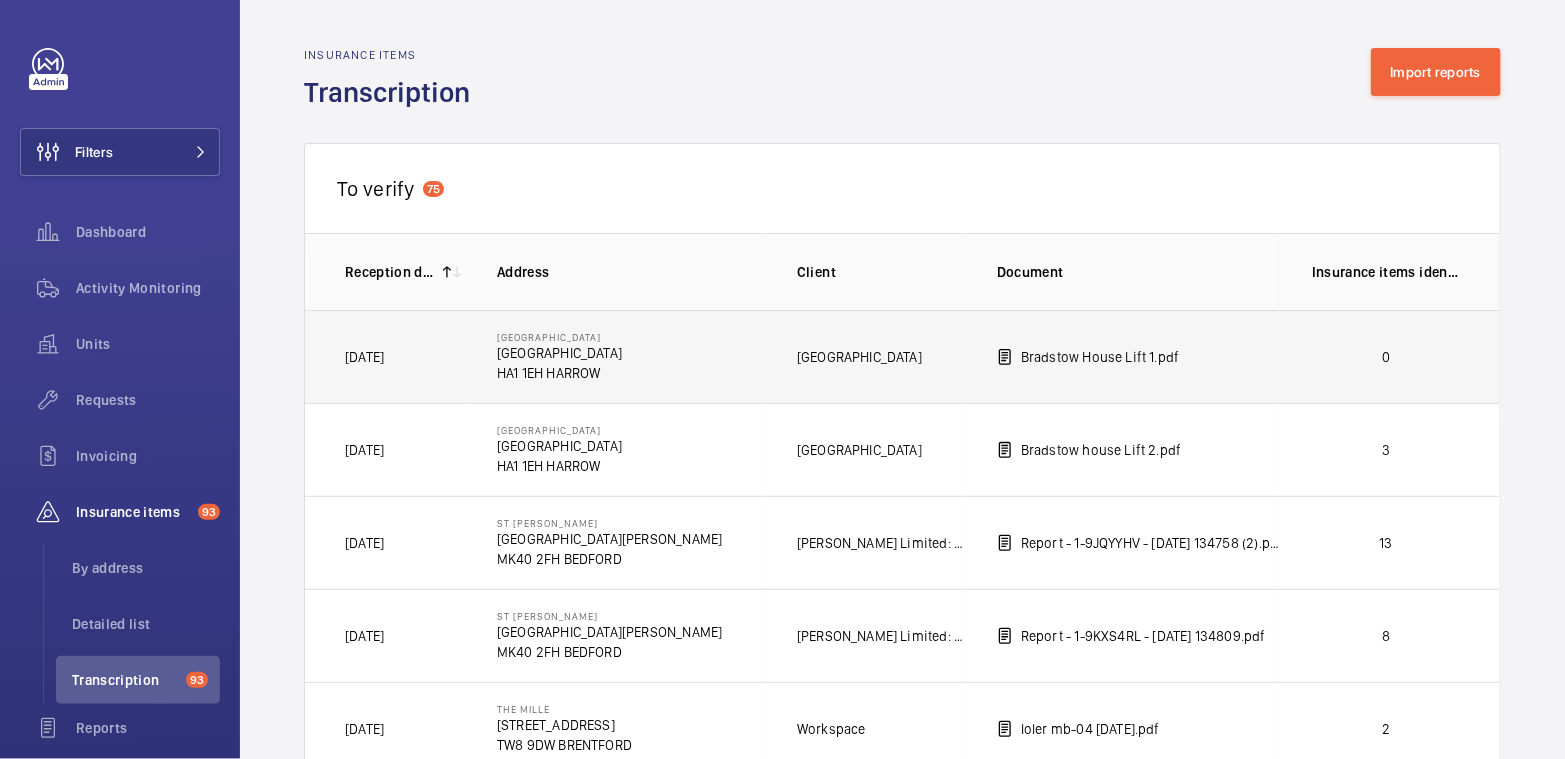 click on "0" 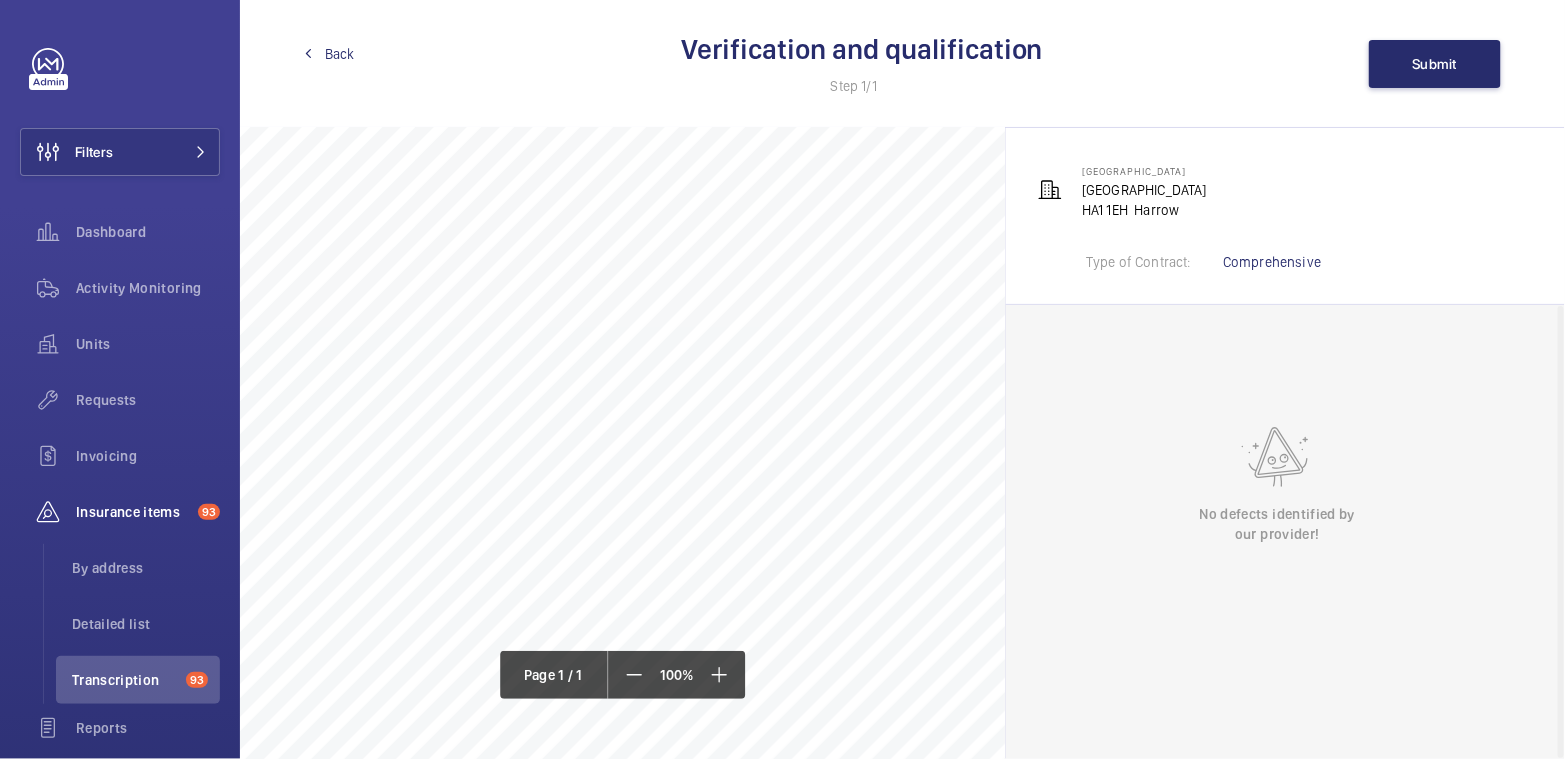 scroll, scrollTop: 0, scrollLeft: 0, axis: both 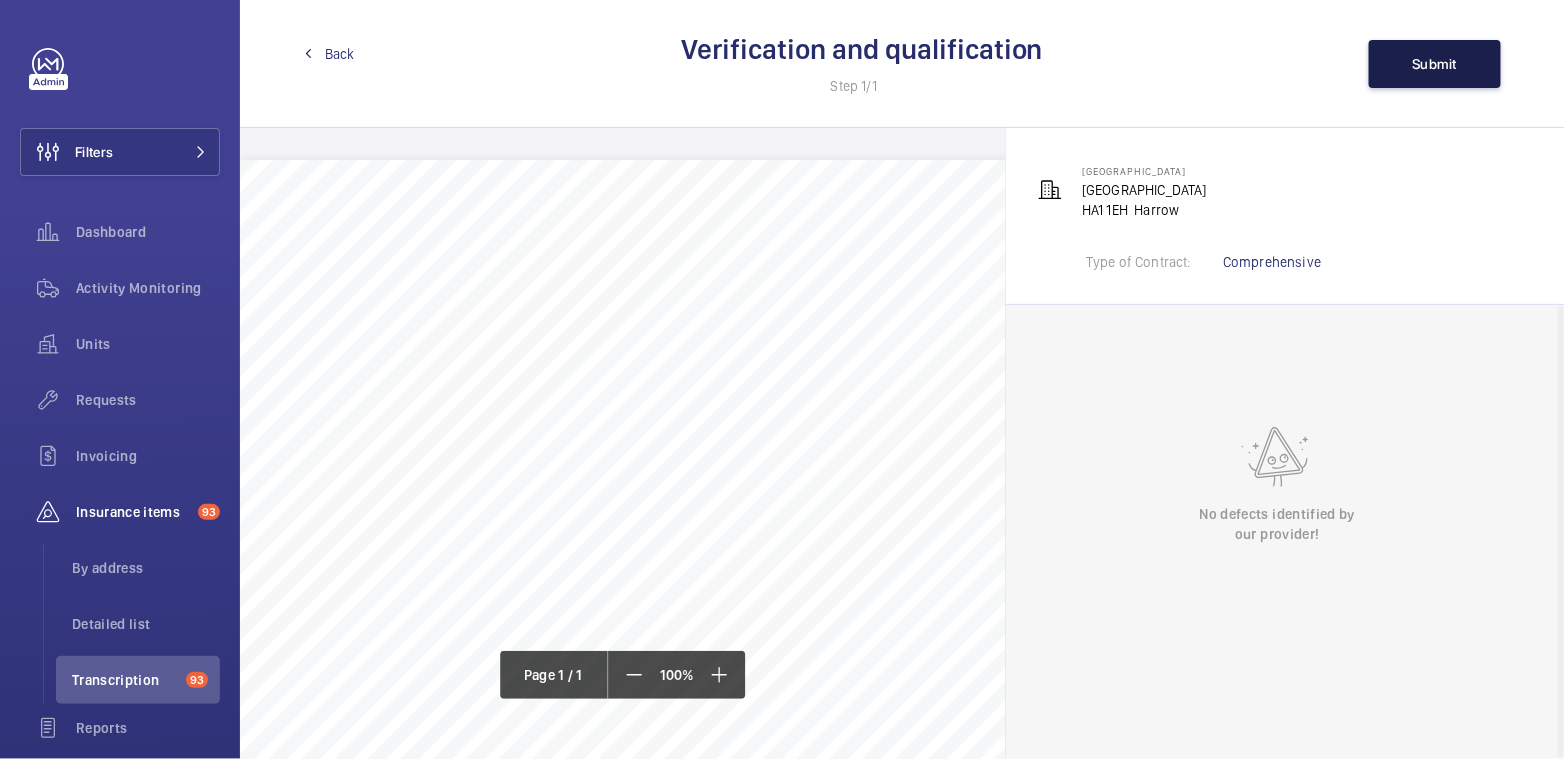 click on "Submit" 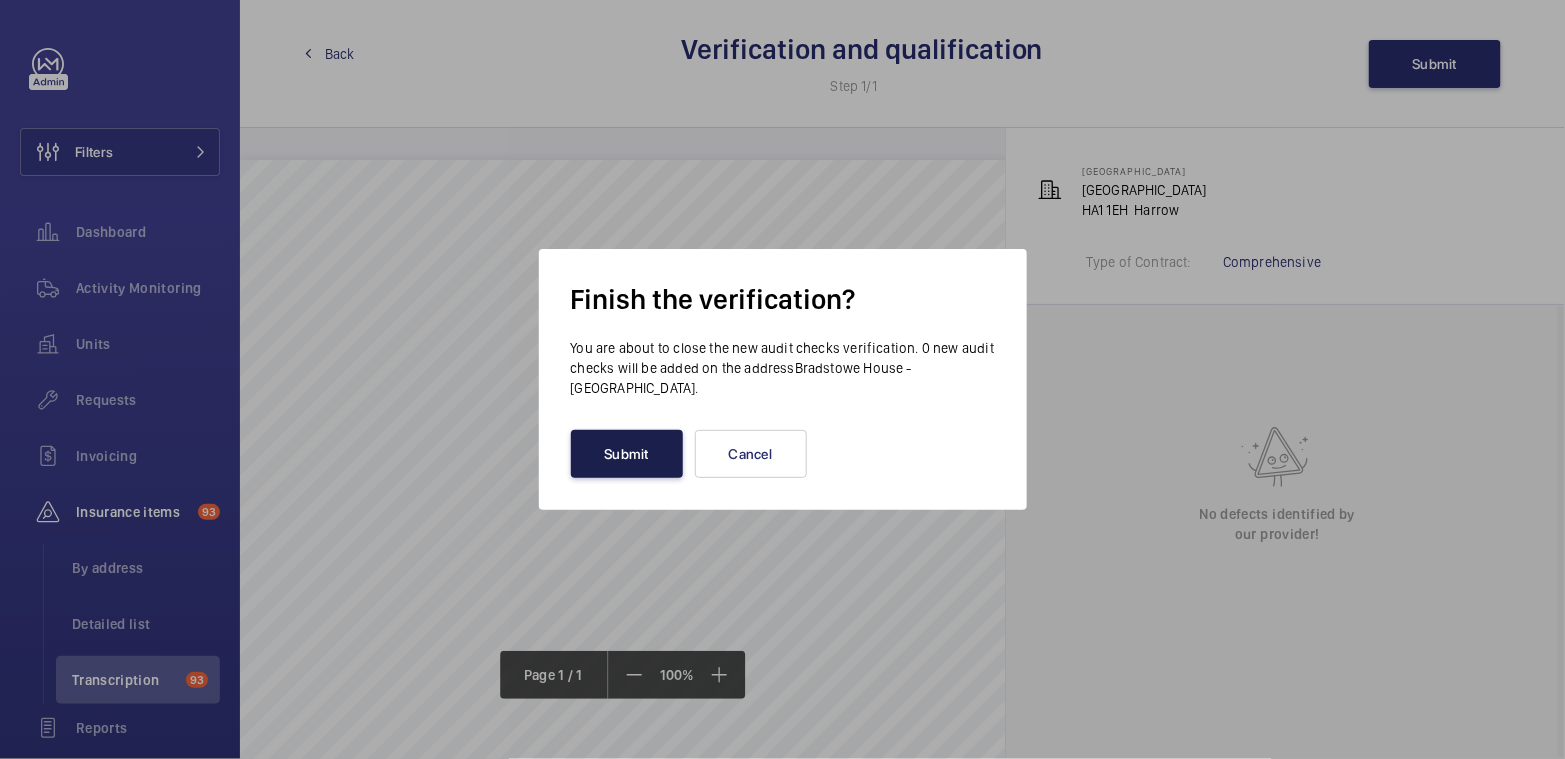 click on "Submit" at bounding box center (627, 454) 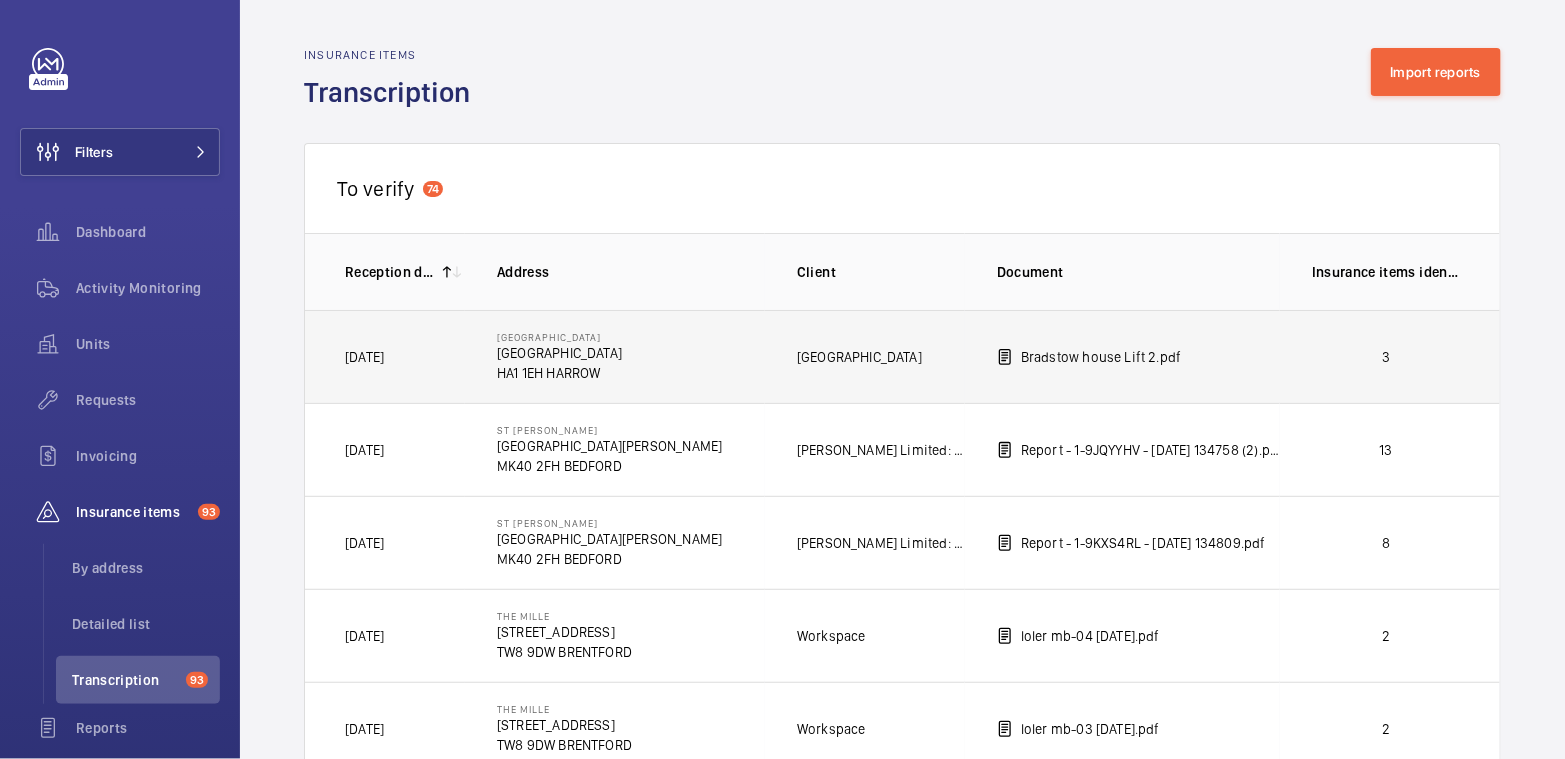 click on "Bradstow house Lift 2.pdf" 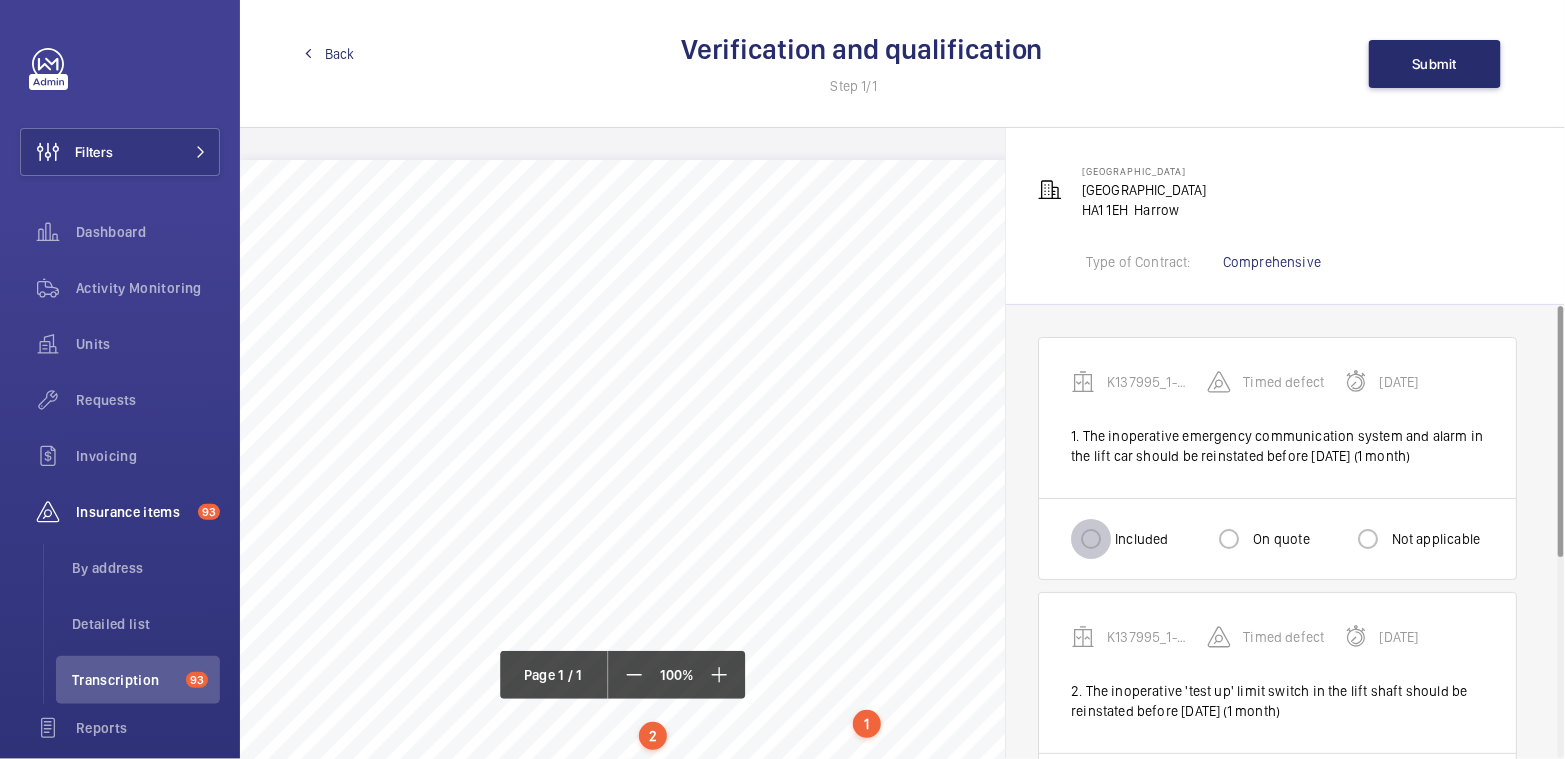 click on "Included" at bounding box center [1091, 539] 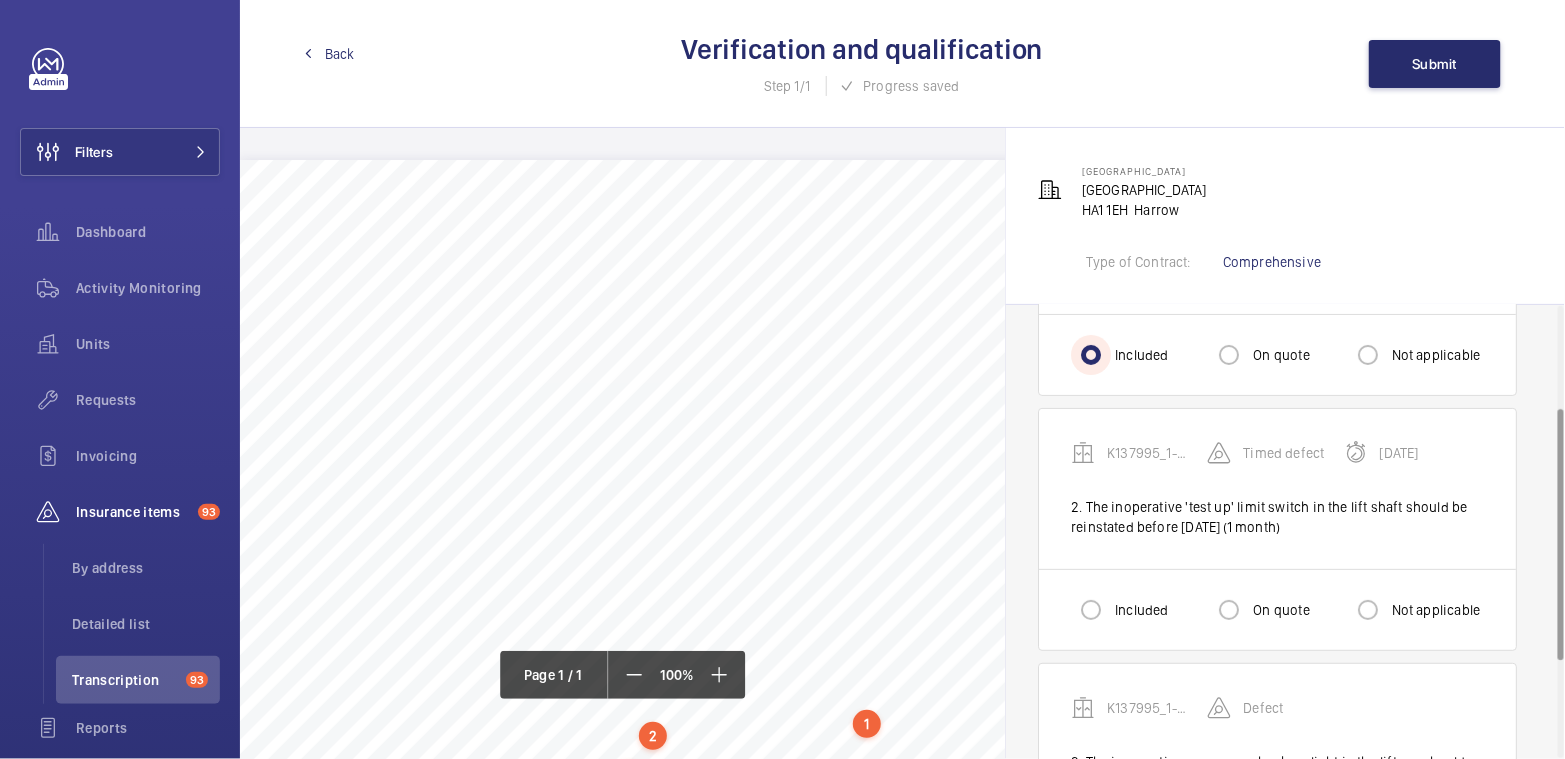 scroll, scrollTop: 190, scrollLeft: 0, axis: vertical 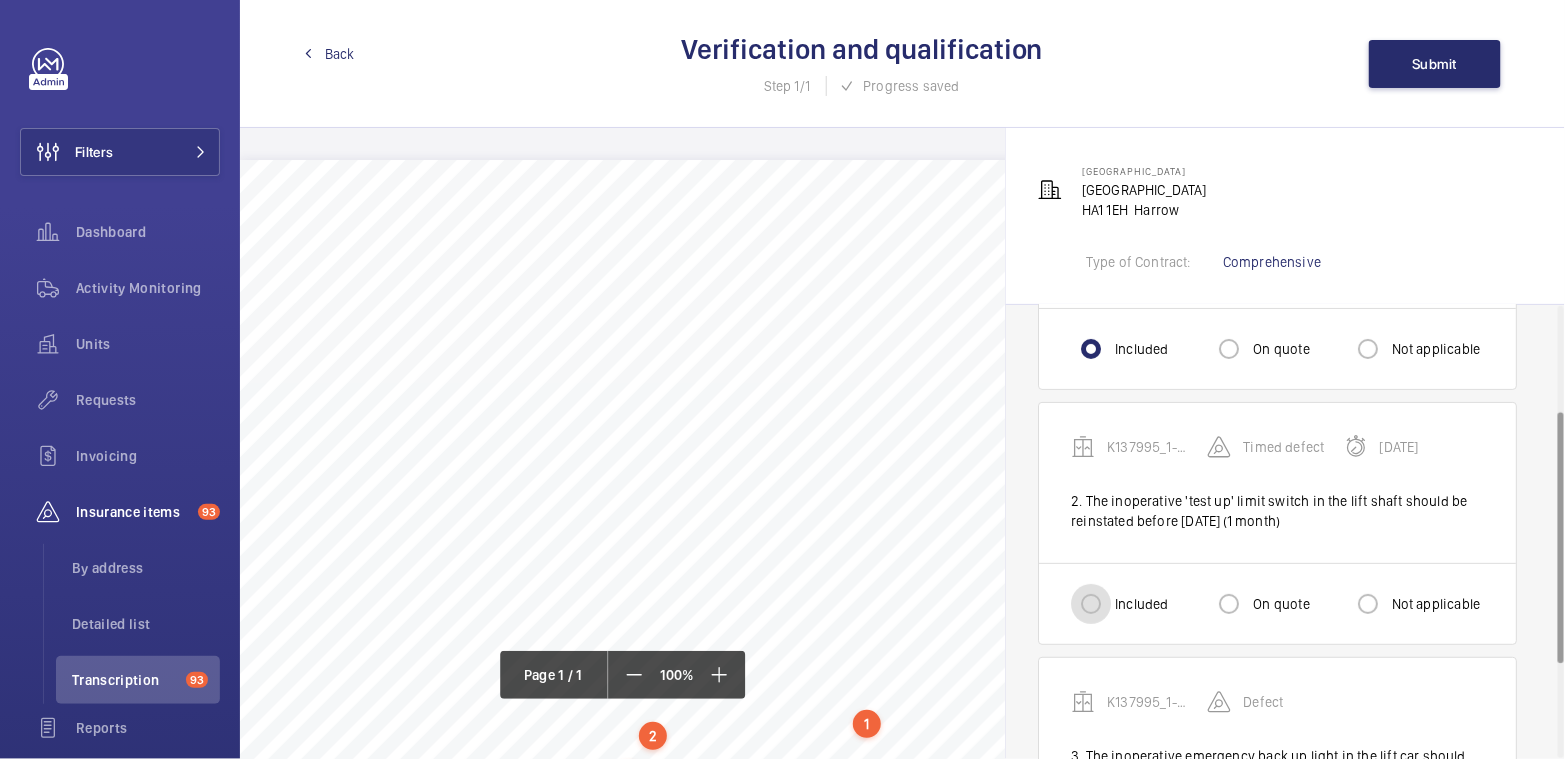 click on "Included" at bounding box center [1091, 604] 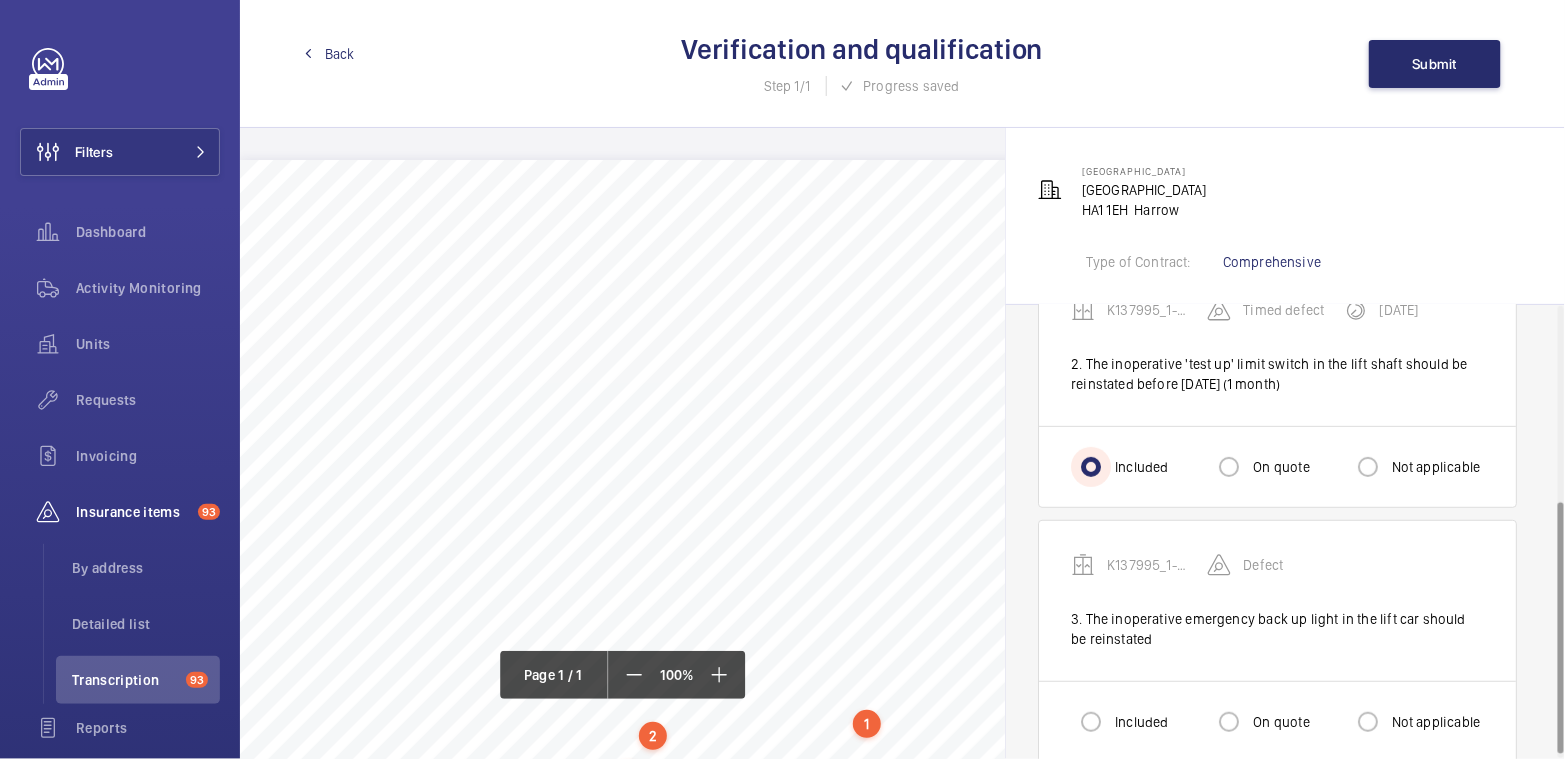 scroll, scrollTop: 358, scrollLeft: 0, axis: vertical 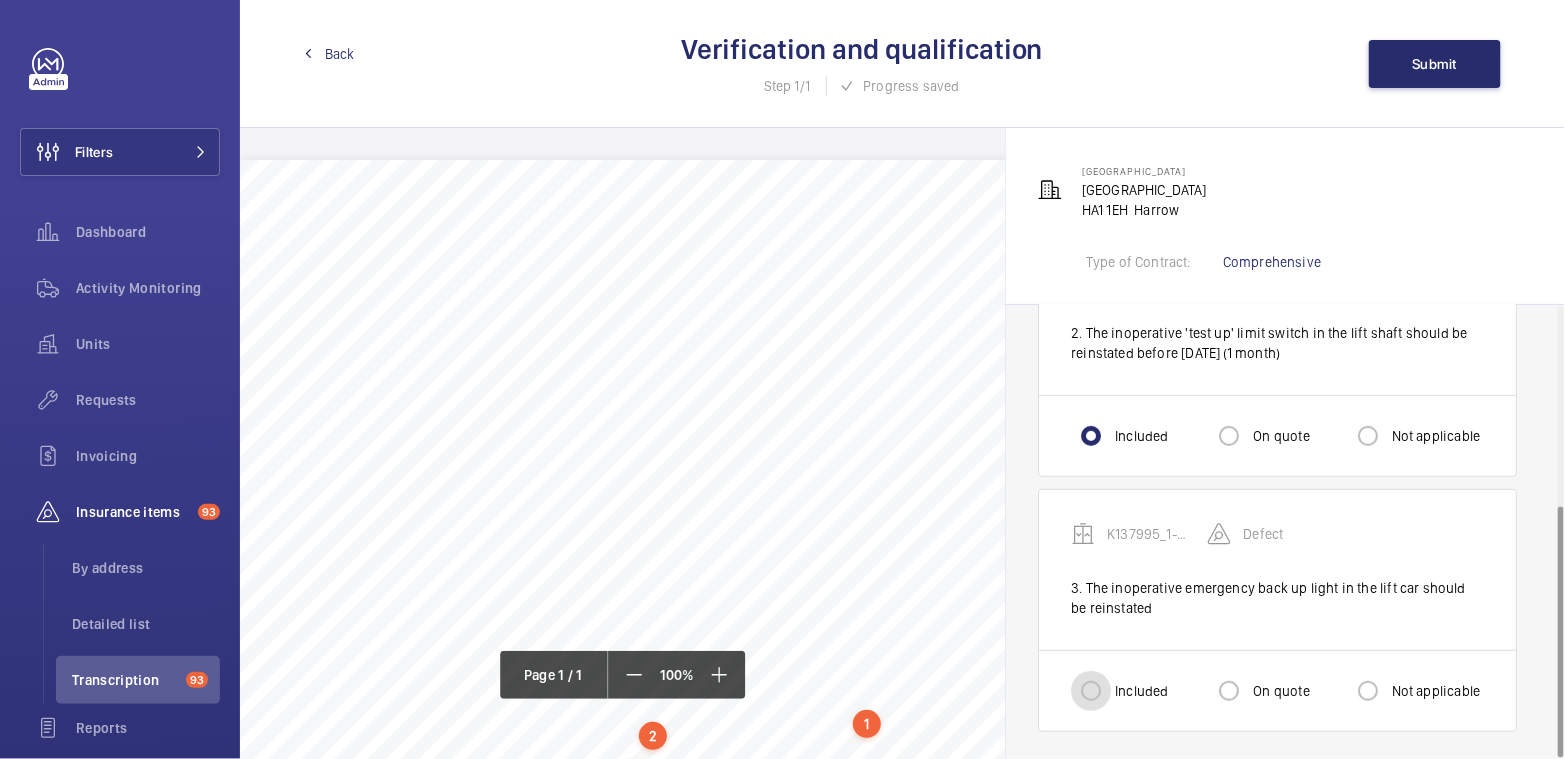 click on "Included" at bounding box center [1091, 691] 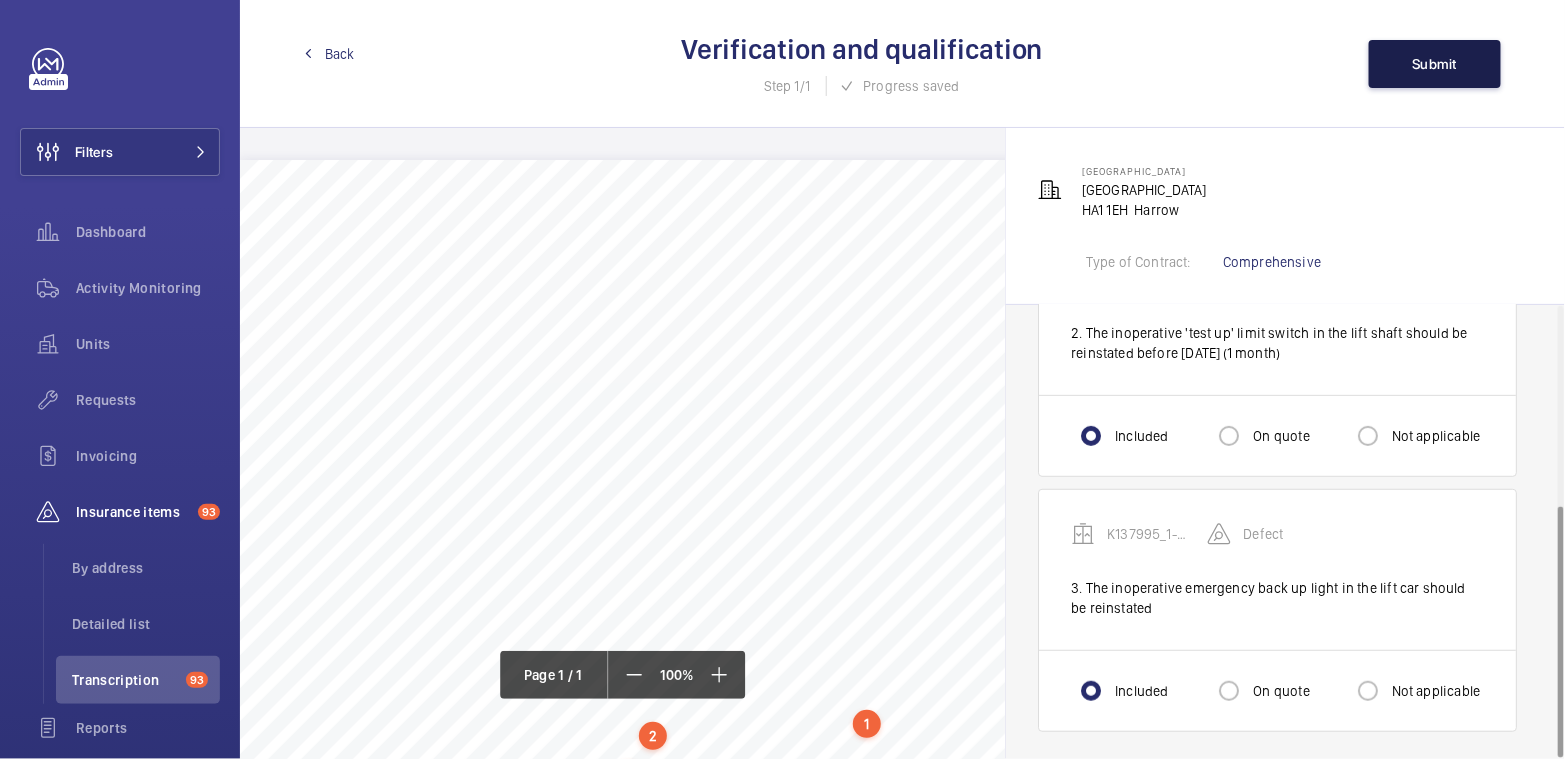 click on "Submit" 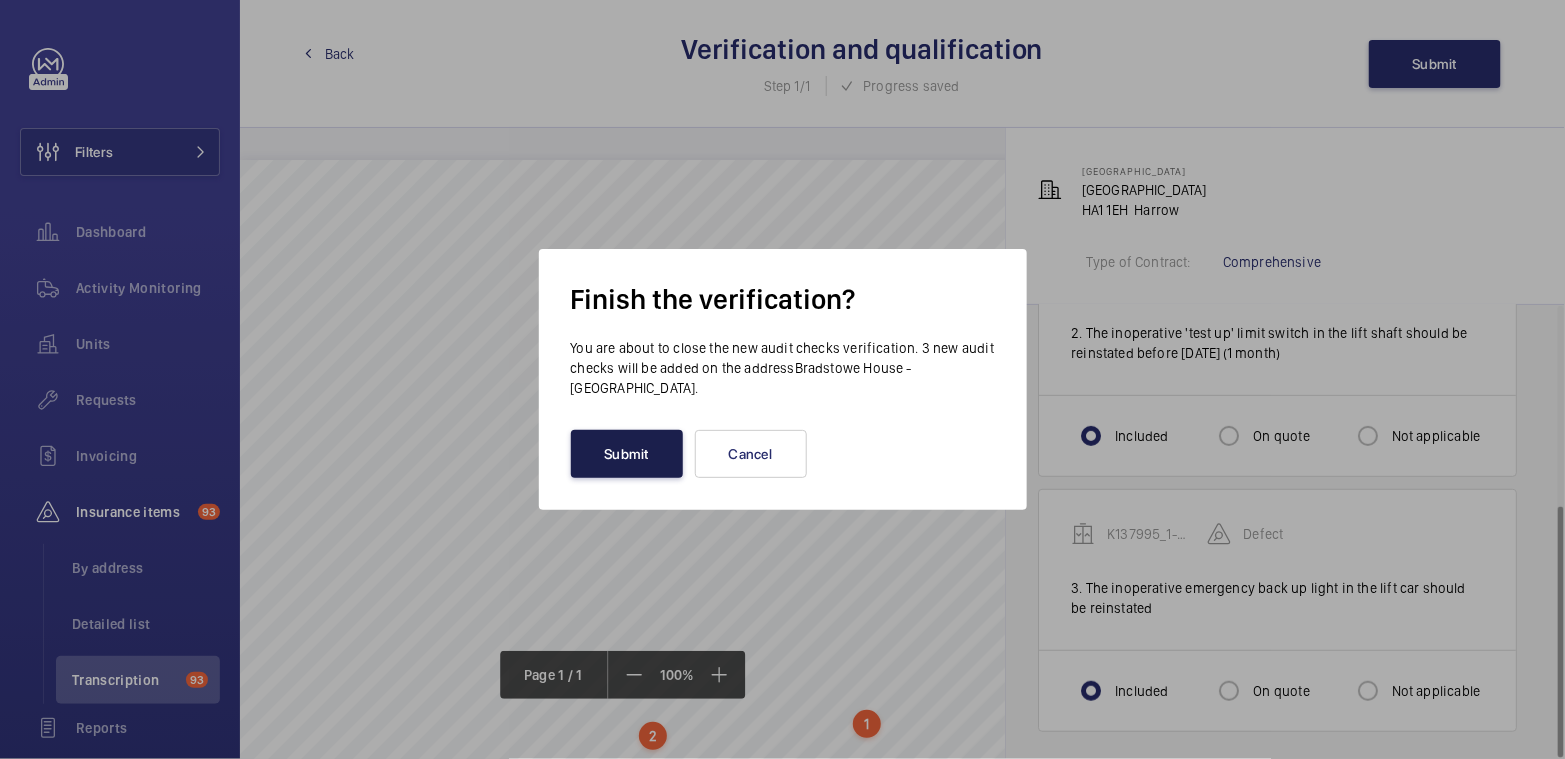 click on "Submit" at bounding box center (627, 454) 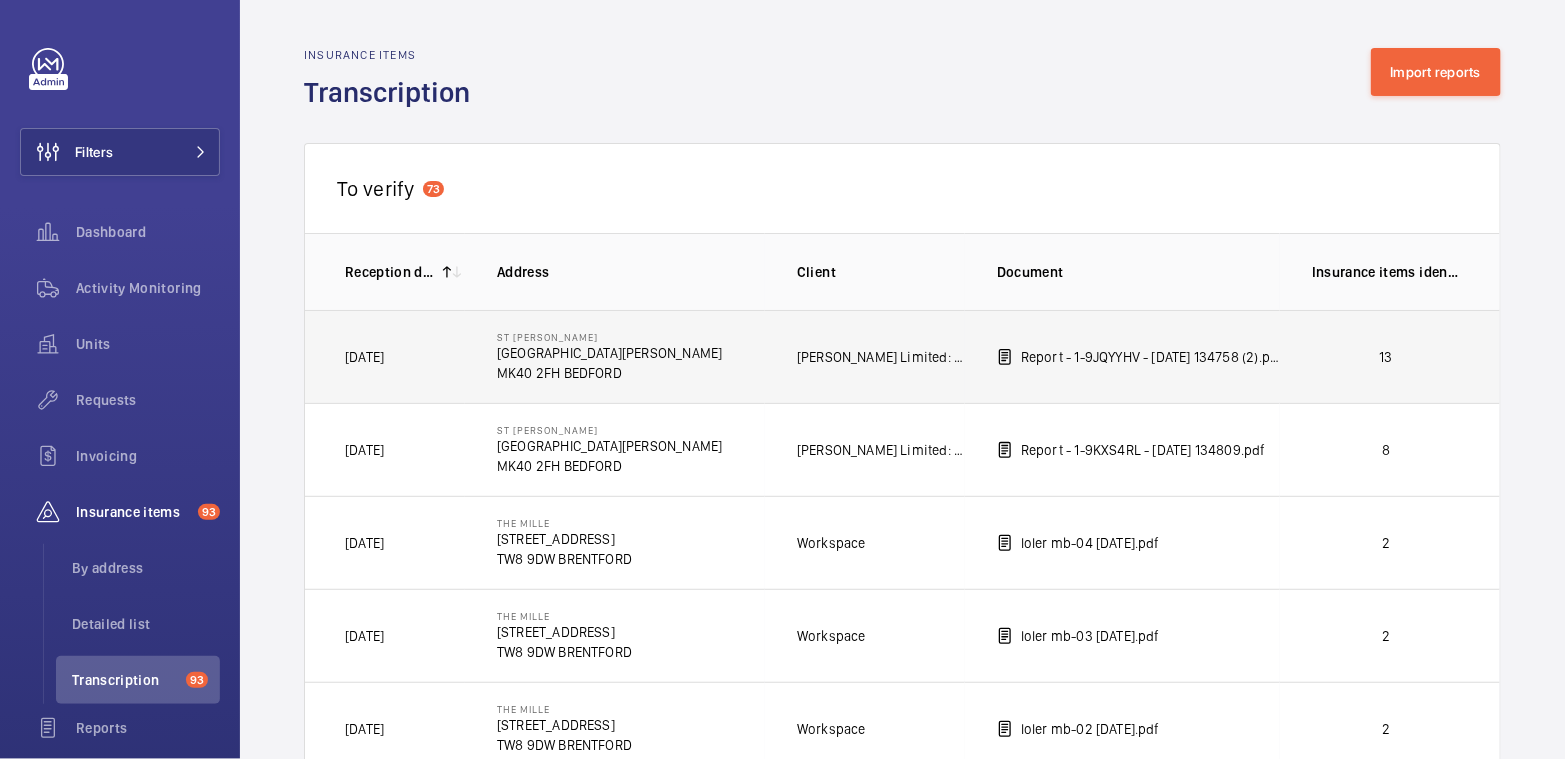 click on "13" 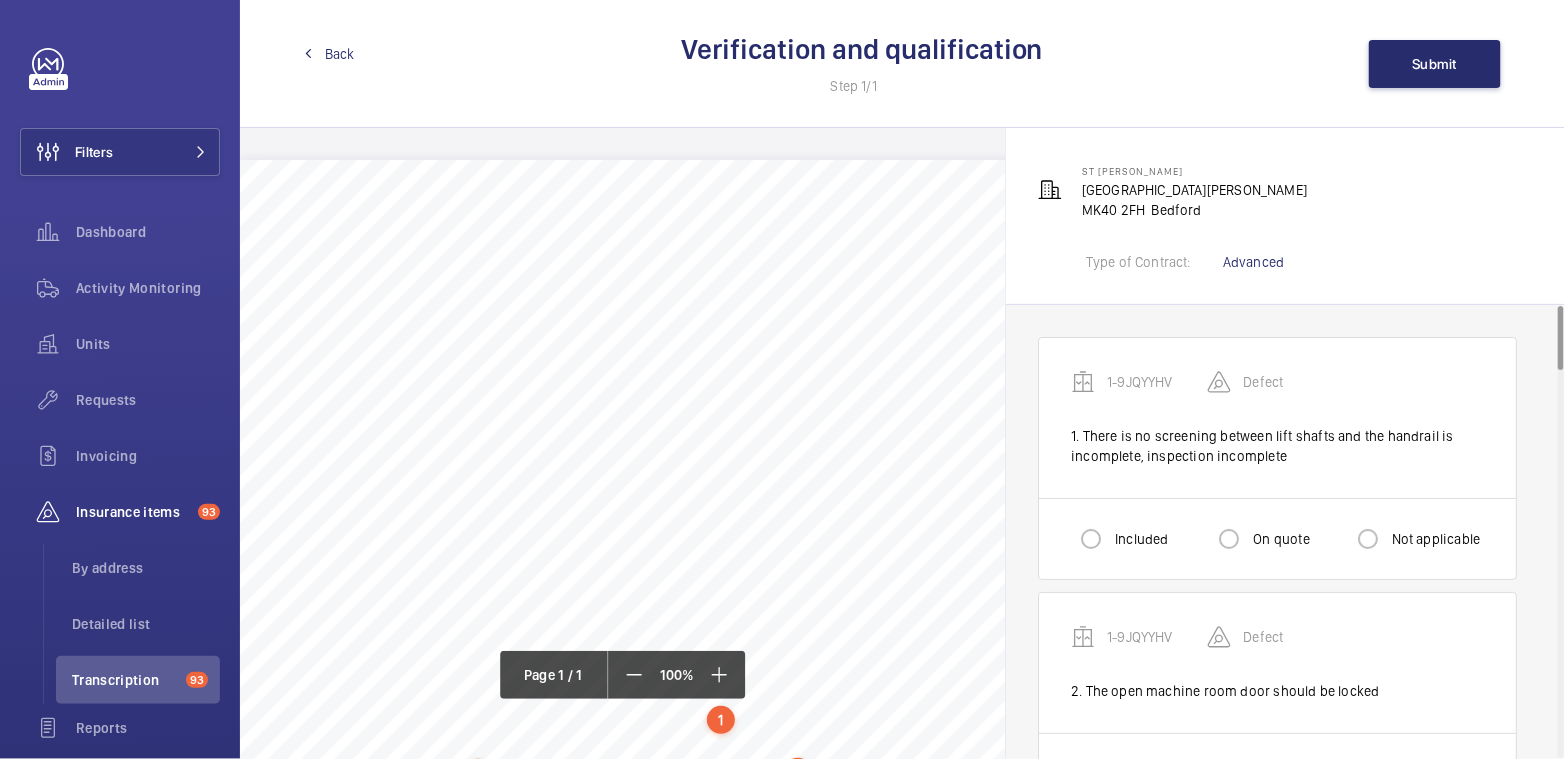 click on "Included" at bounding box center [1139, 539] 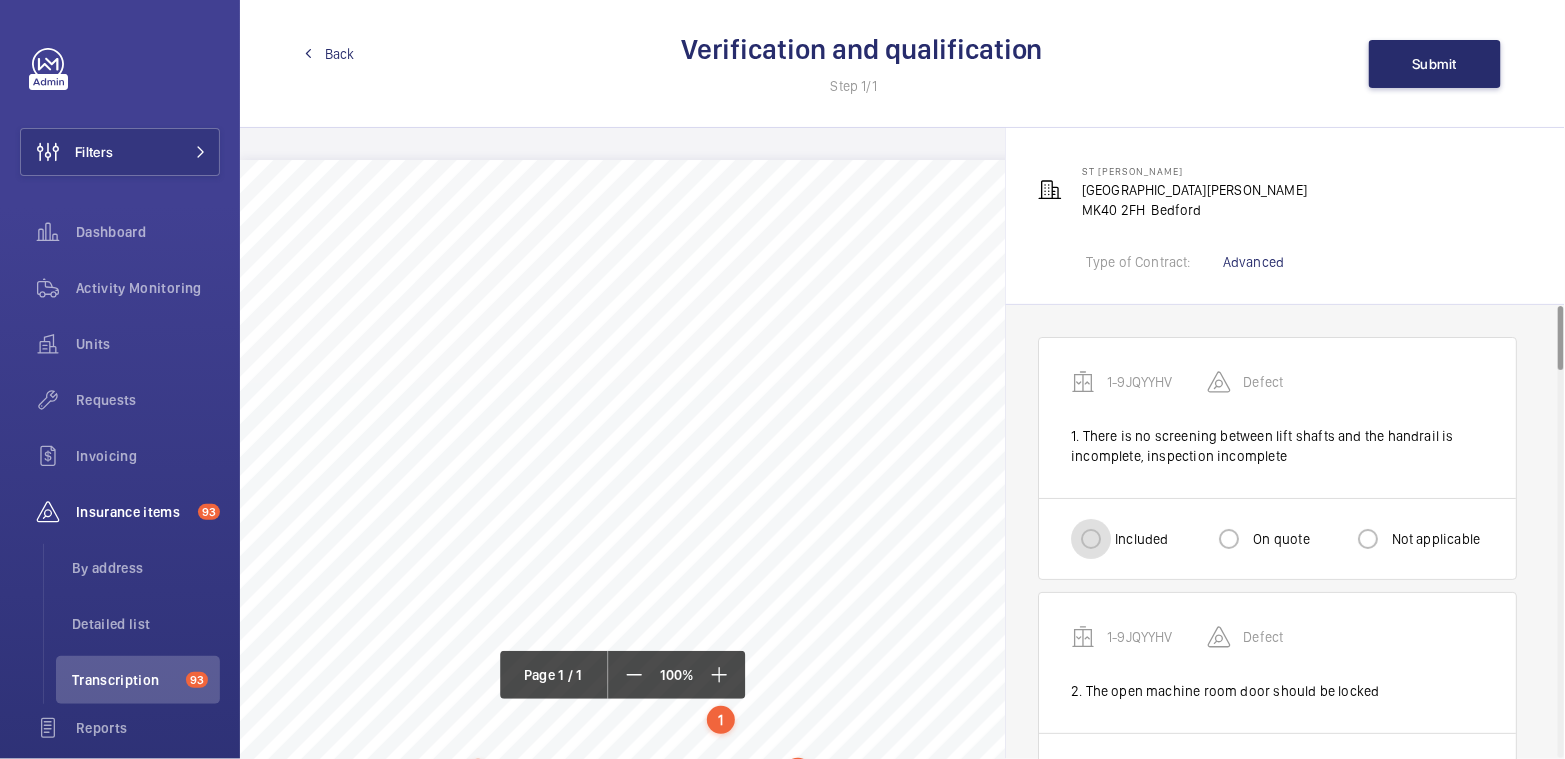 click on "Included" at bounding box center (1091, 539) 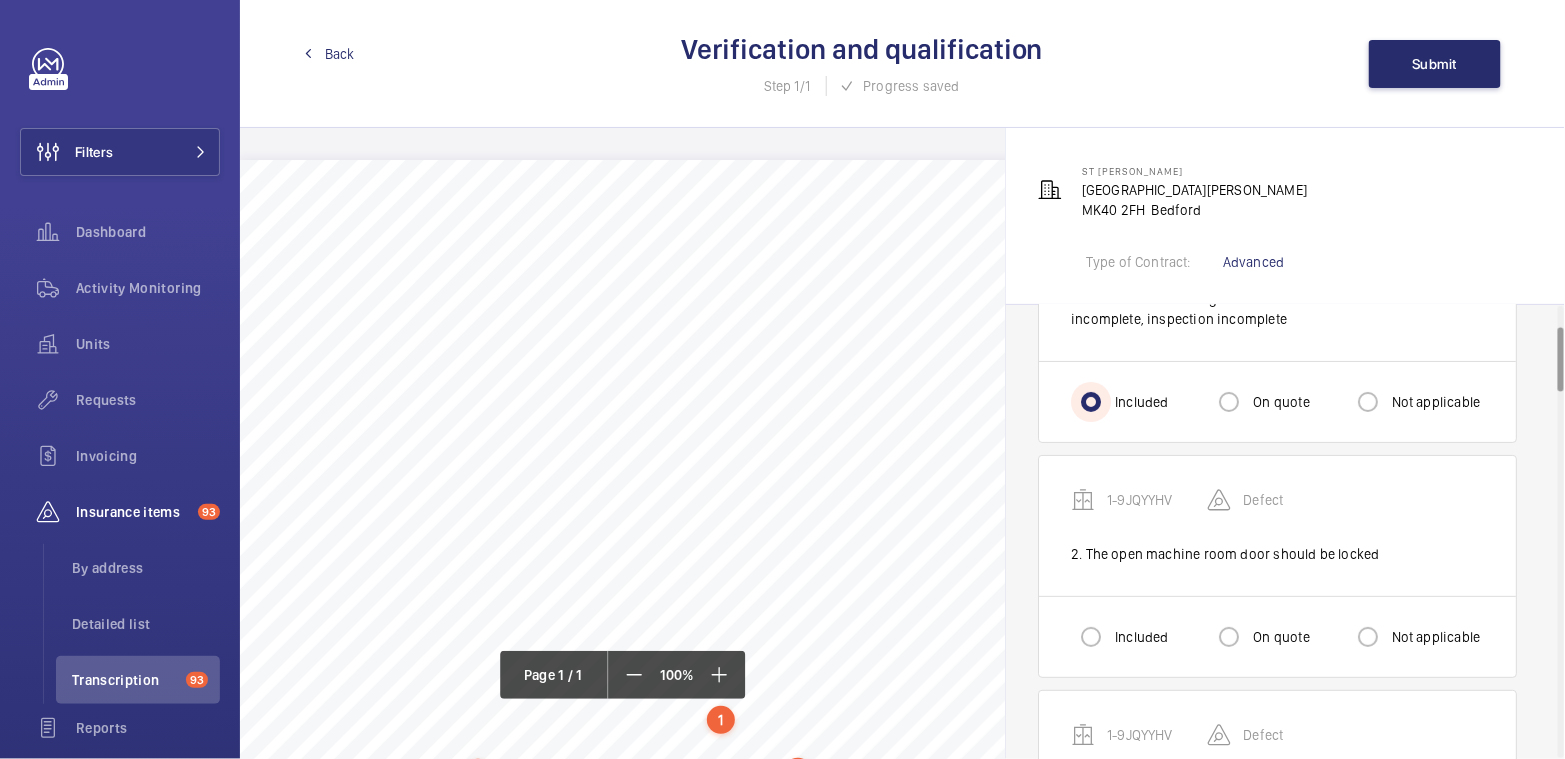 scroll, scrollTop: 162, scrollLeft: 0, axis: vertical 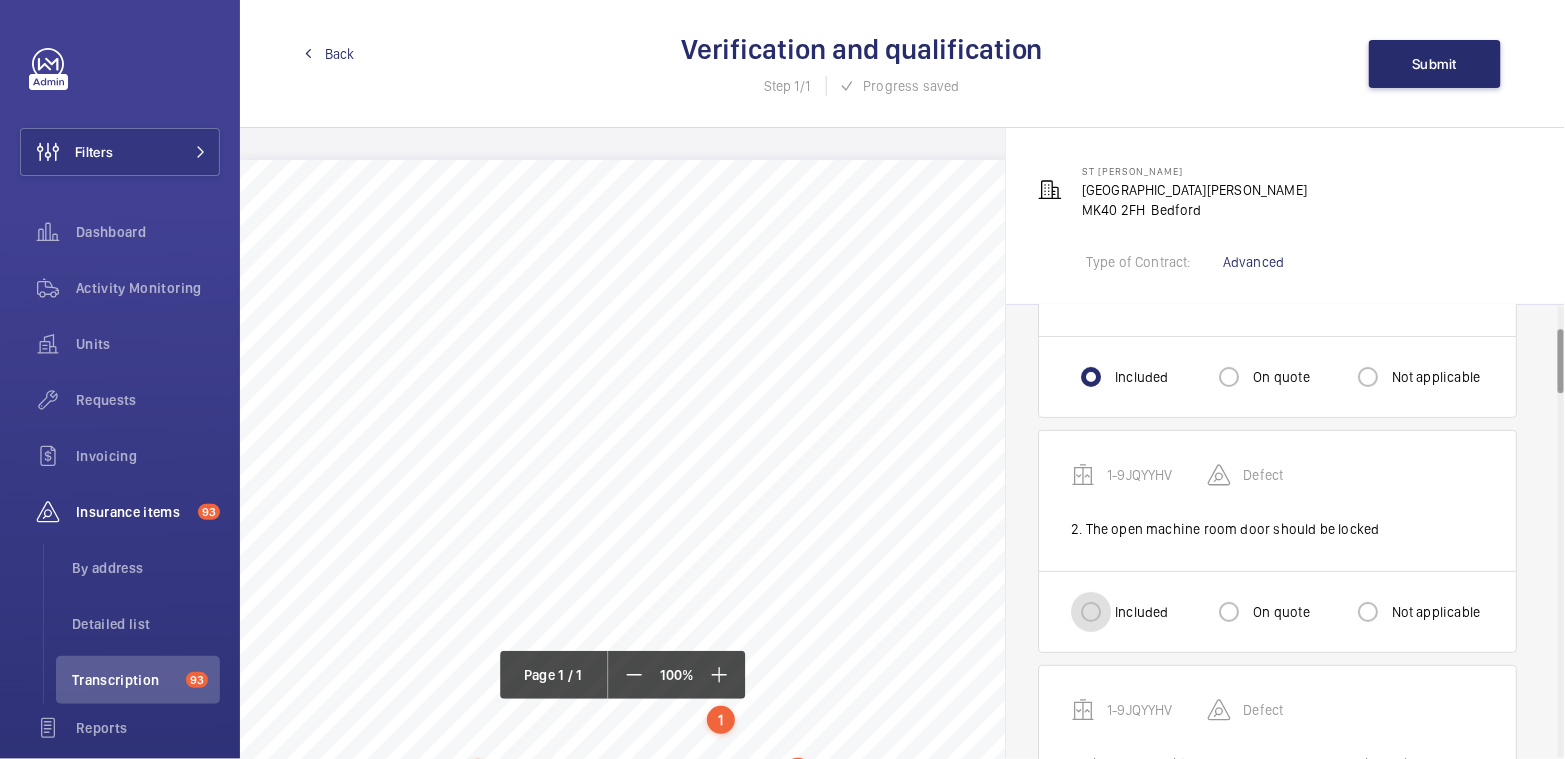 click on "Included" at bounding box center [1091, 612] 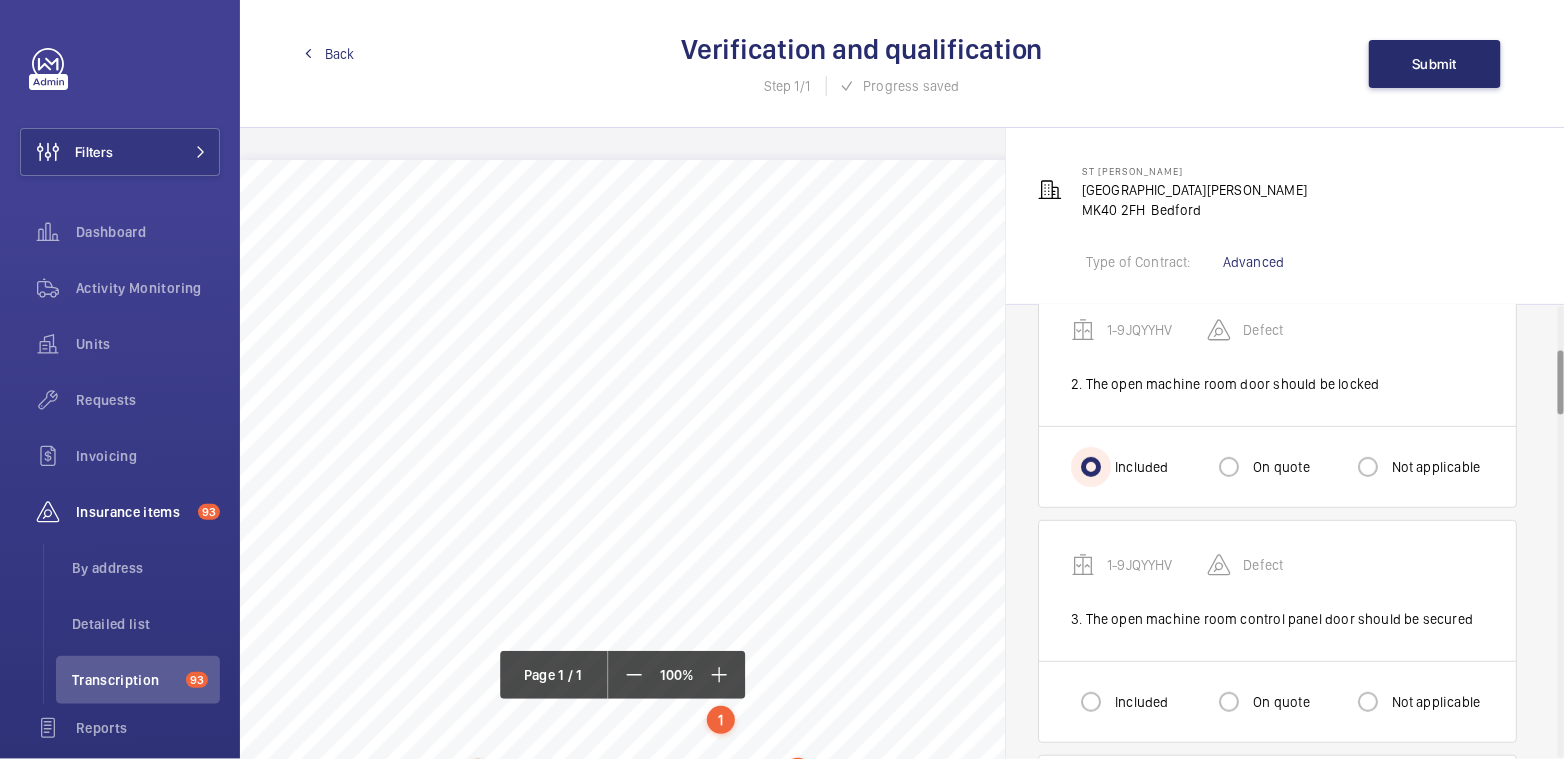 scroll, scrollTop: 308, scrollLeft: 0, axis: vertical 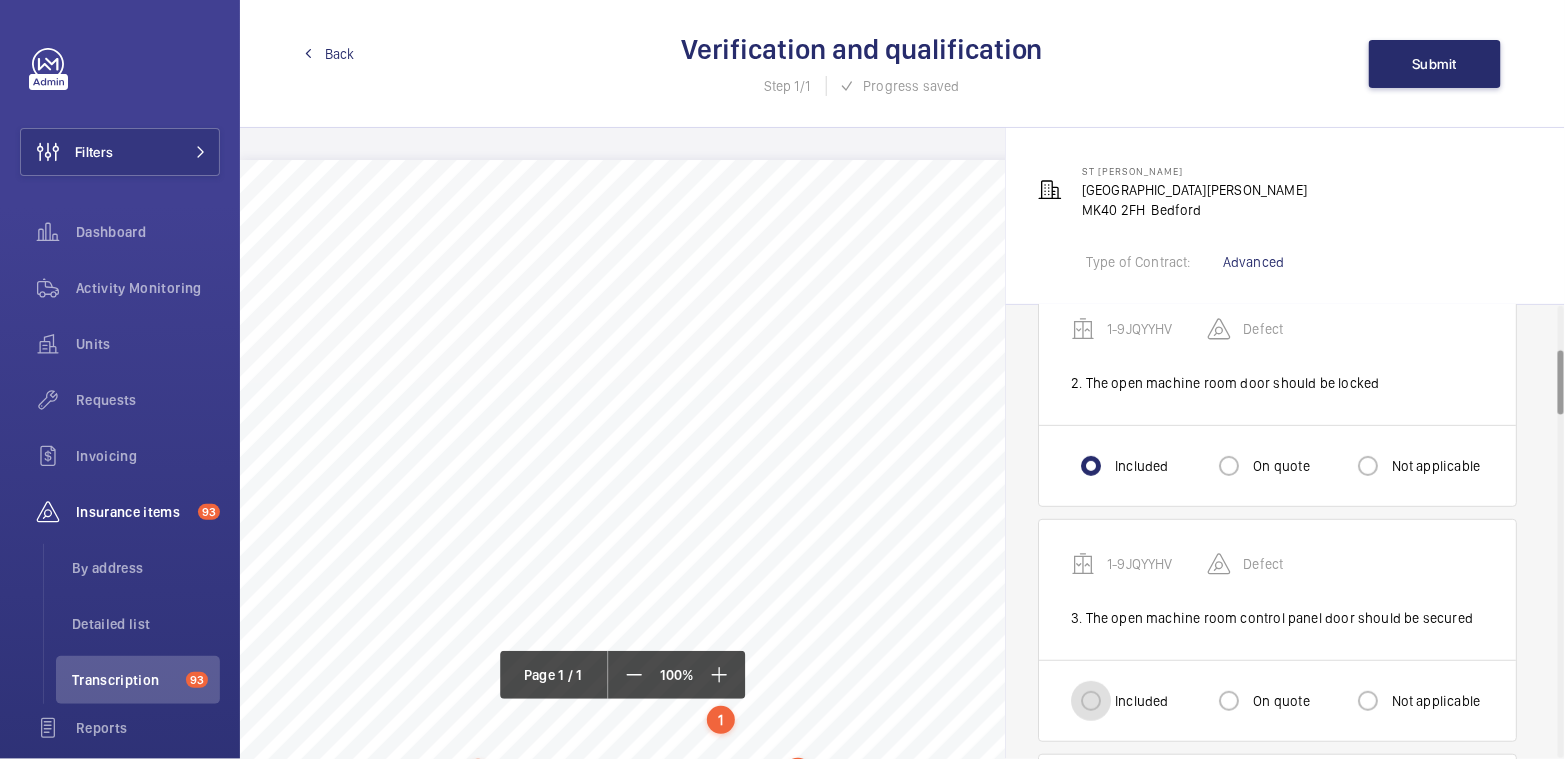 click on "Included" at bounding box center (1091, 701) 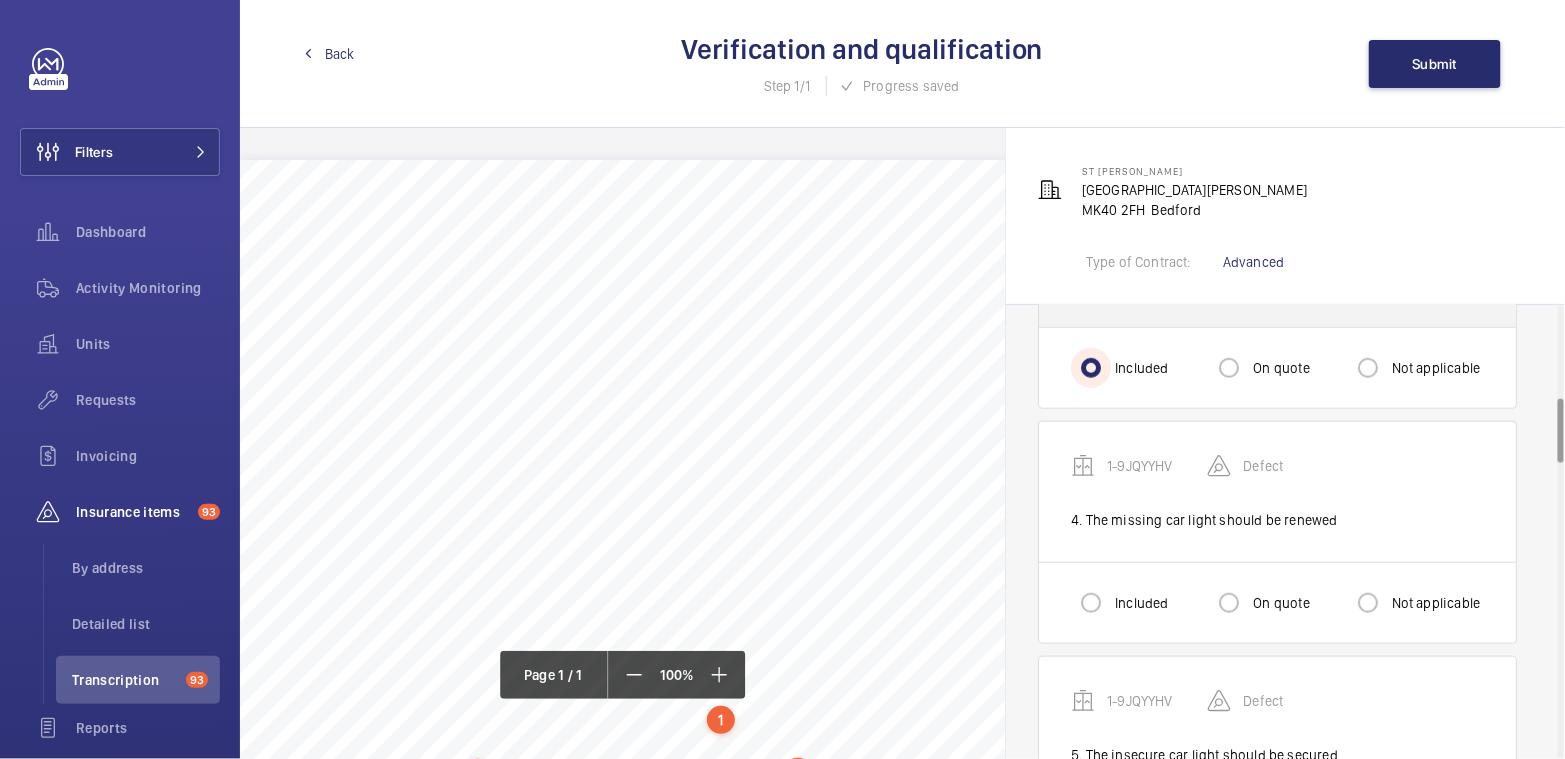 scroll, scrollTop: 651, scrollLeft: 0, axis: vertical 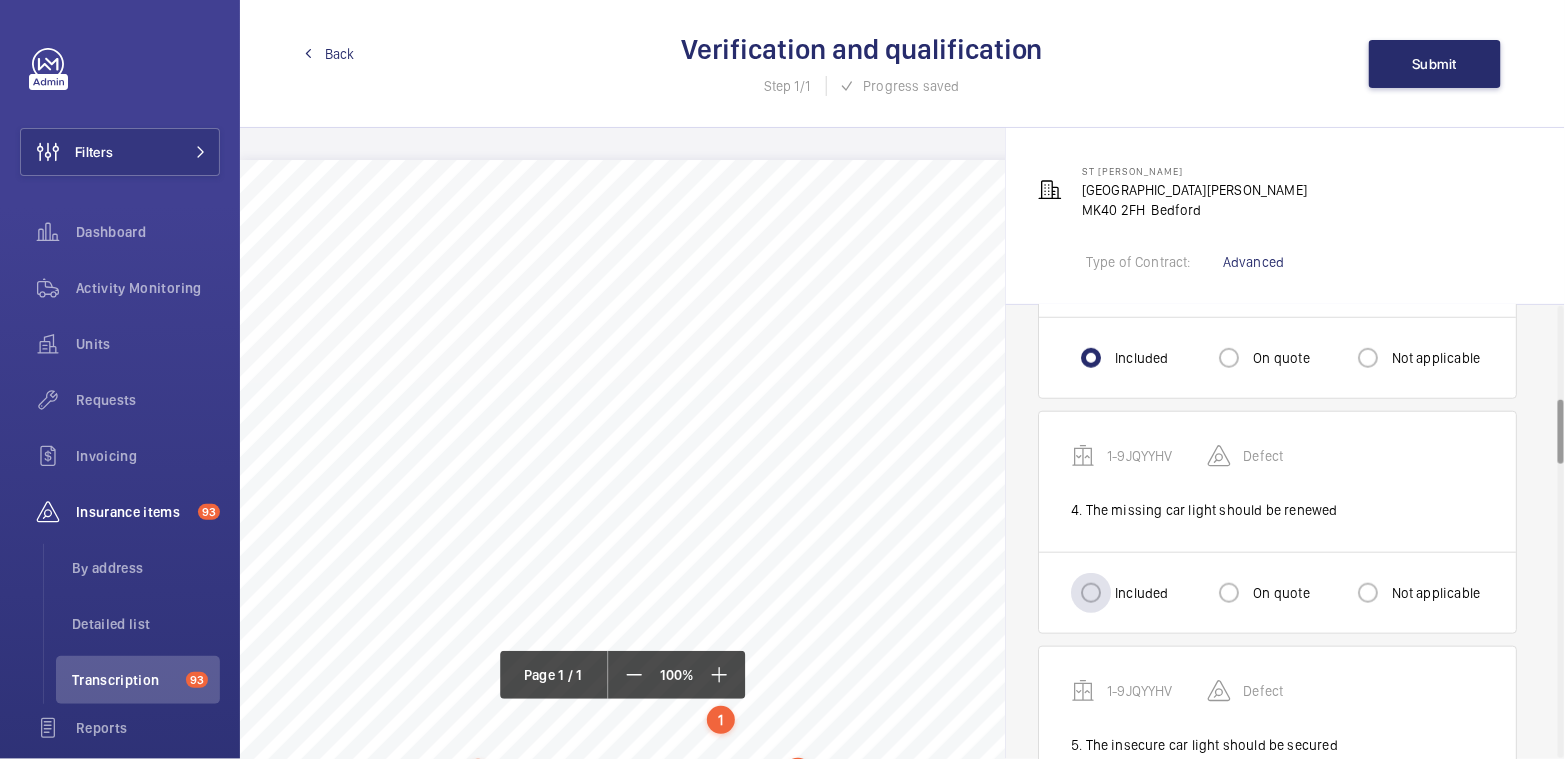 click on "Included" at bounding box center [1139, 593] 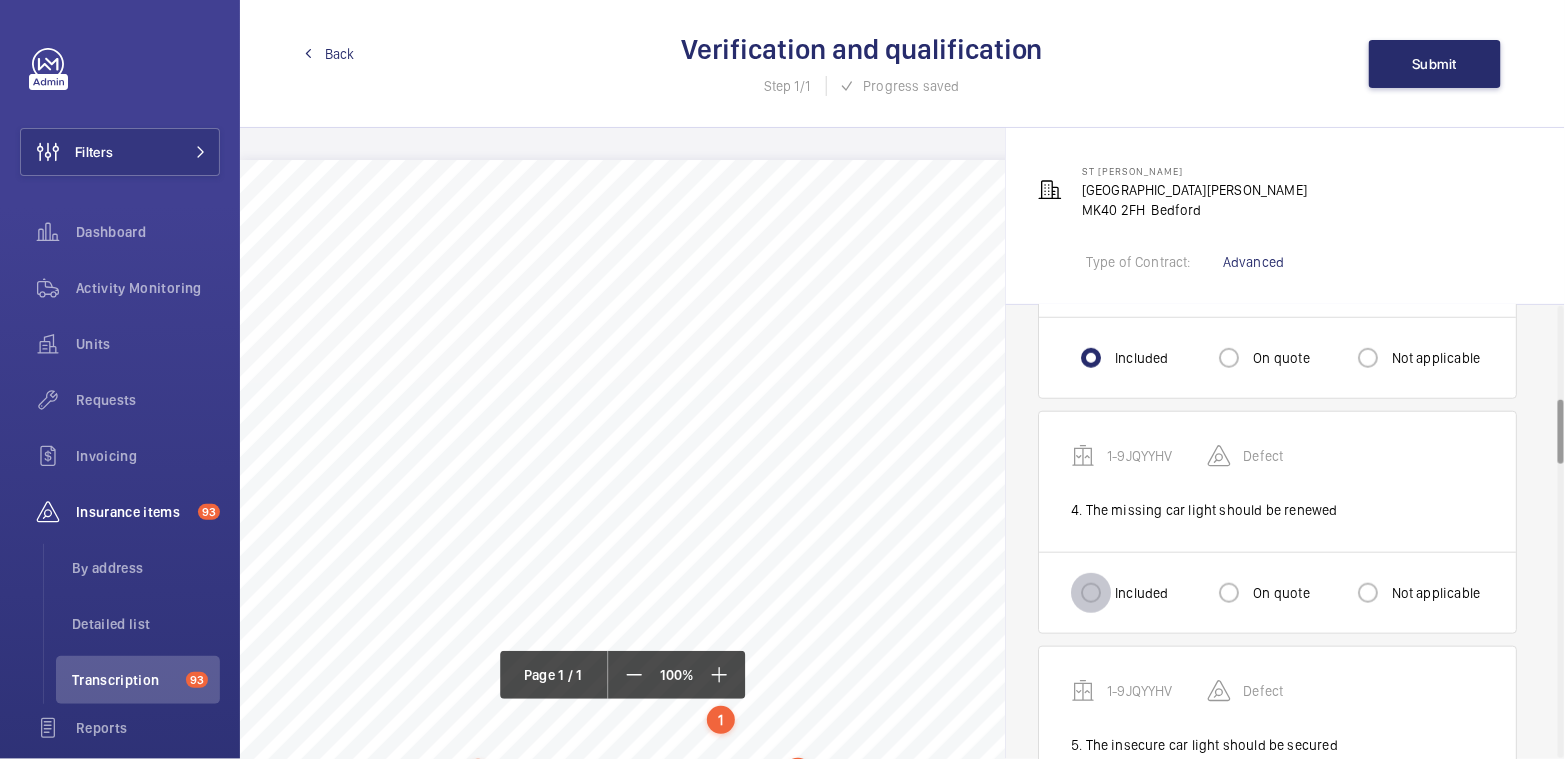 click on "Included" at bounding box center [1091, 593] 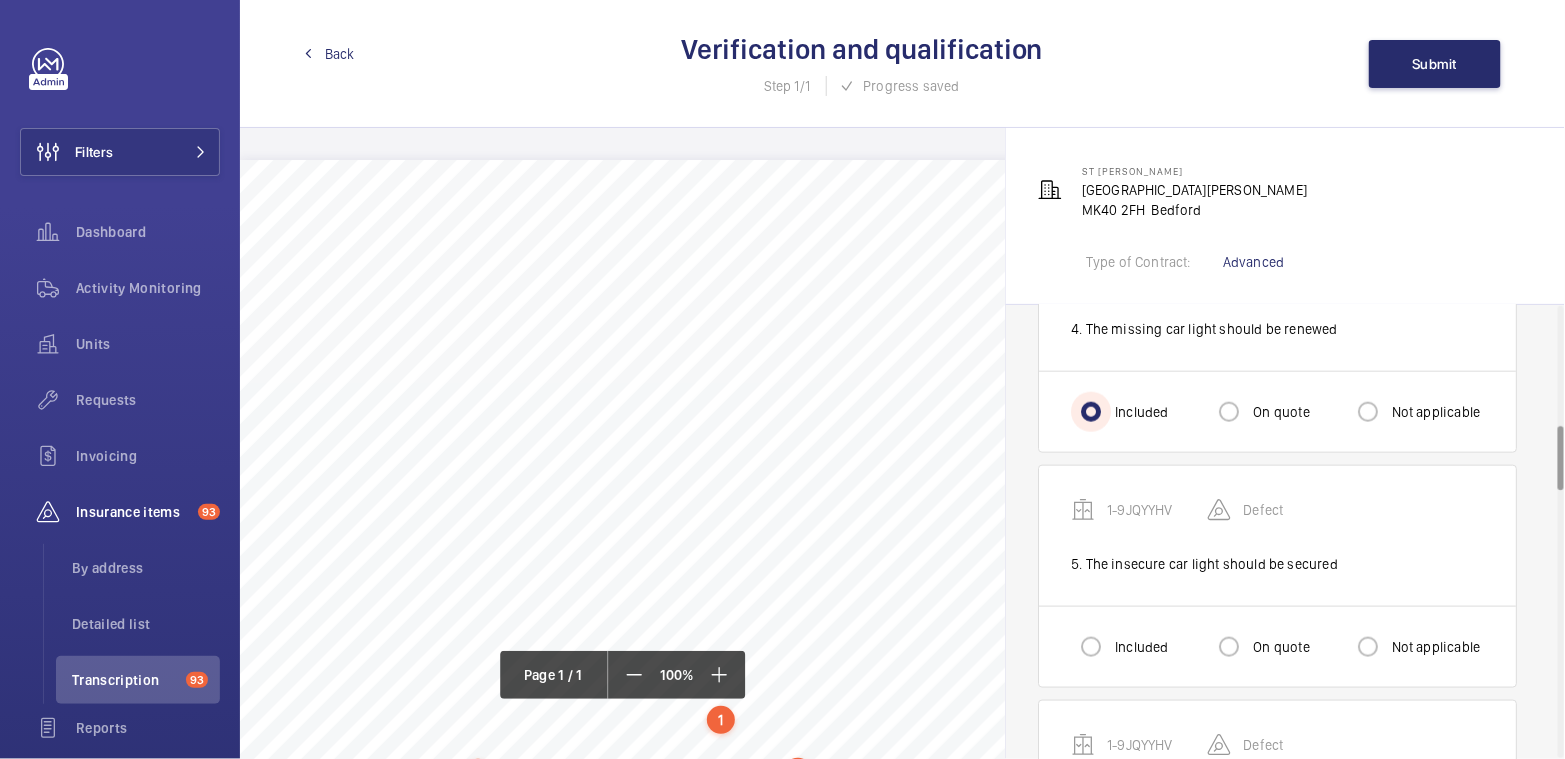 scroll, scrollTop: 844, scrollLeft: 0, axis: vertical 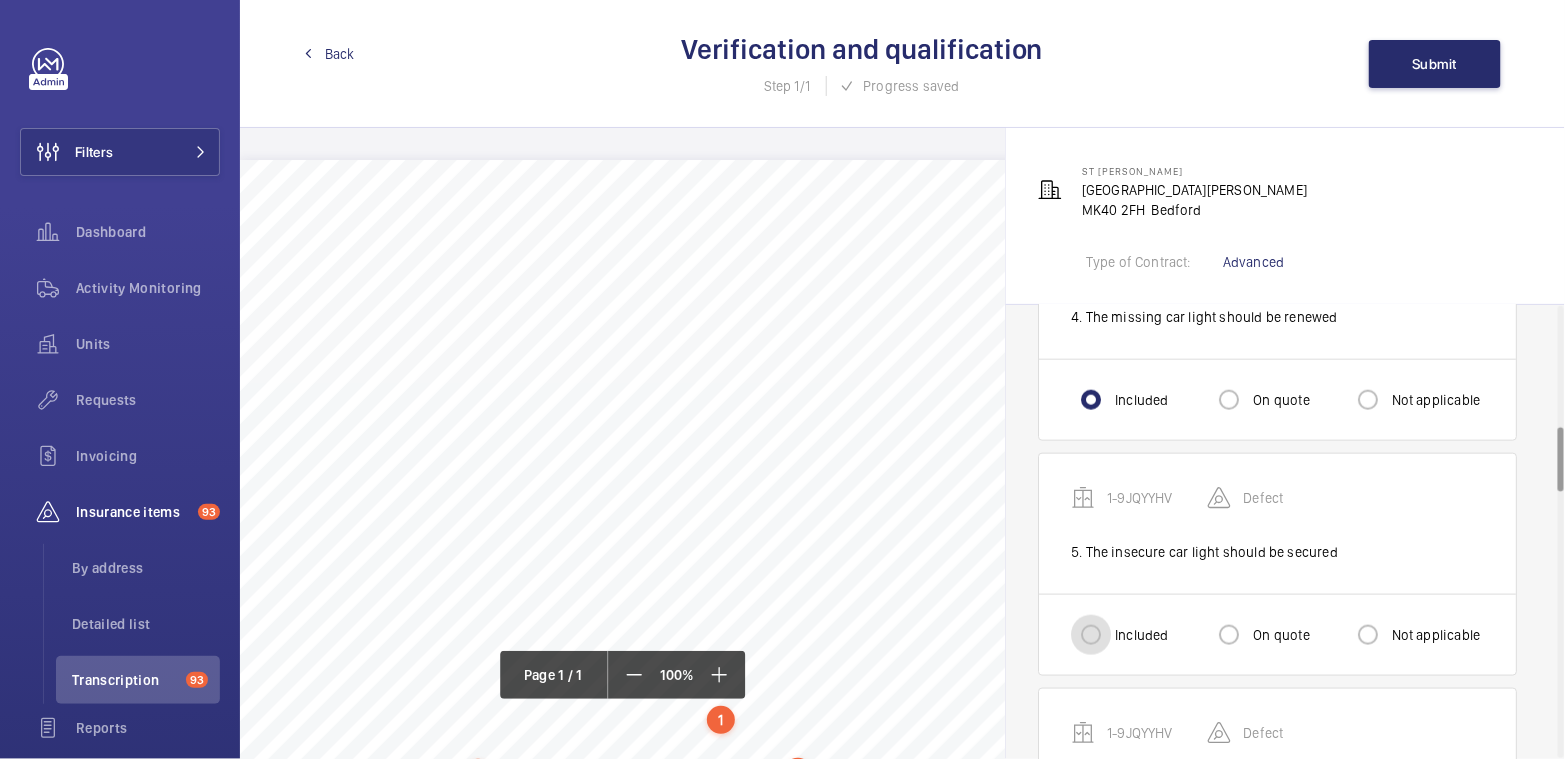 click on "Included" at bounding box center [1091, 635] 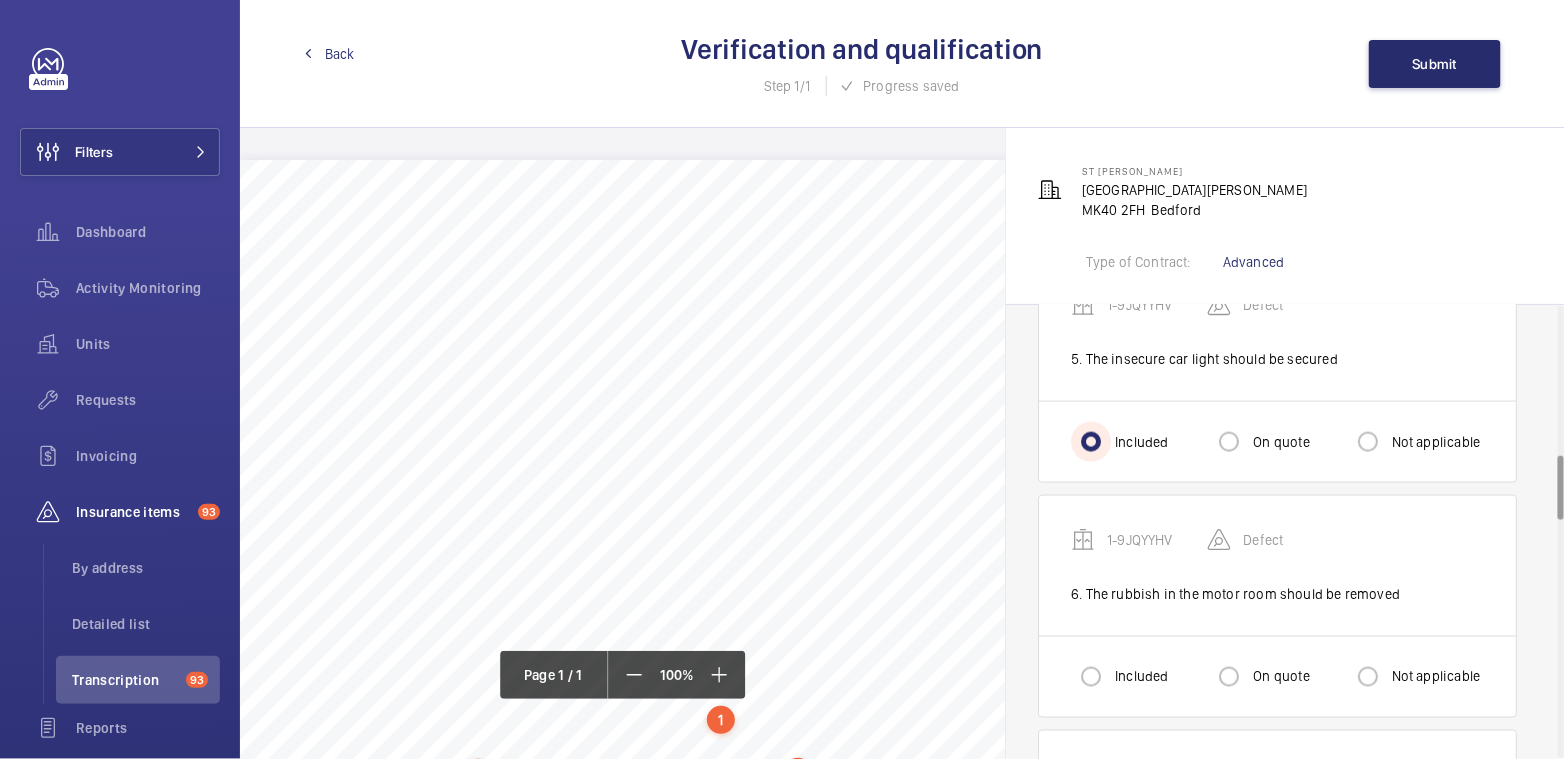 scroll, scrollTop: 1041, scrollLeft: 0, axis: vertical 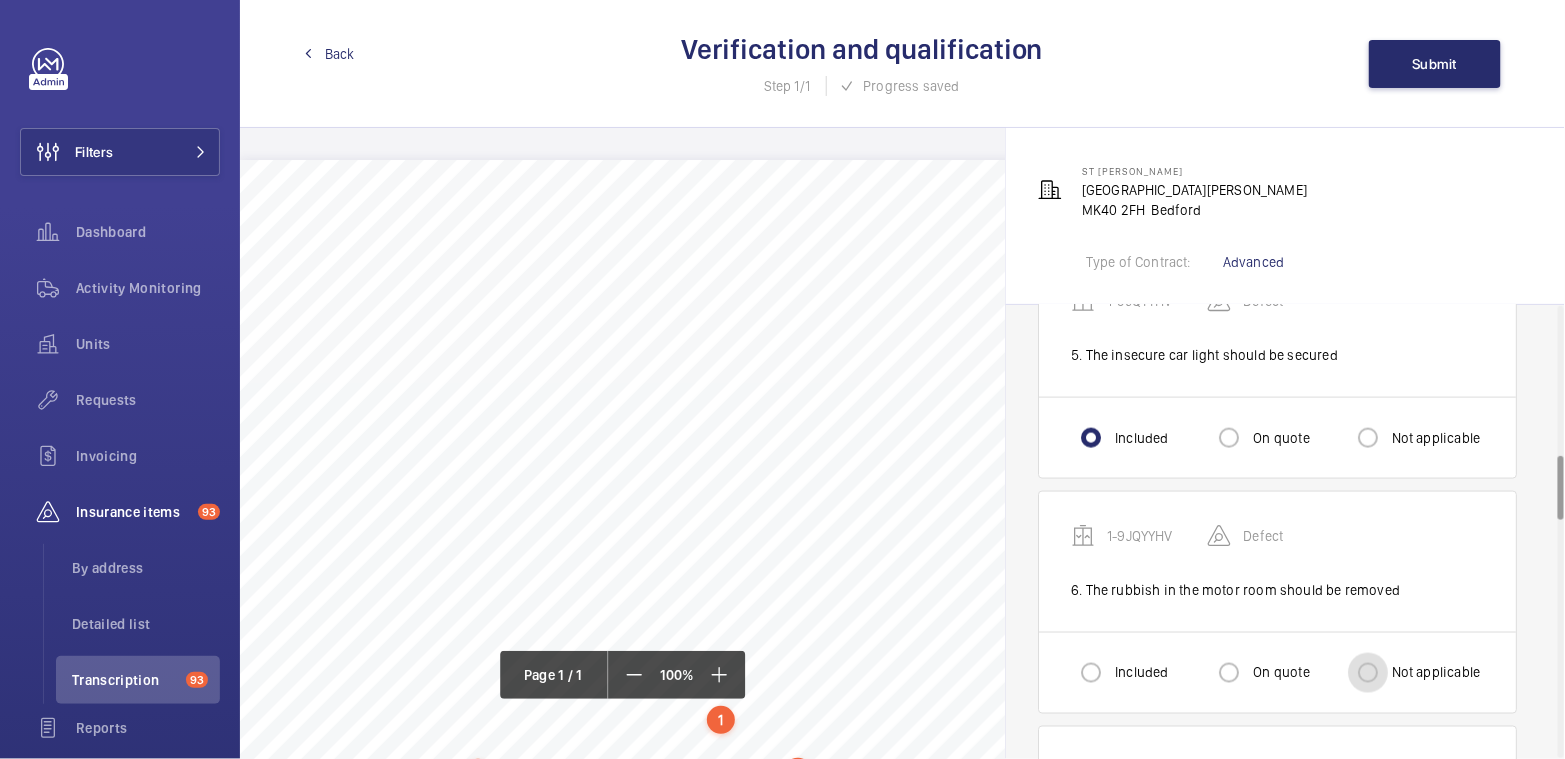 click on "Not applicable" at bounding box center (1368, 673) 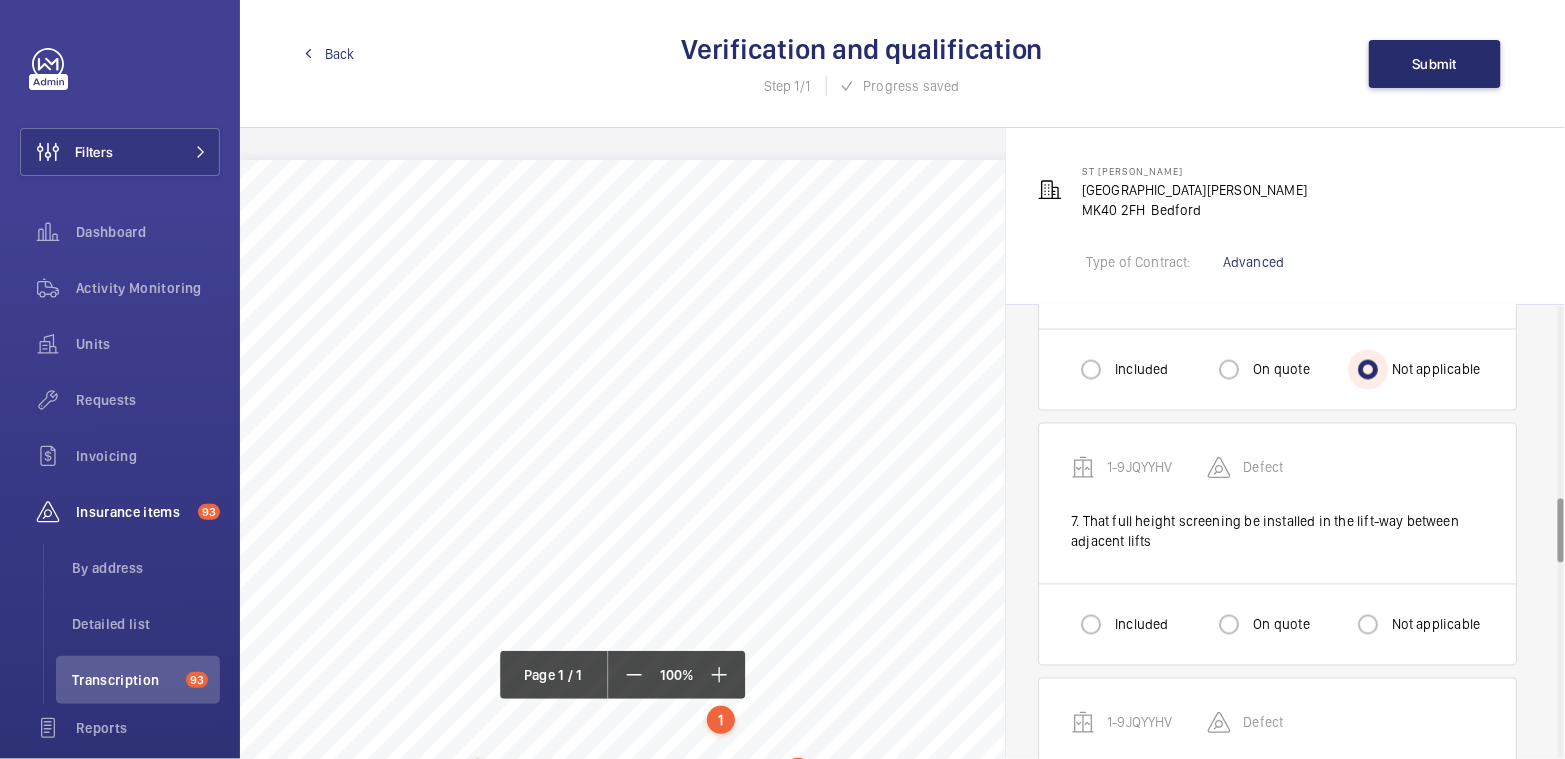 scroll, scrollTop: 1367, scrollLeft: 0, axis: vertical 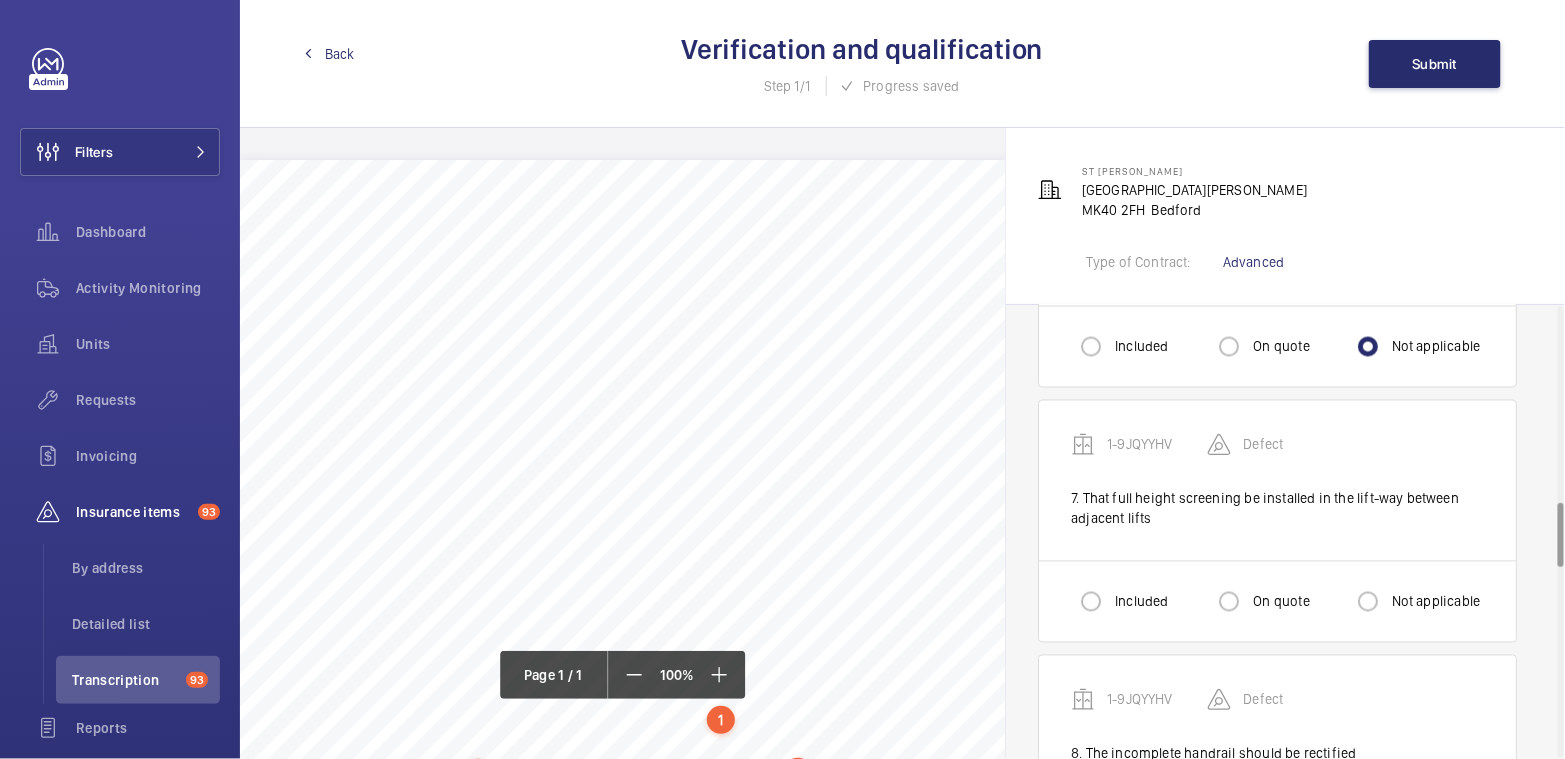 click on "Included" at bounding box center (1119, 602) 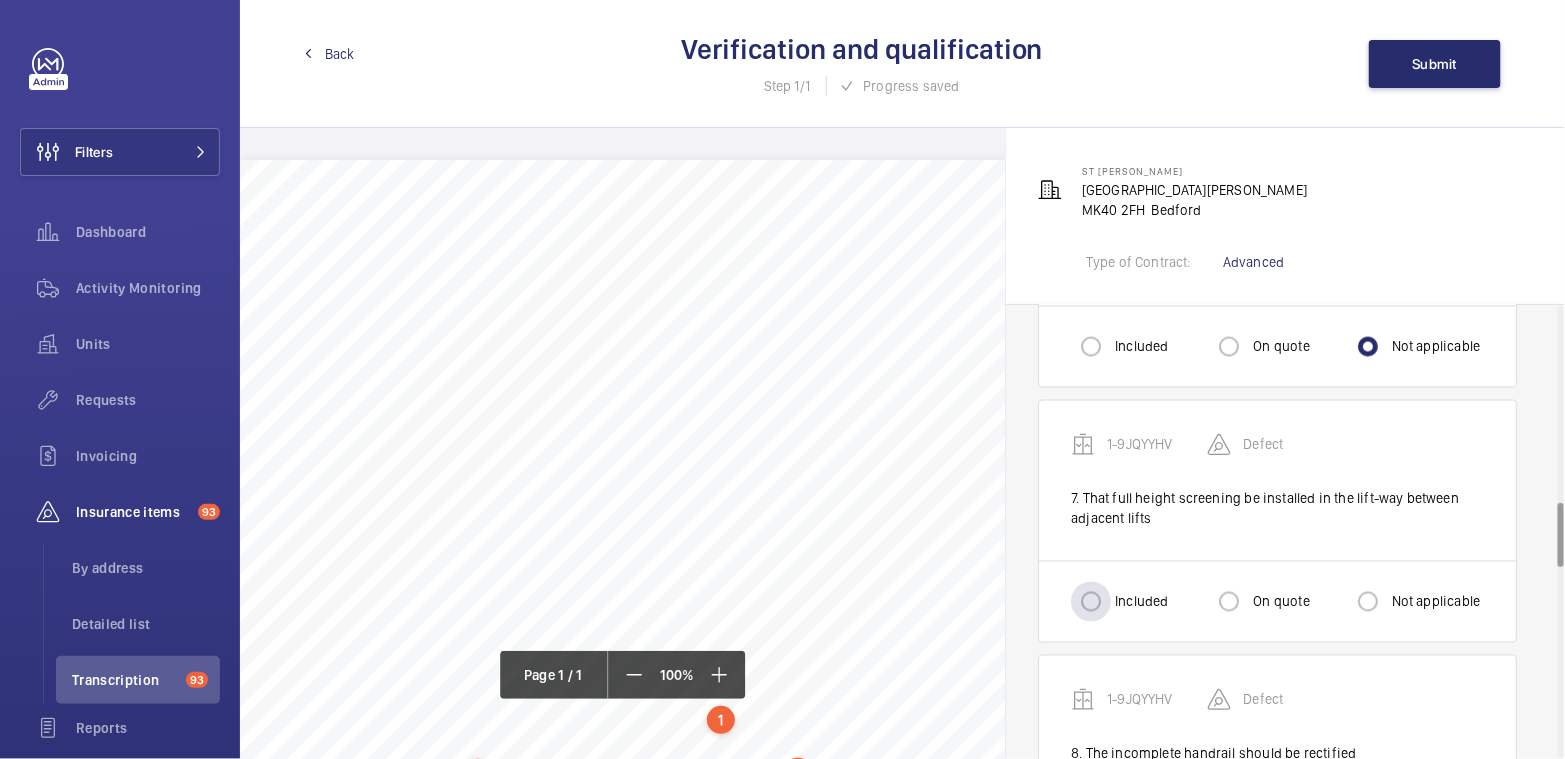 click on "Included" at bounding box center (1139, 602) 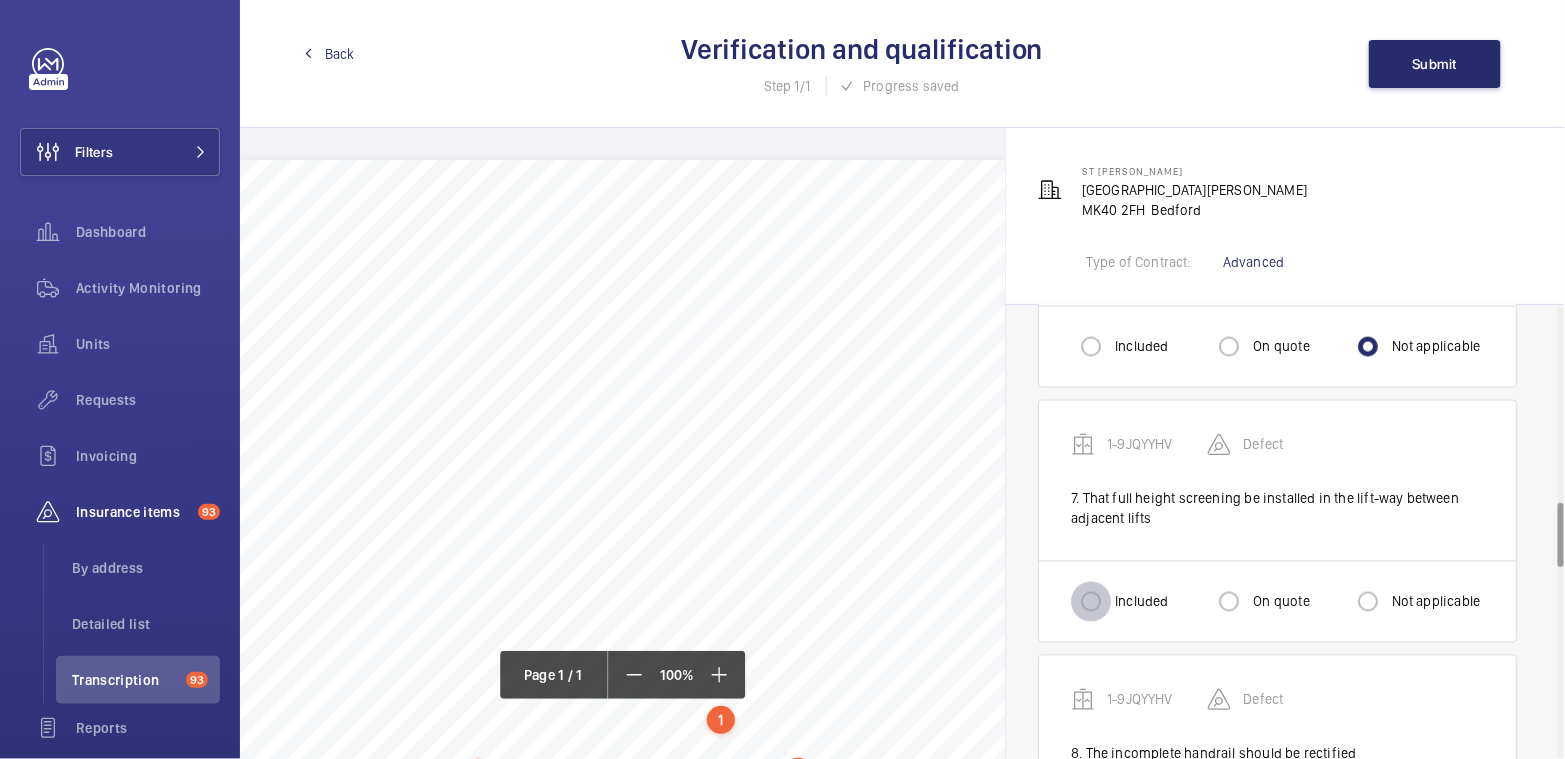 click on "Included" at bounding box center (1091, 602) 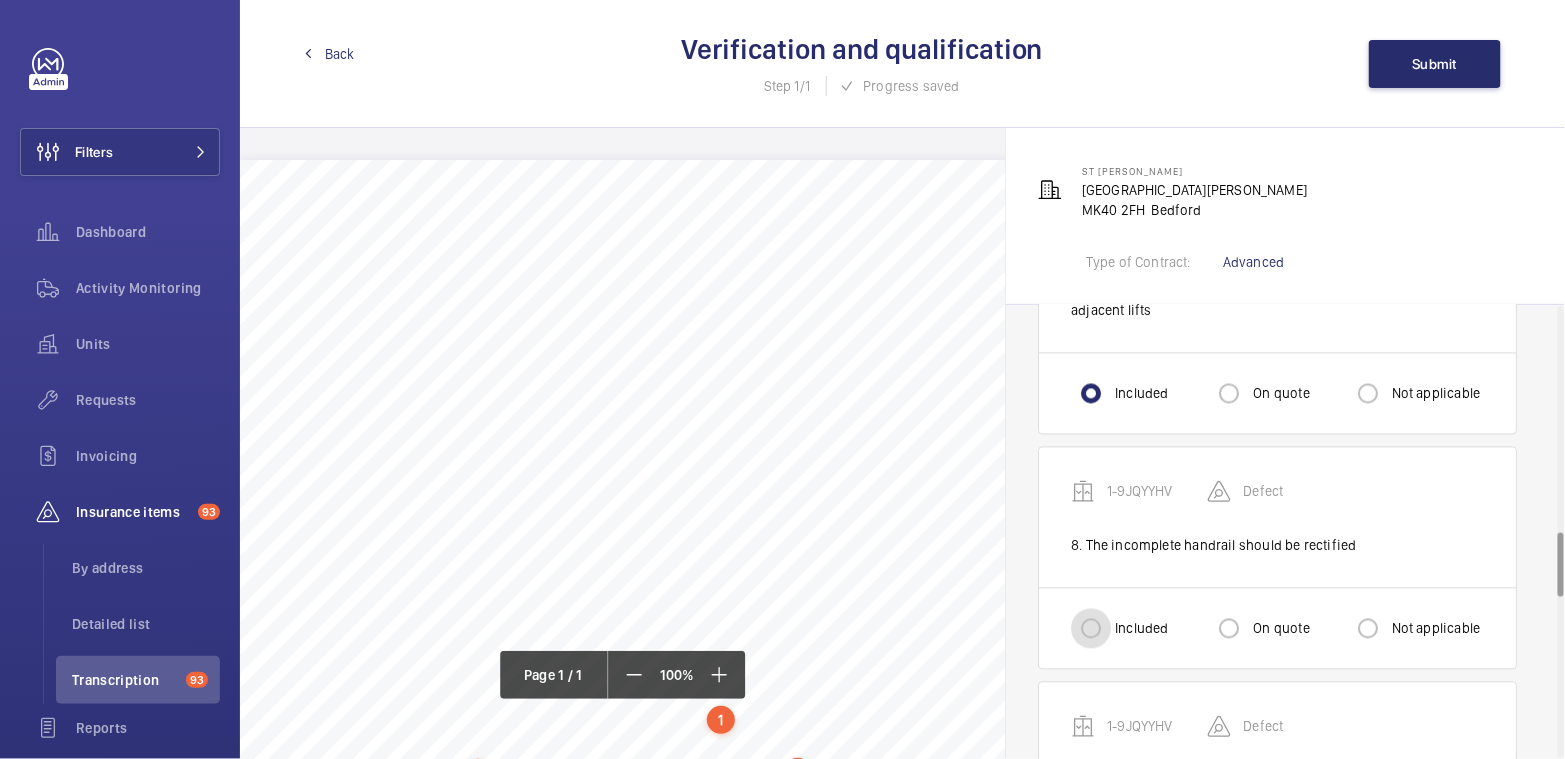 click on "Included" at bounding box center (1091, 629) 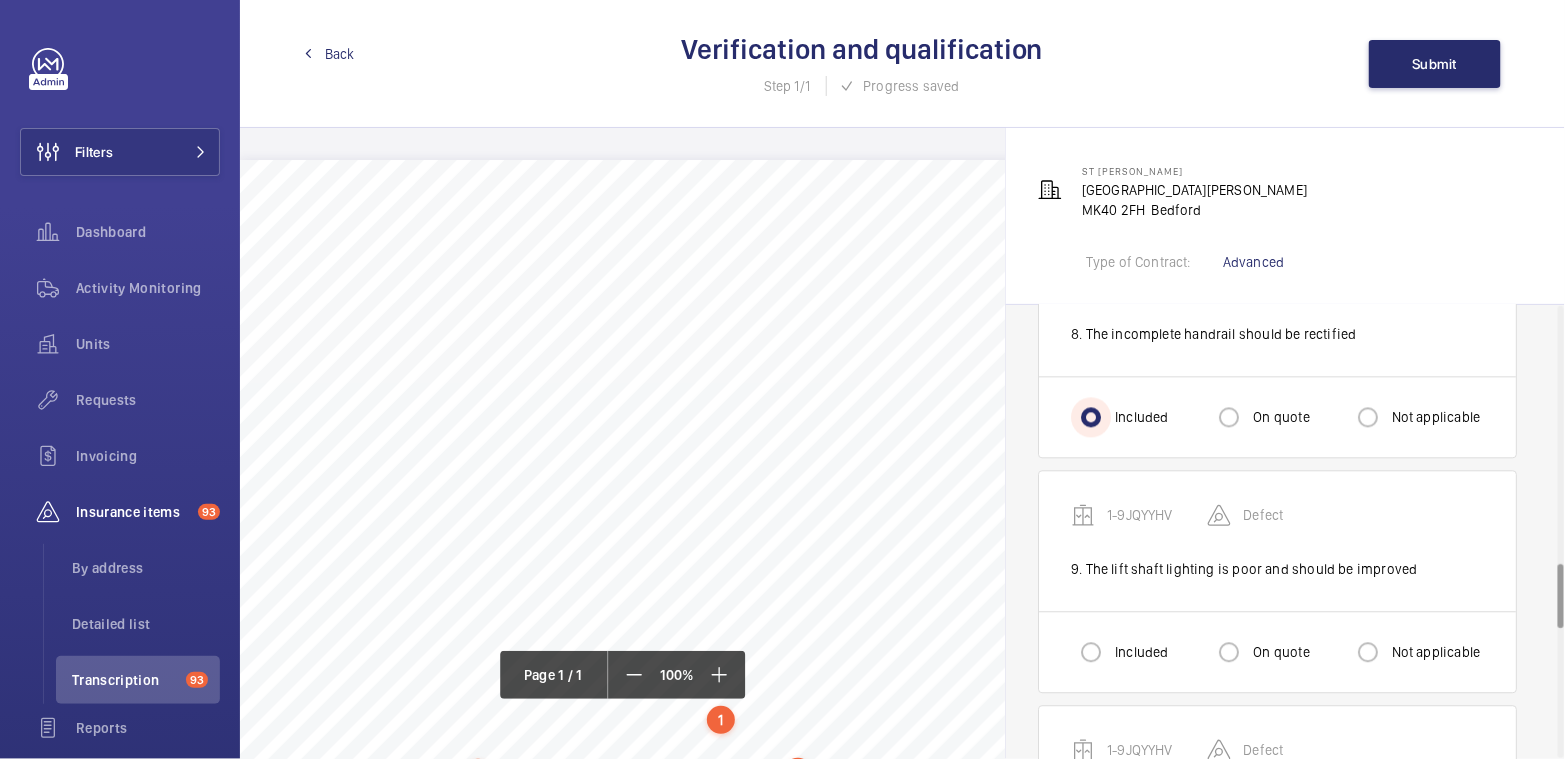 scroll, scrollTop: 1796, scrollLeft: 0, axis: vertical 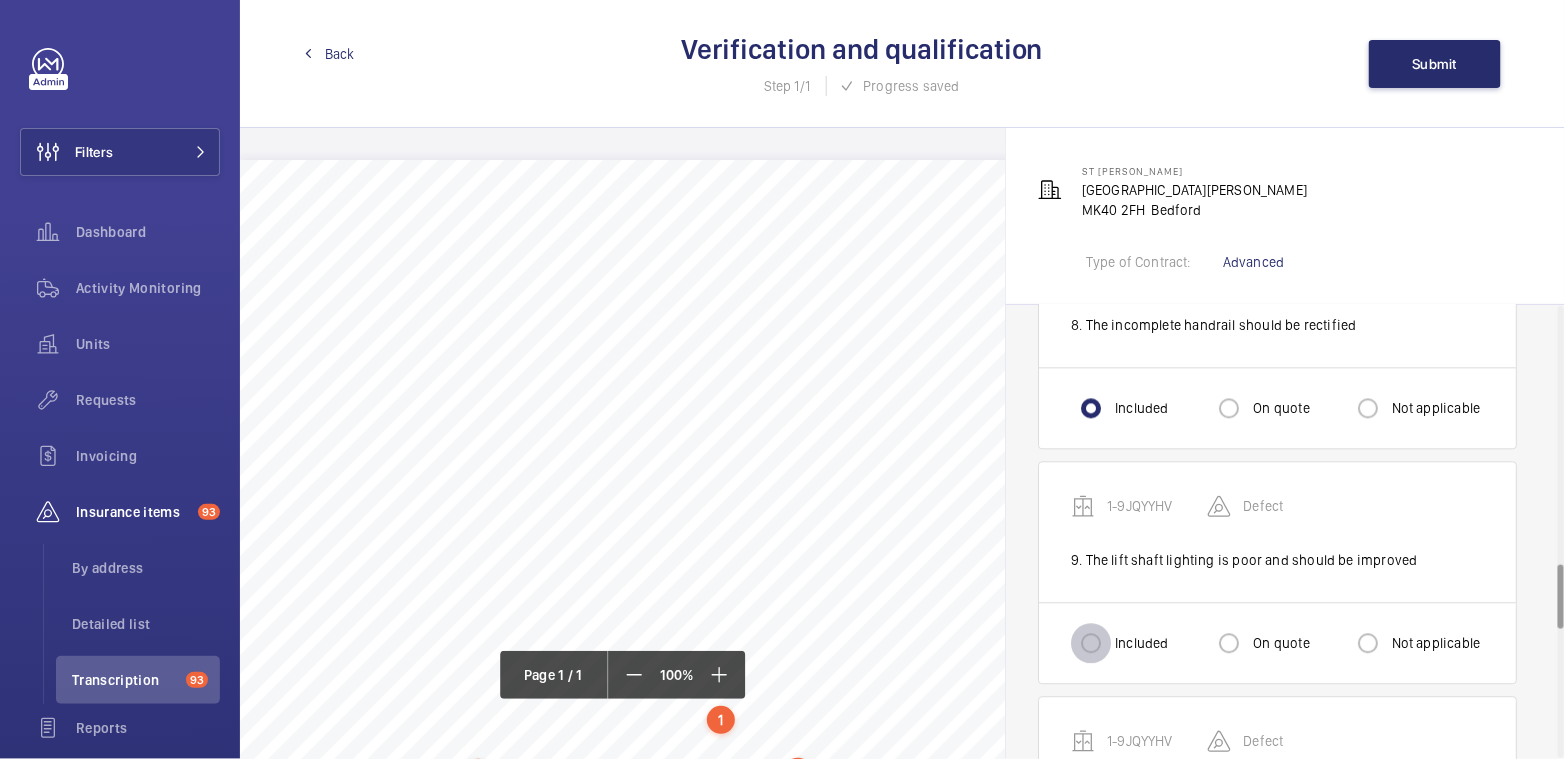 click on "Included" at bounding box center (1091, 643) 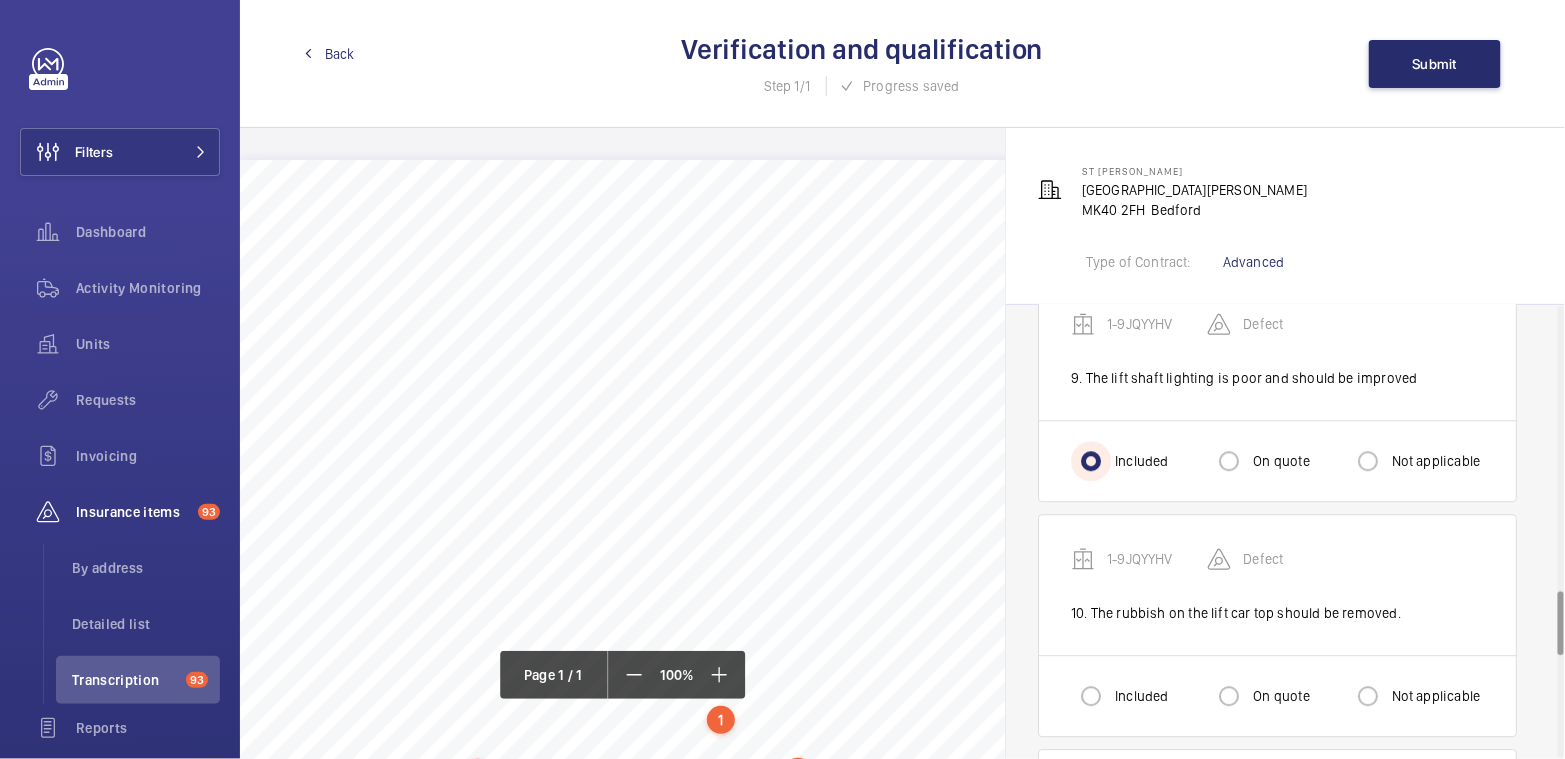 scroll, scrollTop: 1985, scrollLeft: 0, axis: vertical 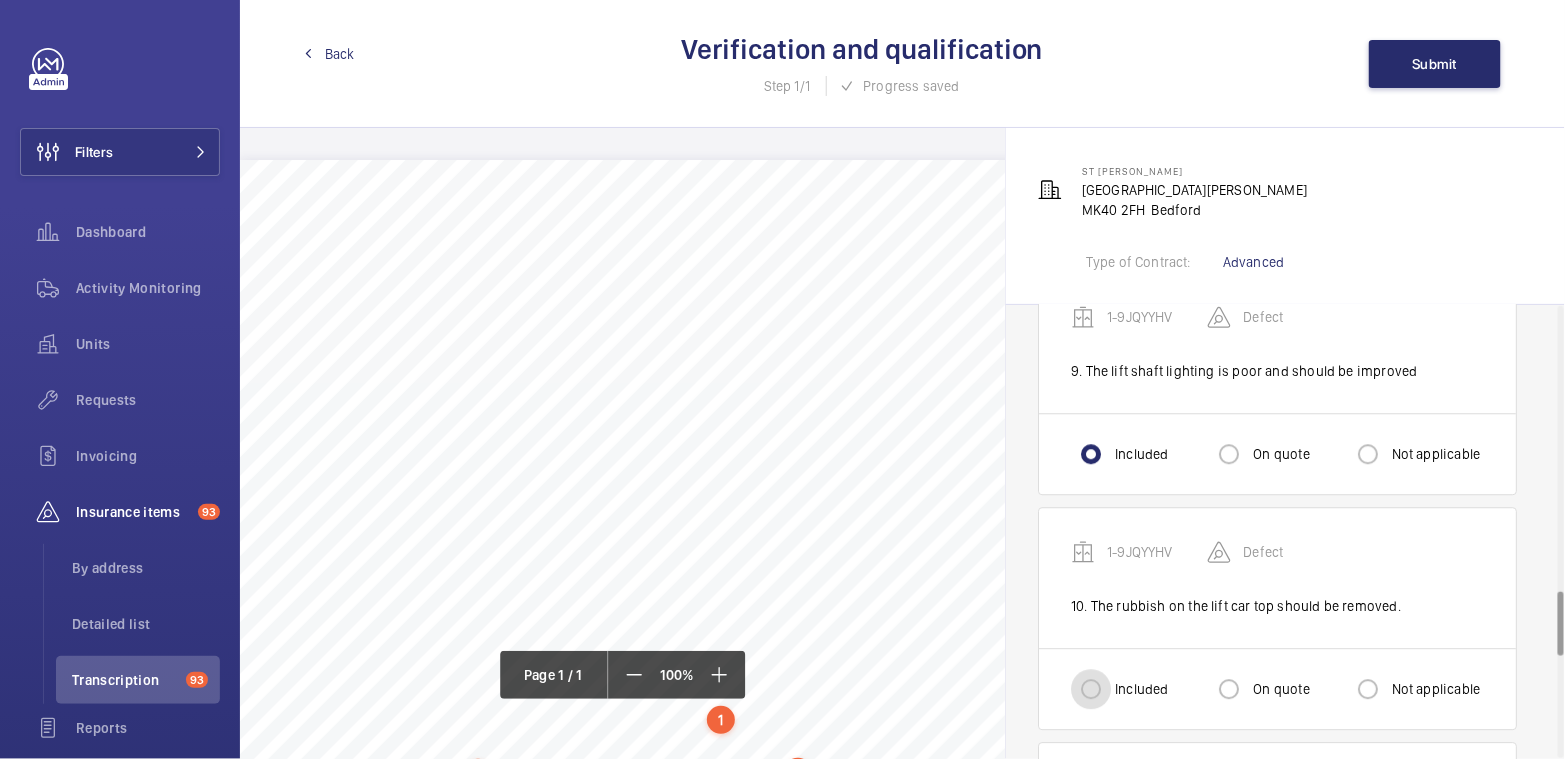click on "Included" at bounding box center (1091, 689) 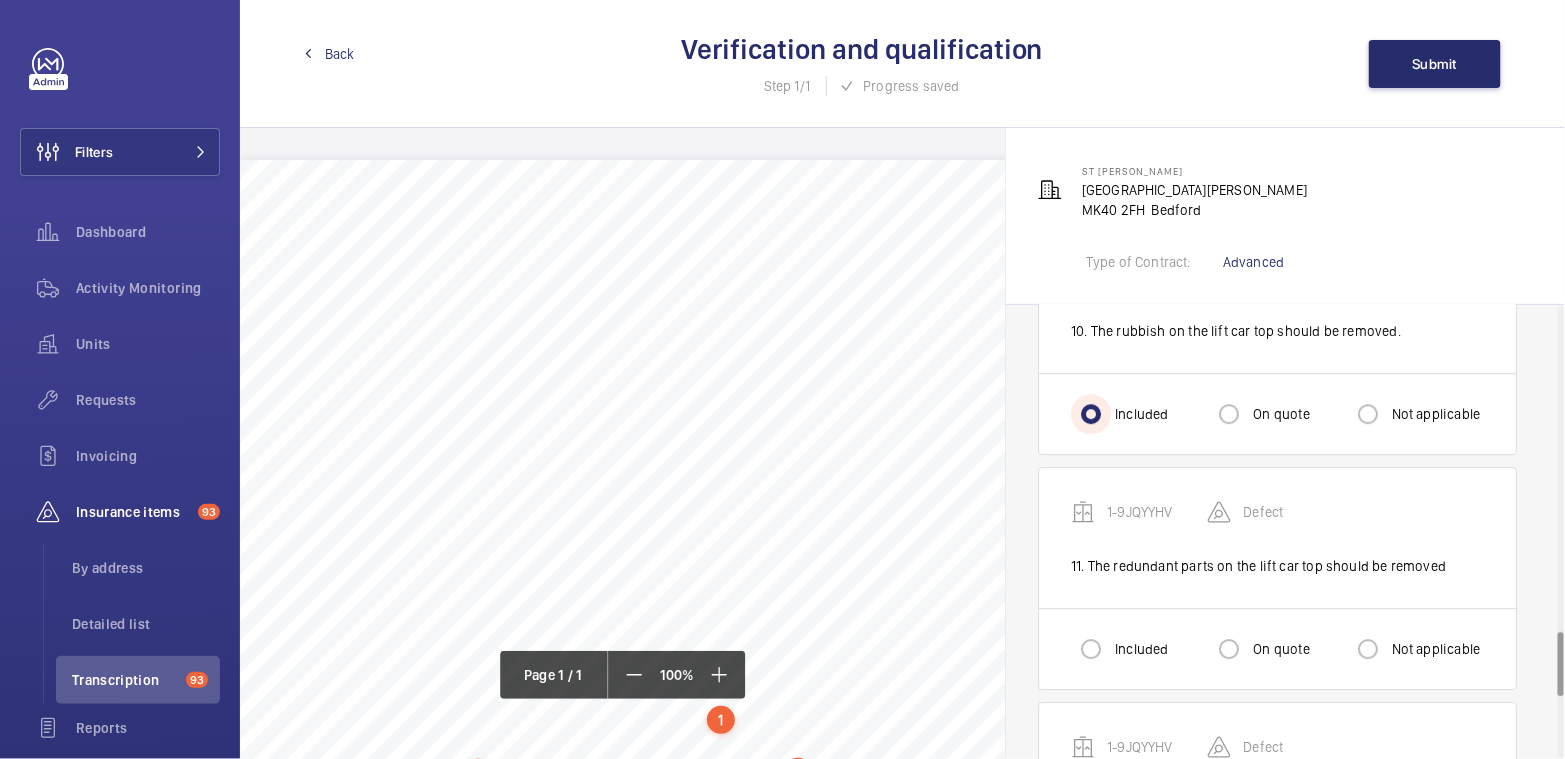 scroll, scrollTop: 2266, scrollLeft: 0, axis: vertical 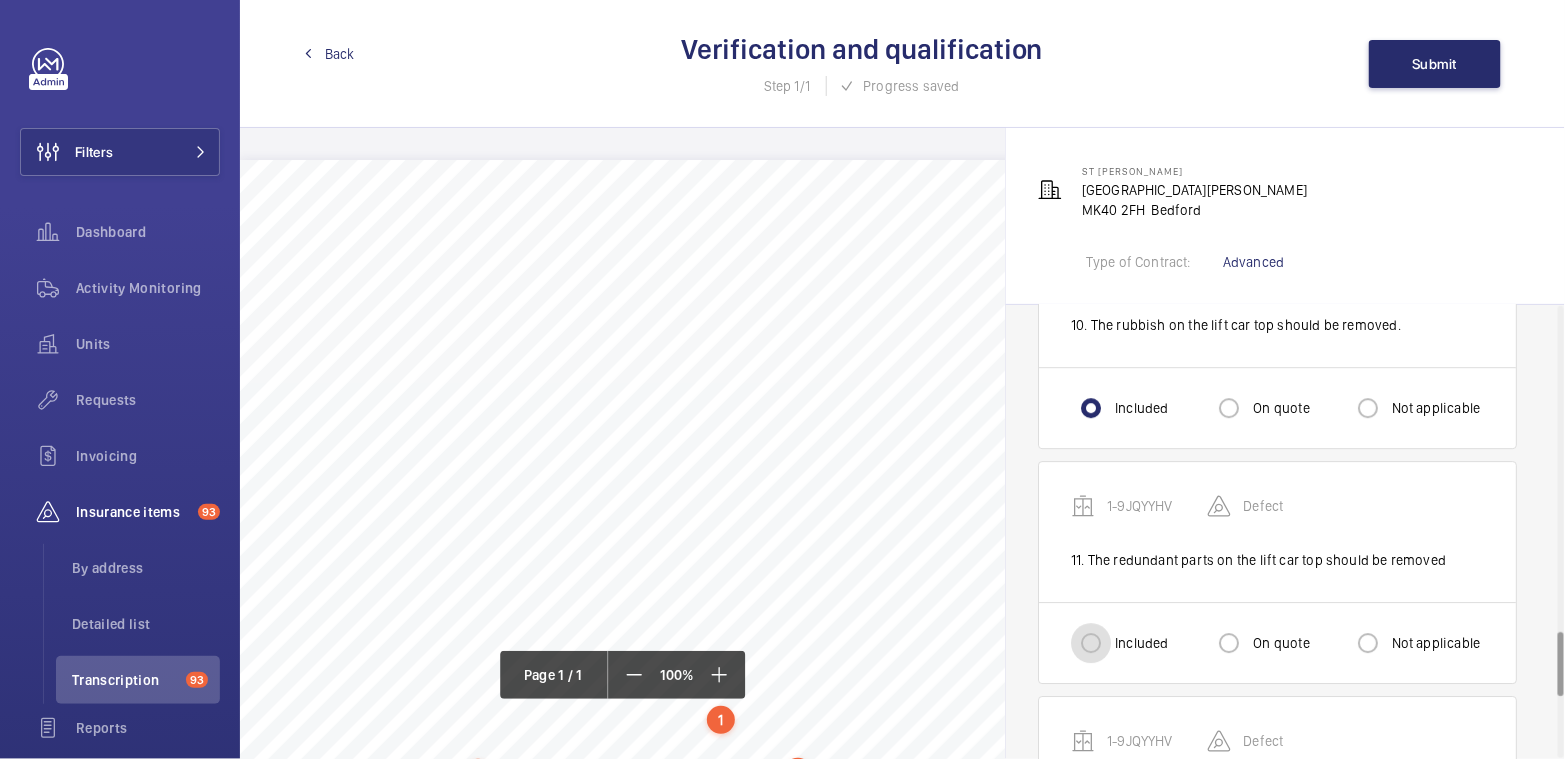 click on "Included" at bounding box center [1091, 643] 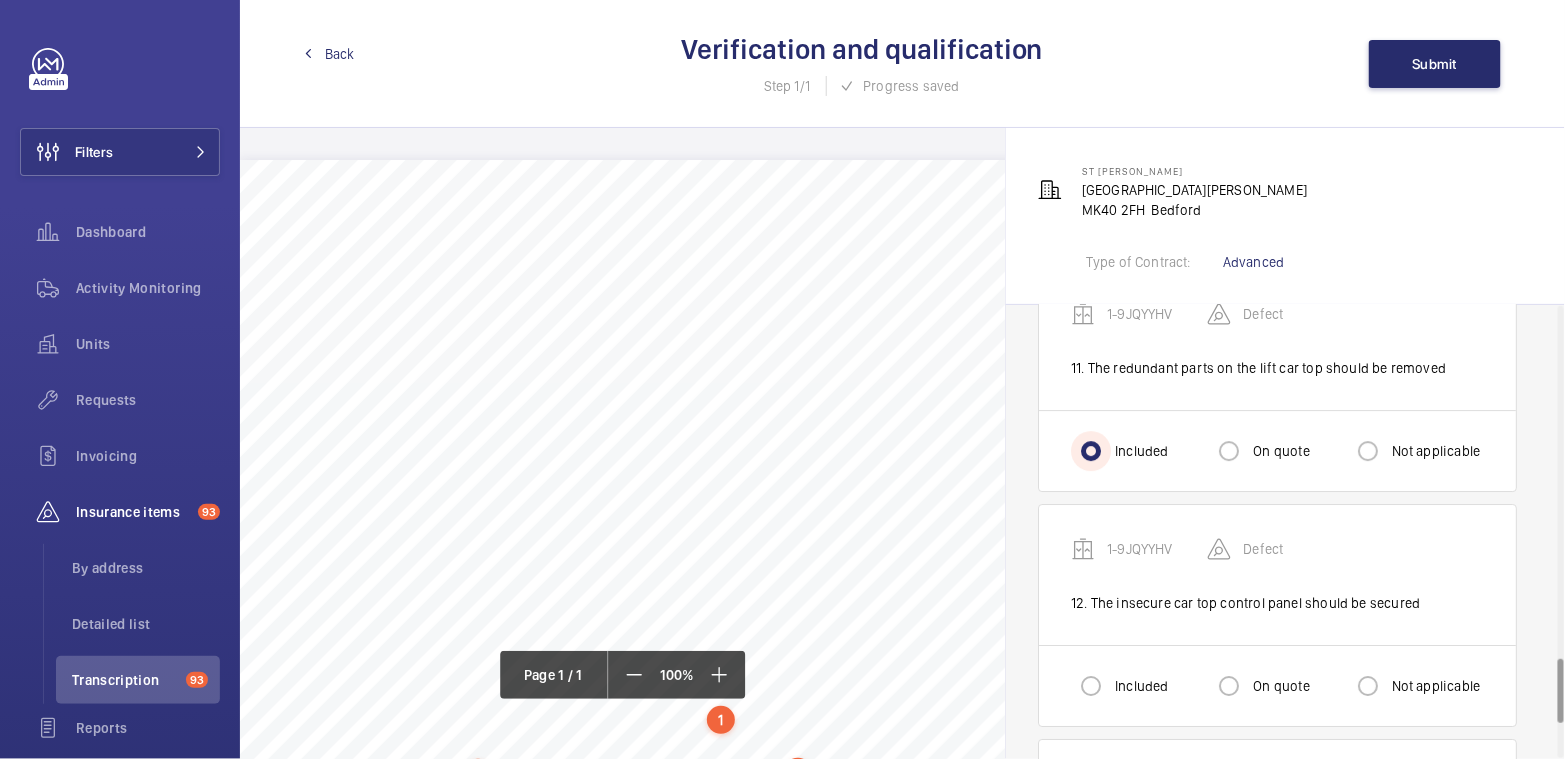 scroll, scrollTop: 2466, scrollLeft: 0, axis: vertical 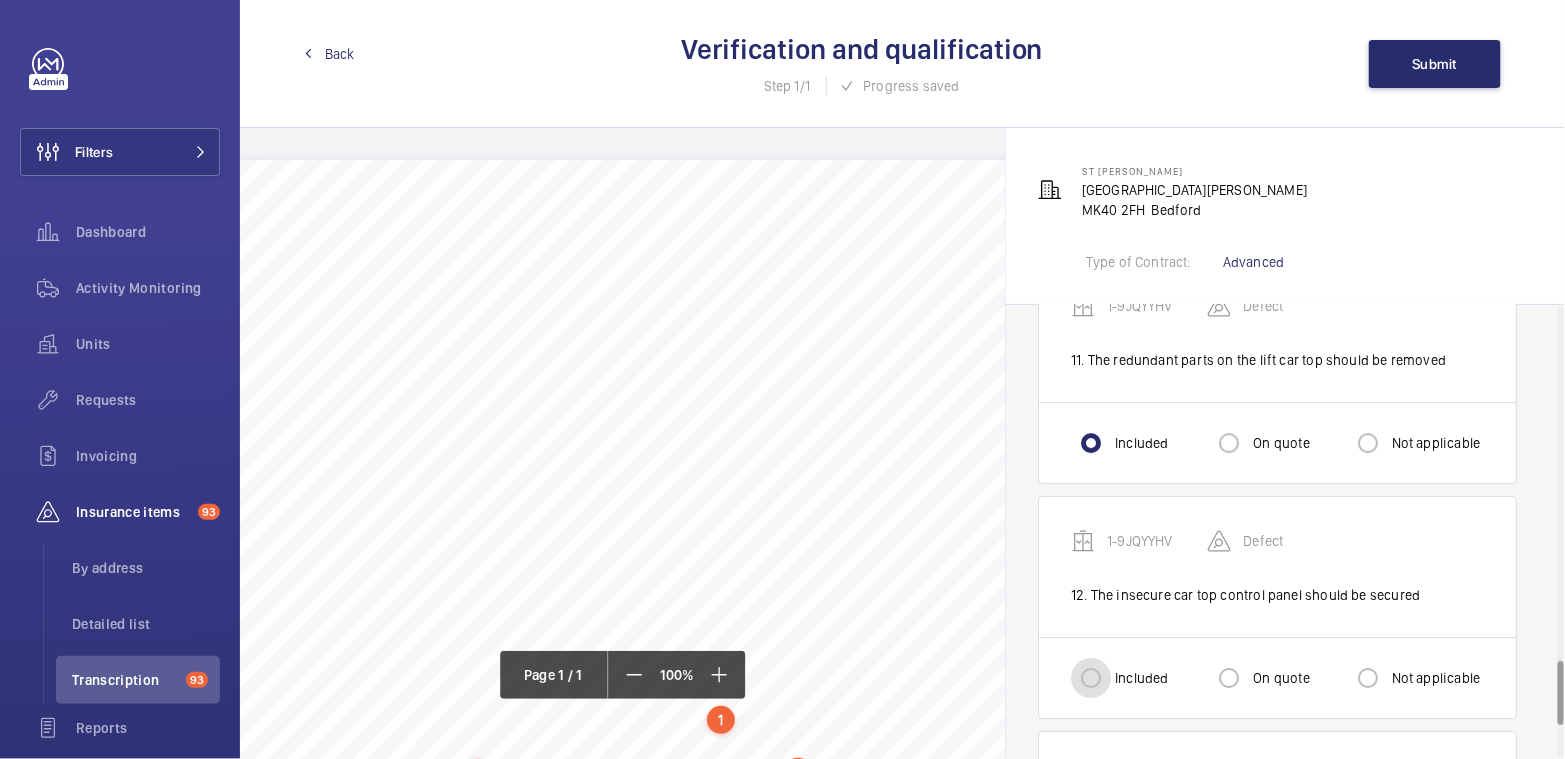 click on "Included" at bounding box center (1091, 678) 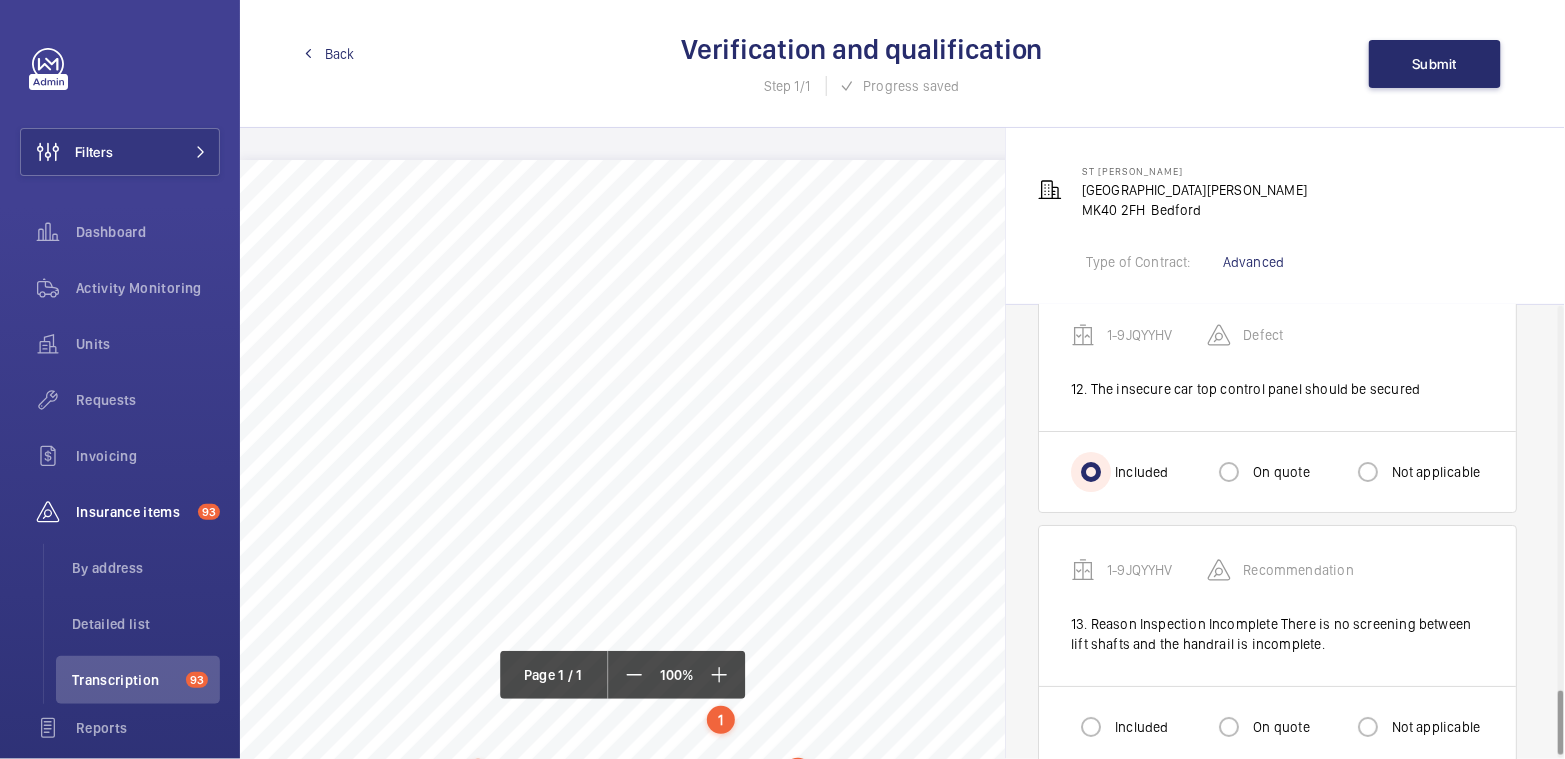 scroll, scrollTop: 2695, scrollLeft: 0, axis: vertical 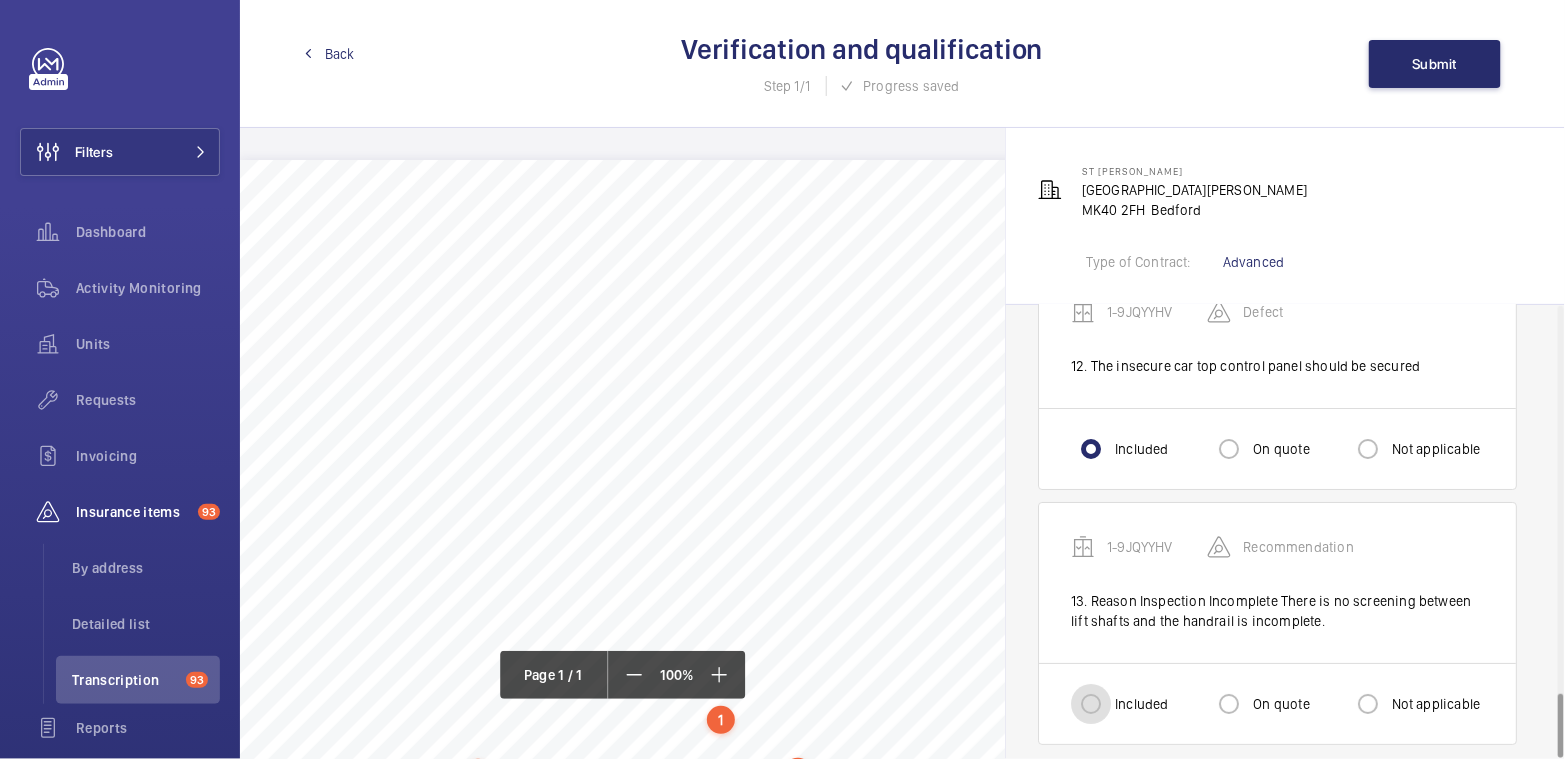 click on "Included" at bounding box center [1091, 704] 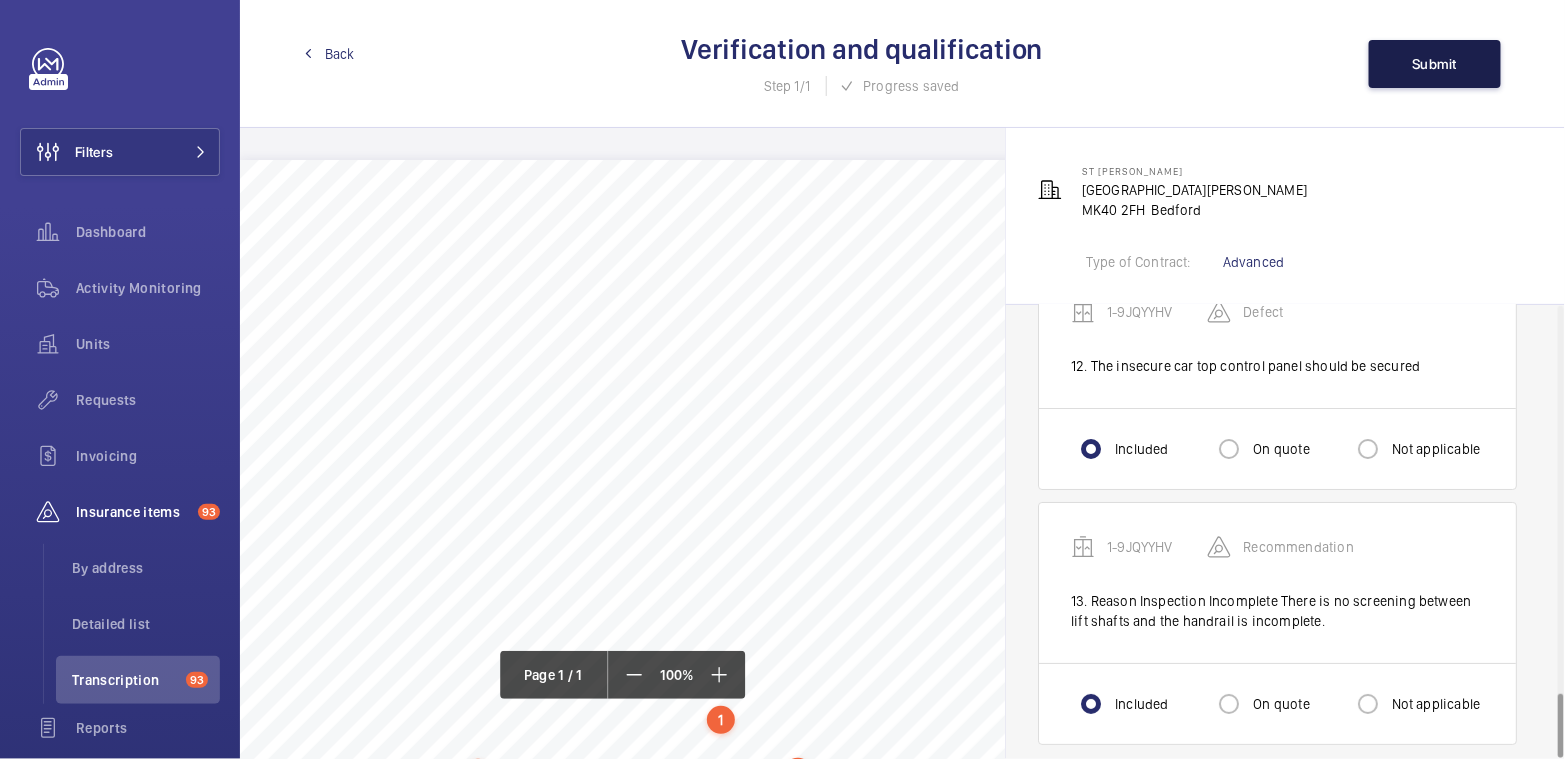 click on "Submit" 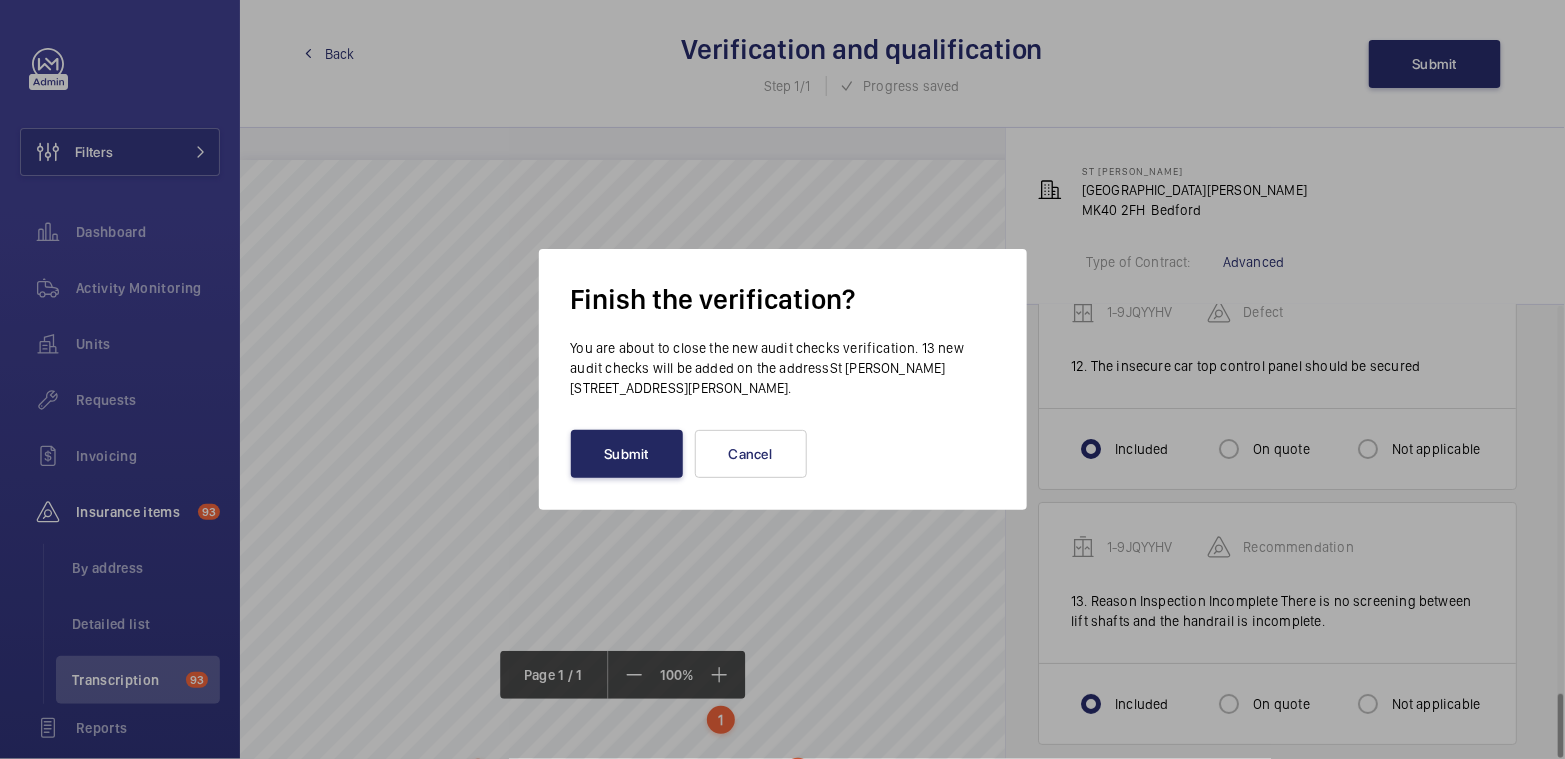 click on "Submit" at bounding box center [627, 454] 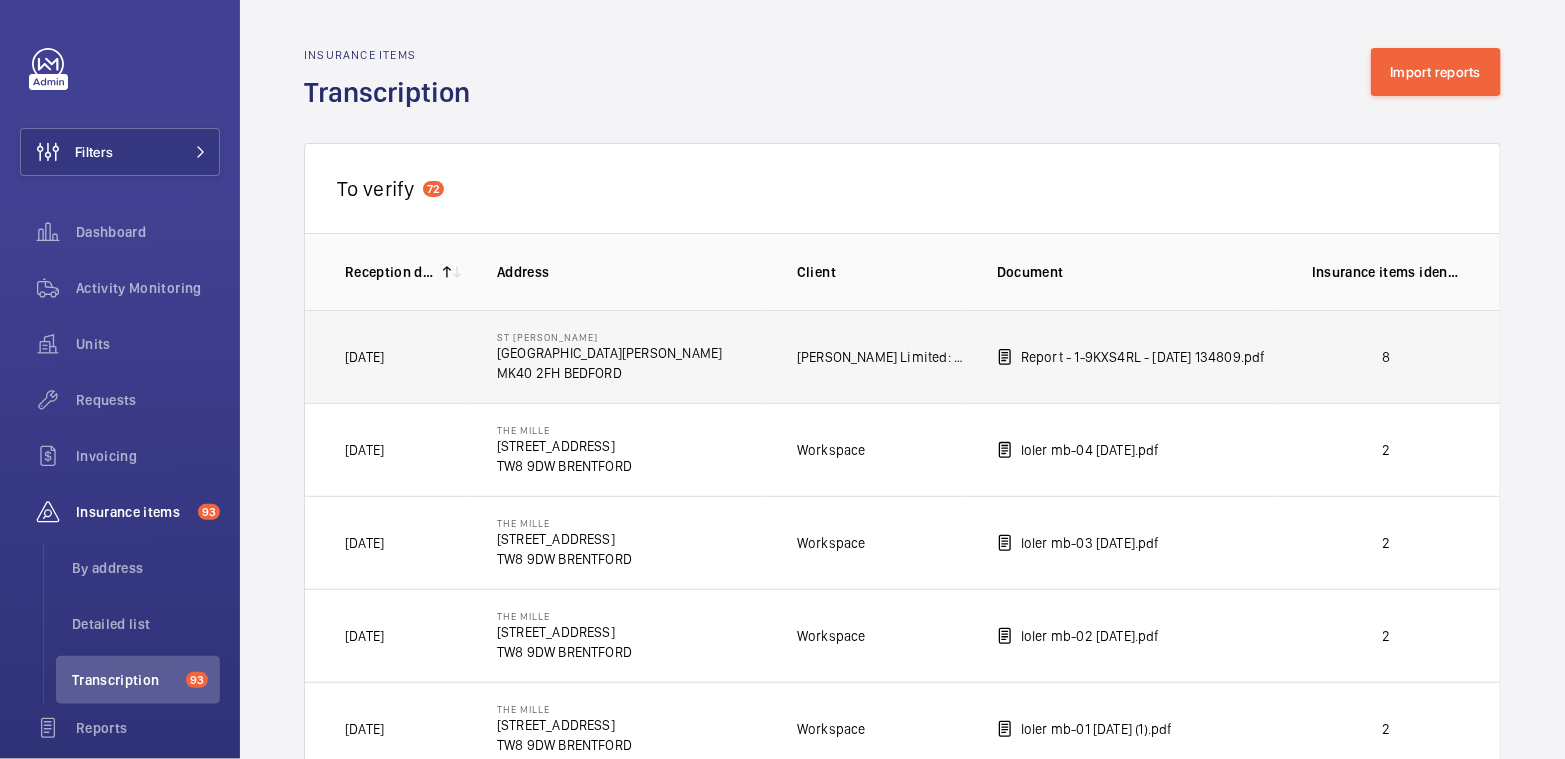 click on "8" 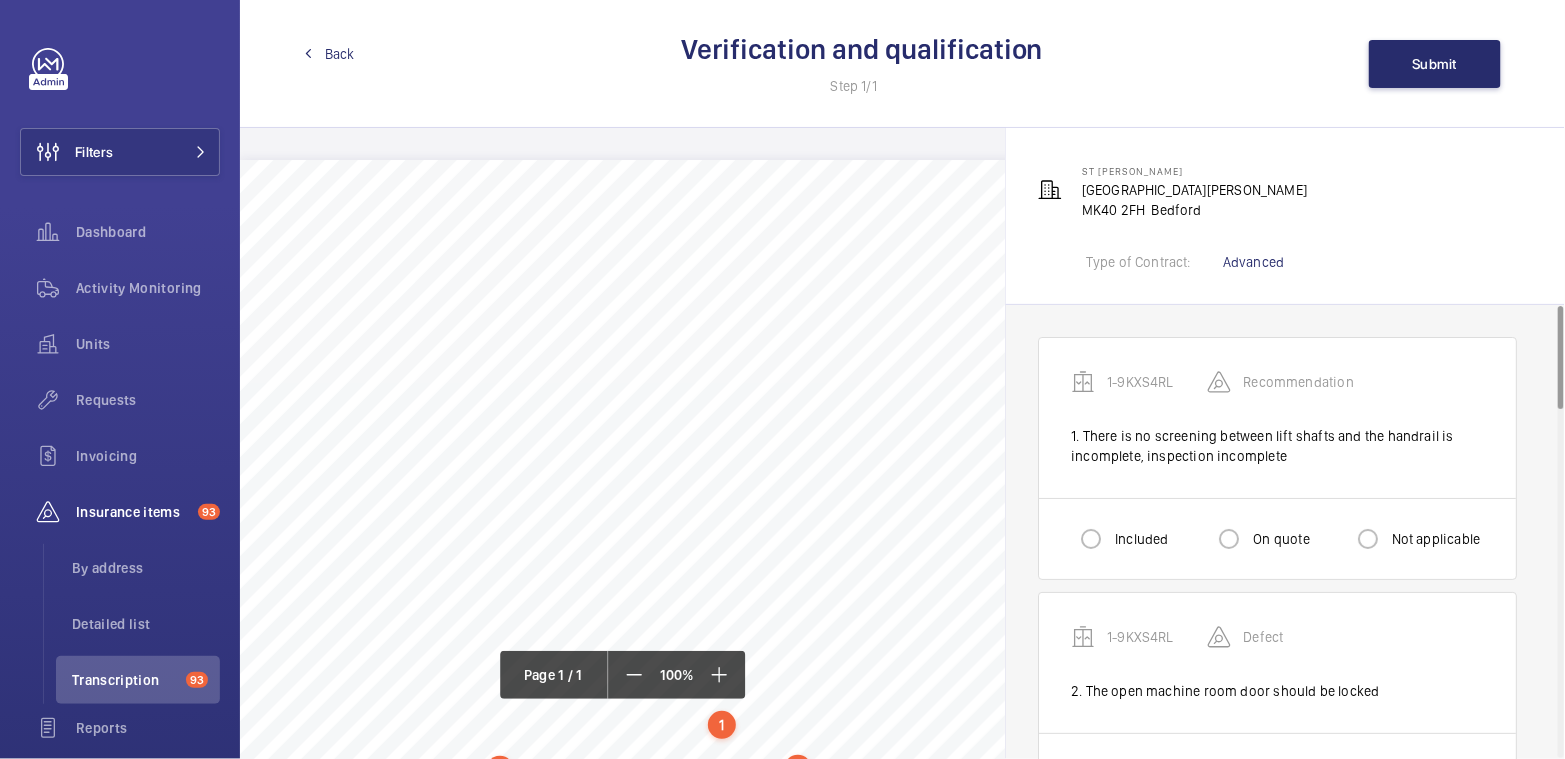 click on "Included" at bounding box center (1139, 539) 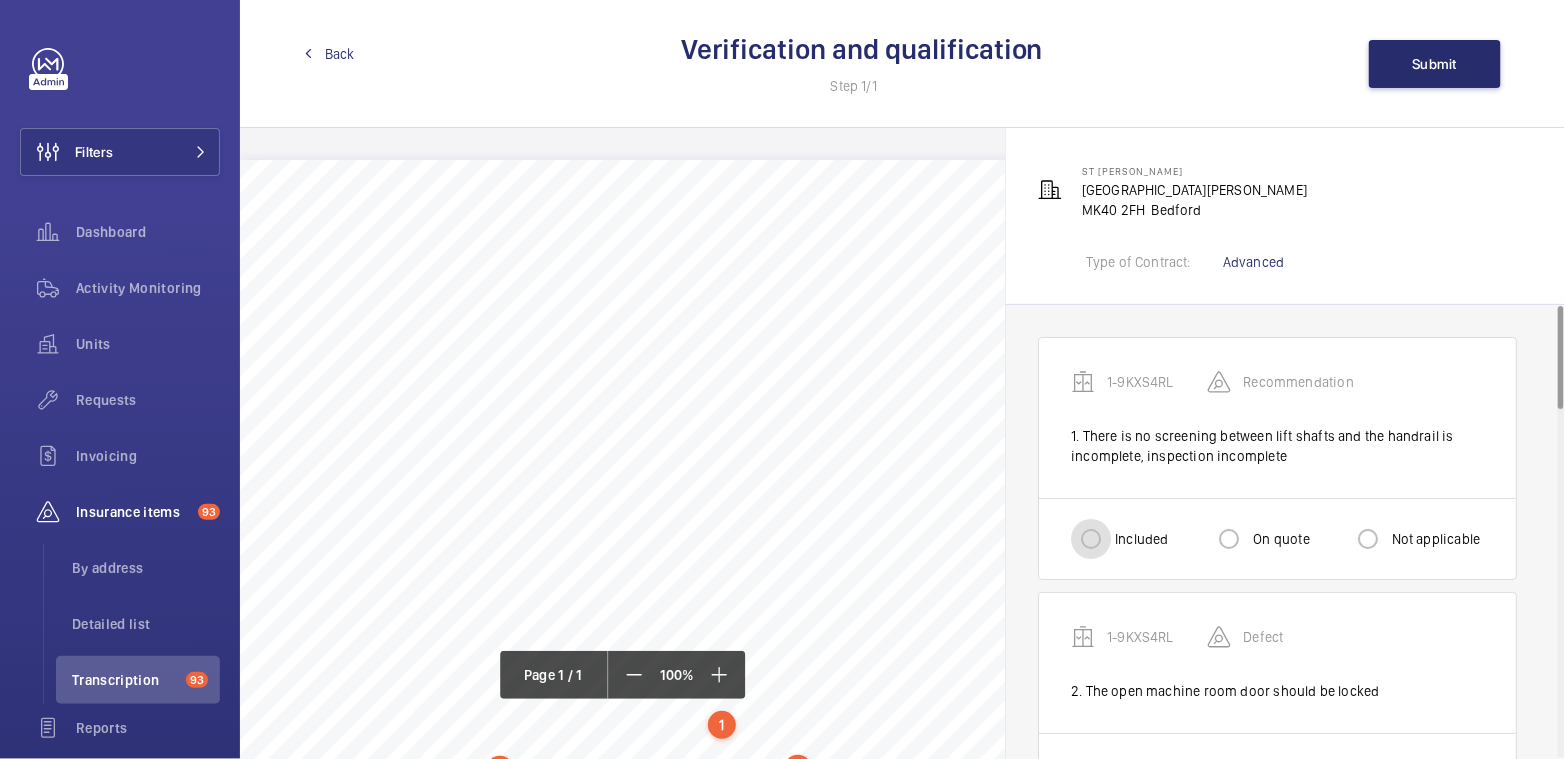 click on "Included" at bounding box center (1091, 539) 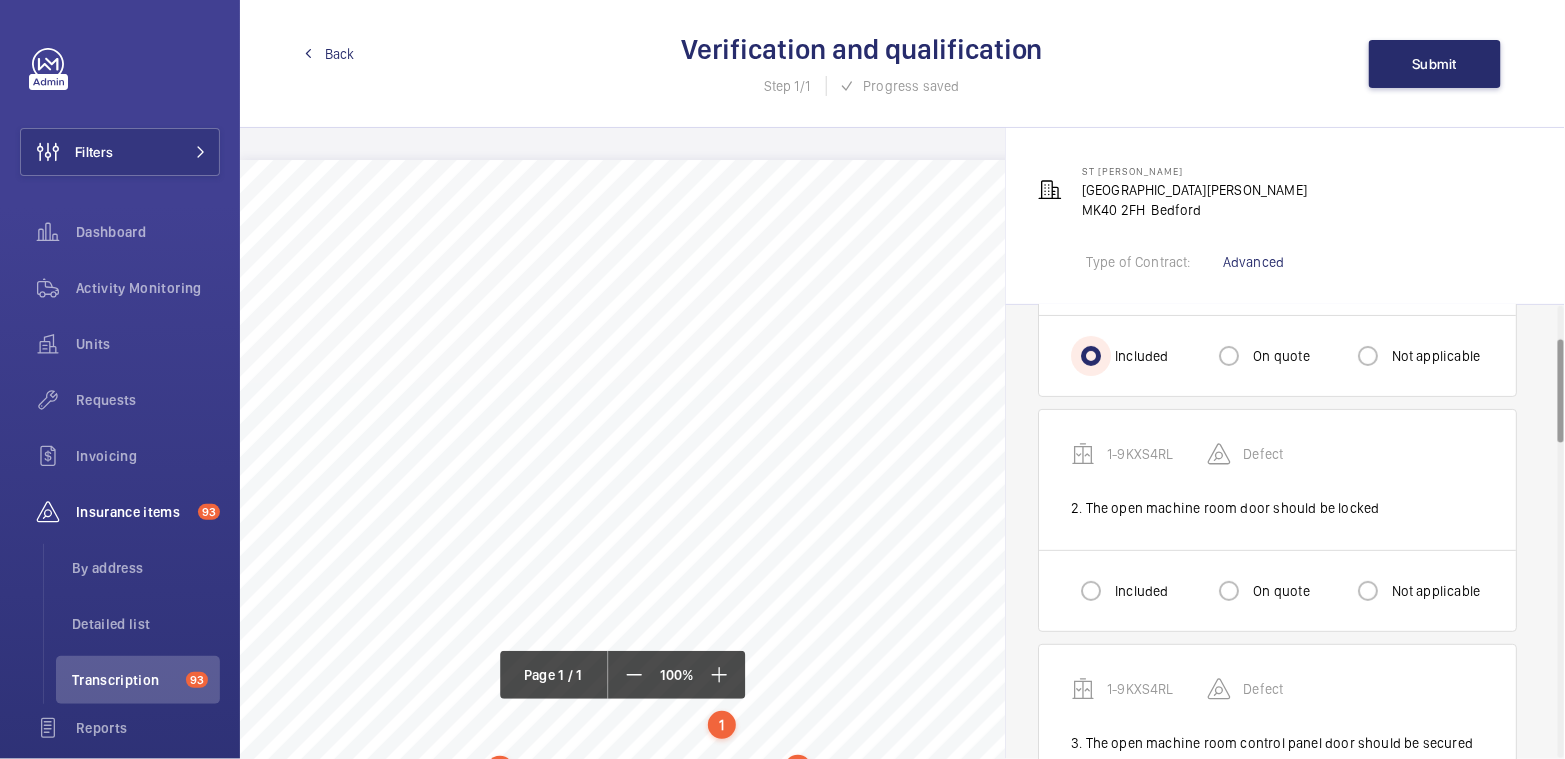 scroll, scrollTop: 186, scrollLeft: 0, axis: vertical 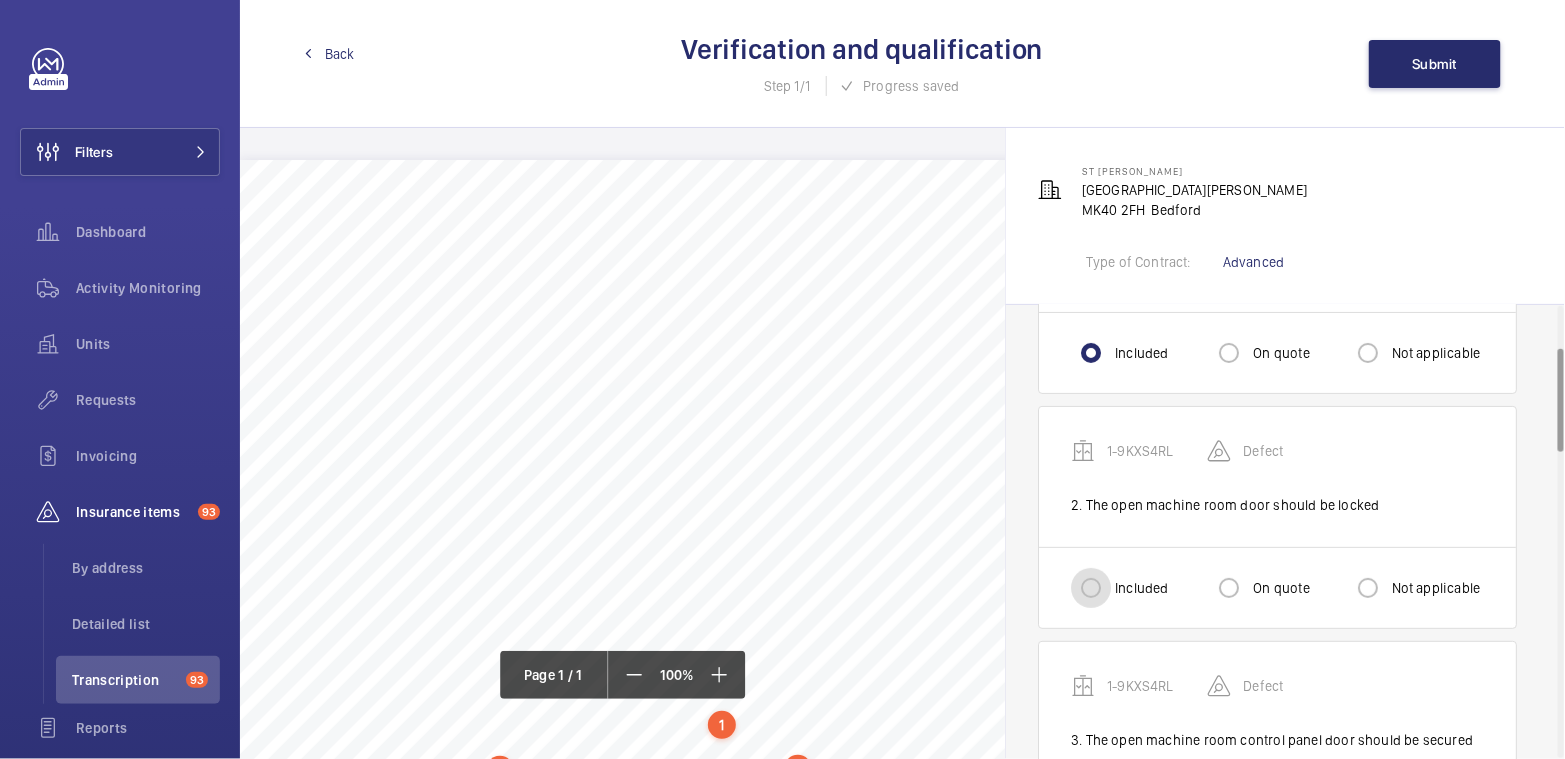 click on "Included" at bounding box center [1091, 588] 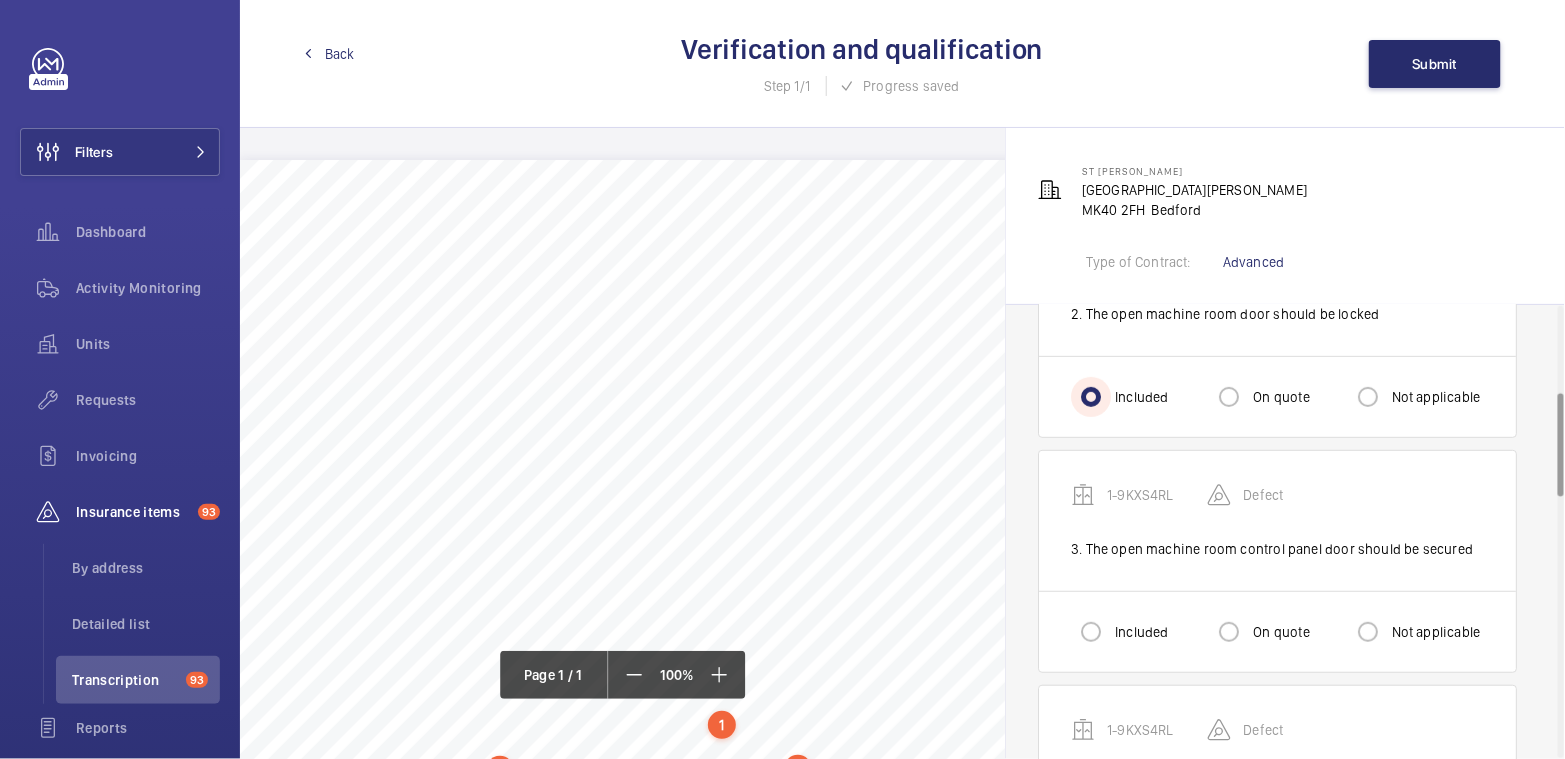 scroll, scrollTop: 383, scrollLeft: 0, axis: vertical 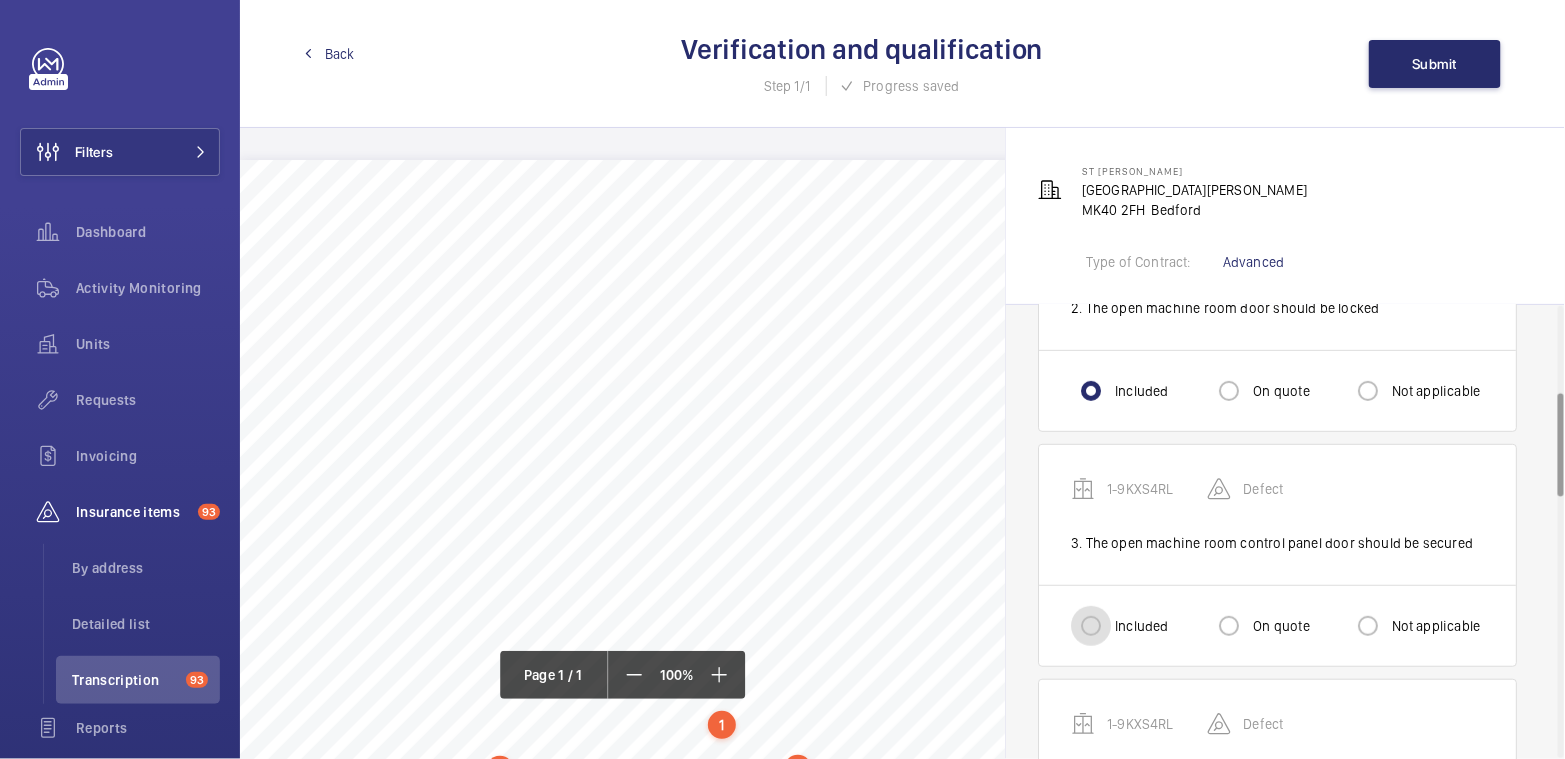 click on "Included" at bounding box center (1091, 626) 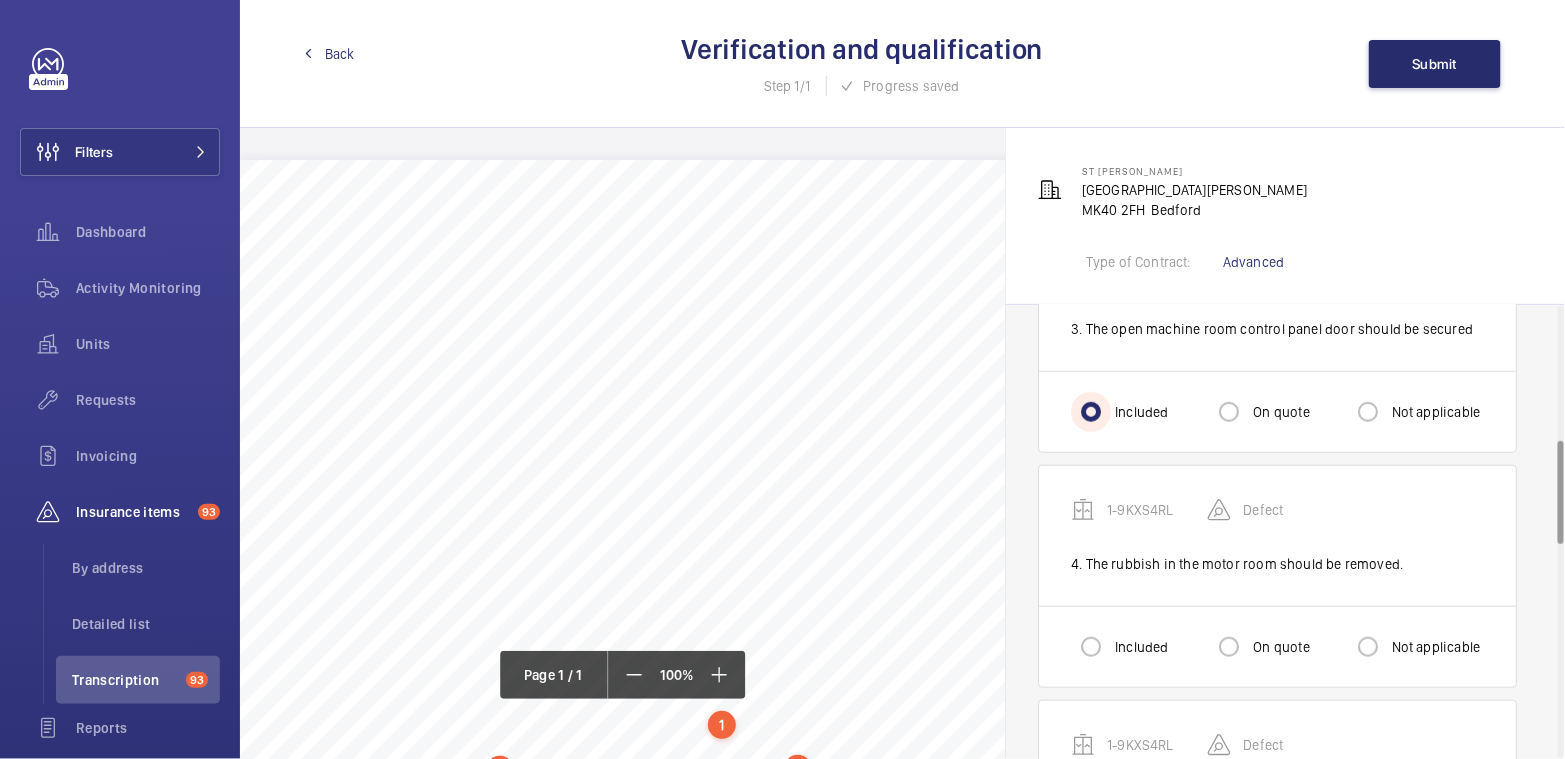 scroll, scrollTop: 605, scrollLeft: 0, axis: vertical 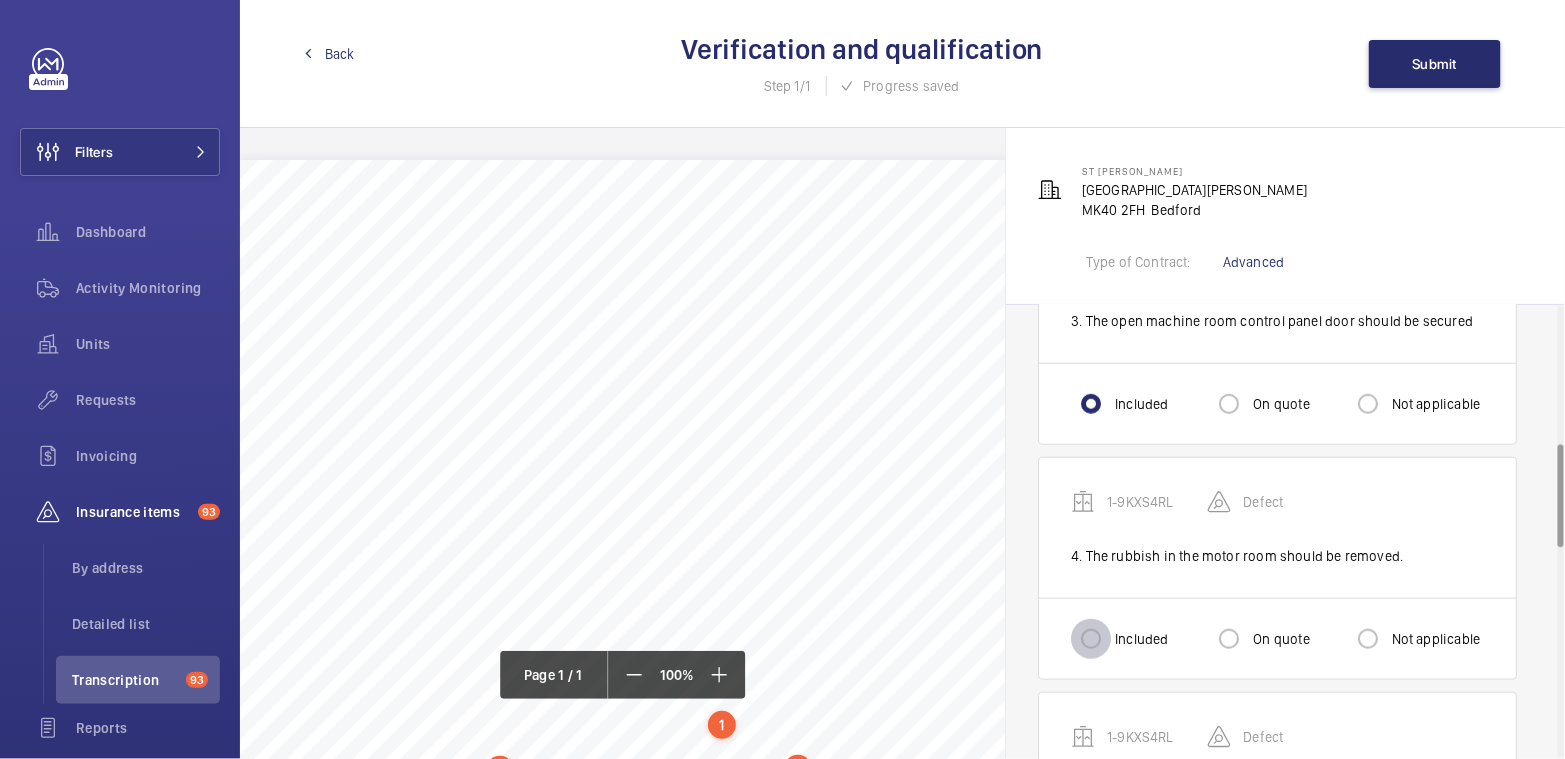 click on "Included" at bounding box center [1091, 639] 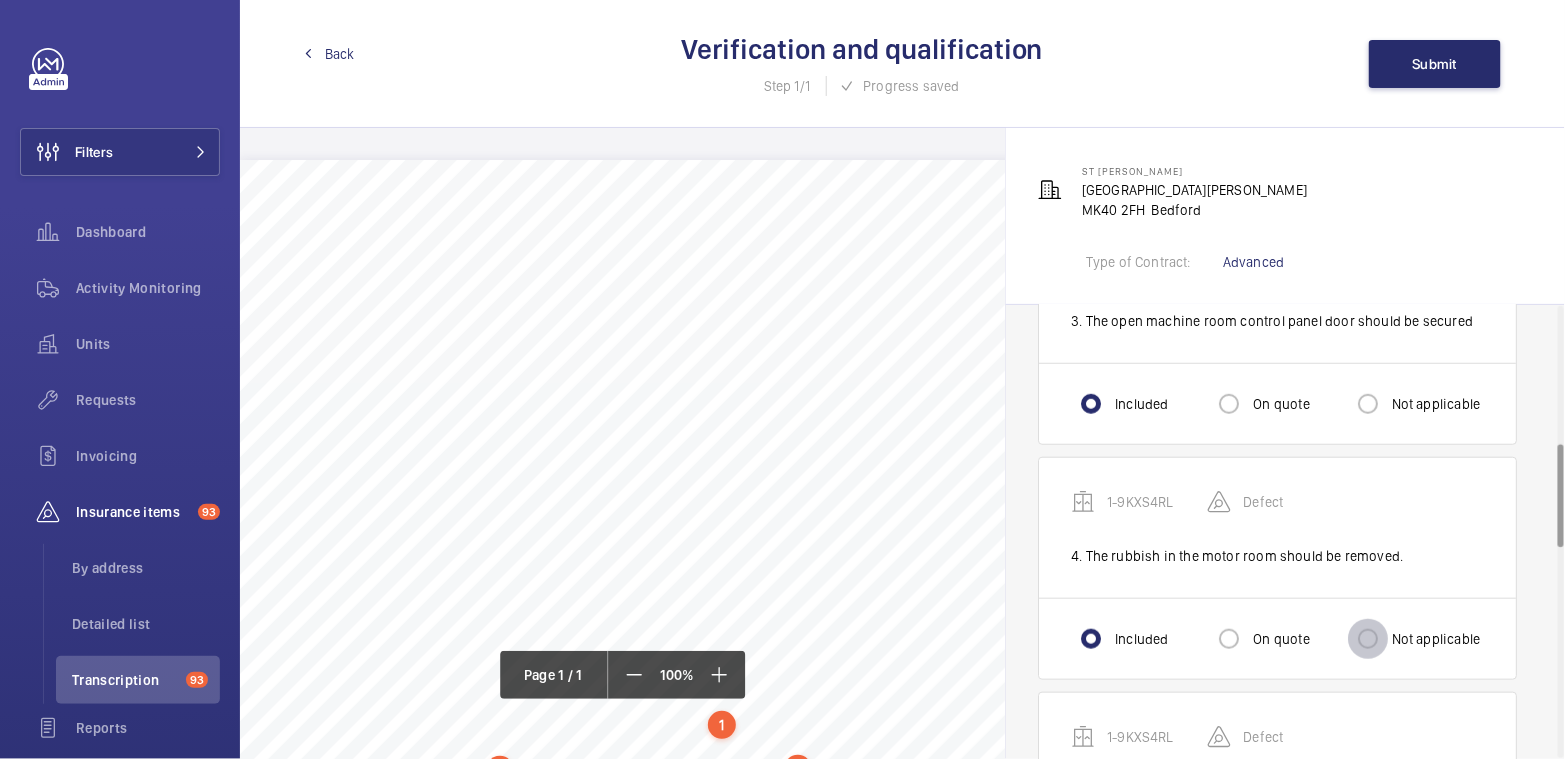 click on "Not applicable" at bounding box center (1368, 639) 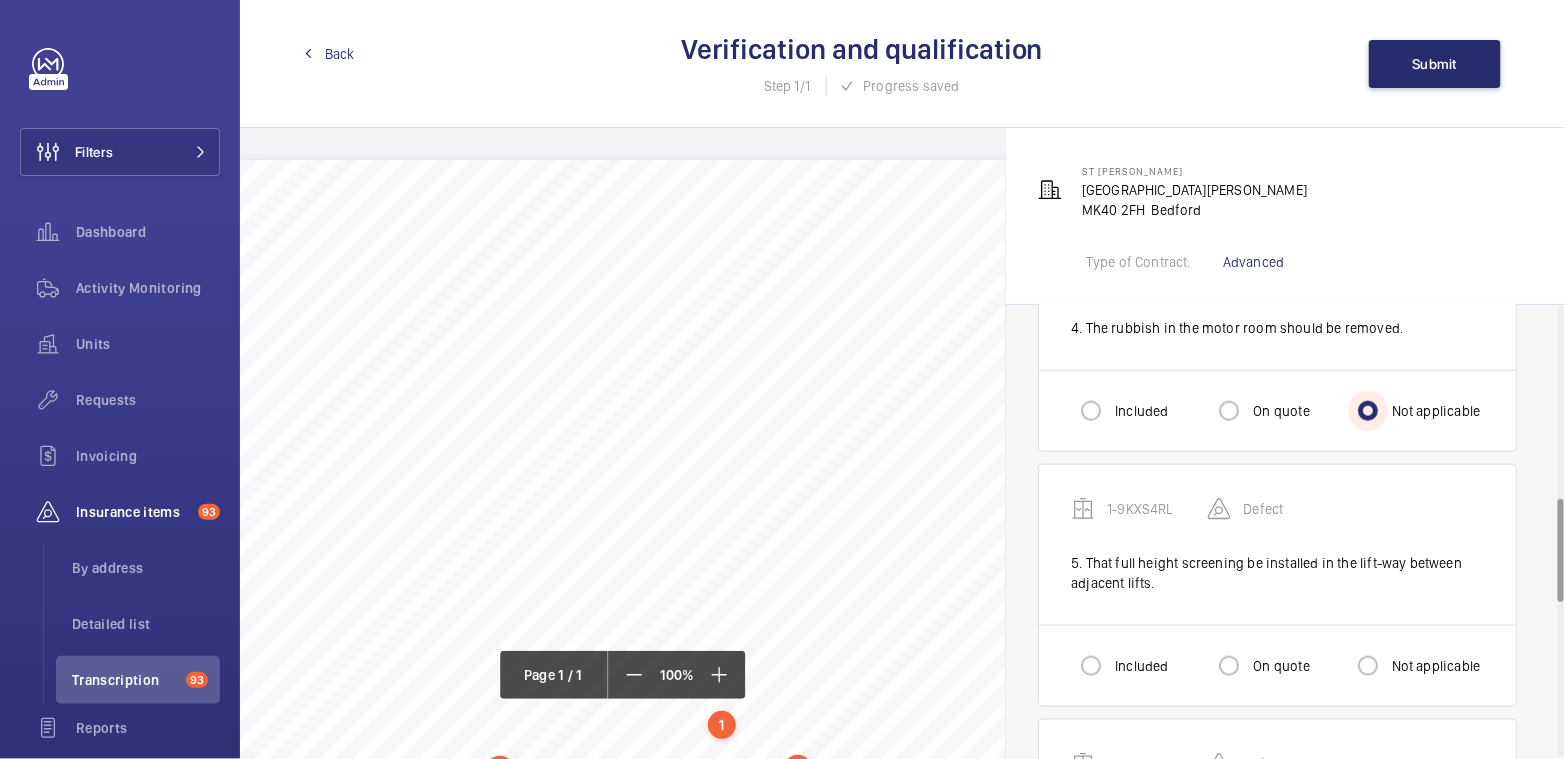 scroll, scrollTop: 853, scrollLeft: 0, axis: vertical 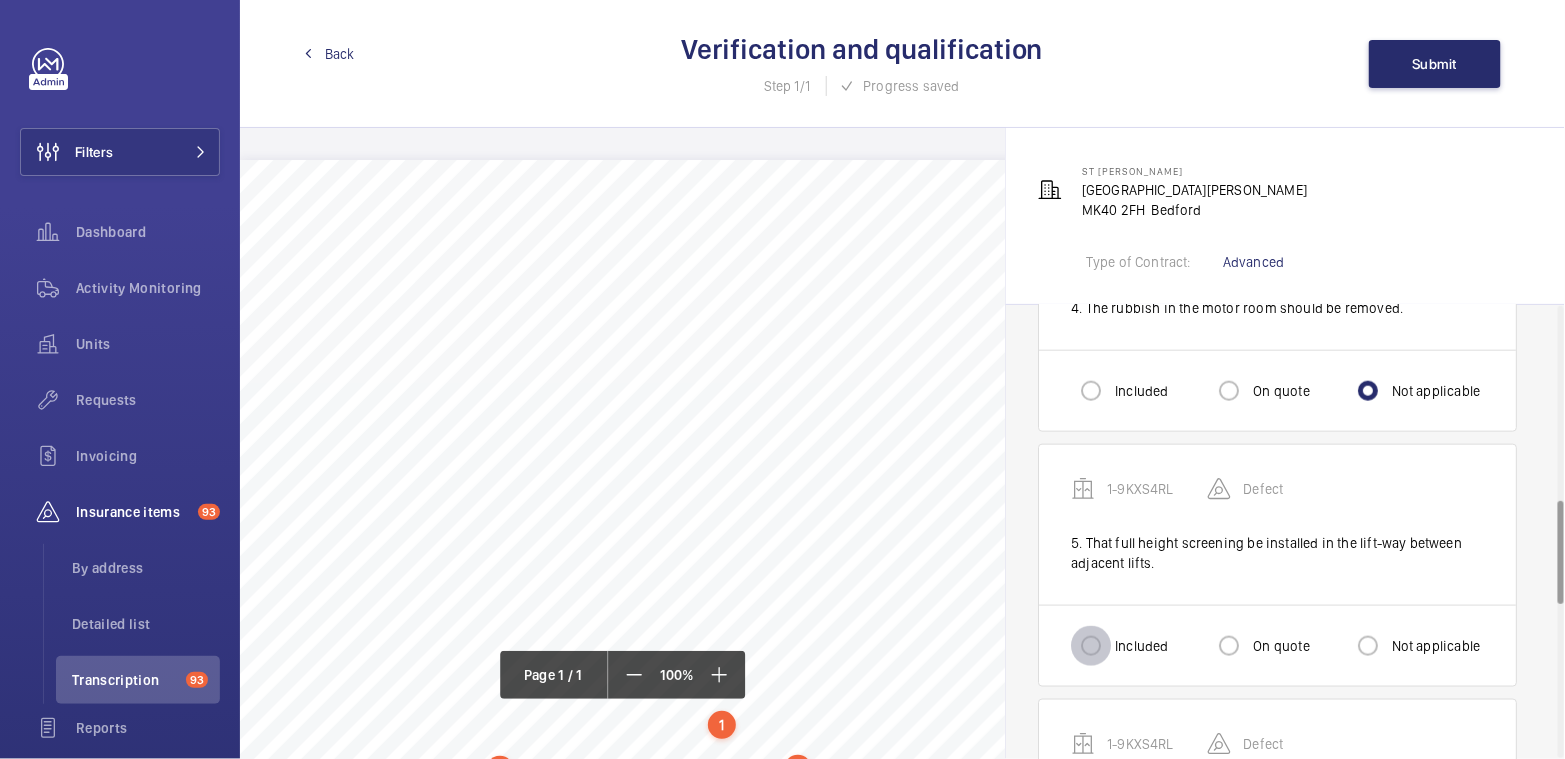 click on "Included" at bounding box center (1091, 646) 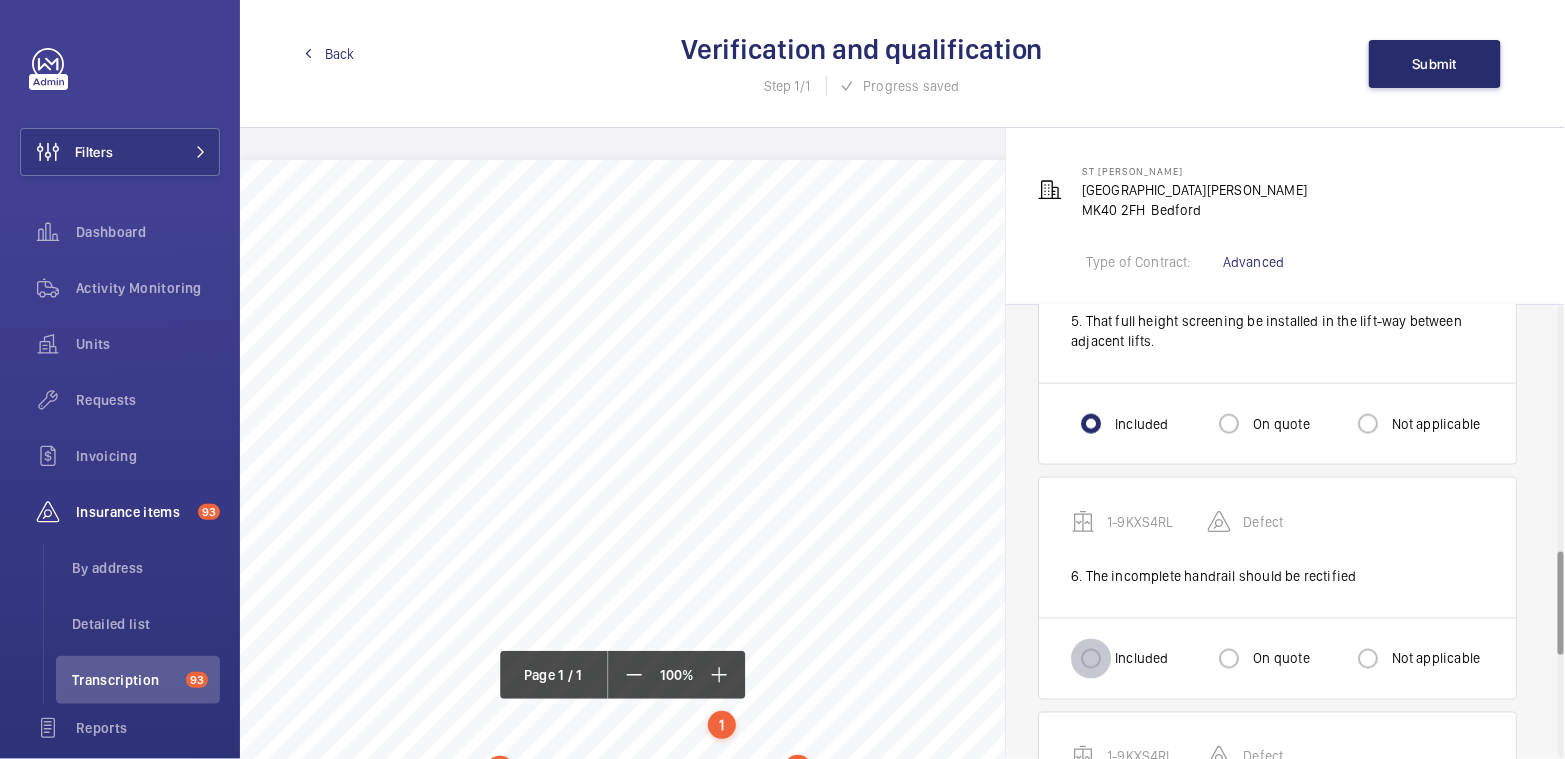 click on "Included" at bounding box center (1091, 659) 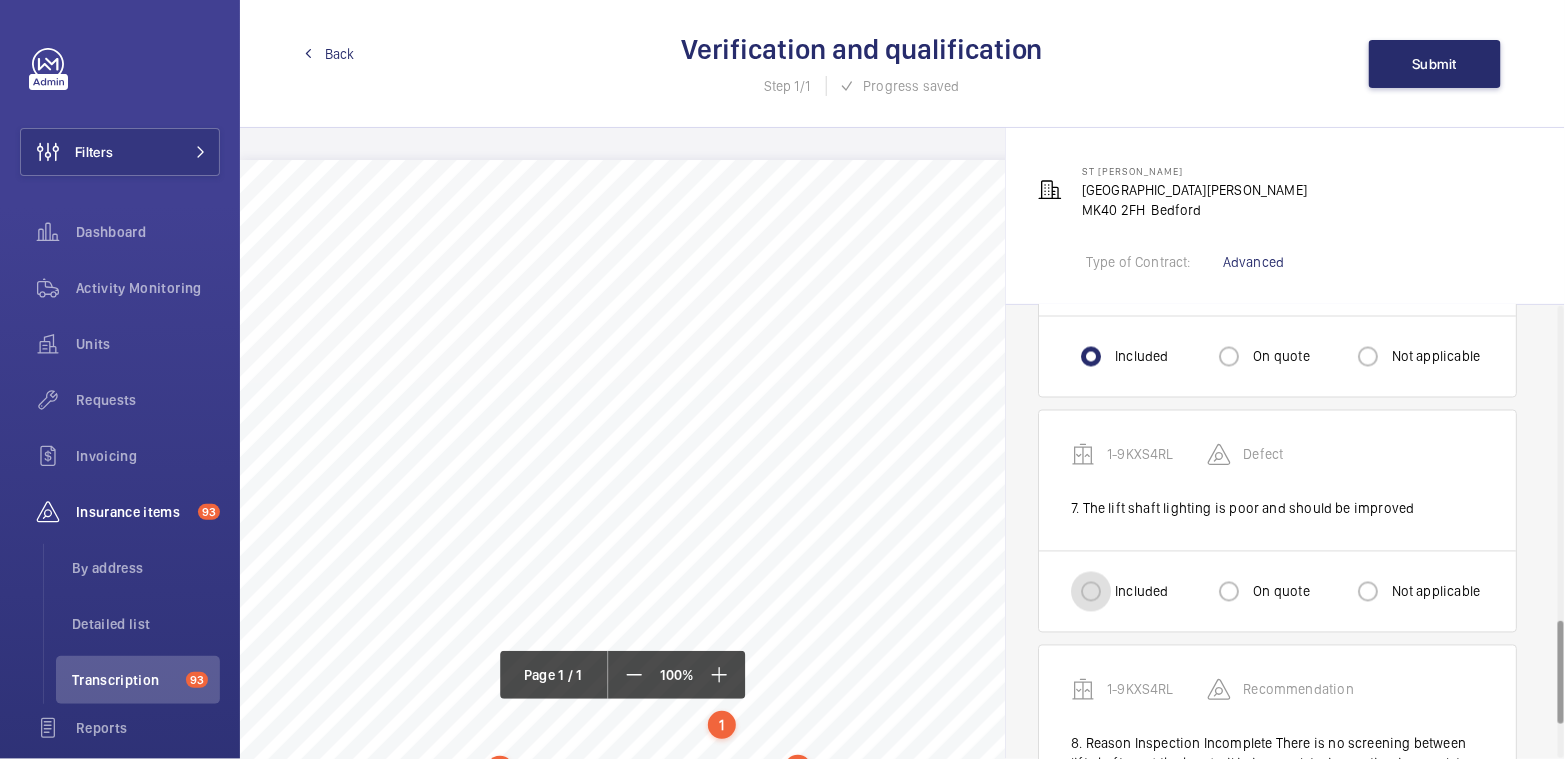 click on "Included" at bounding box center (1091, 592) 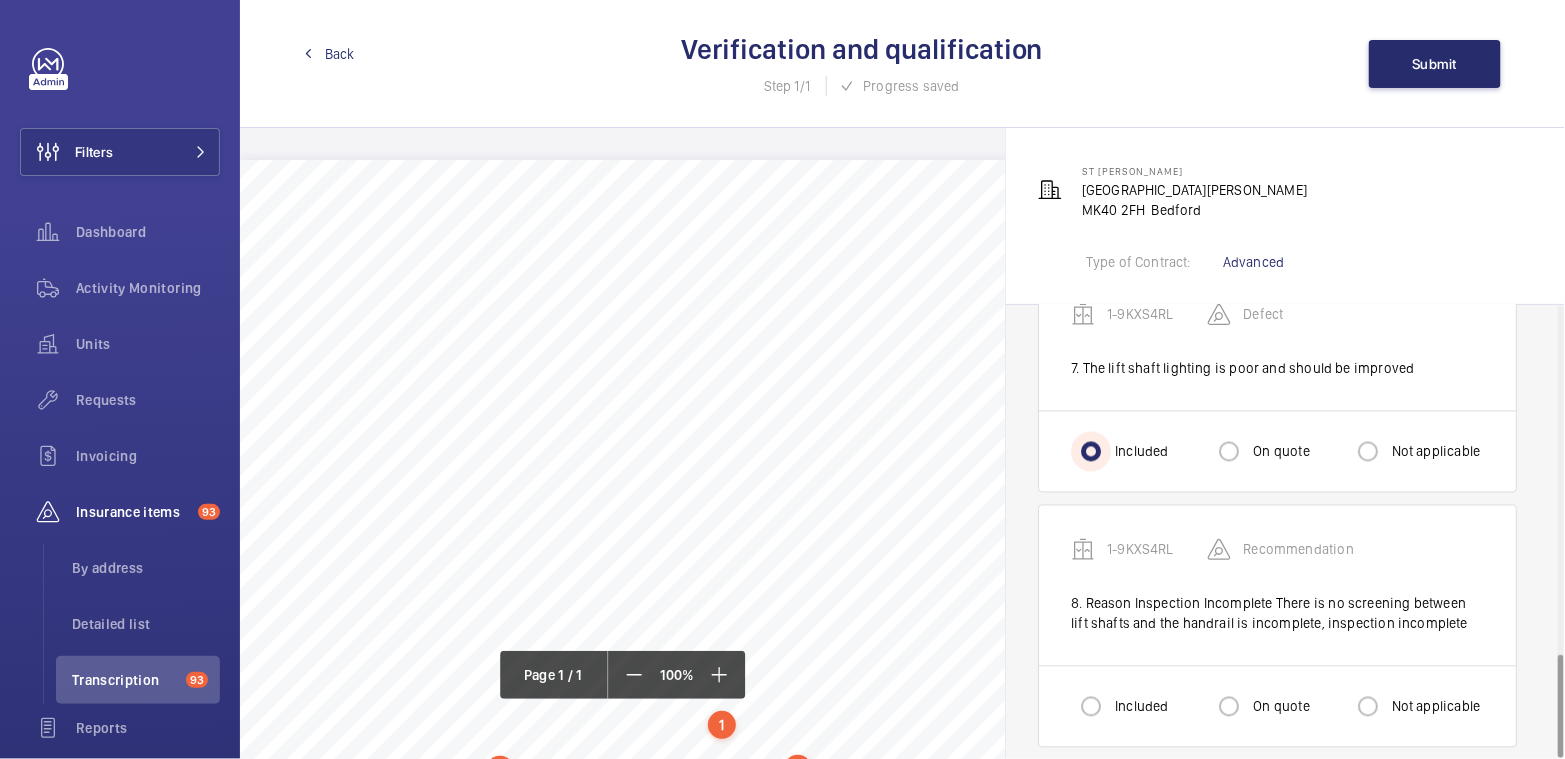 scroll, scrollTop: 1526, scrollLeft: 0, axis: vertical 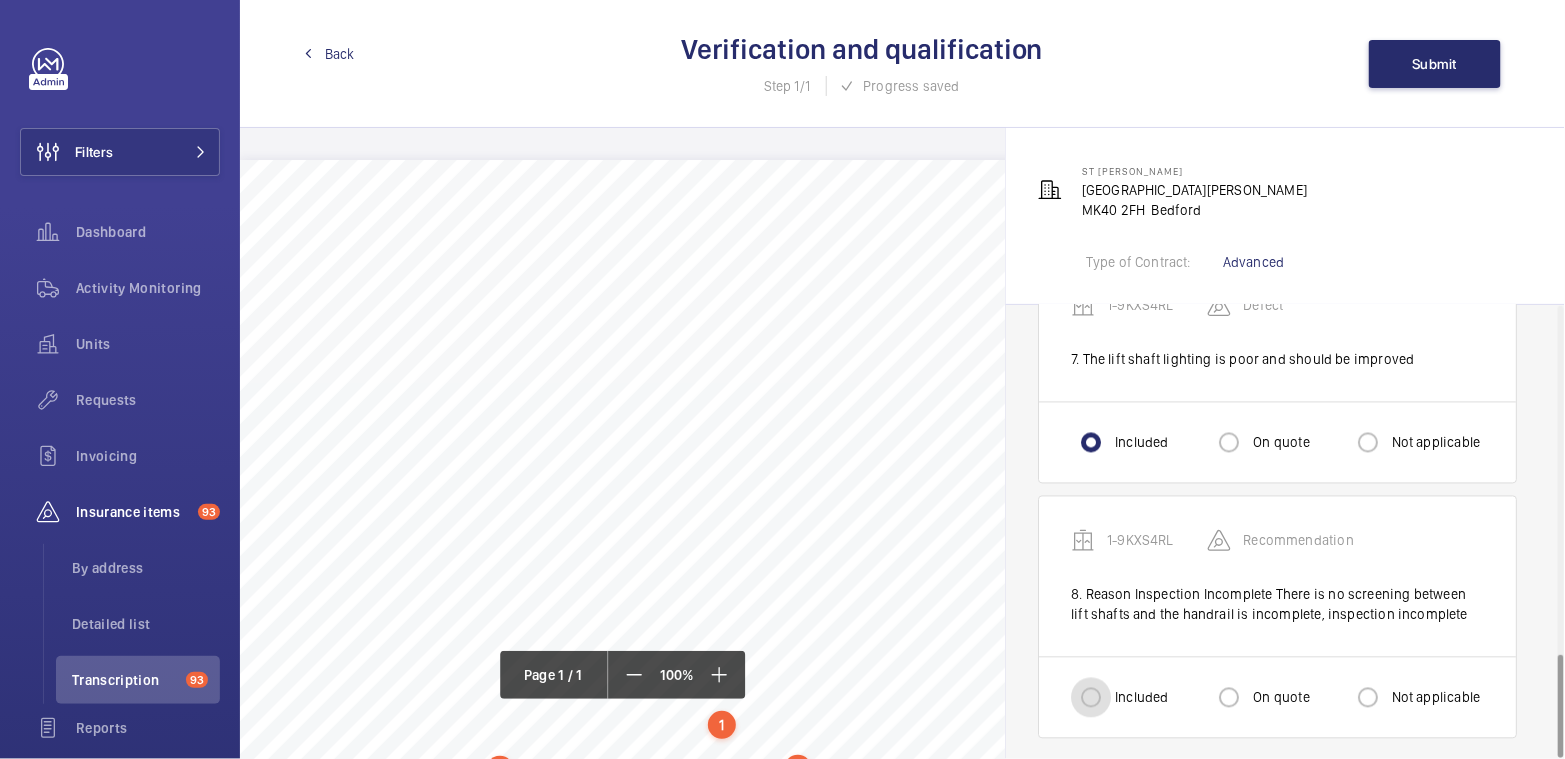 click on "Included" at bounding box center [1091, 698] 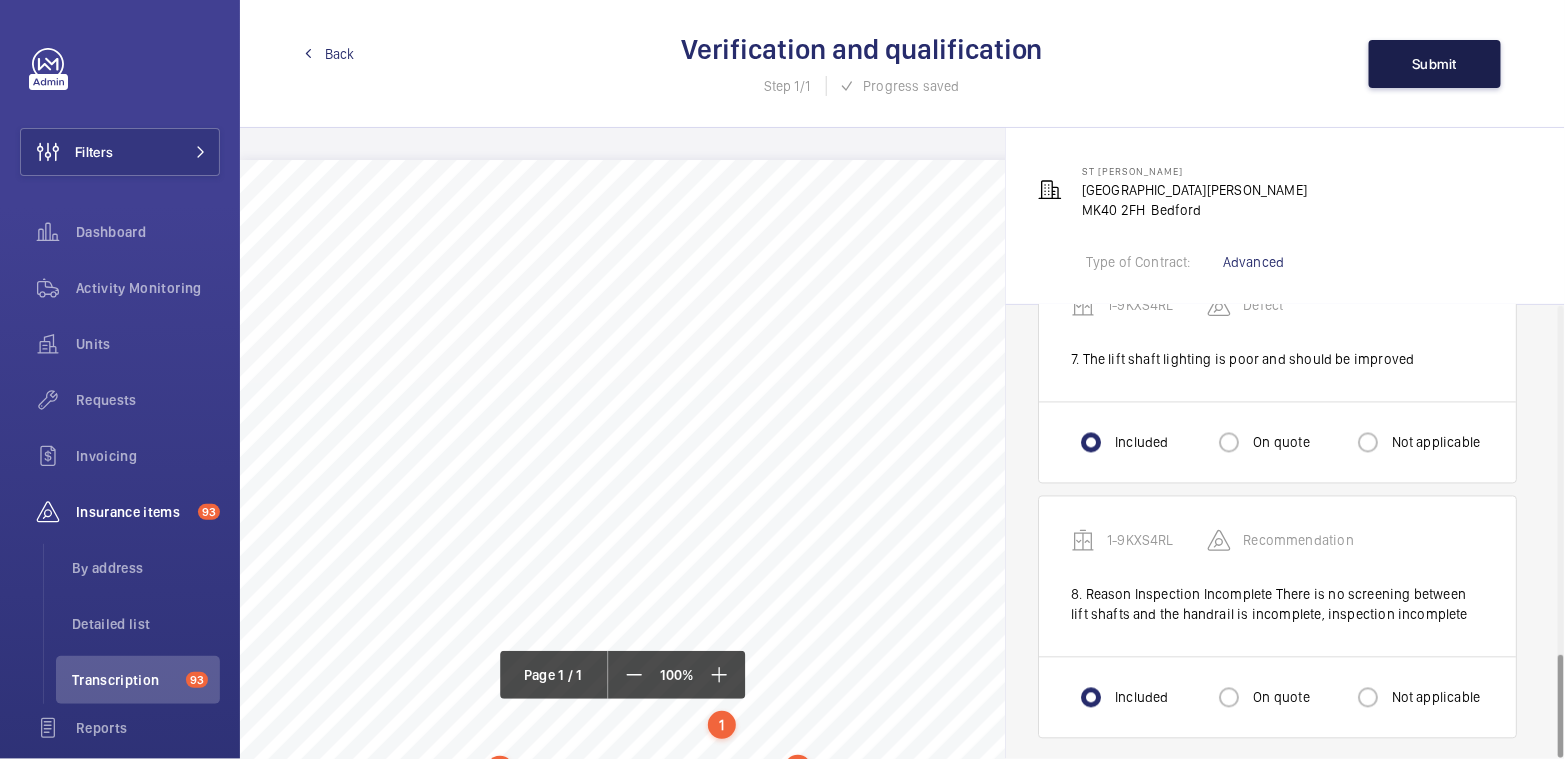 click on "Submit" 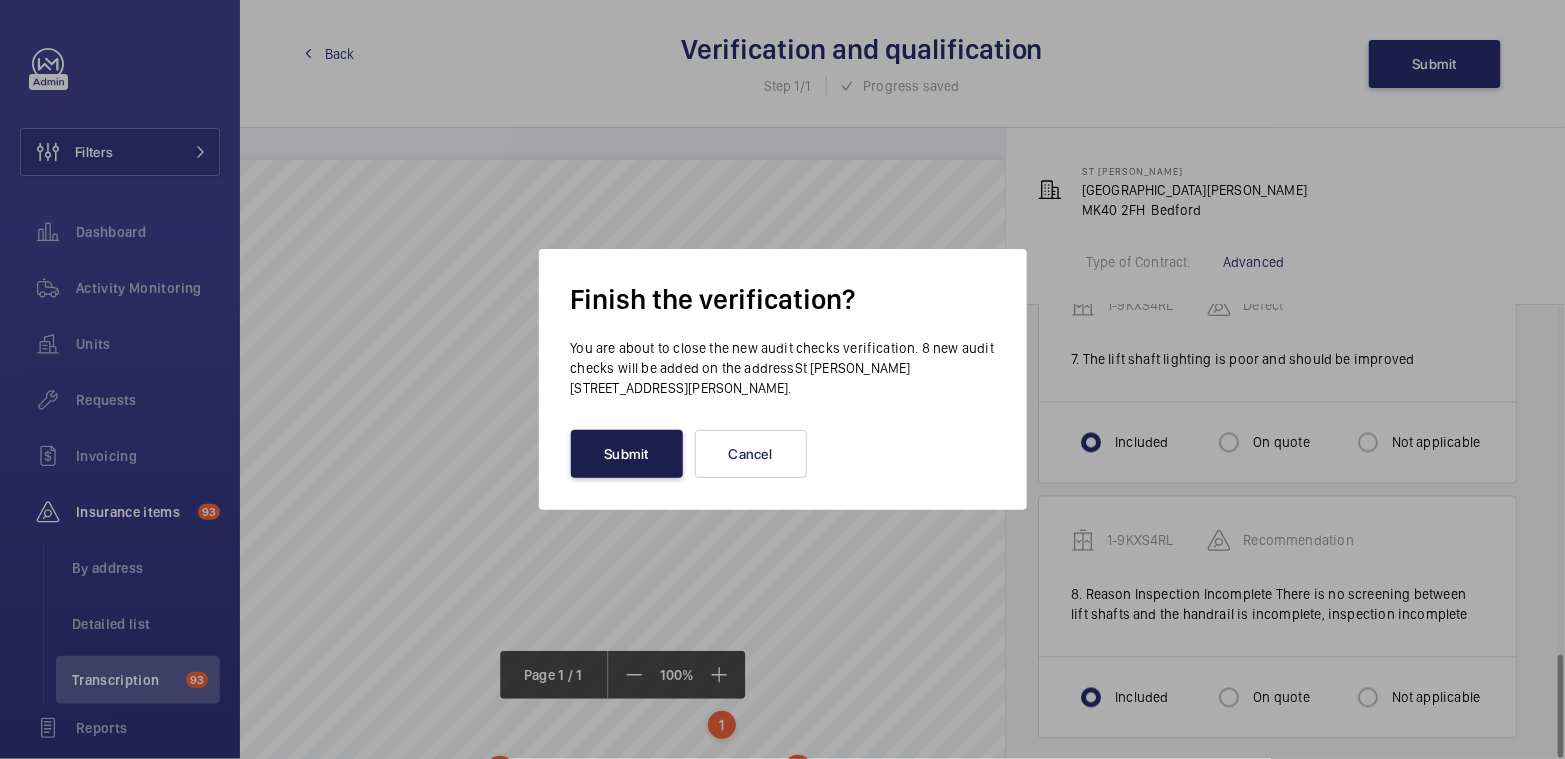 click on "Submit" at bounding box center (627, 454) 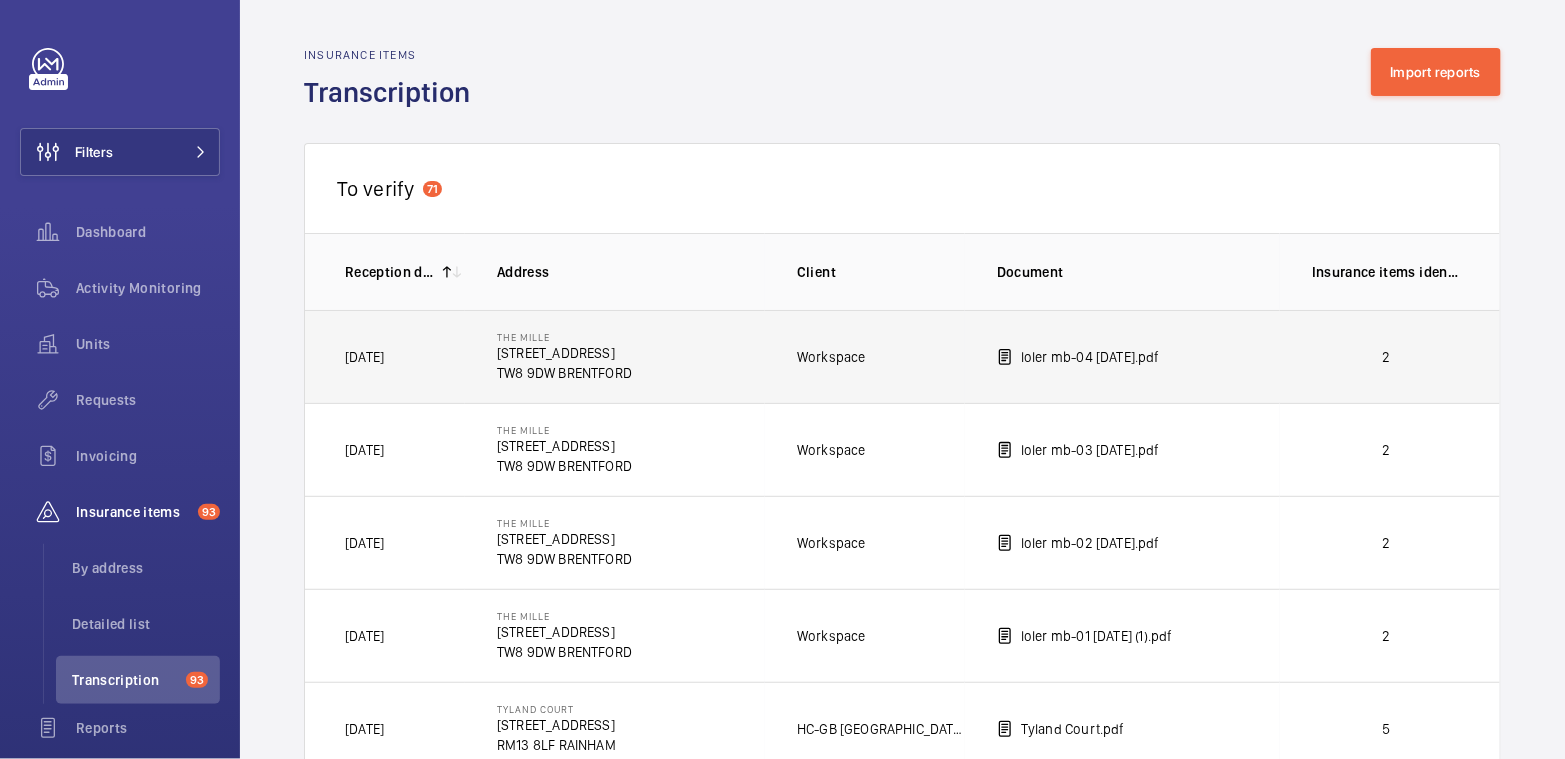 click on "2" 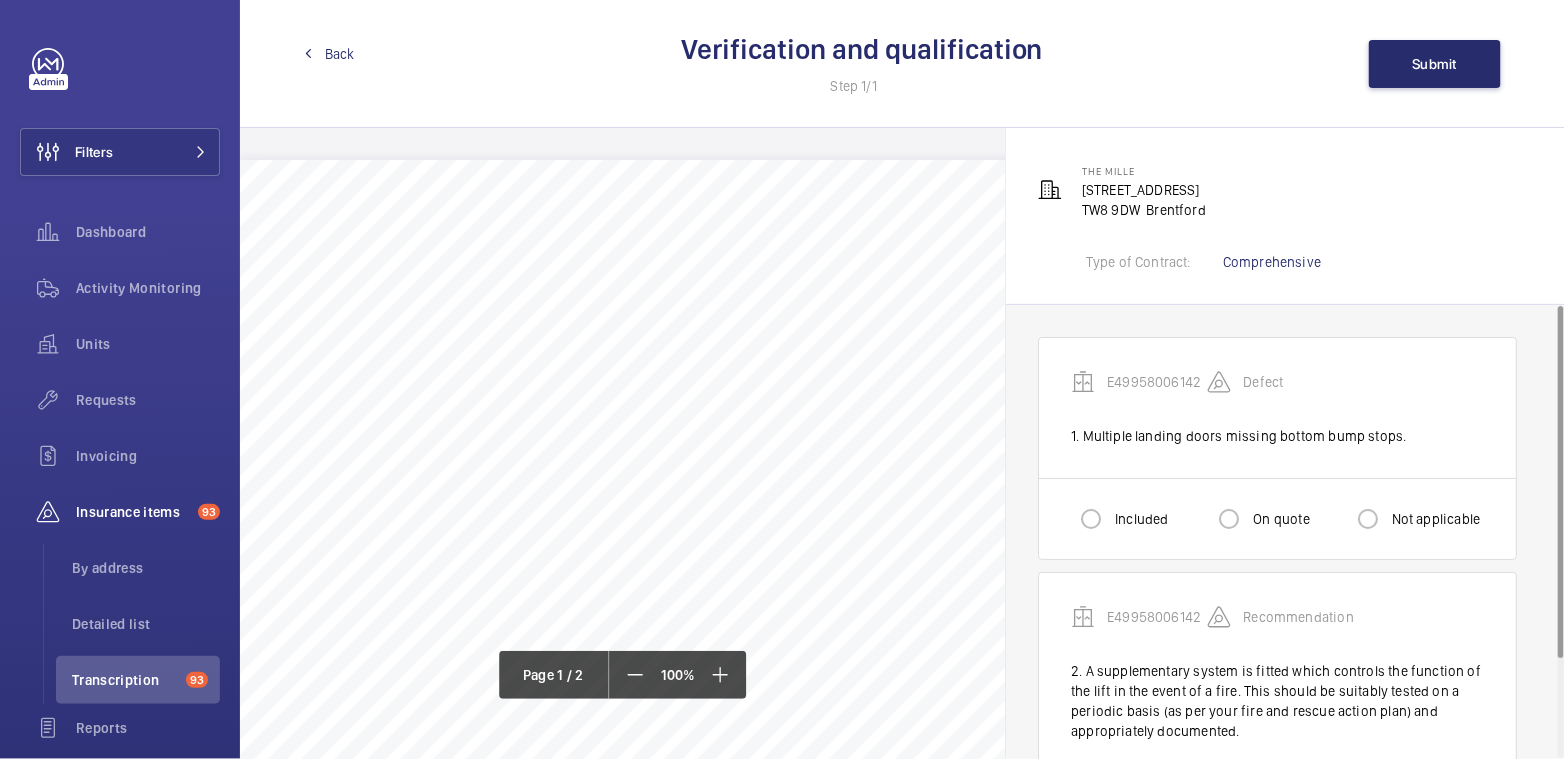 click on "Included" at bounding box center (1139, 519) 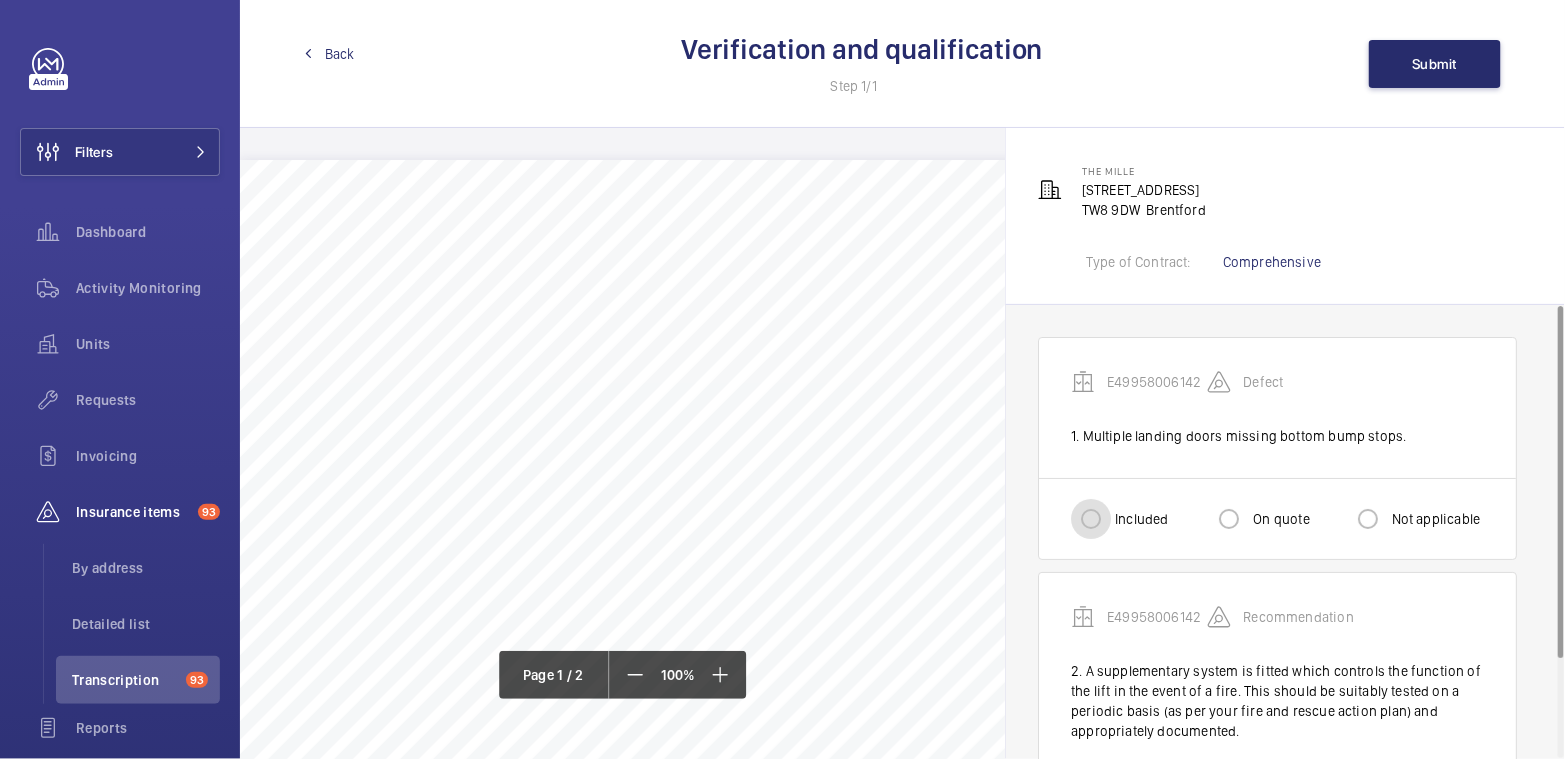click on "Included" at bounding box center [1091, 519] 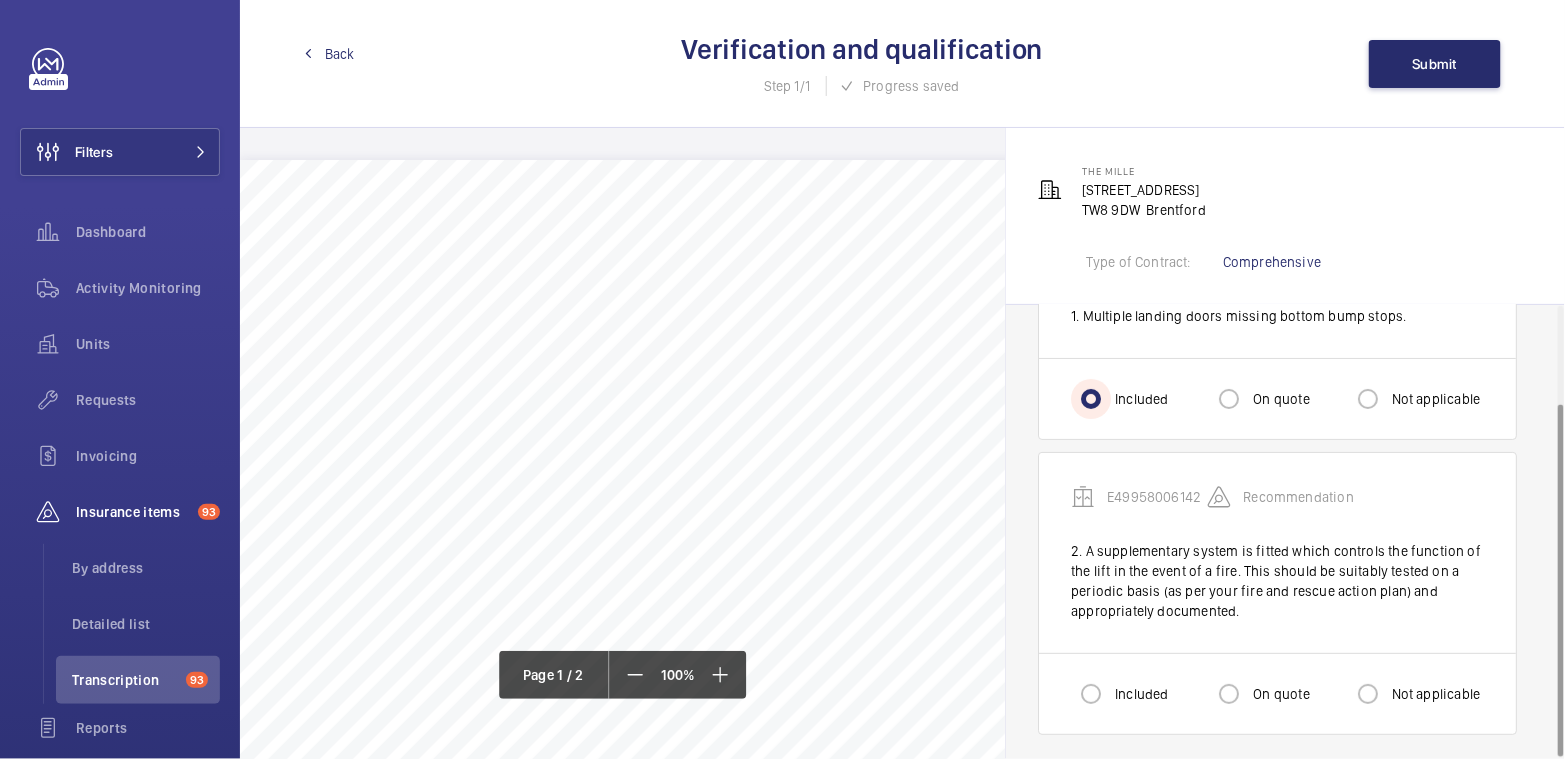 scroll, scrollTop: 125, scrollLeft: 0, axis: vertical 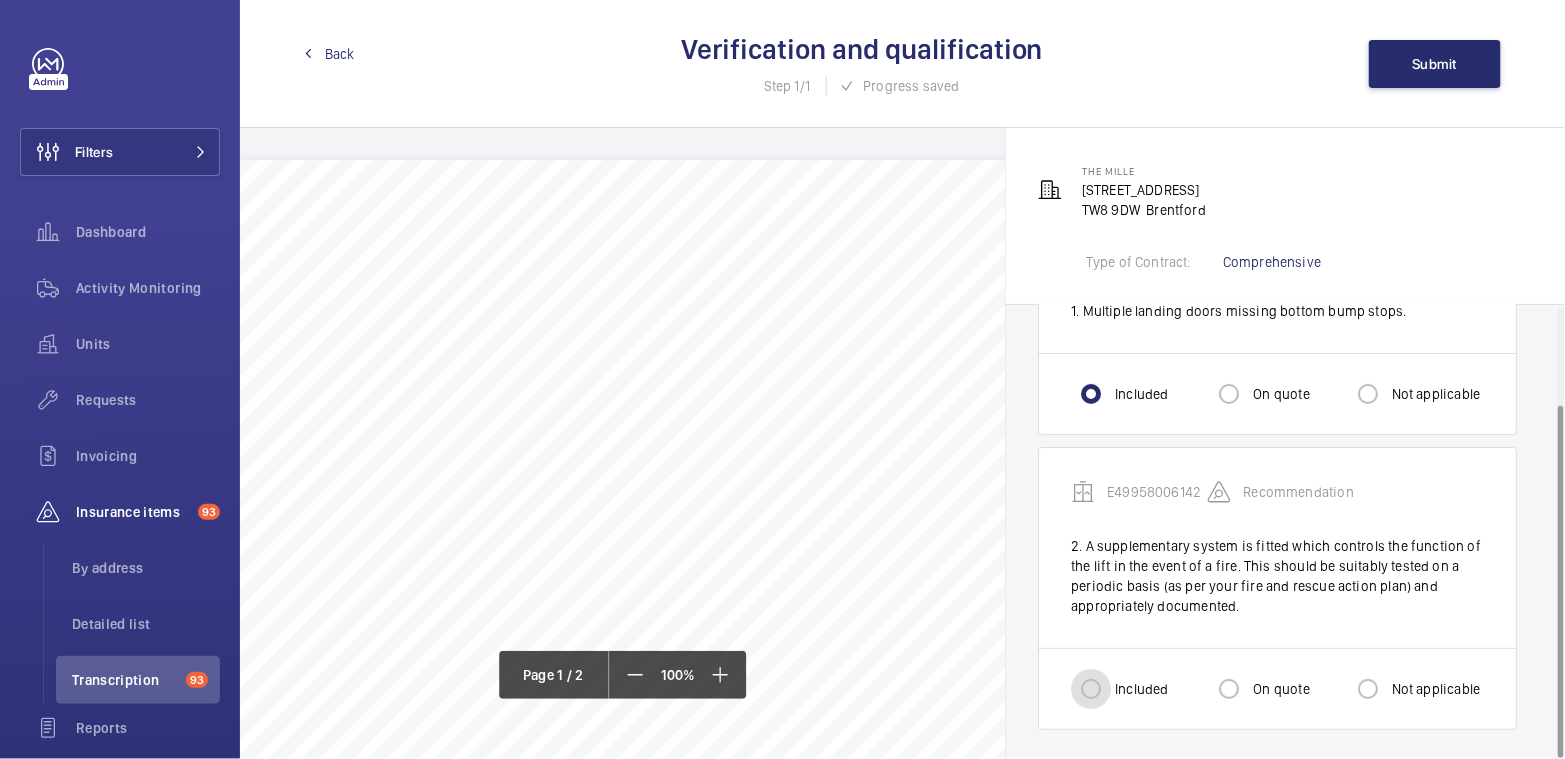 click on "Included" at bounding box center (1091, 689) 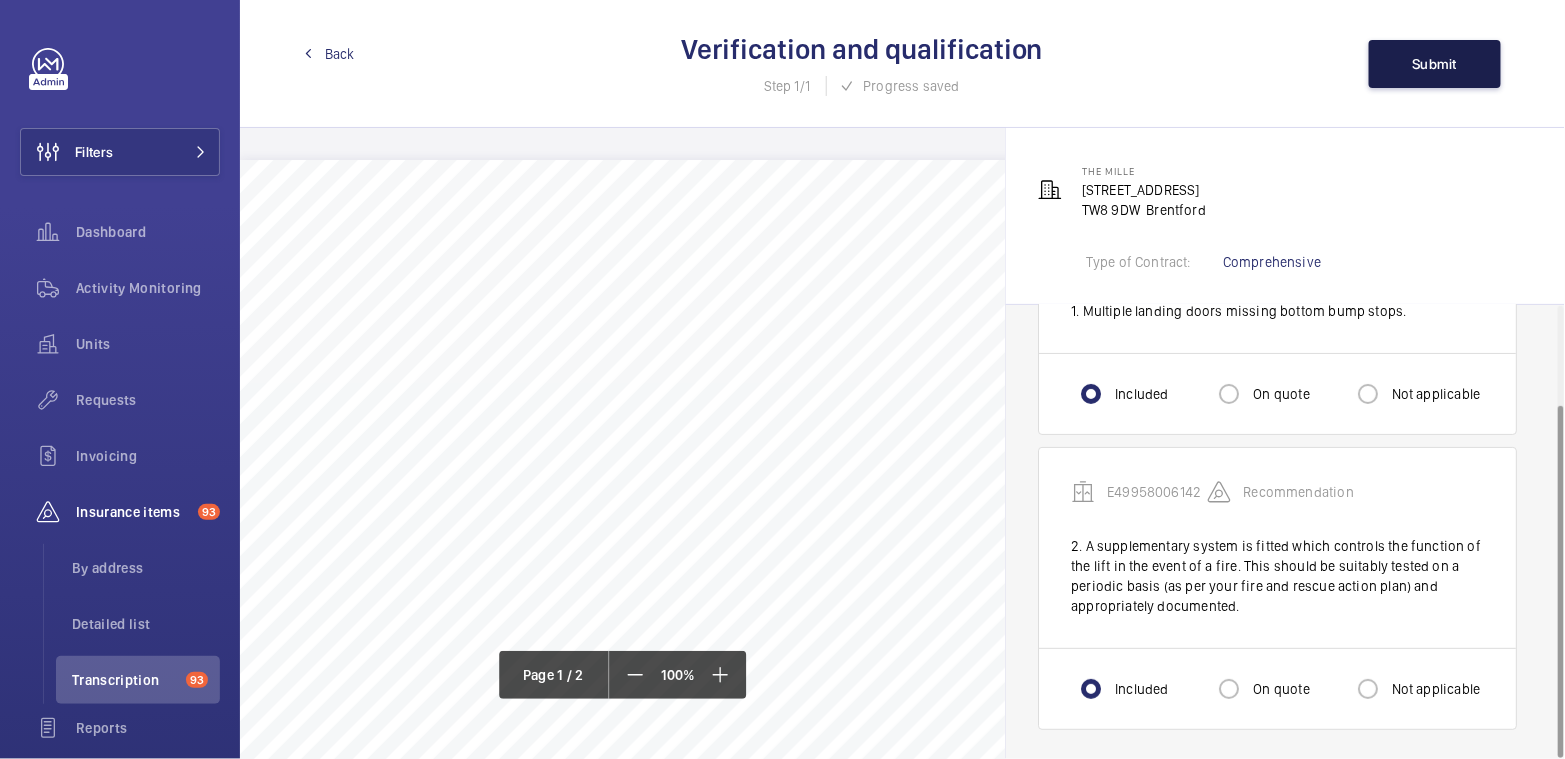 click on "Submit" 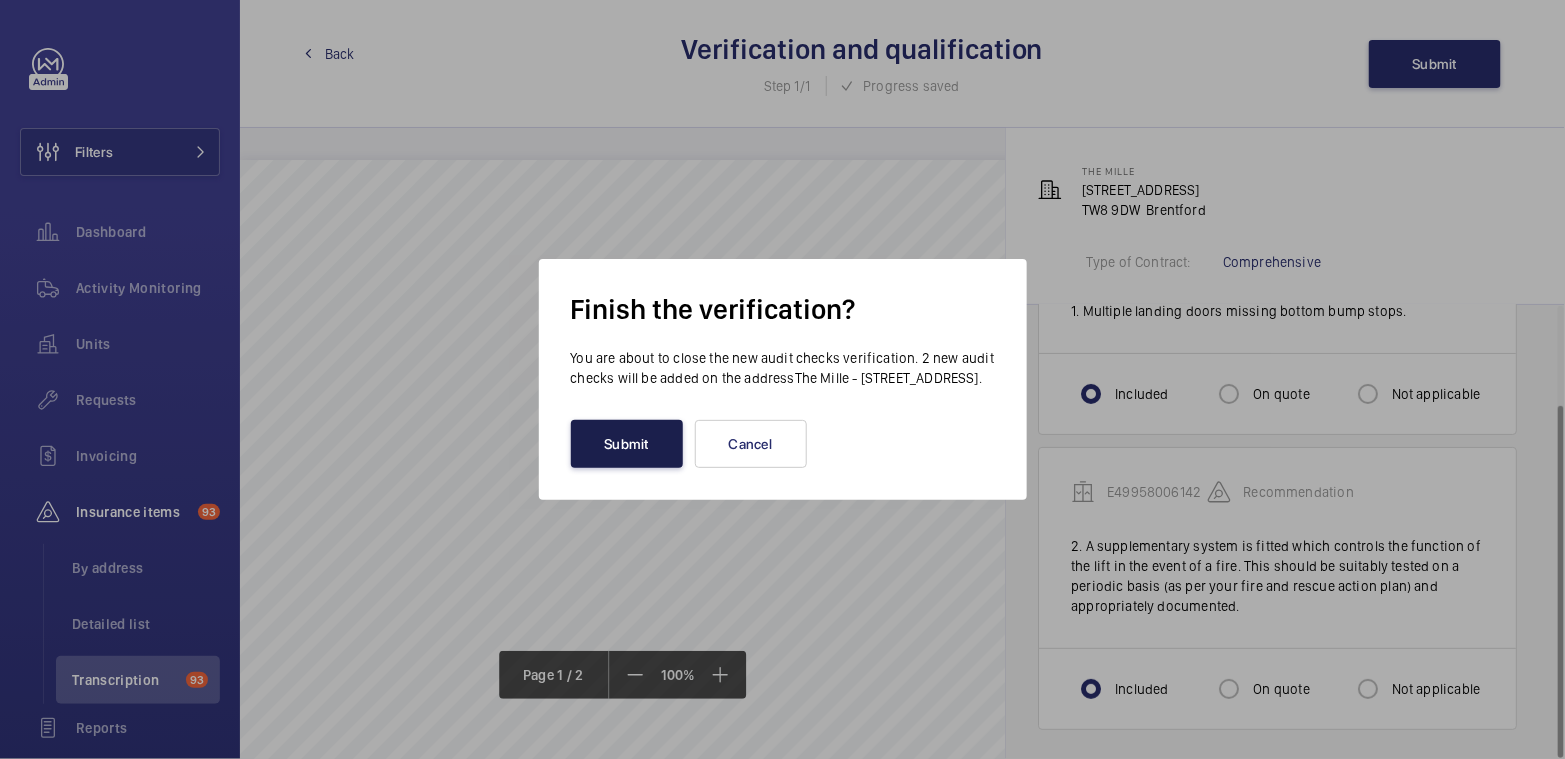 click on "Submit" at bounding box center (627, 444) 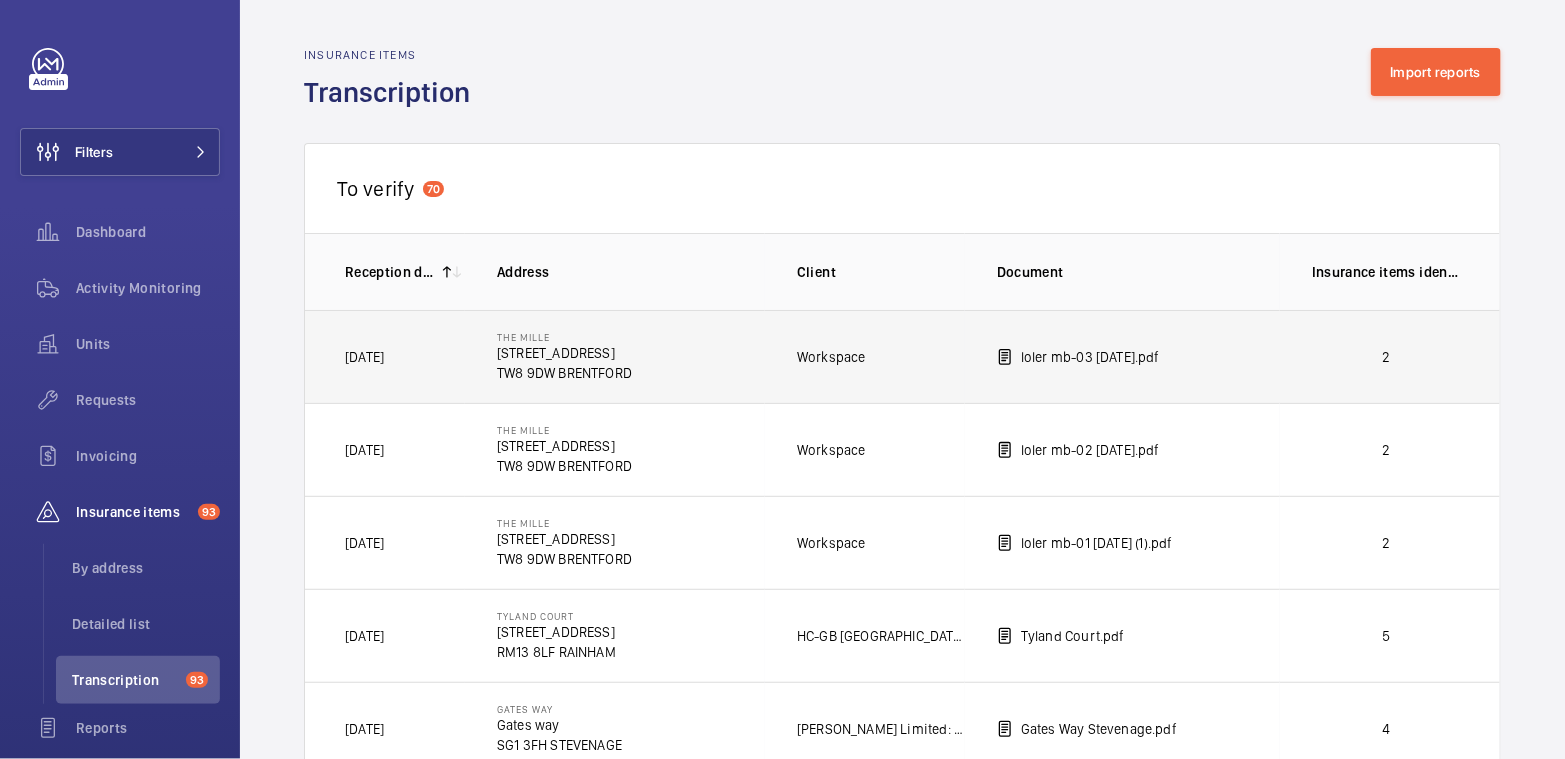 click on "loler mb-03 [DATE].pdf" 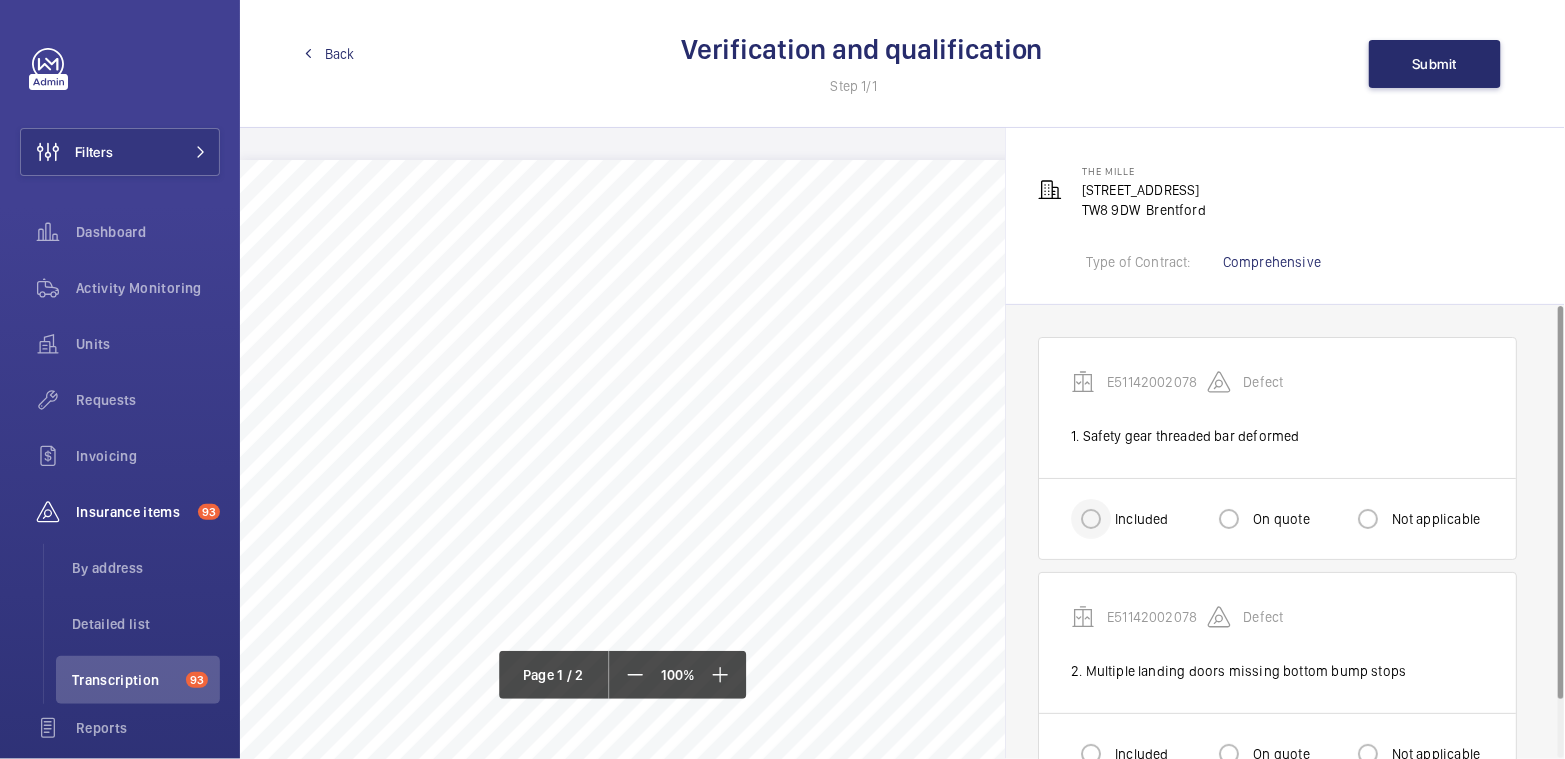 click at bounding box center (1091, 519) 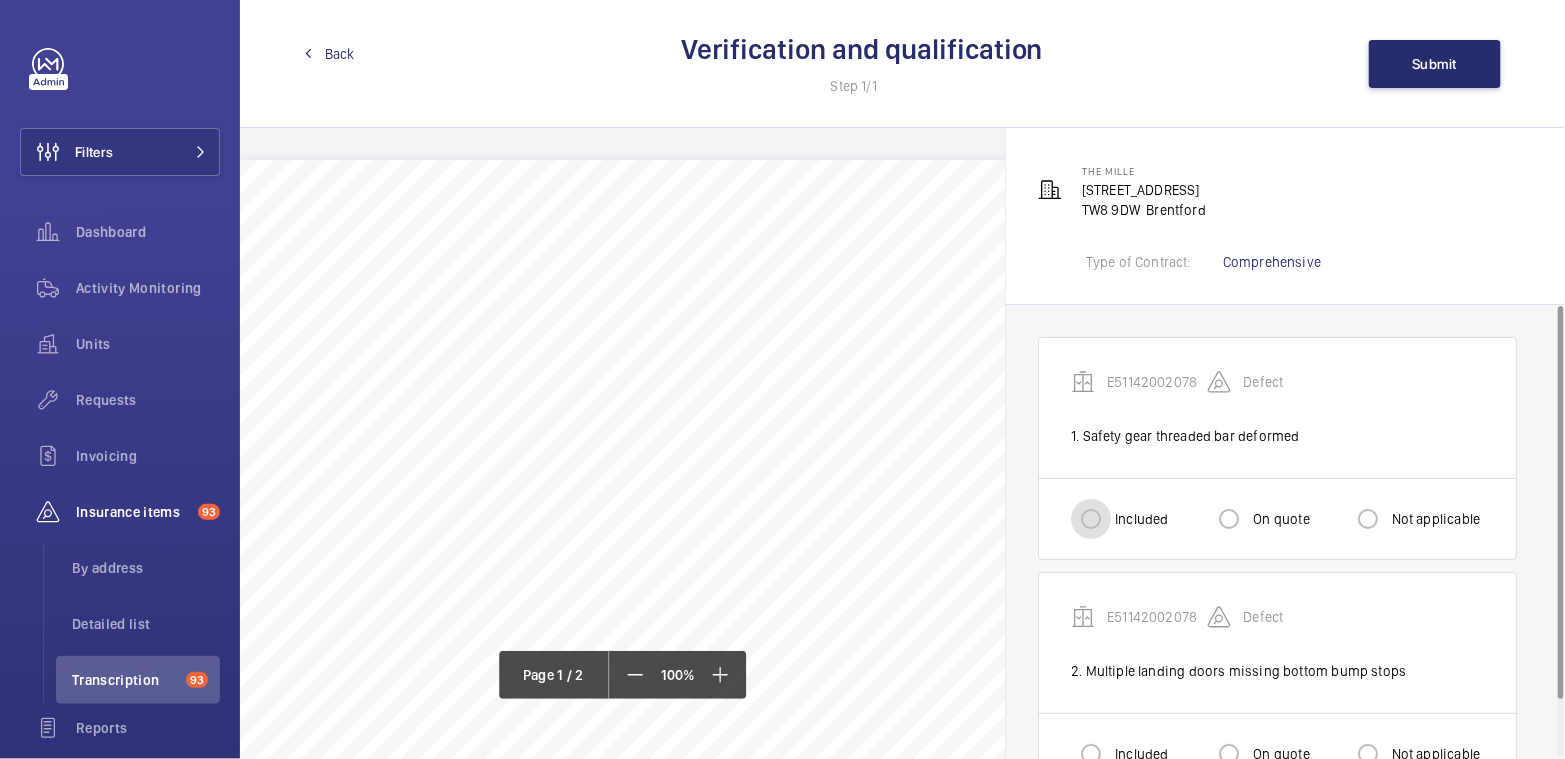 radio on "true" 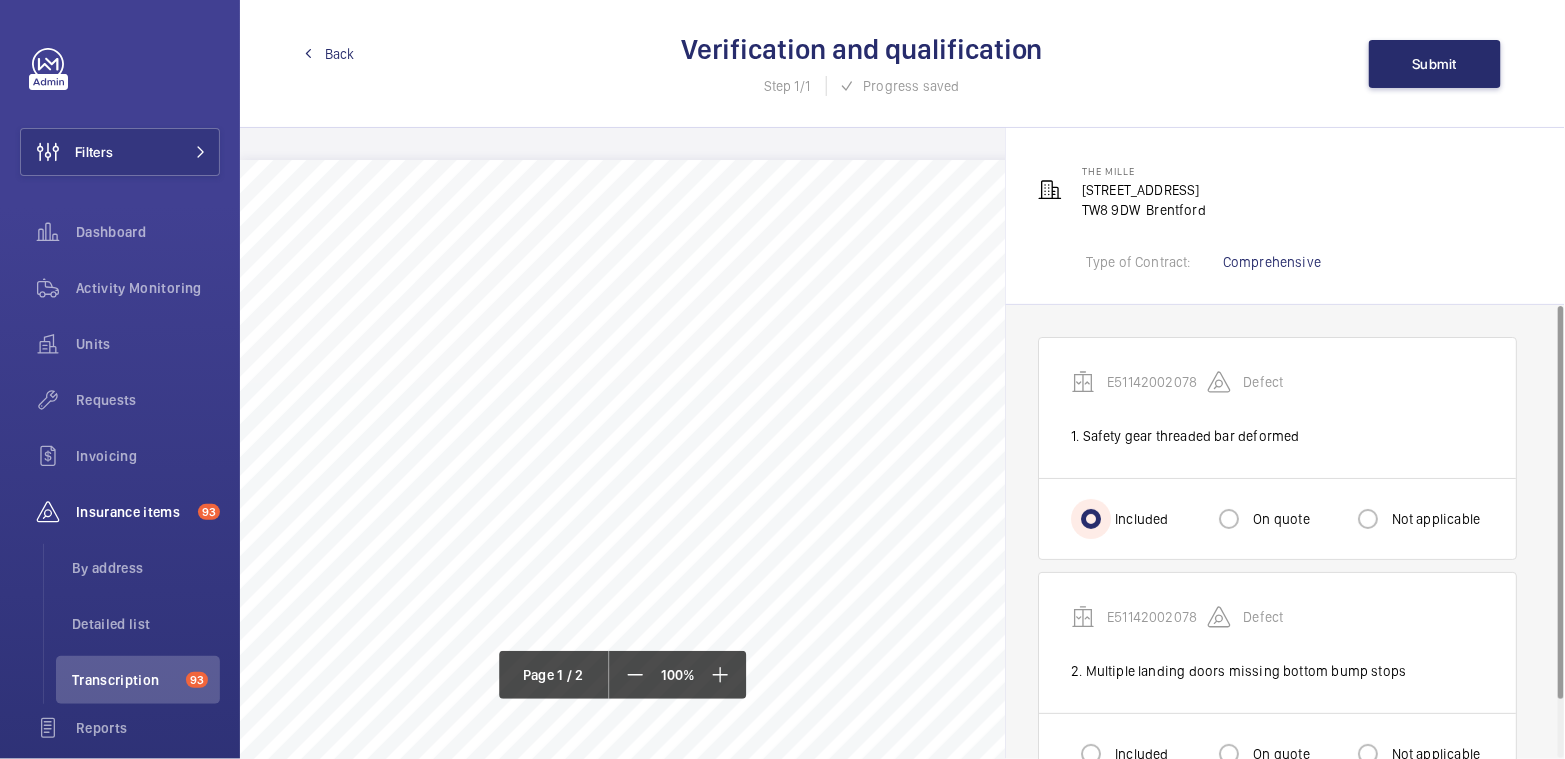 scroll, scrollTop: 65, scrollLeft: 0, axis: vertical 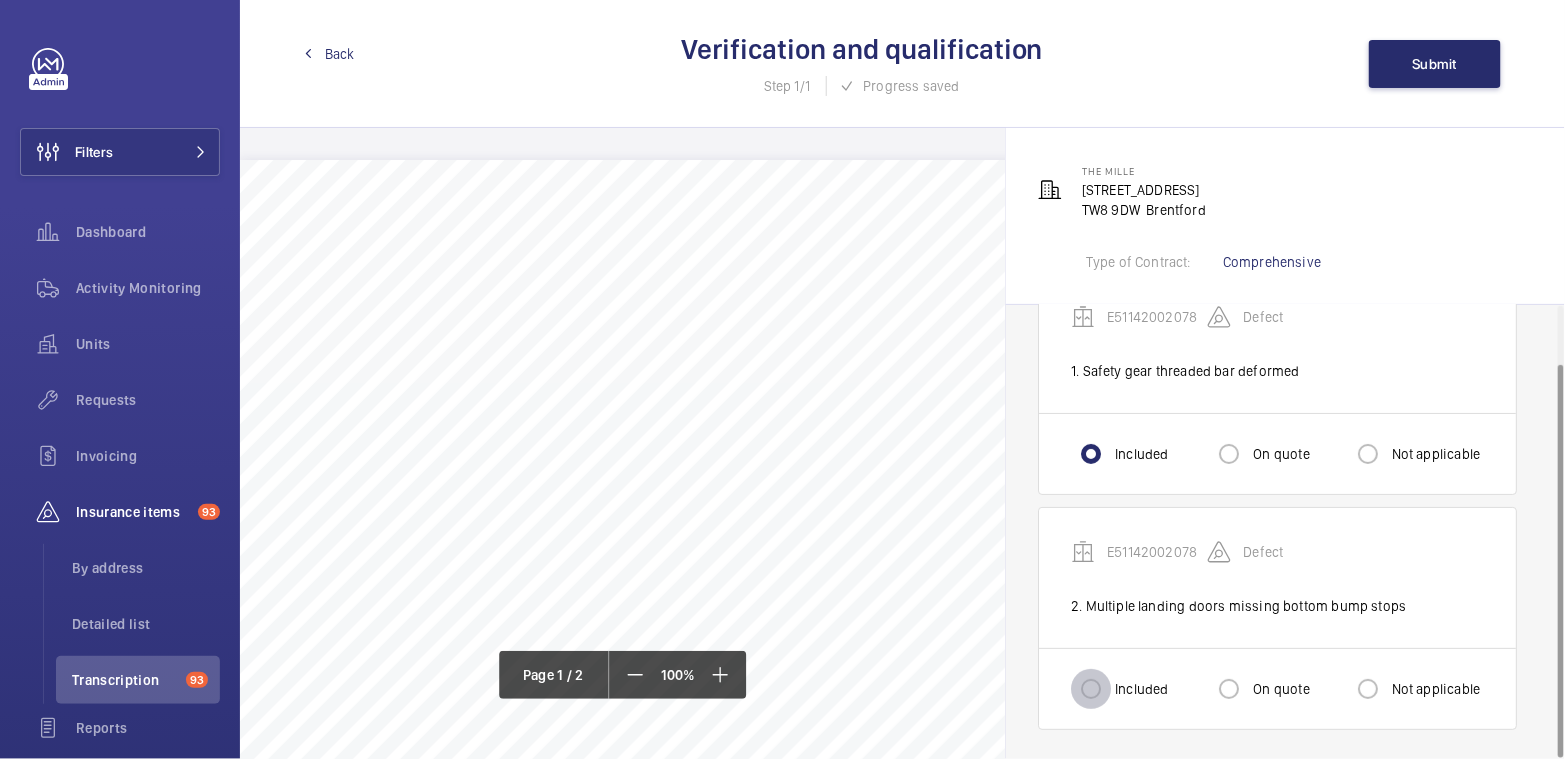 click on "Included" at bounding box center [1091, 689] 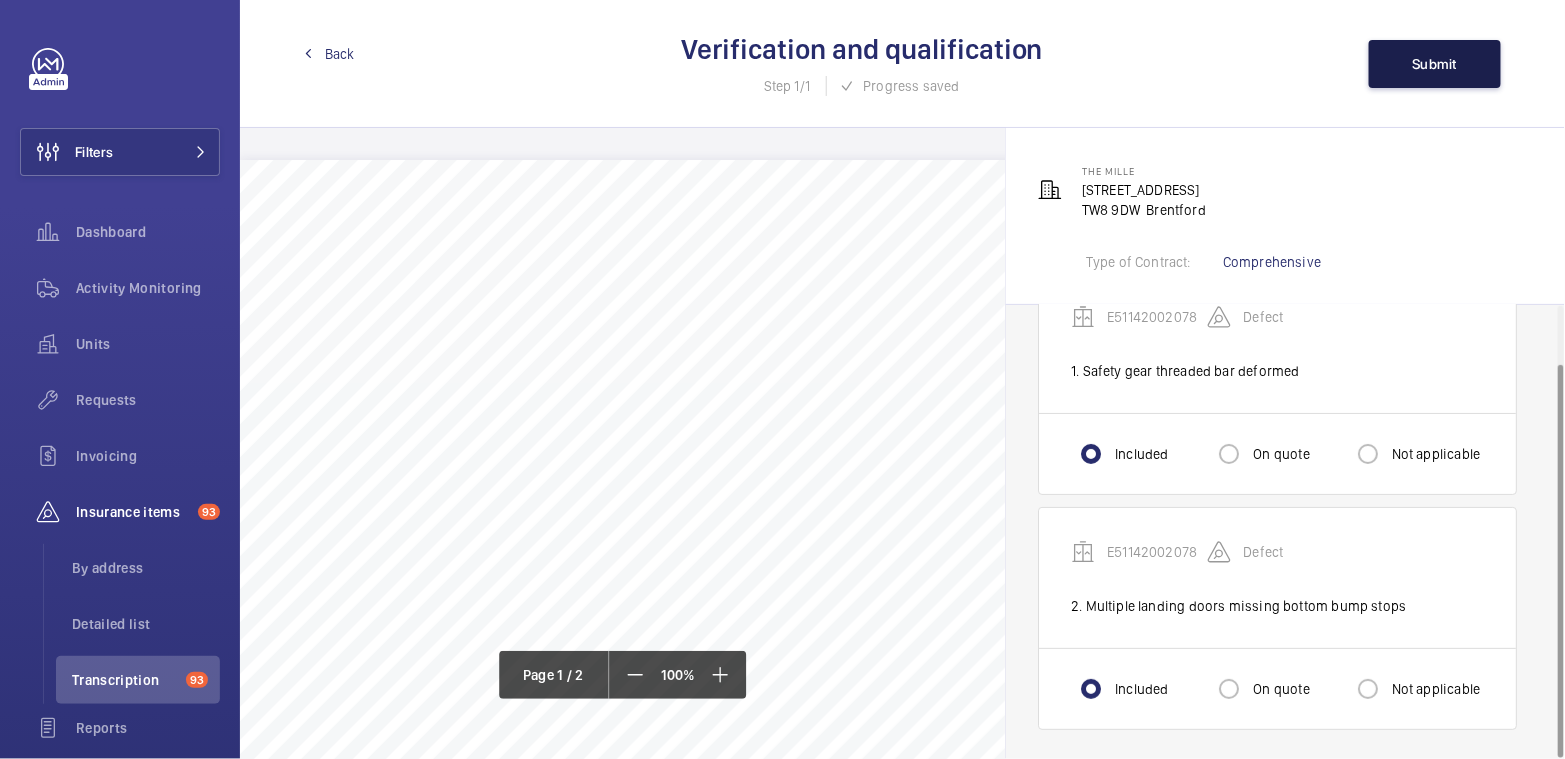 click on "Submit" 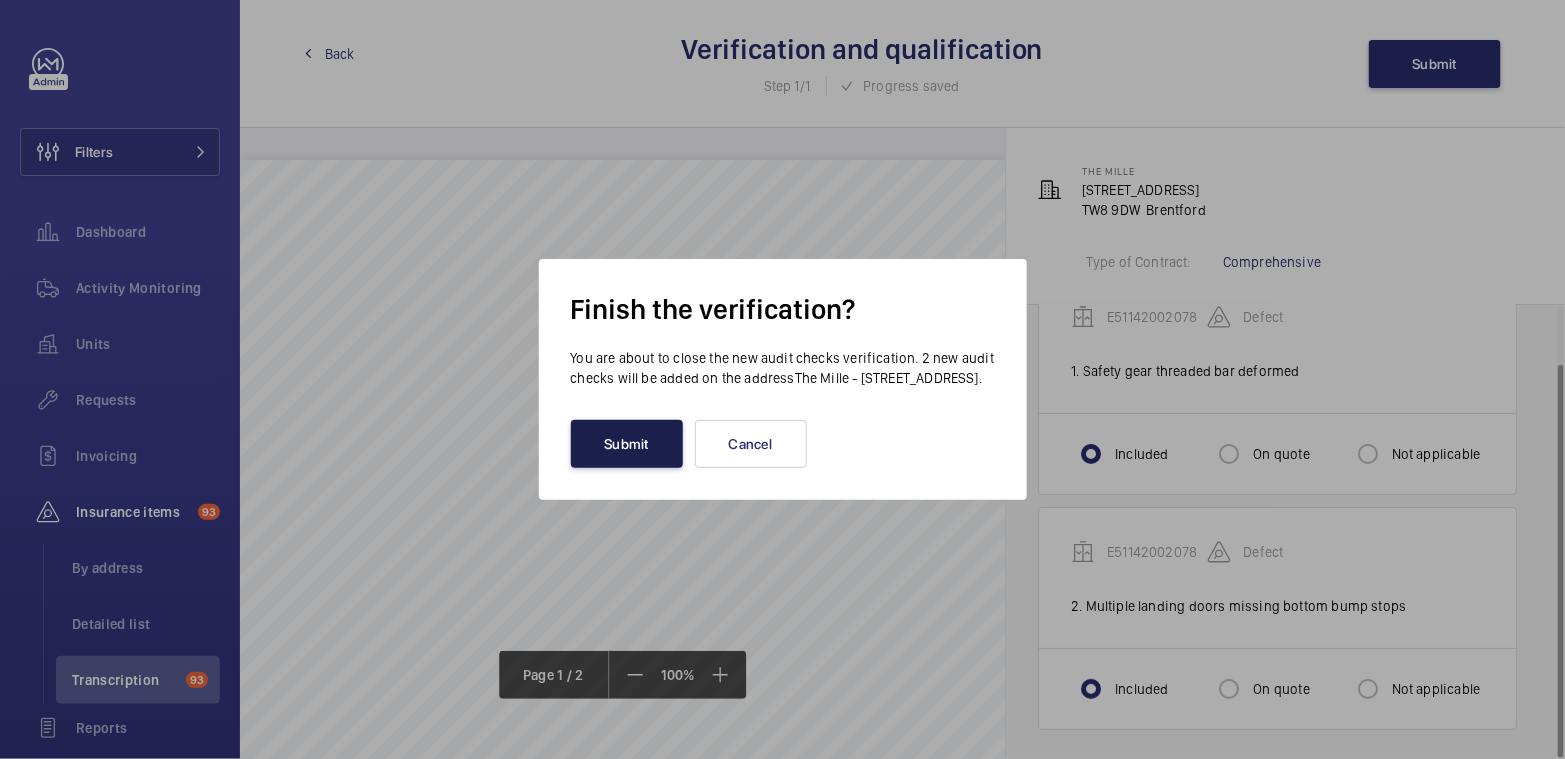 click on "Submit" at bounding box center [627, 444] 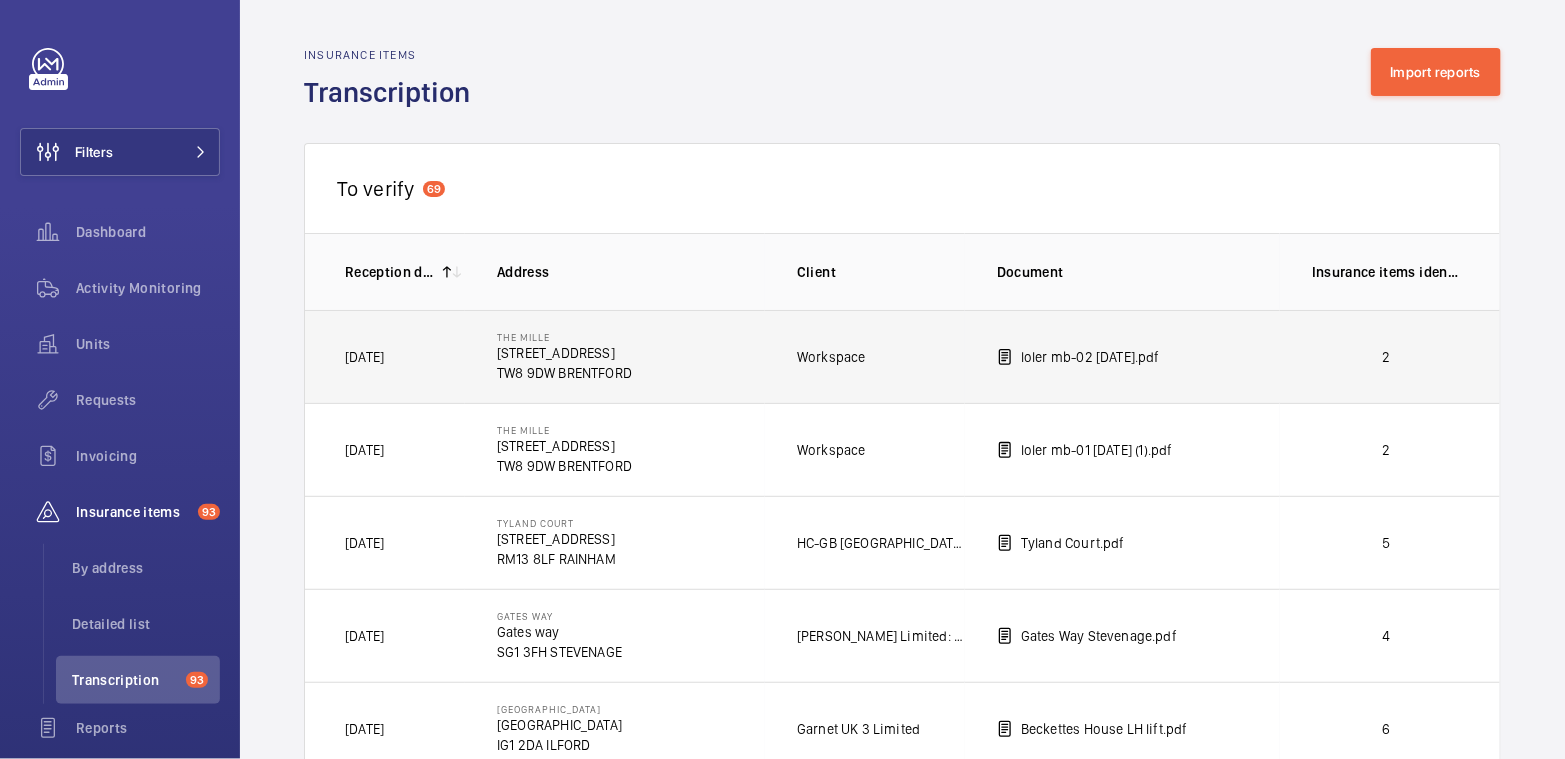 click on "2" 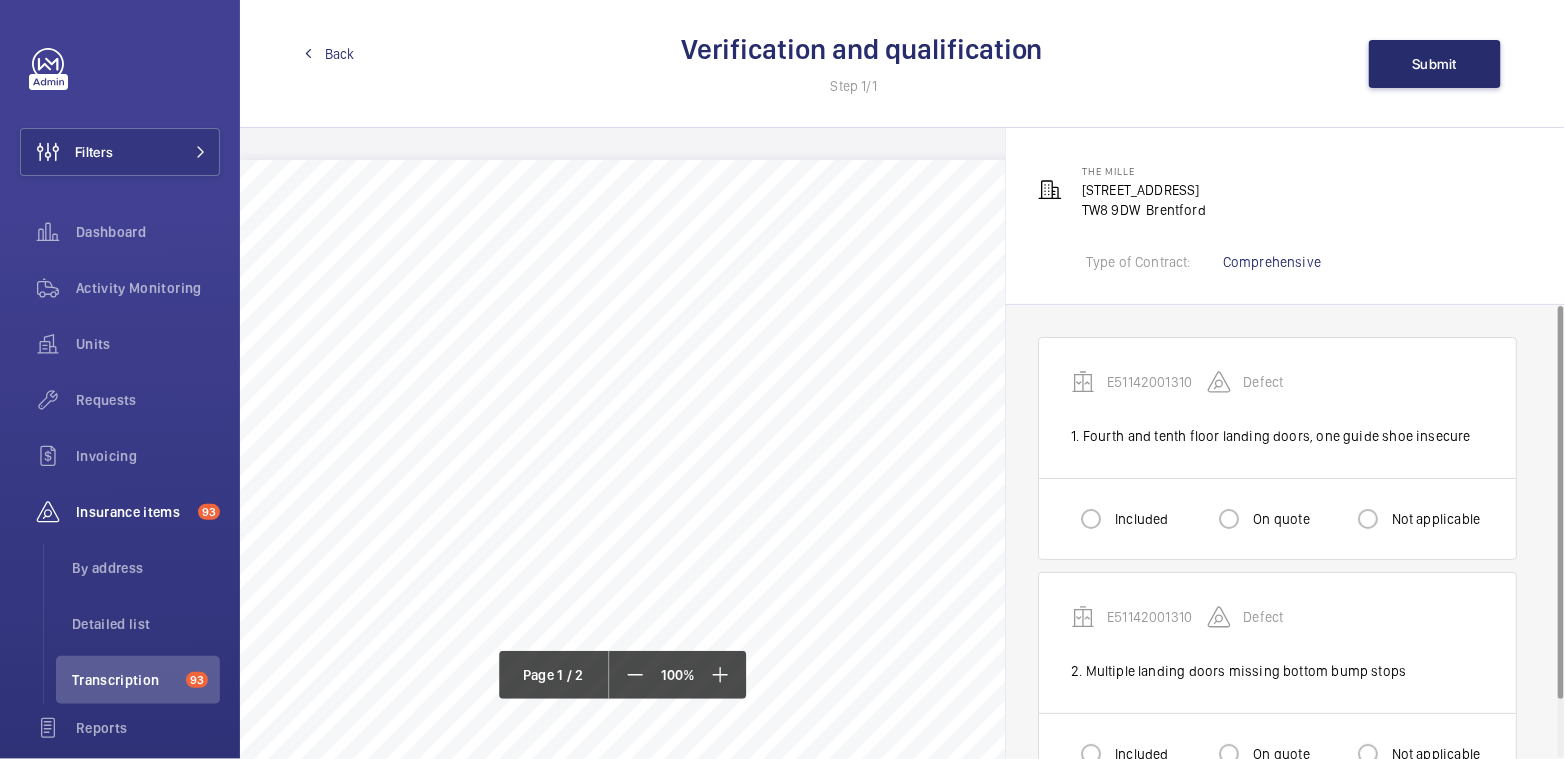 click on "Included" at bounding box center [1139, 519] 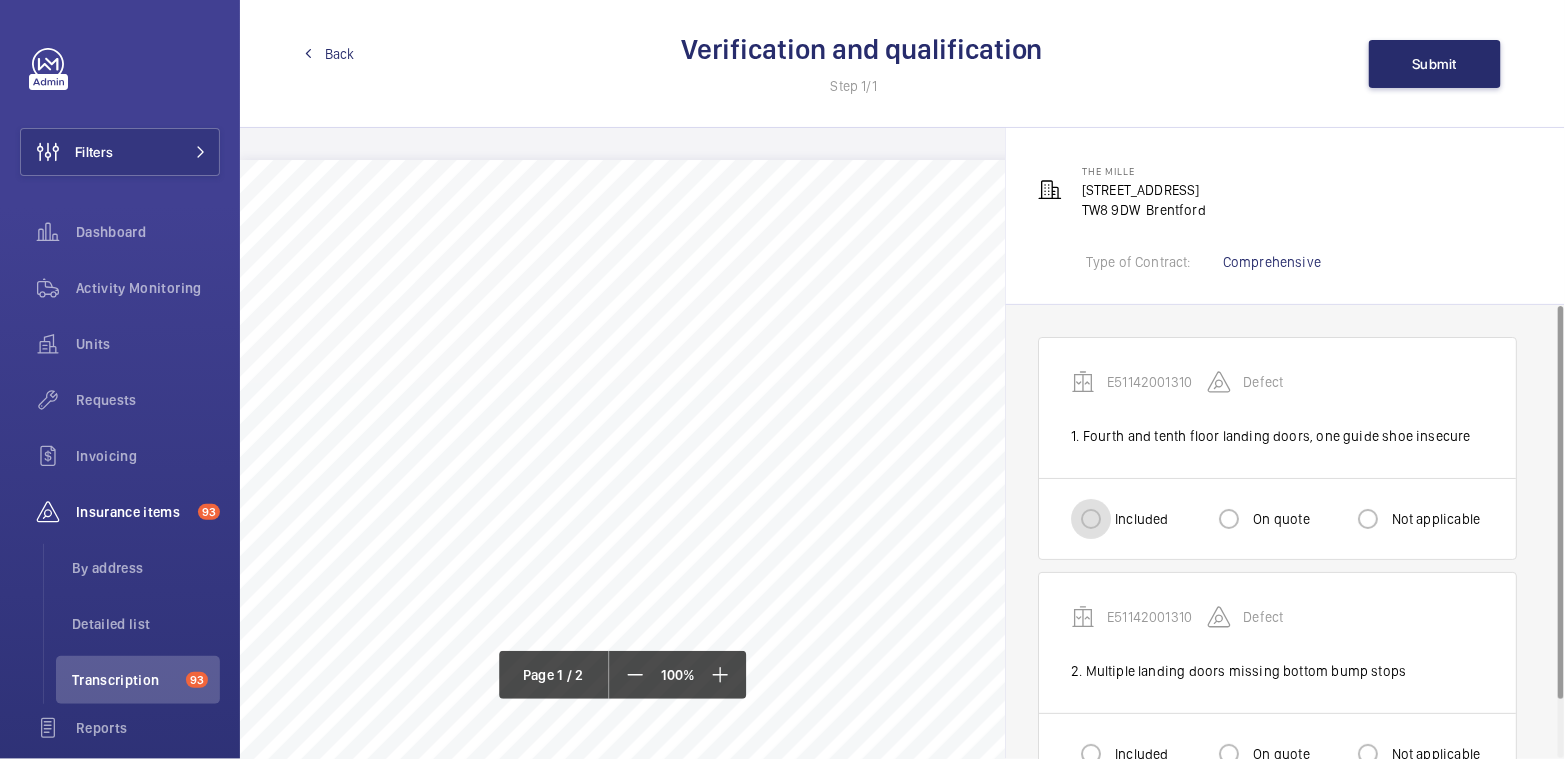 click on "Included" at bounding box center (1091, 519) 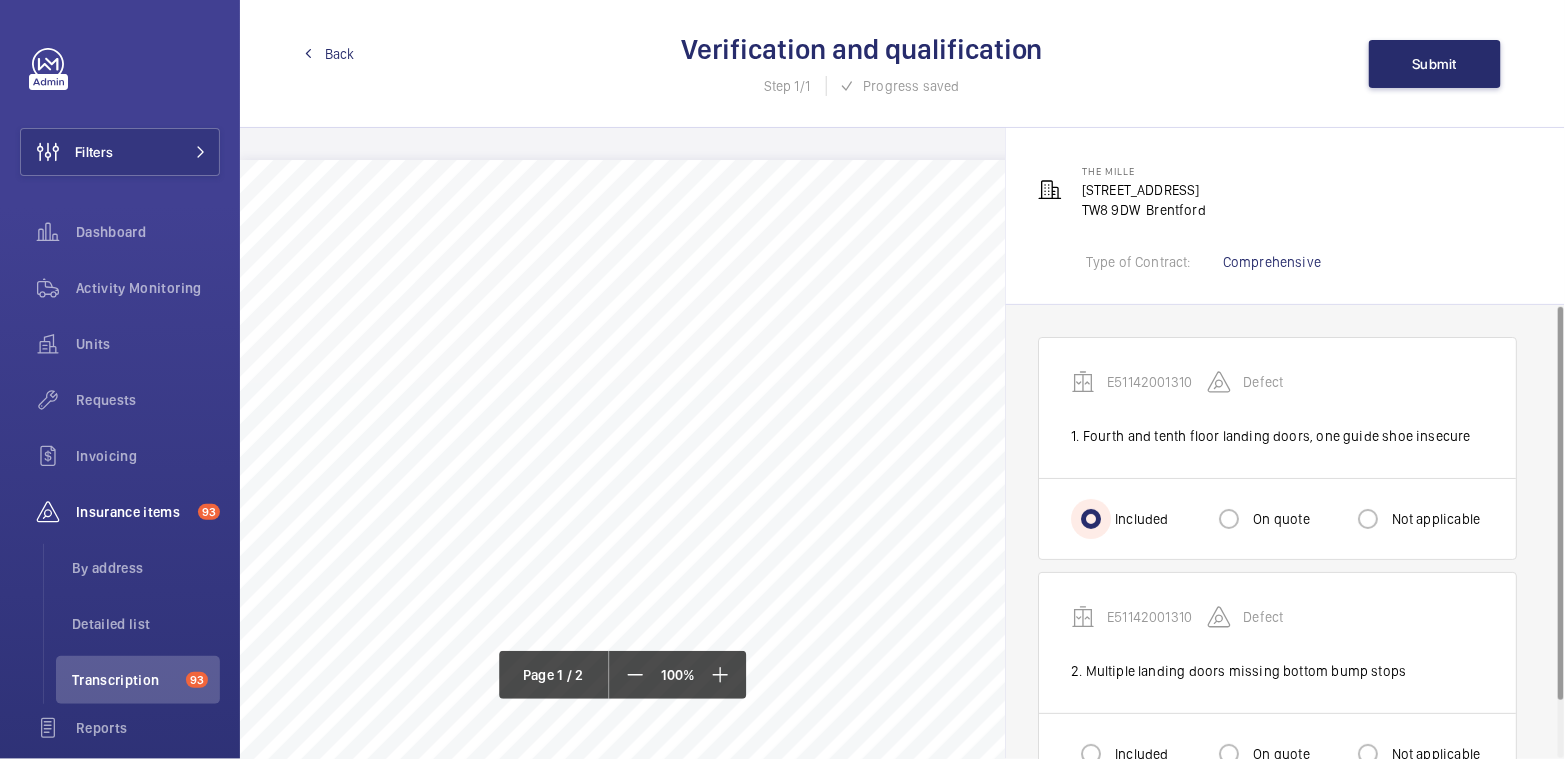scroll, scrollTop: 65, scrollLeft: 0, axis: vertical 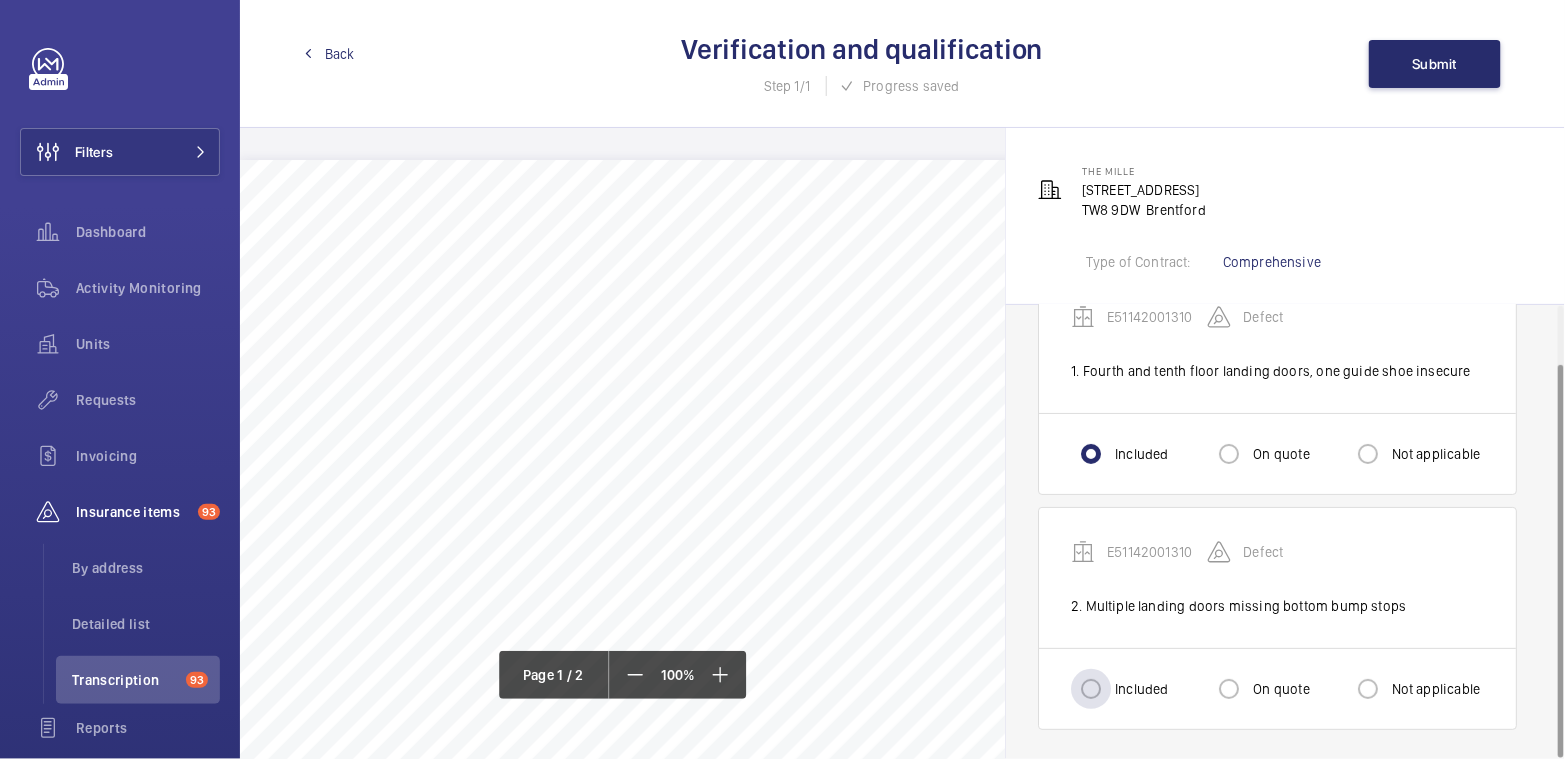 click on "Included" at bounding box center (1139, 689) 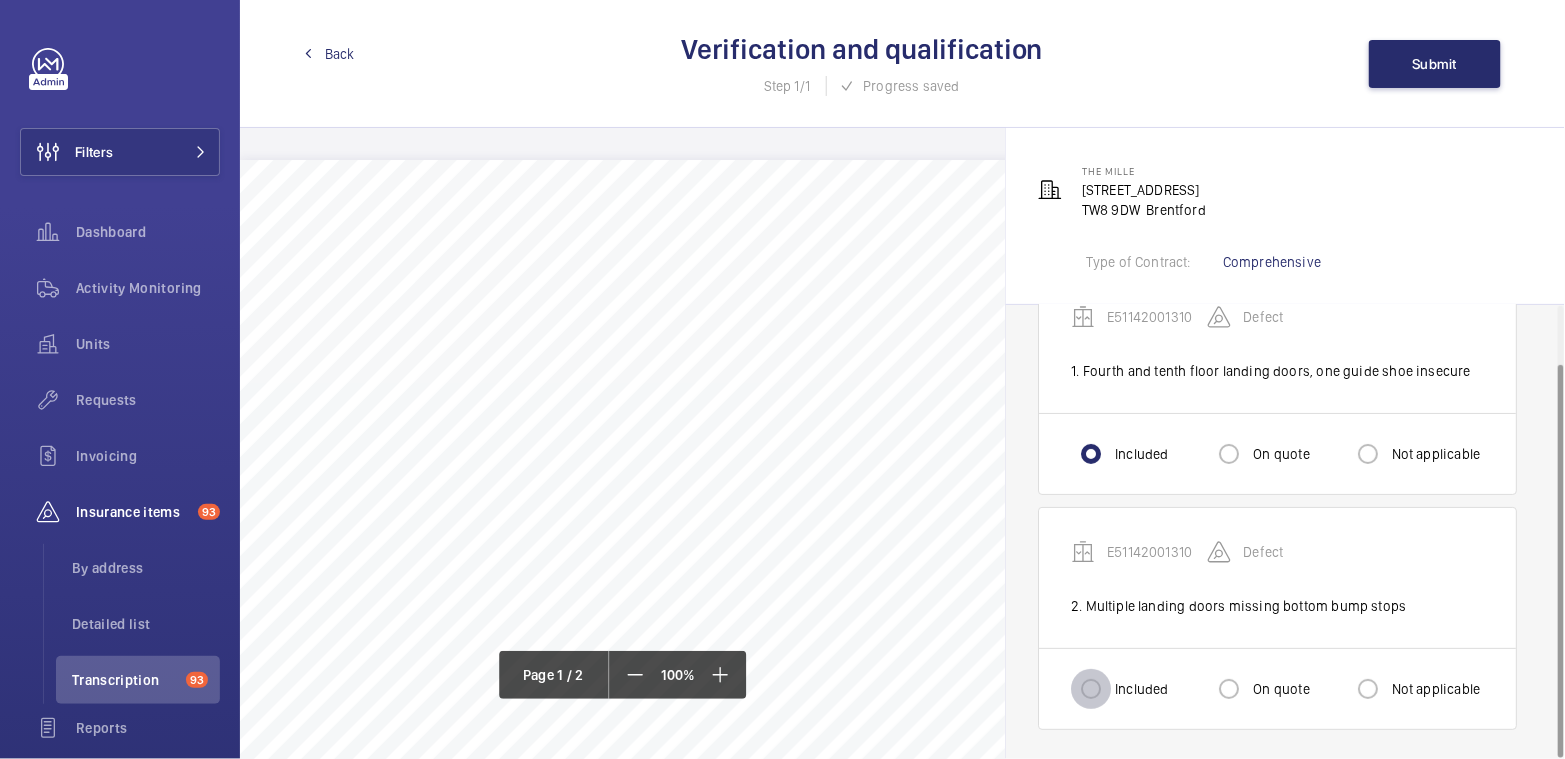 click on "Included" at bounding box center [1091, 689] 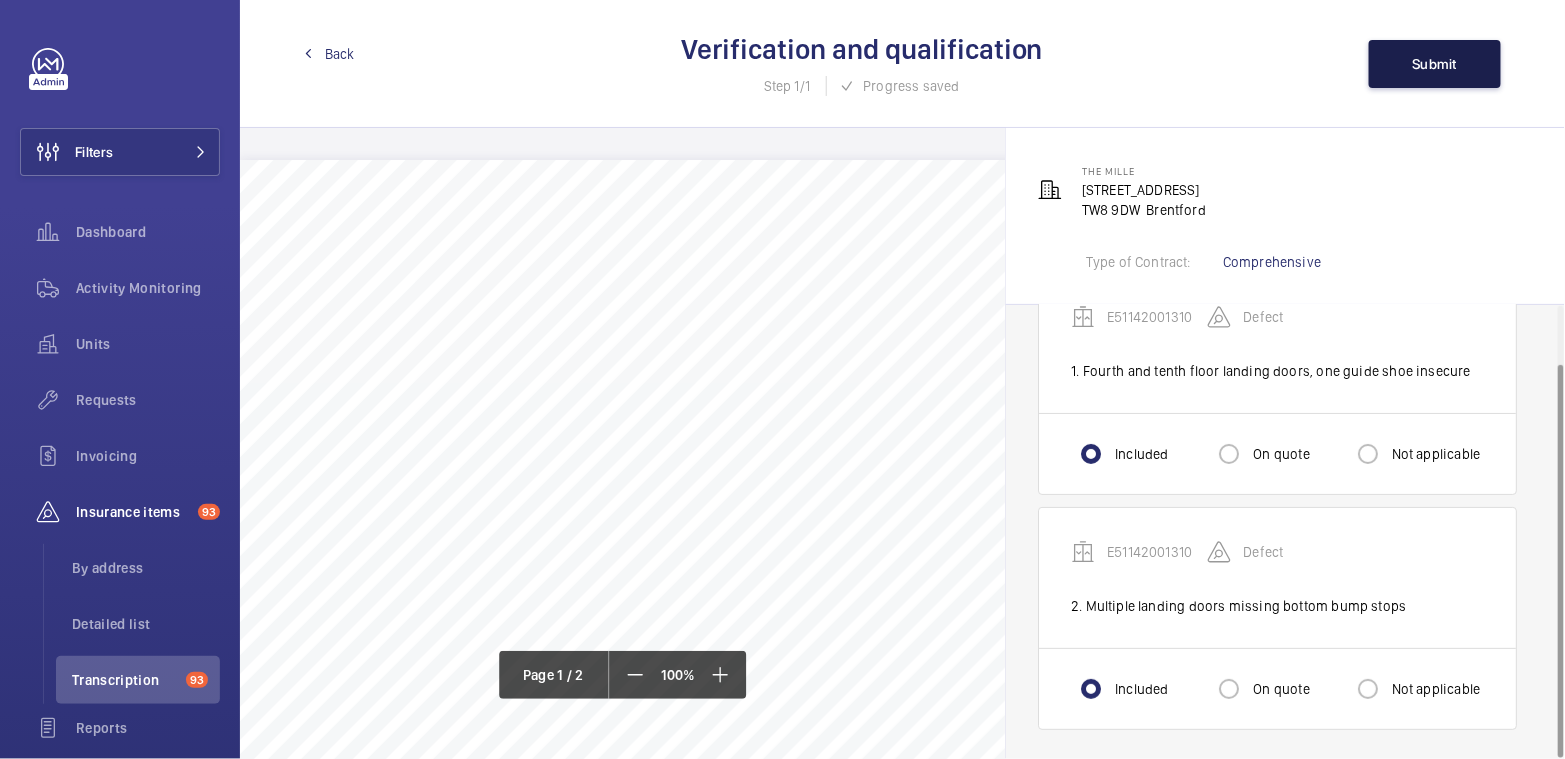 click on "Submit" 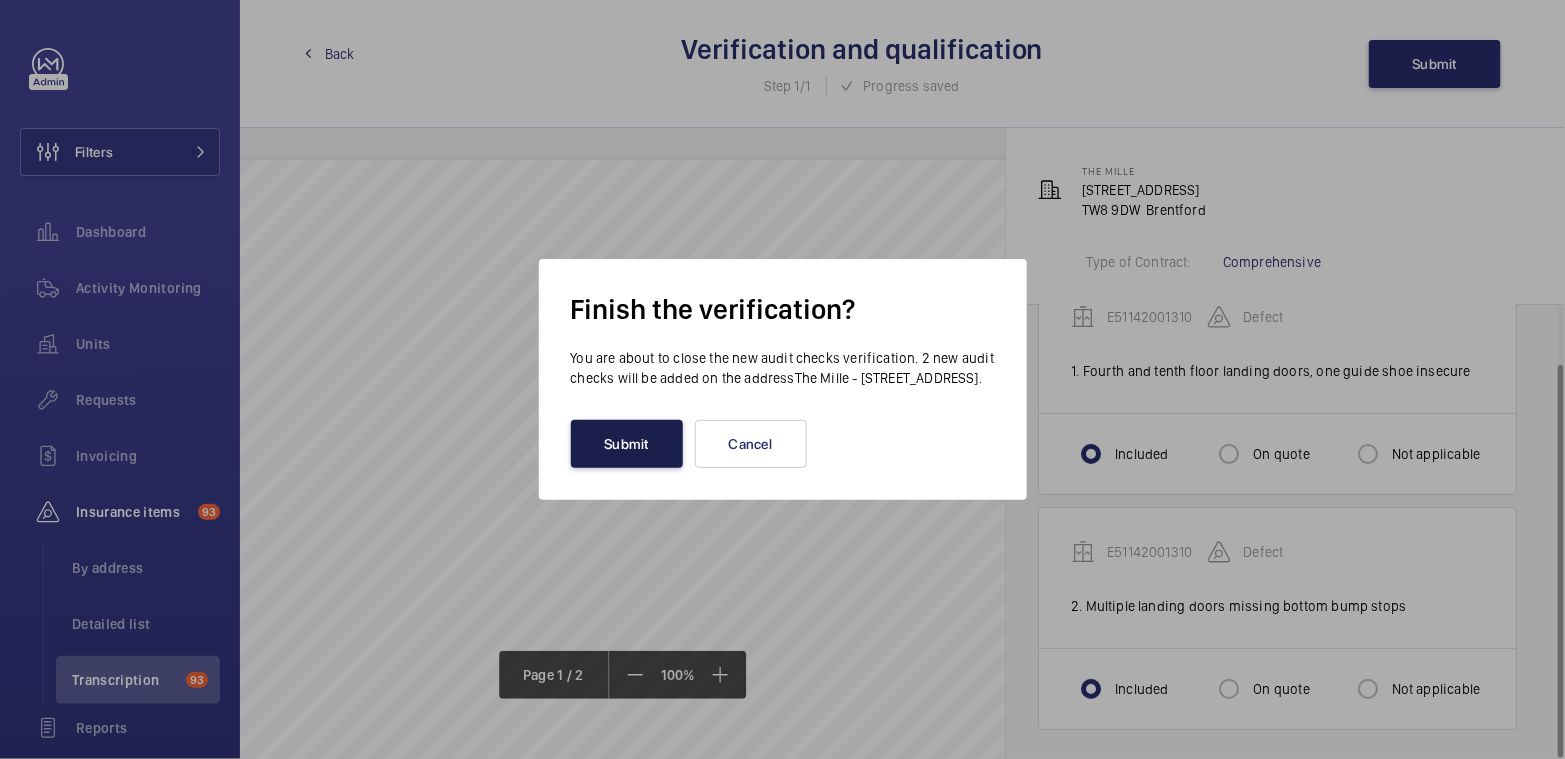 click on "Submit" at bounding box center [627, 444] 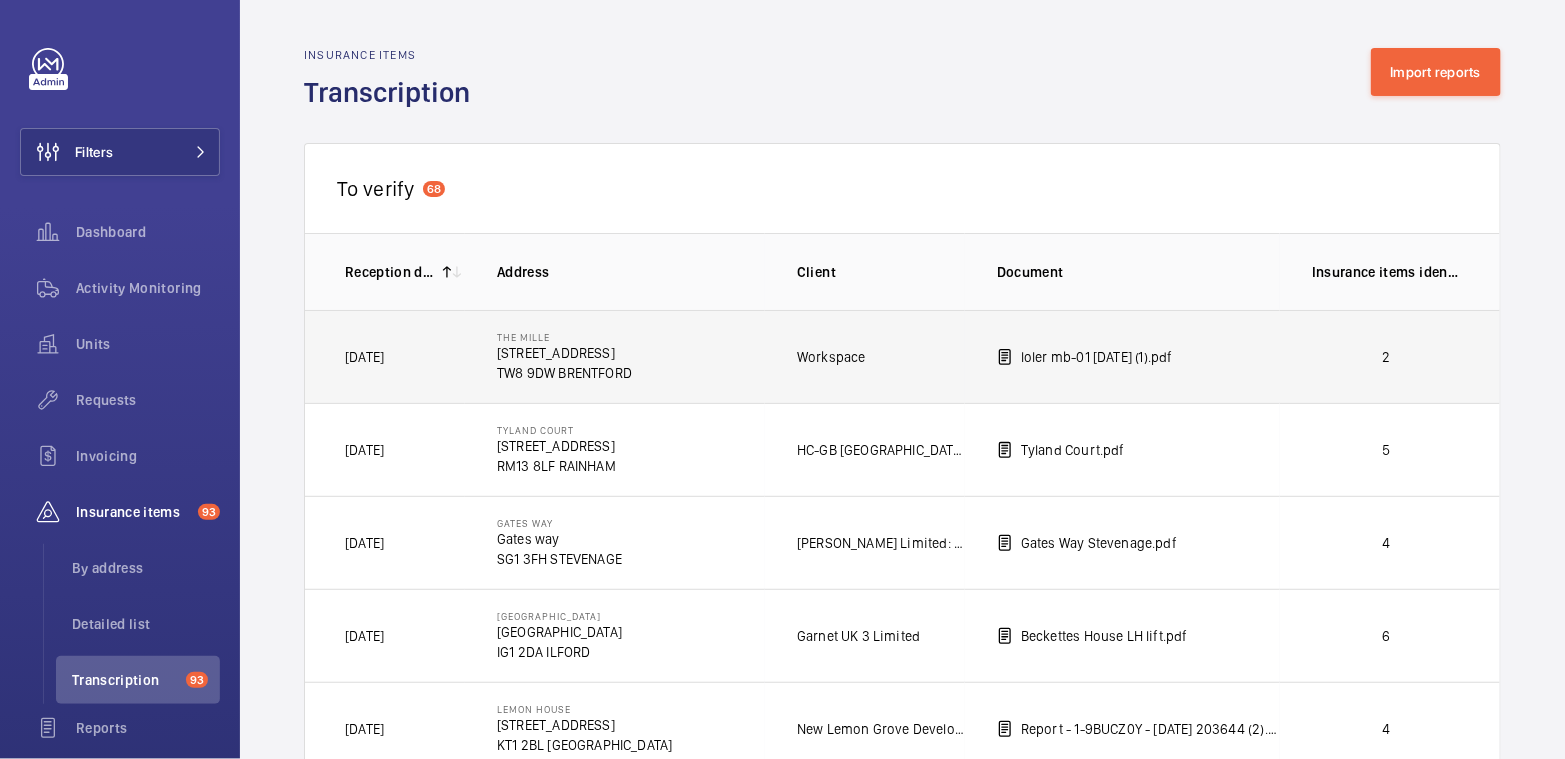 click on "2" 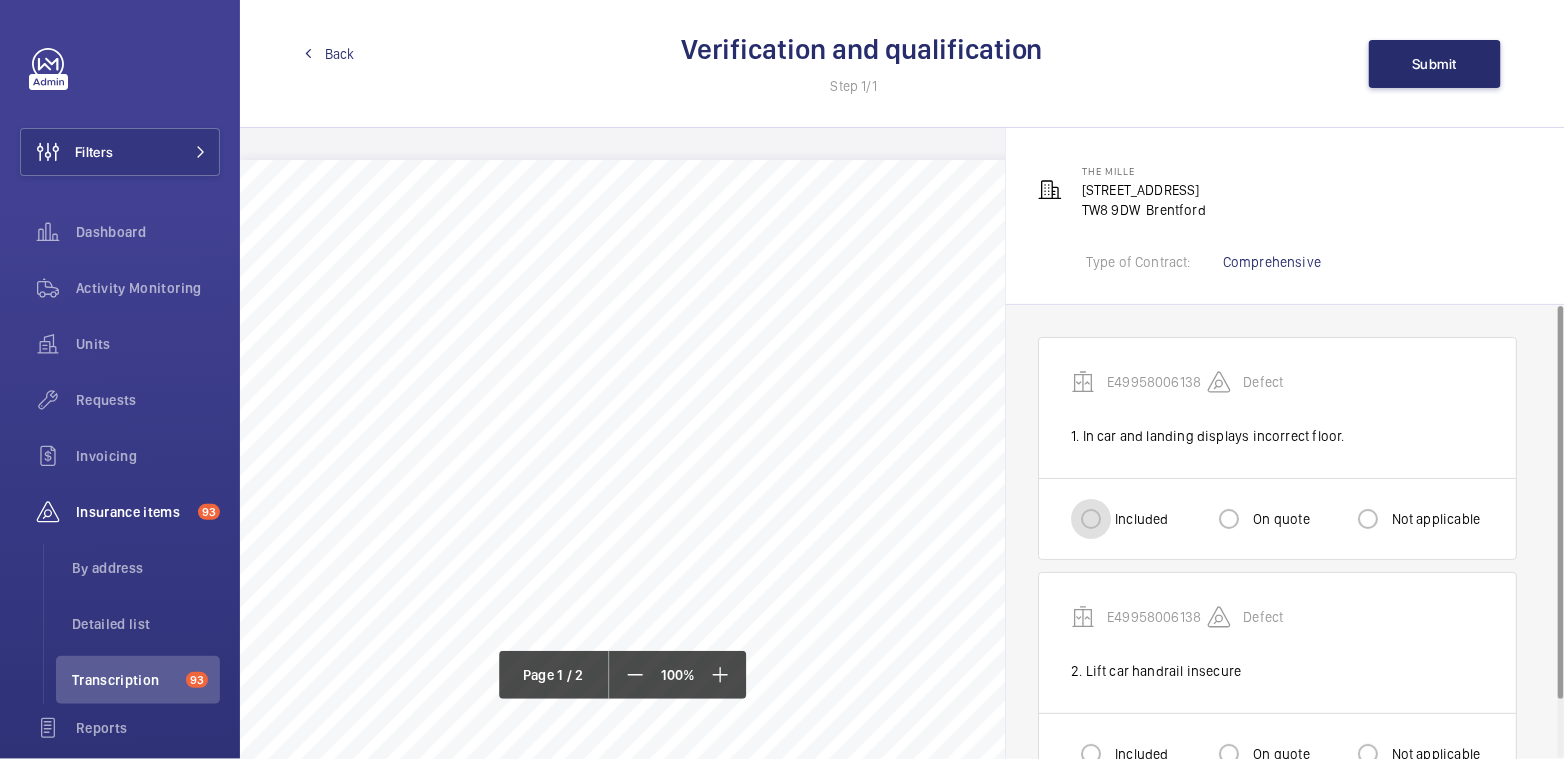 click on "Included" at bounding box center [1091, 519] 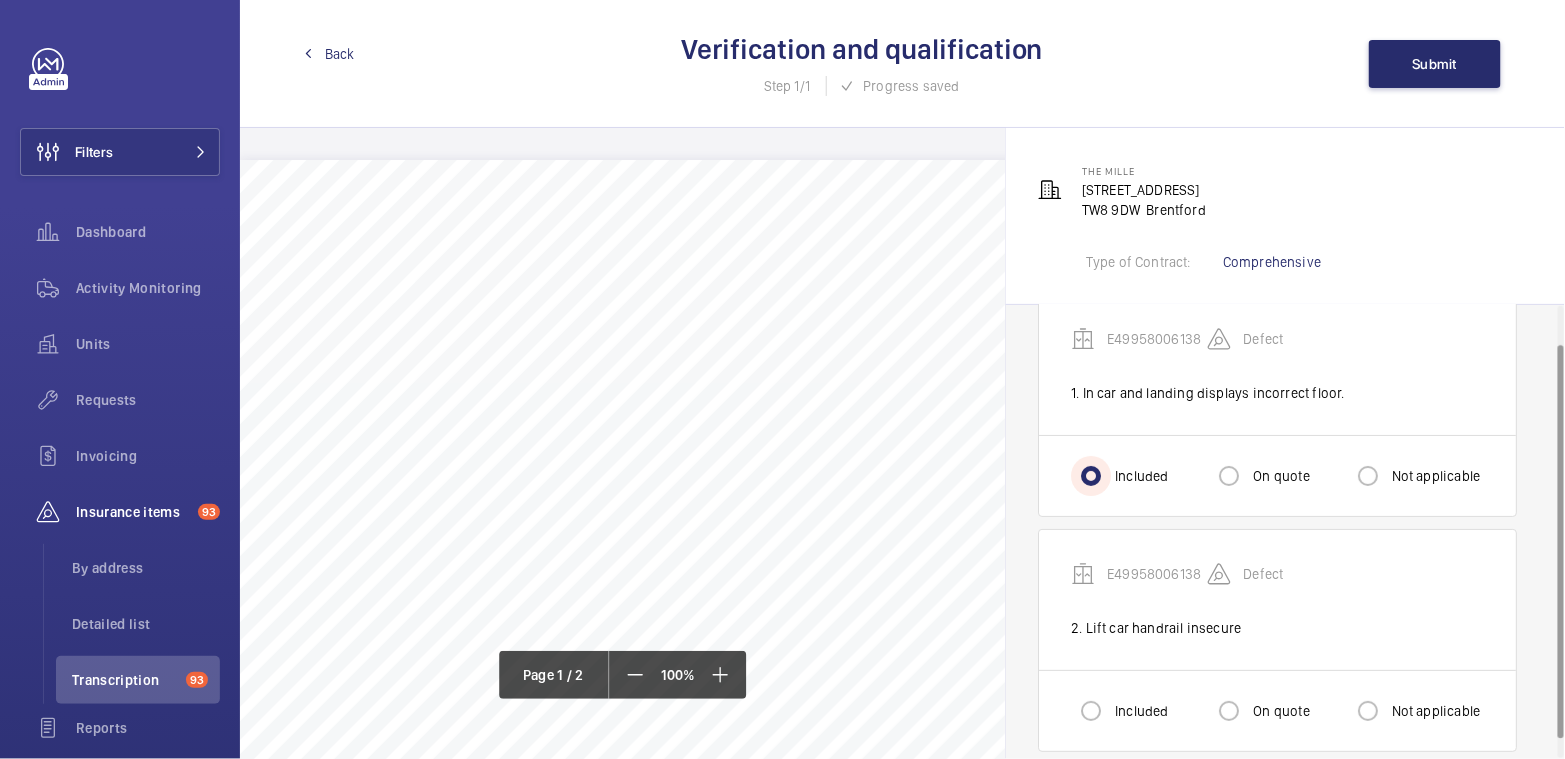scroll, scrollTop: 65, scrollLeft: 0, axis: vertical 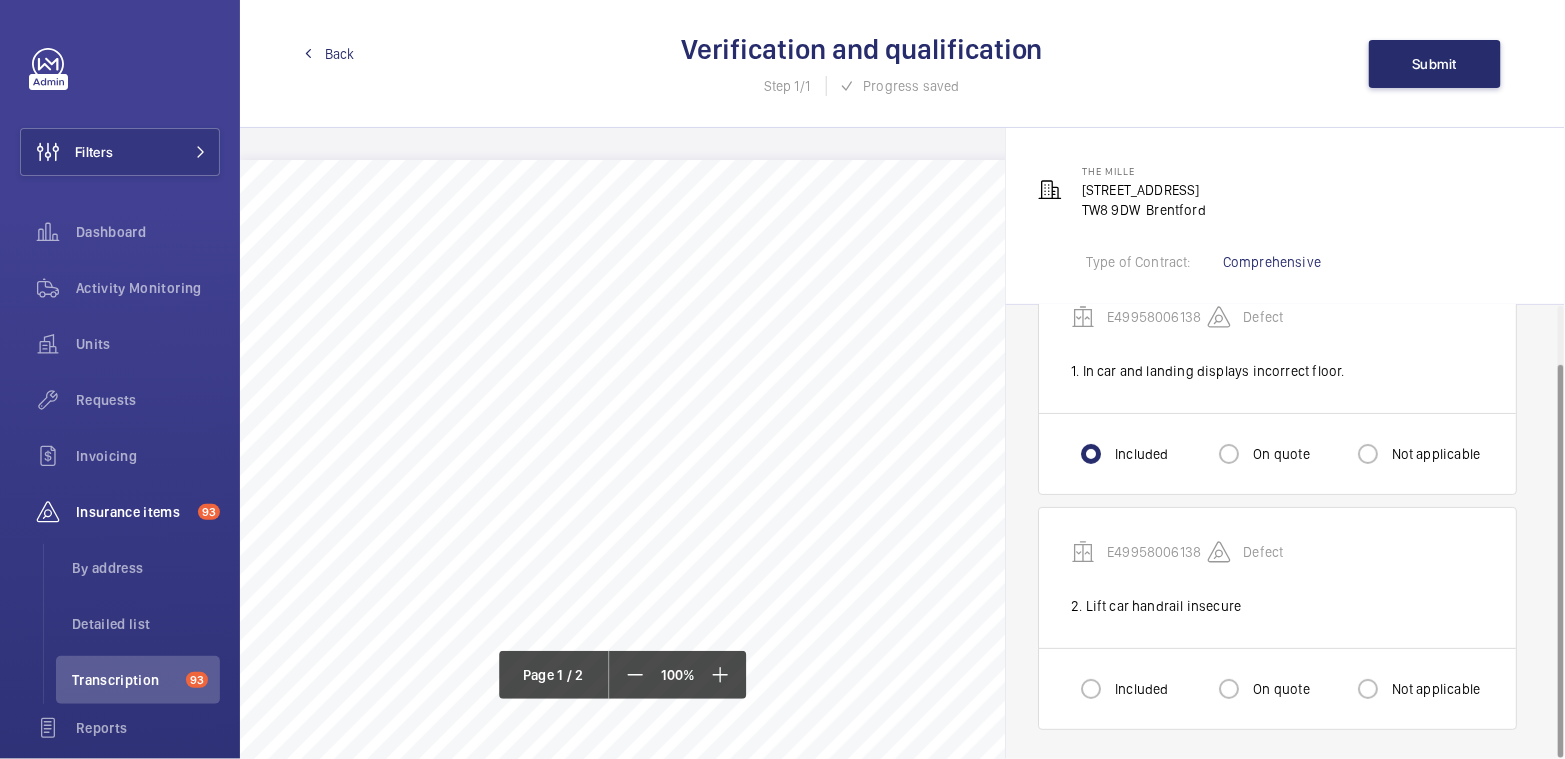 click on "Included" at bounding box center (1139, 689) 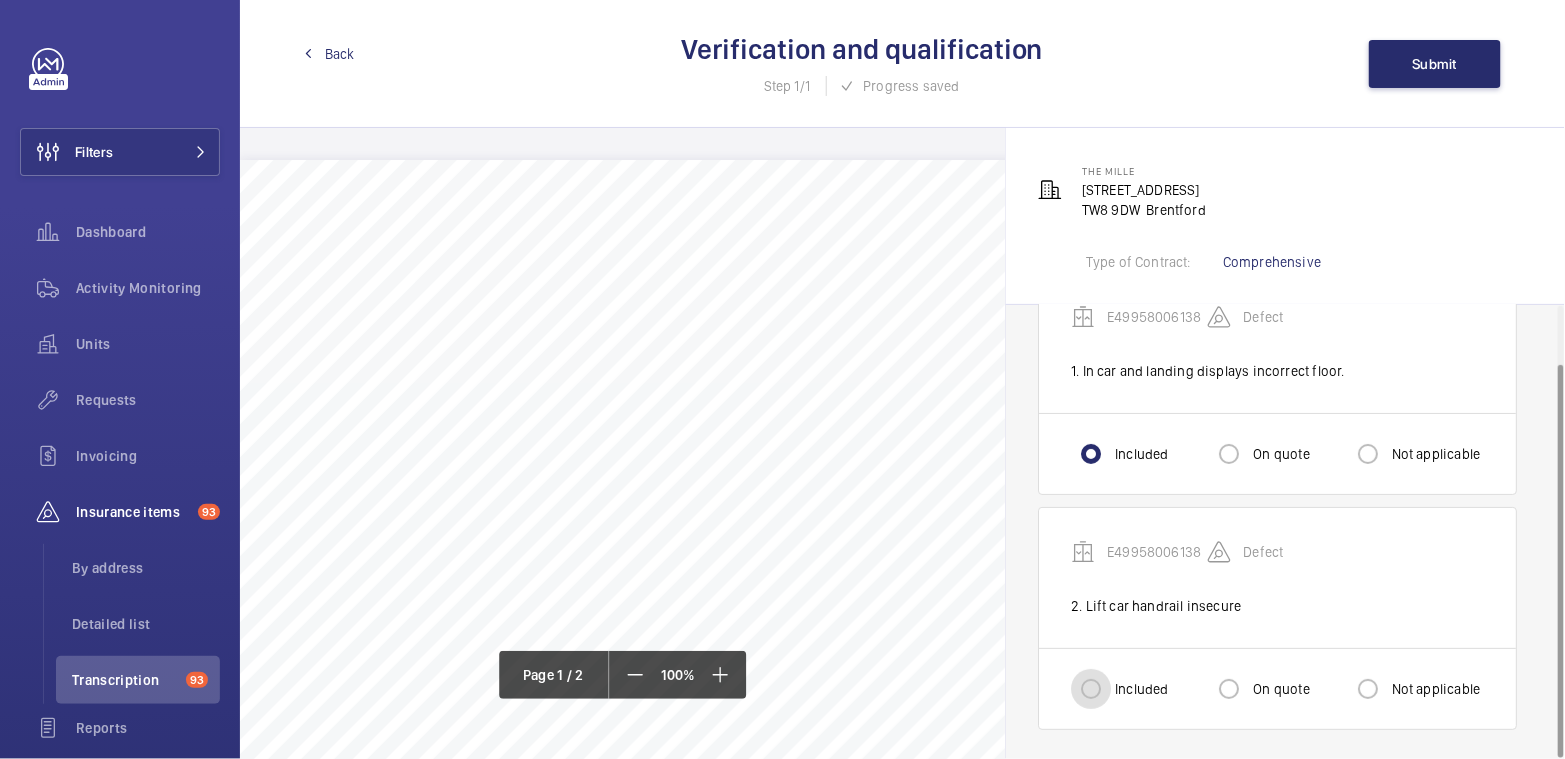 click on "Included" at bounding box center (1091, 689) 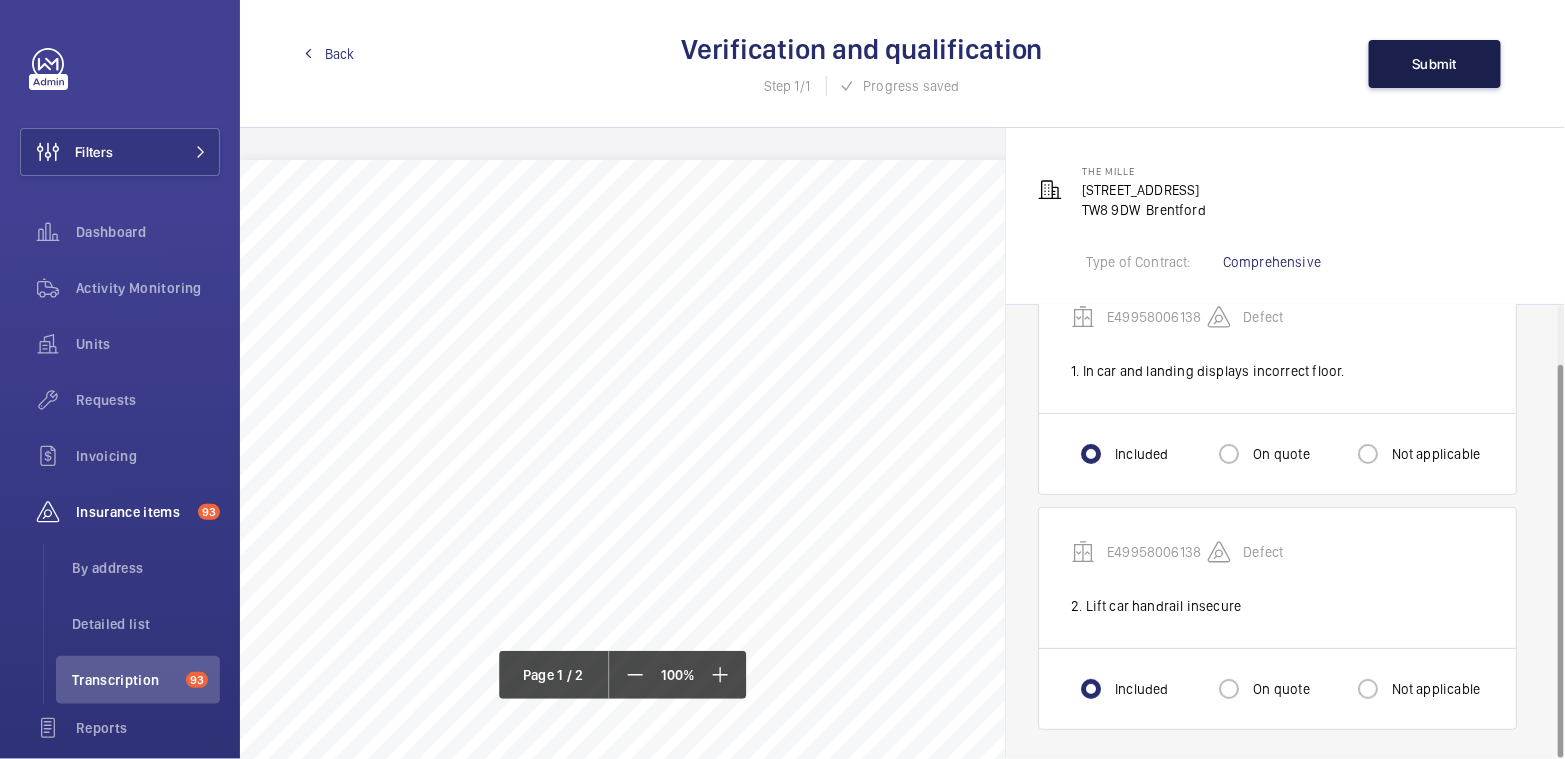 click on "Submit" 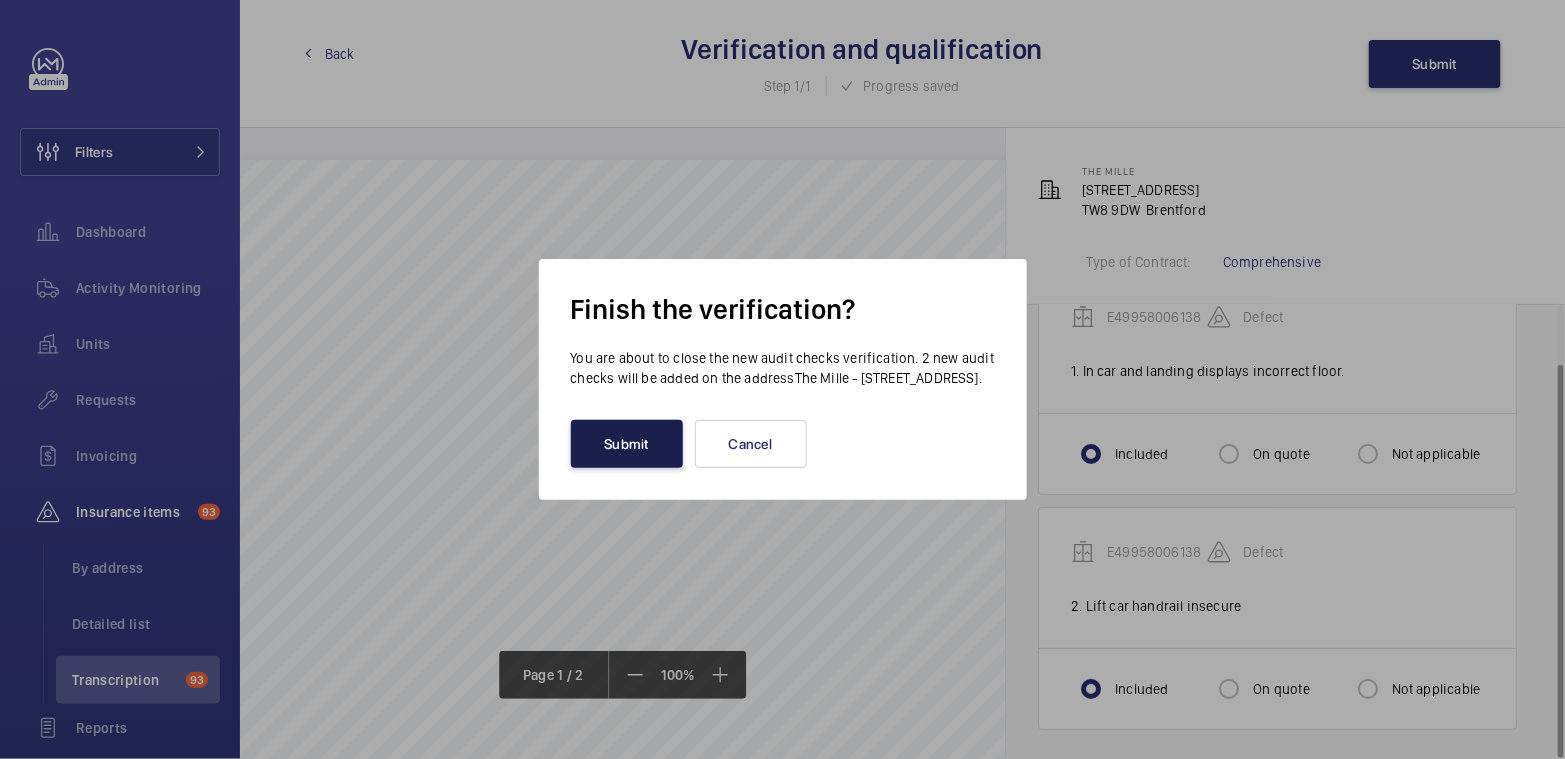 click on "Submit" at bounding box center [627, 444] 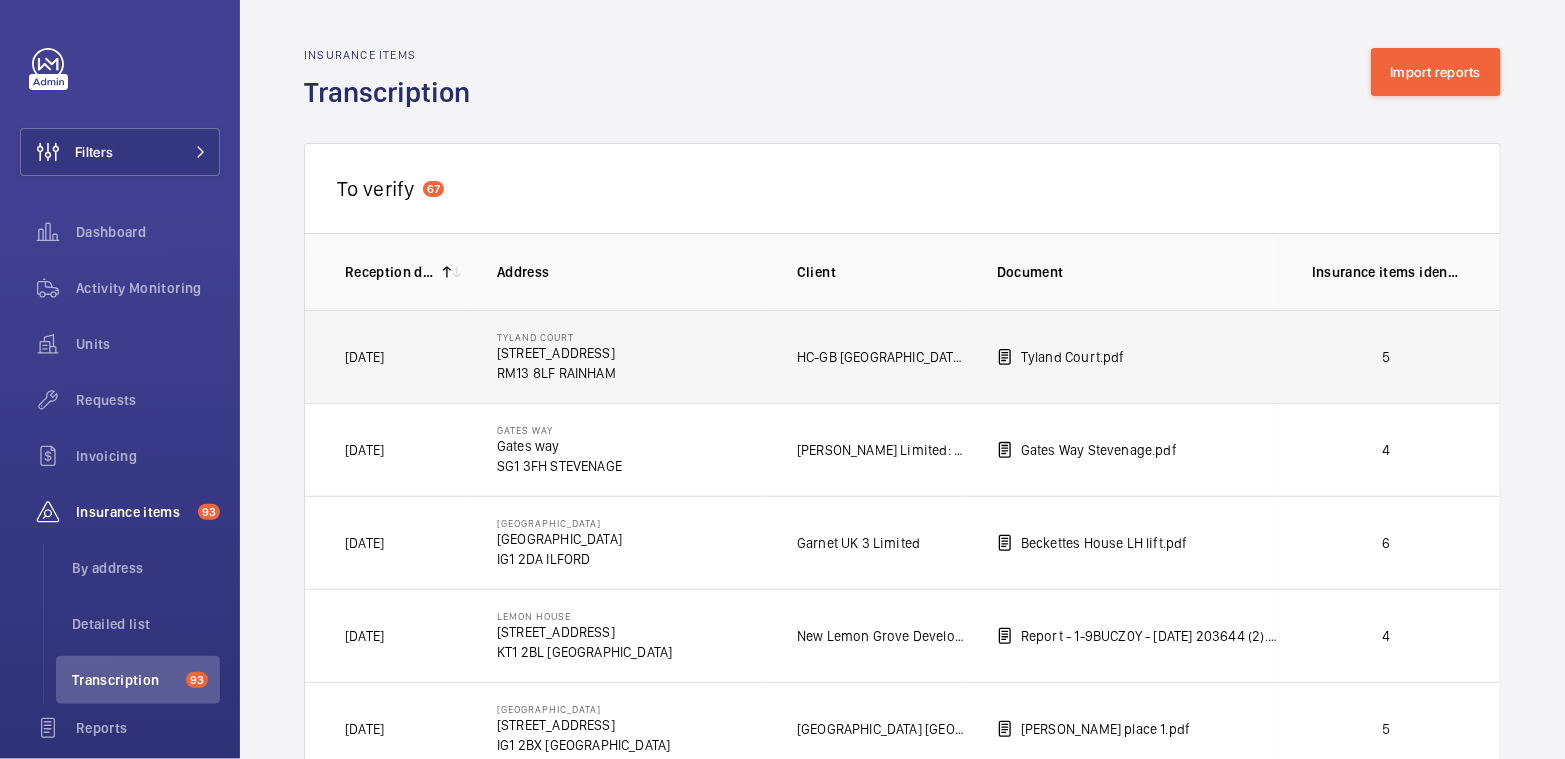 click on "5" 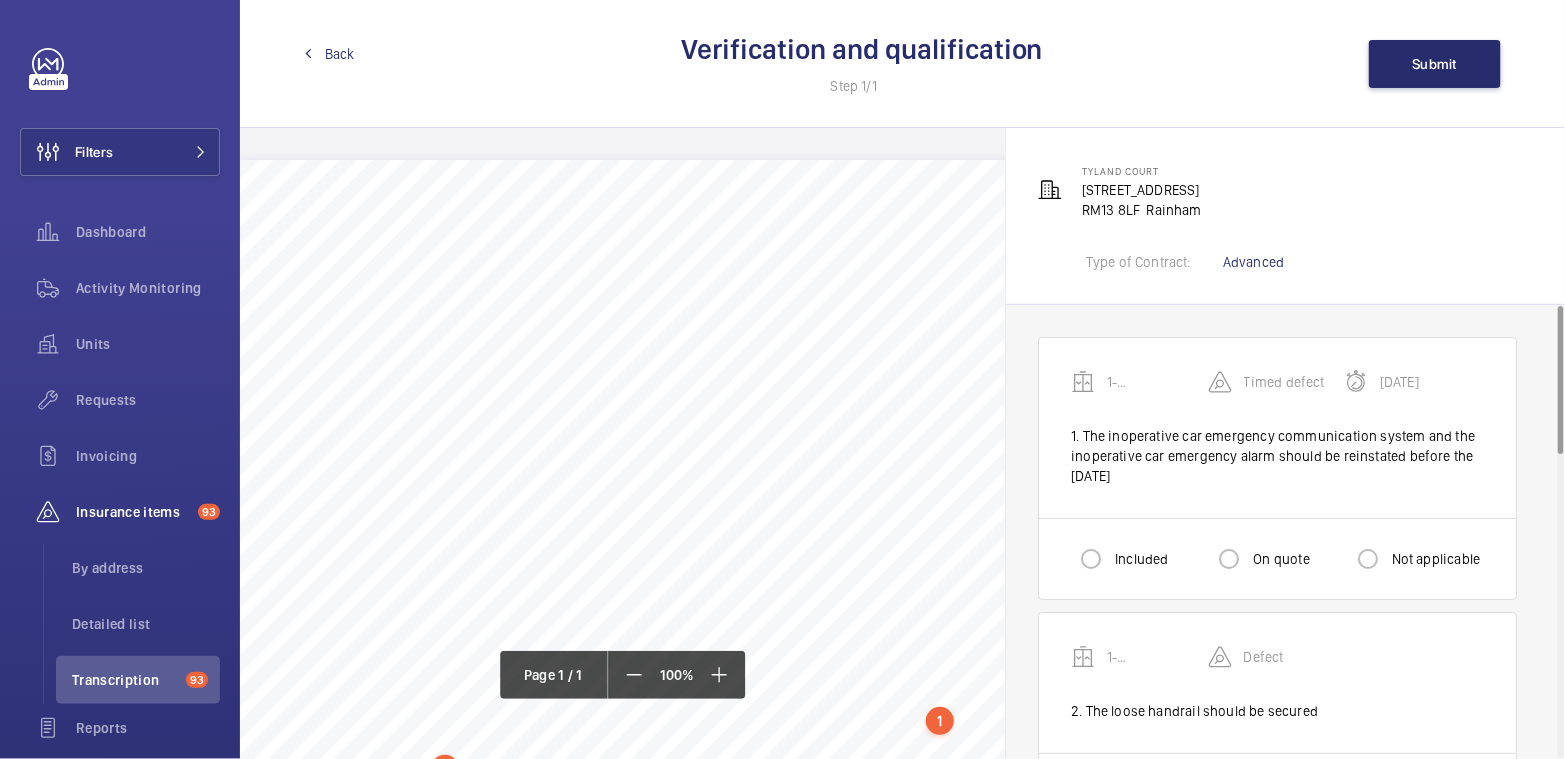 click on "Included" at bounding box center [1119, 559] 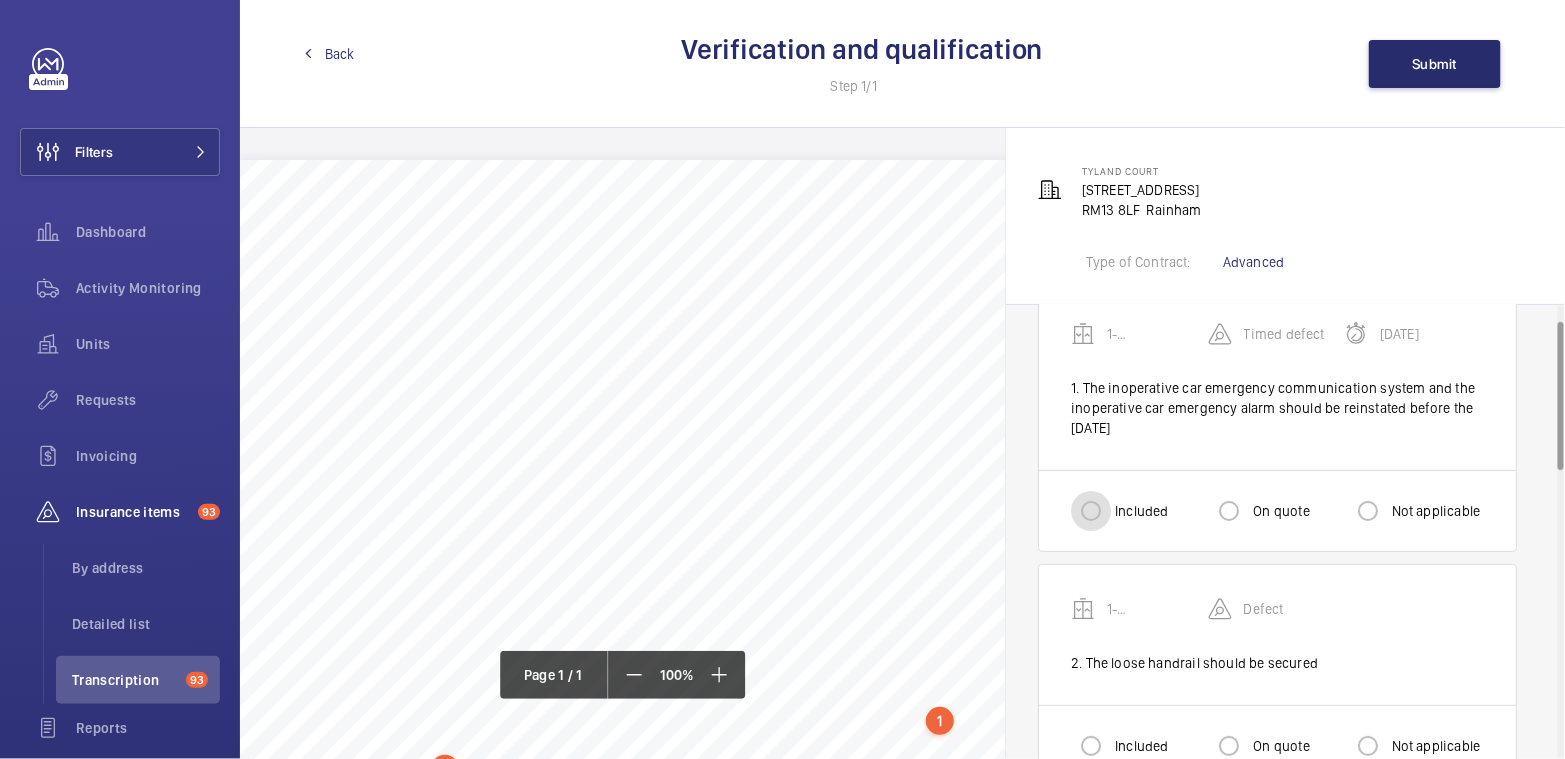 click on "Included" at bounding box center (1091, 511) 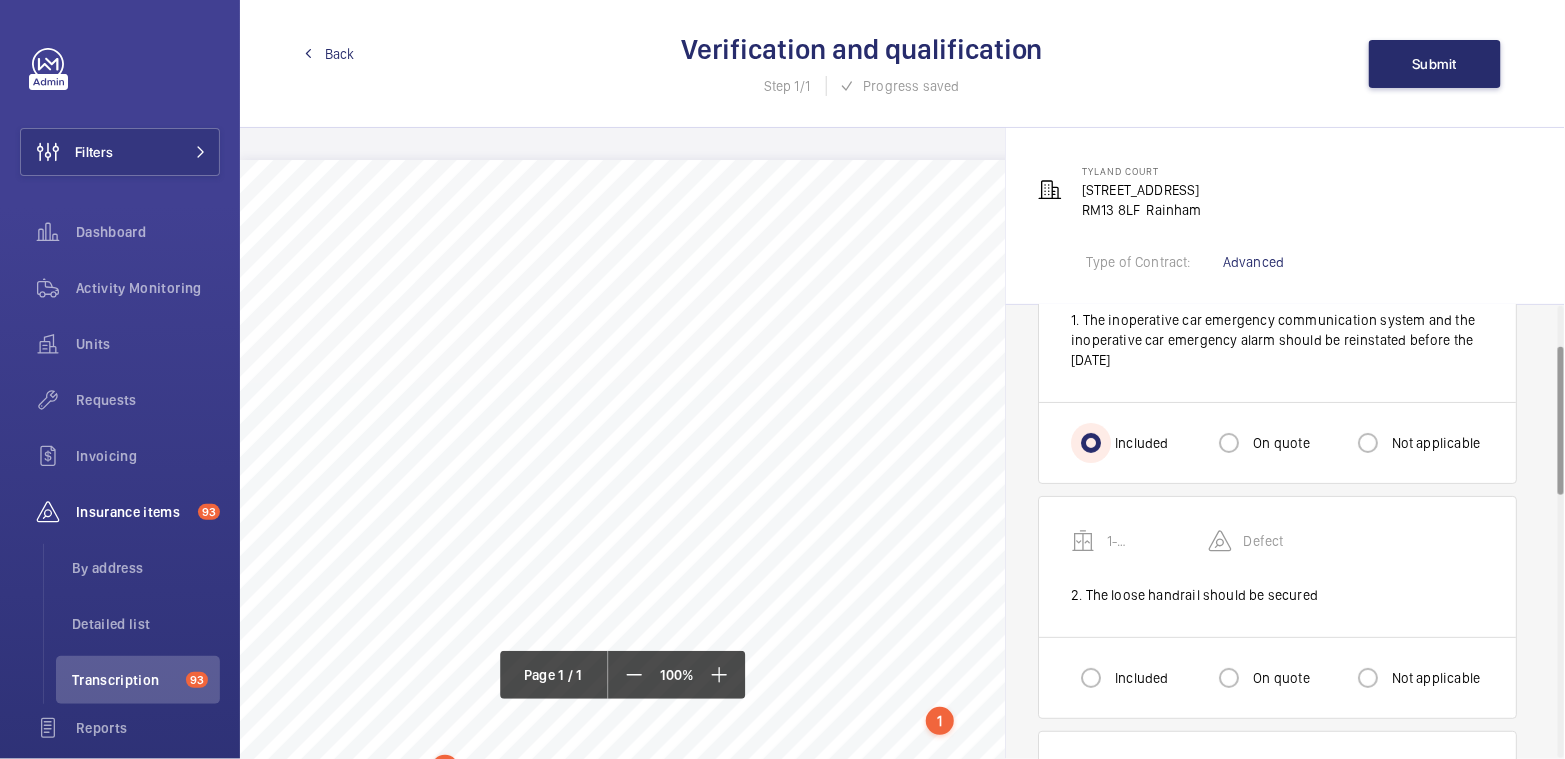 scroll, scrollTop: 133, scrollLeft: 0, axis: vertical 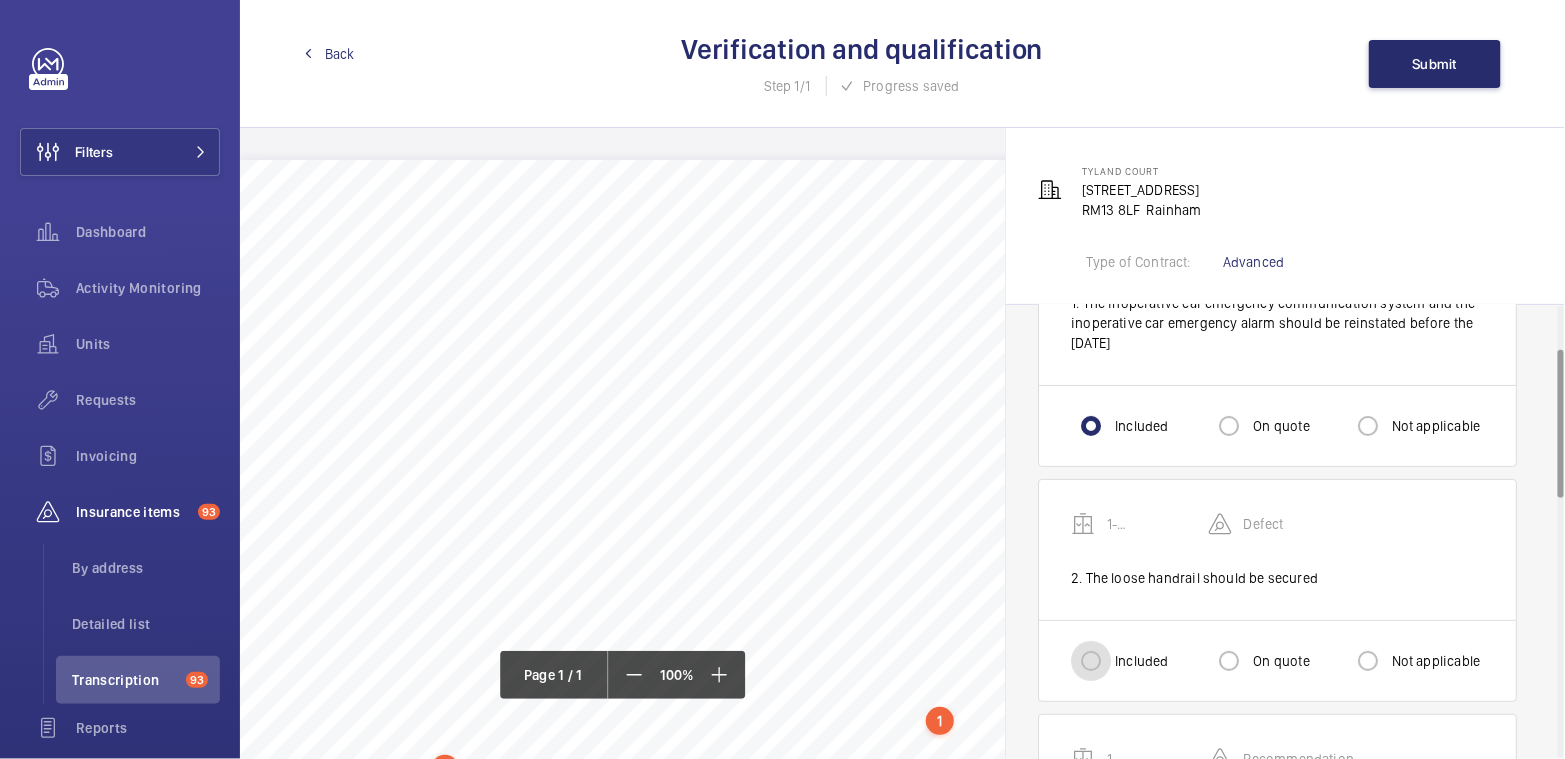 click on "Included" at bounding box center [1091, 661] 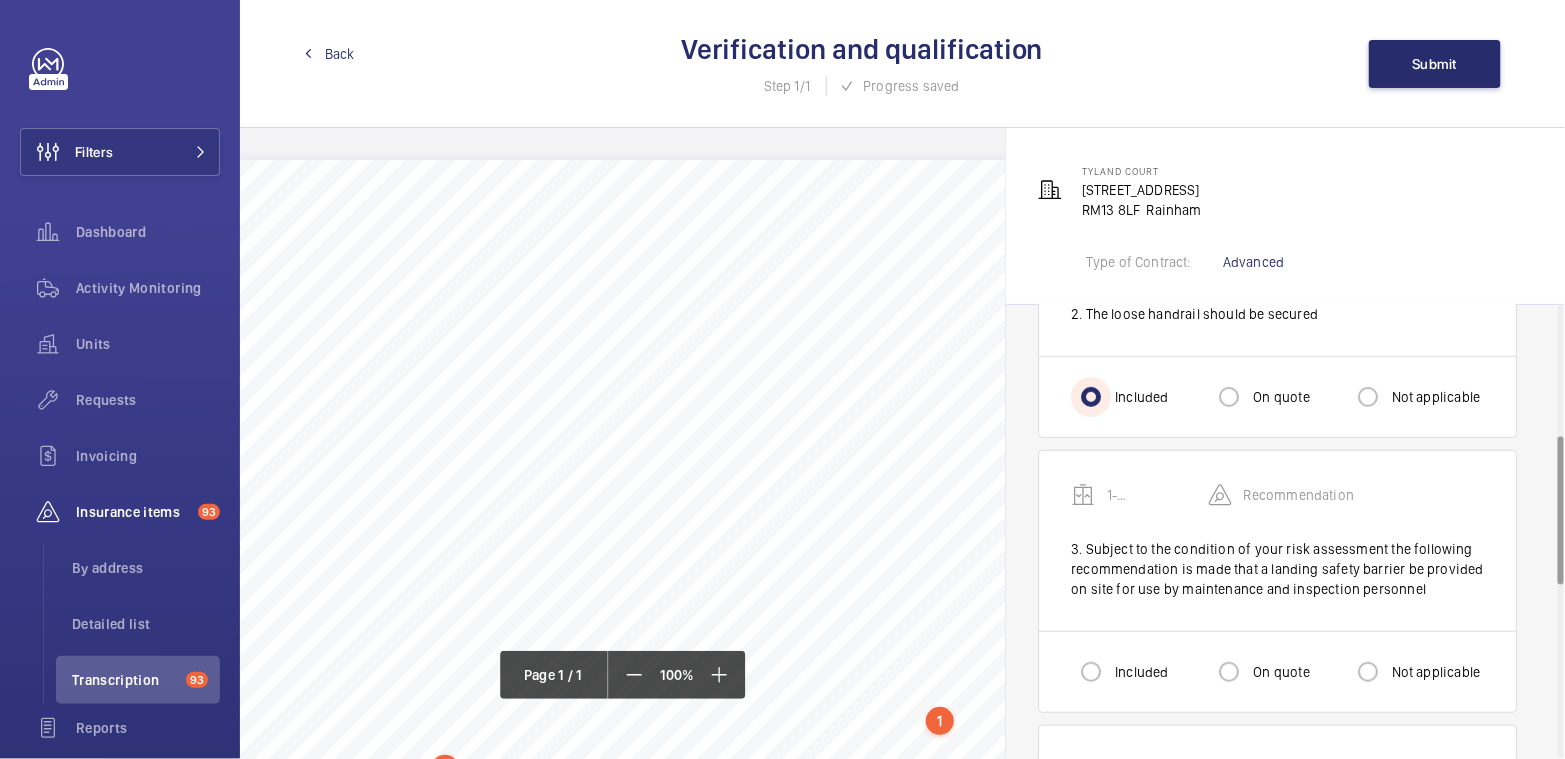 scroll, scrollTop: 401, scrollLeft: 0, axis: vertical 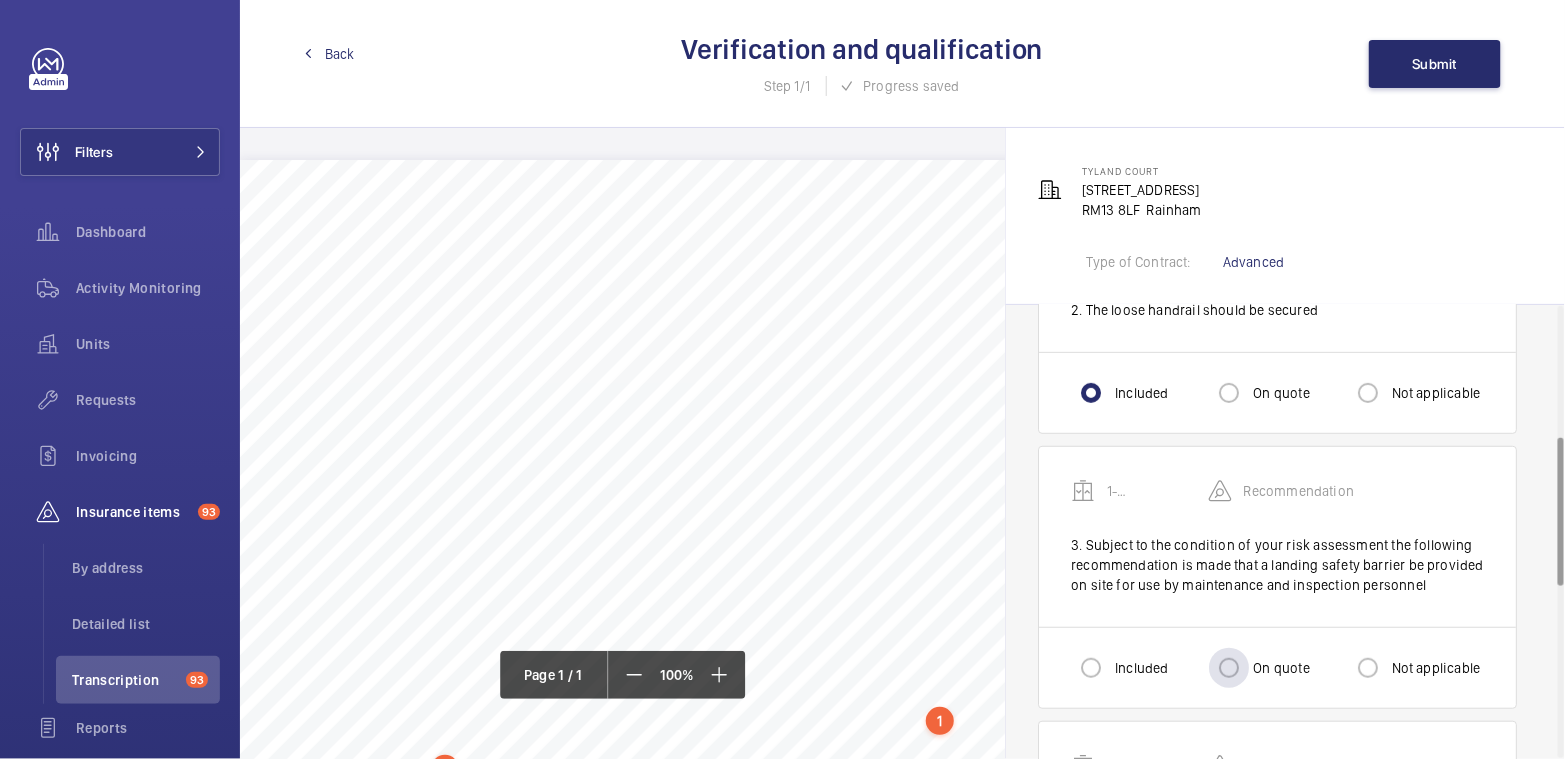 click on "On quote" at bounding box center [1279, 668] 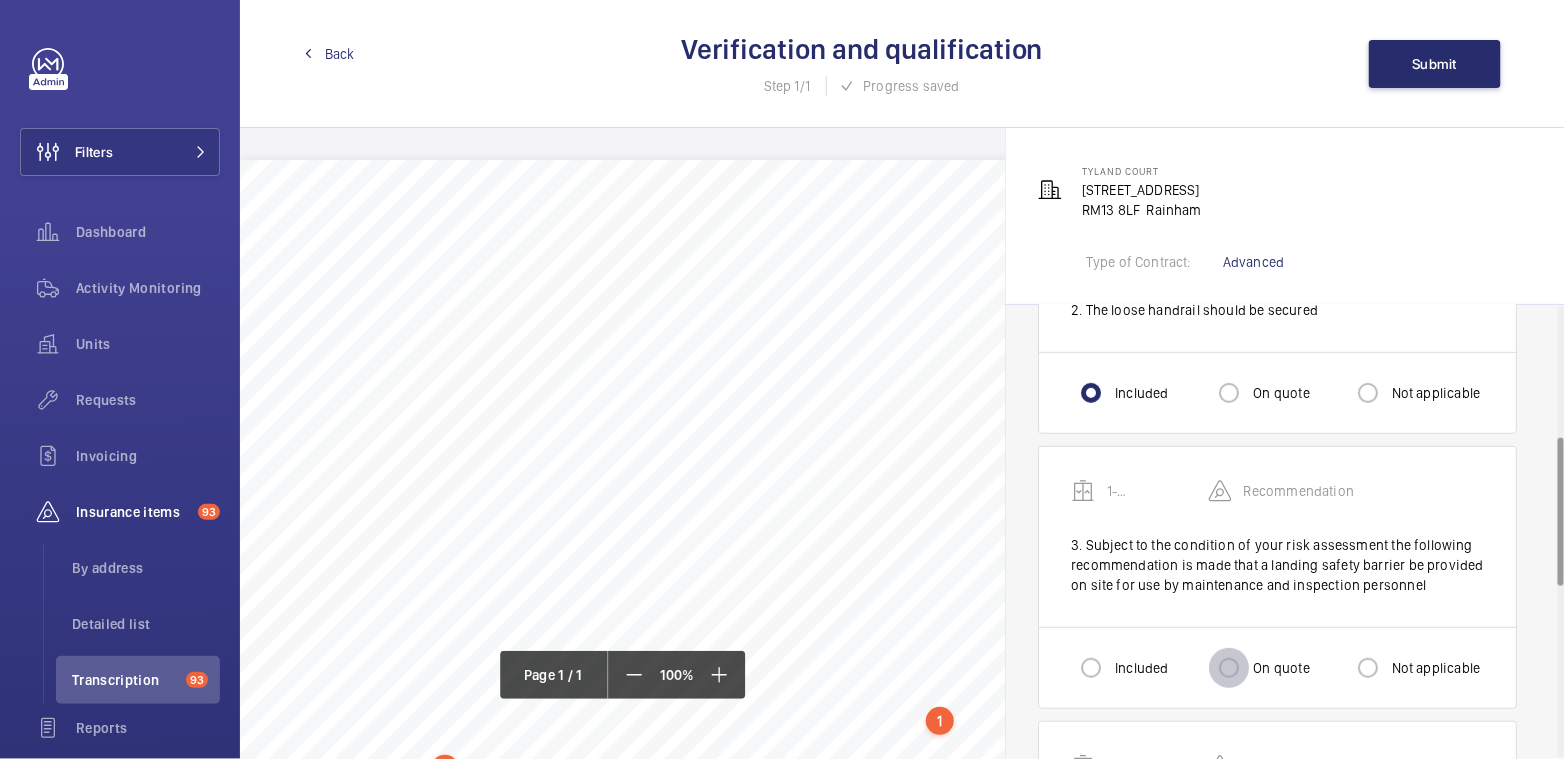click on "On quote" at bounding box center [1229, 668] 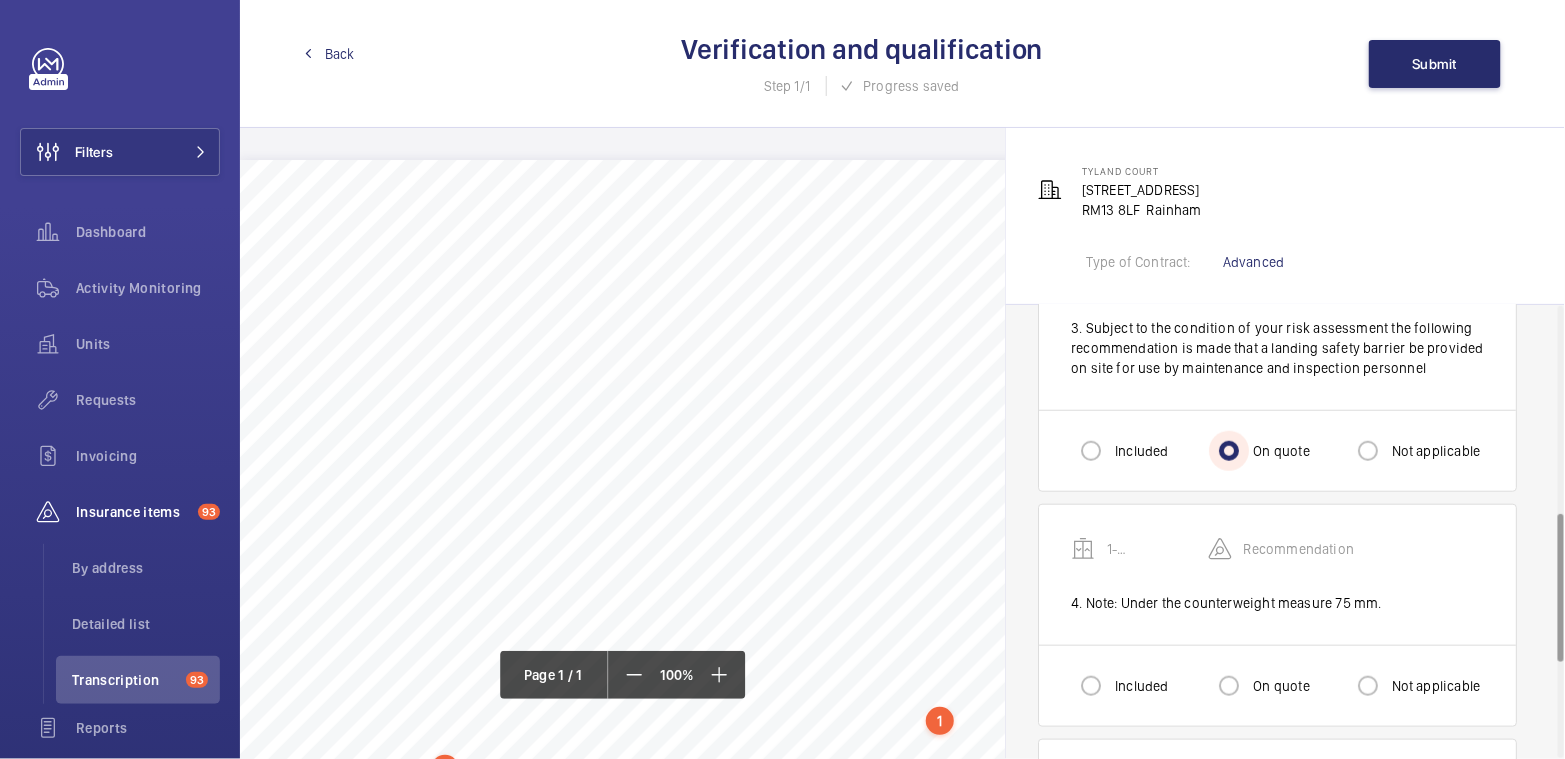 scroll, scrollTop: 635, scrollLeft: 0, axis: vertical 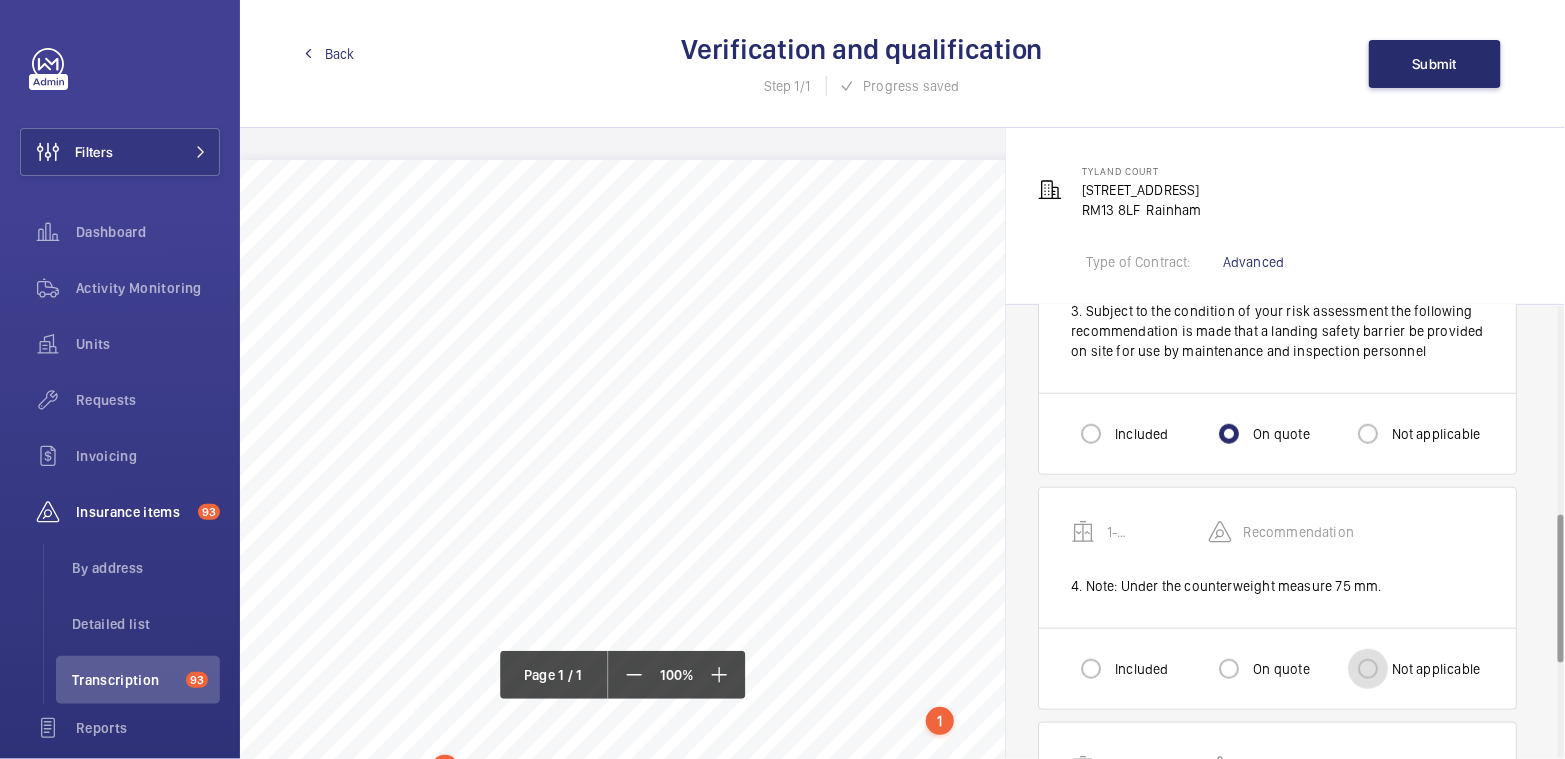 click on "Not applicable" at bounding box center (1368, 669) 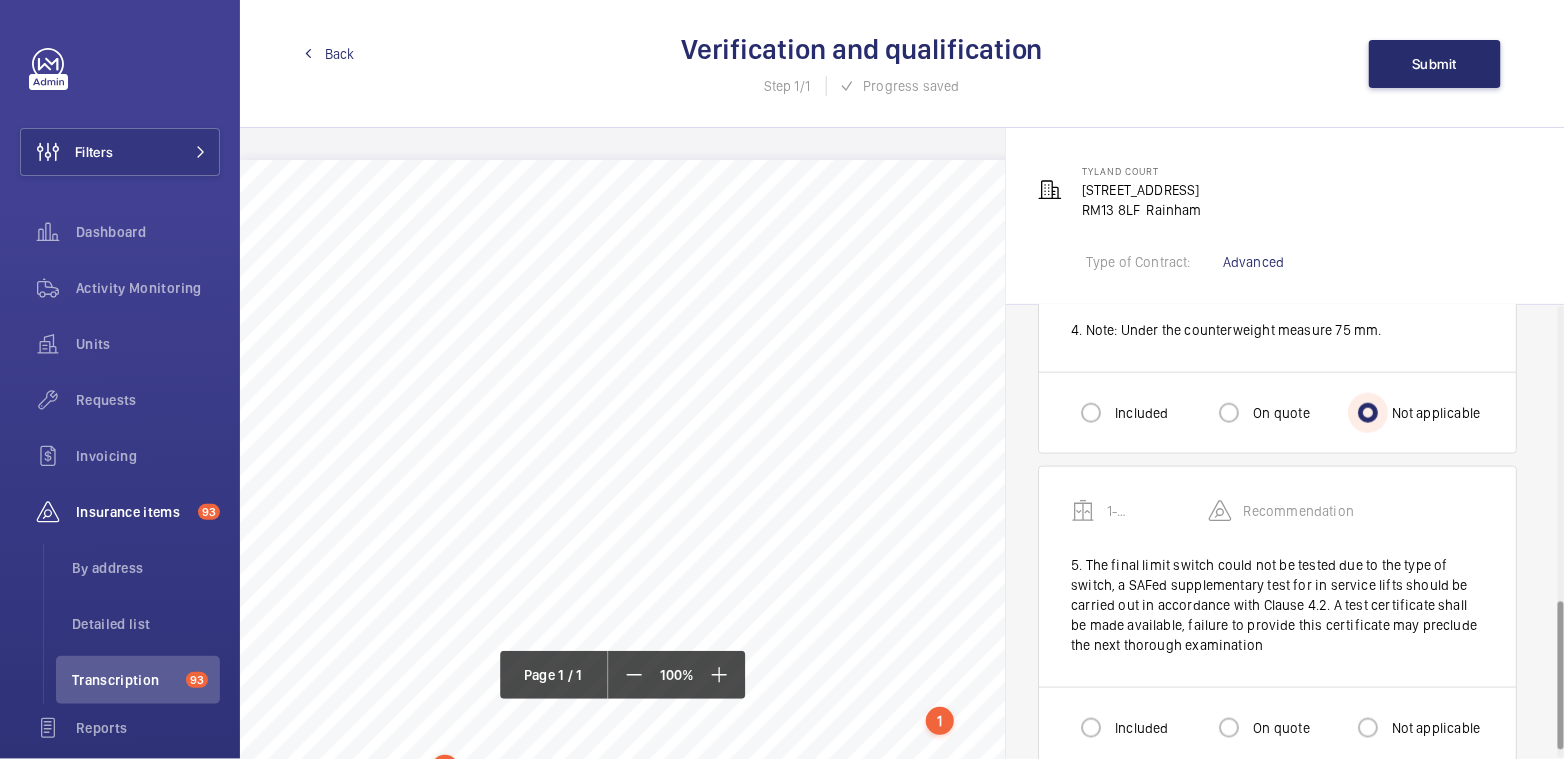scroll, scrollTop: 925, scrollLeft: 0, axis: vertical 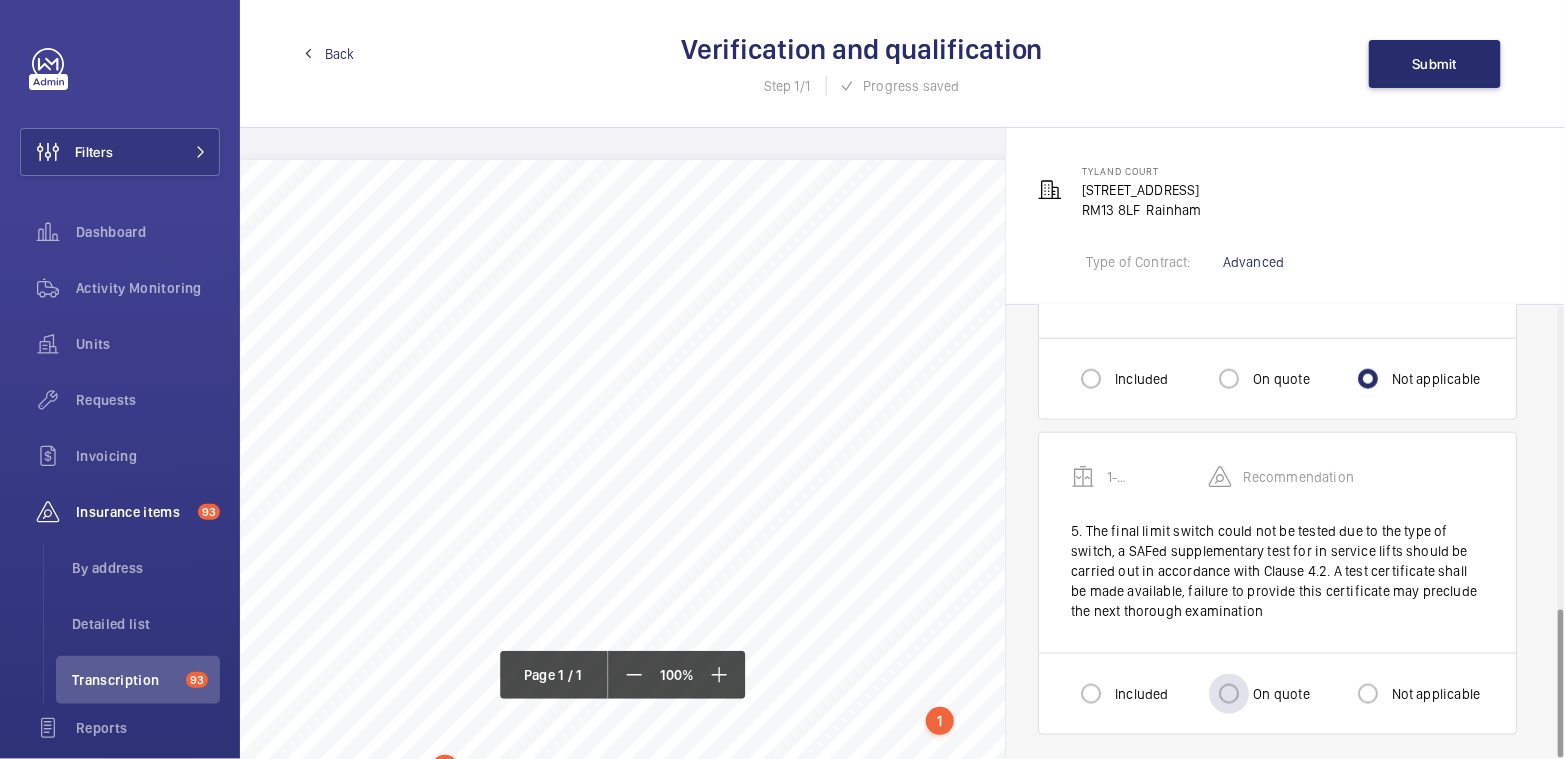 click on "On quote" at bounding box center (1279, 694) 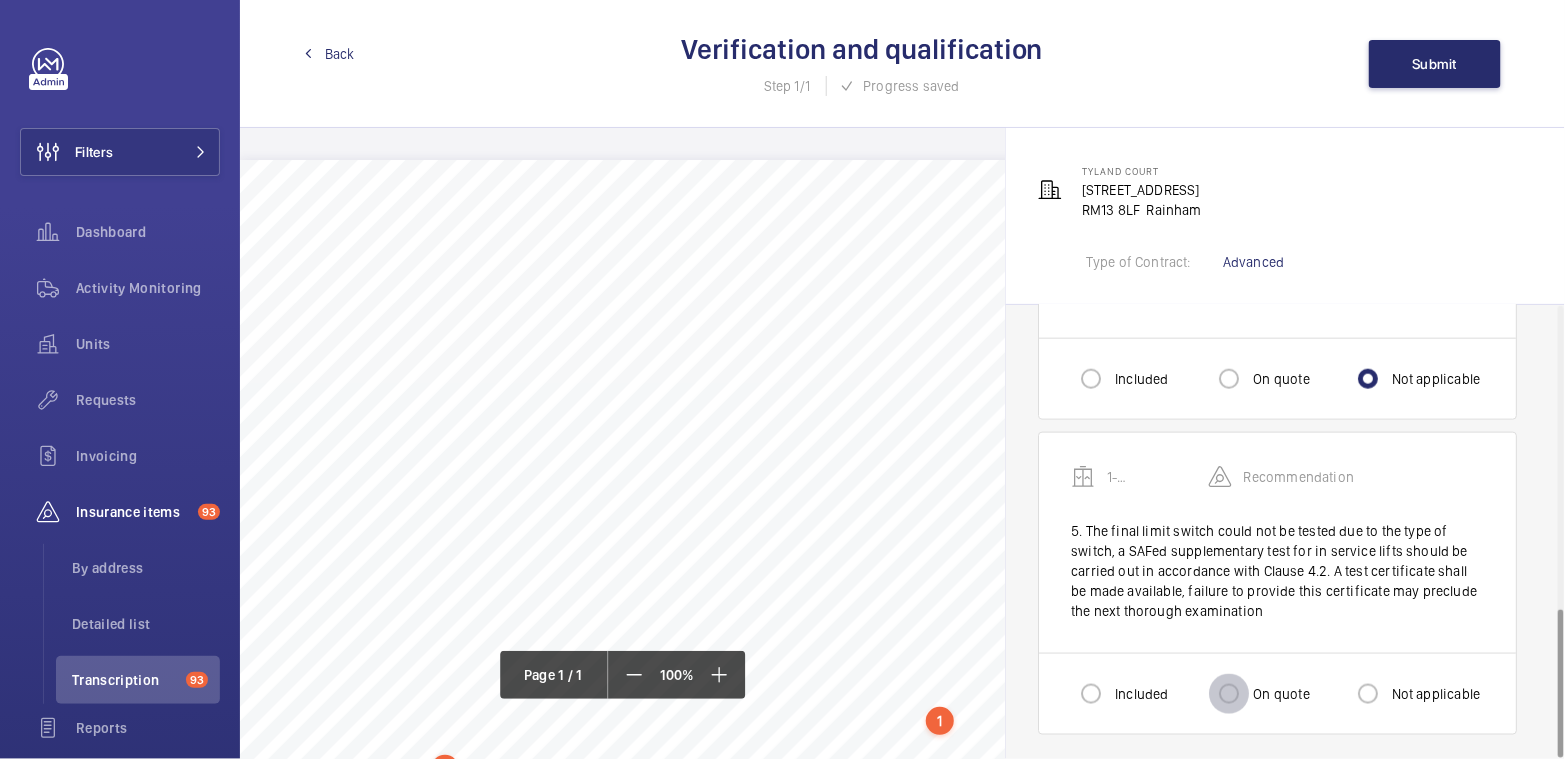 click on "On quote" at bounding box center [1229, 694] 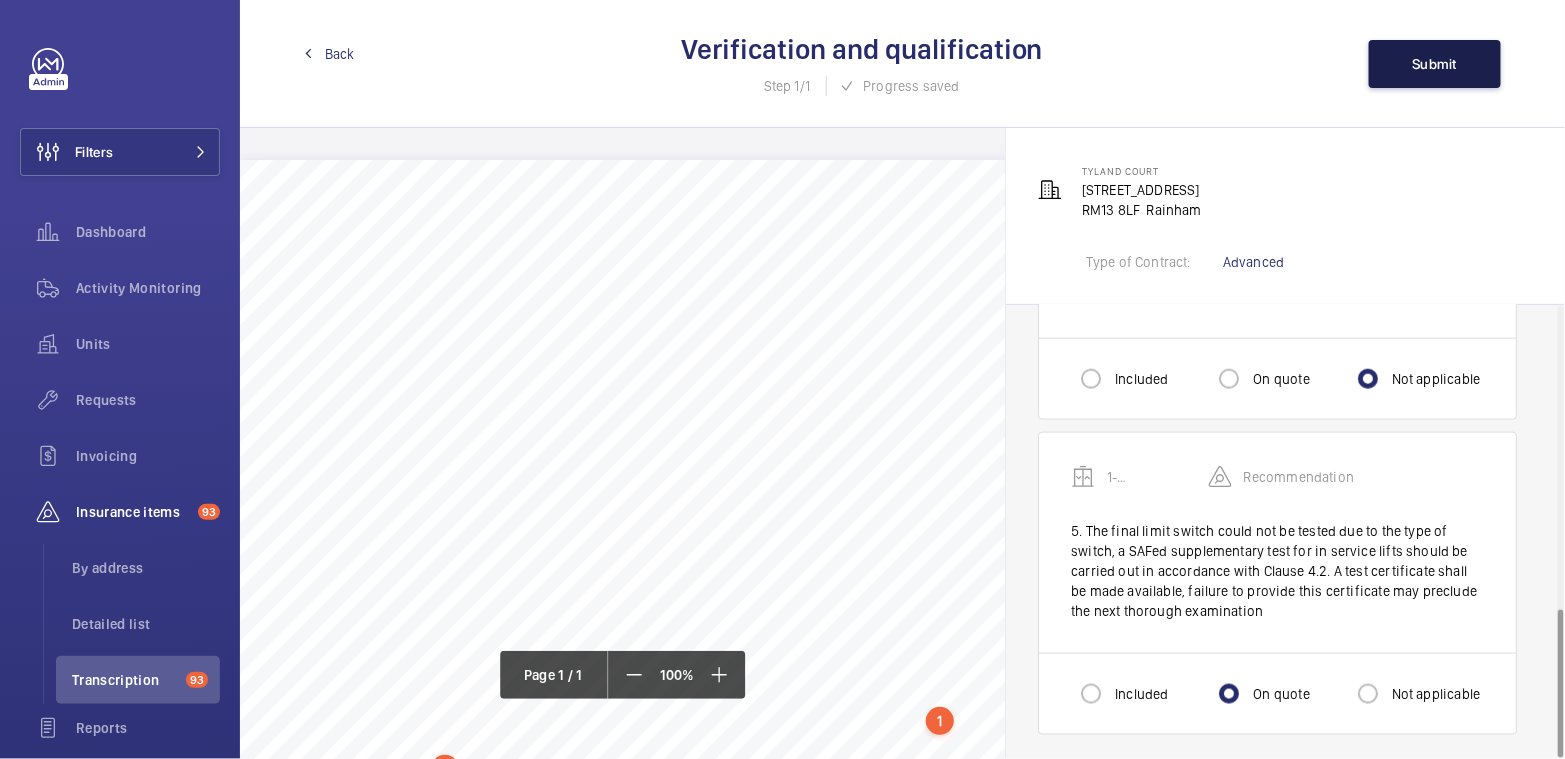 click on "Submit" 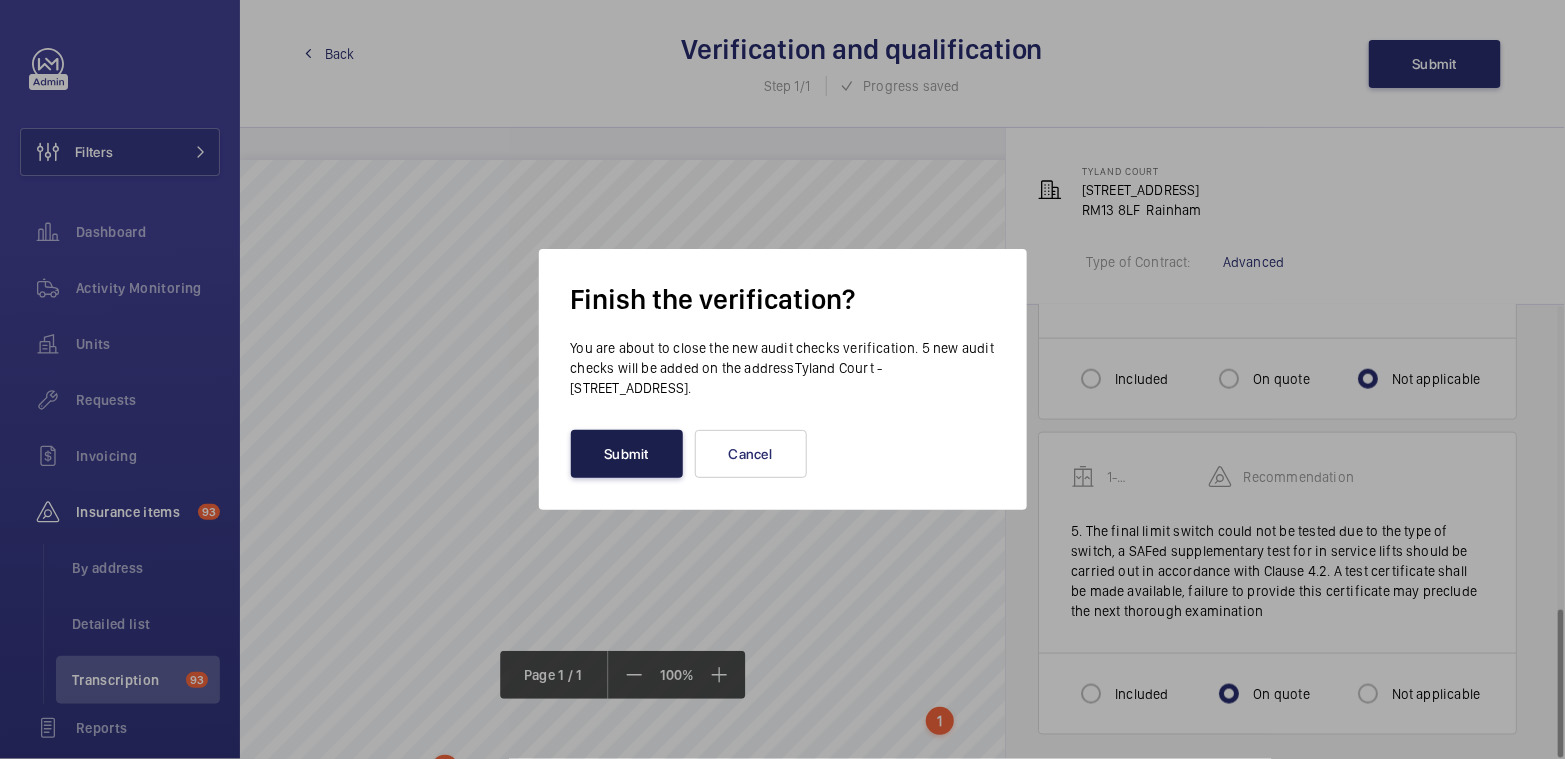 click on "Submit" at bounding box center [627, 454] 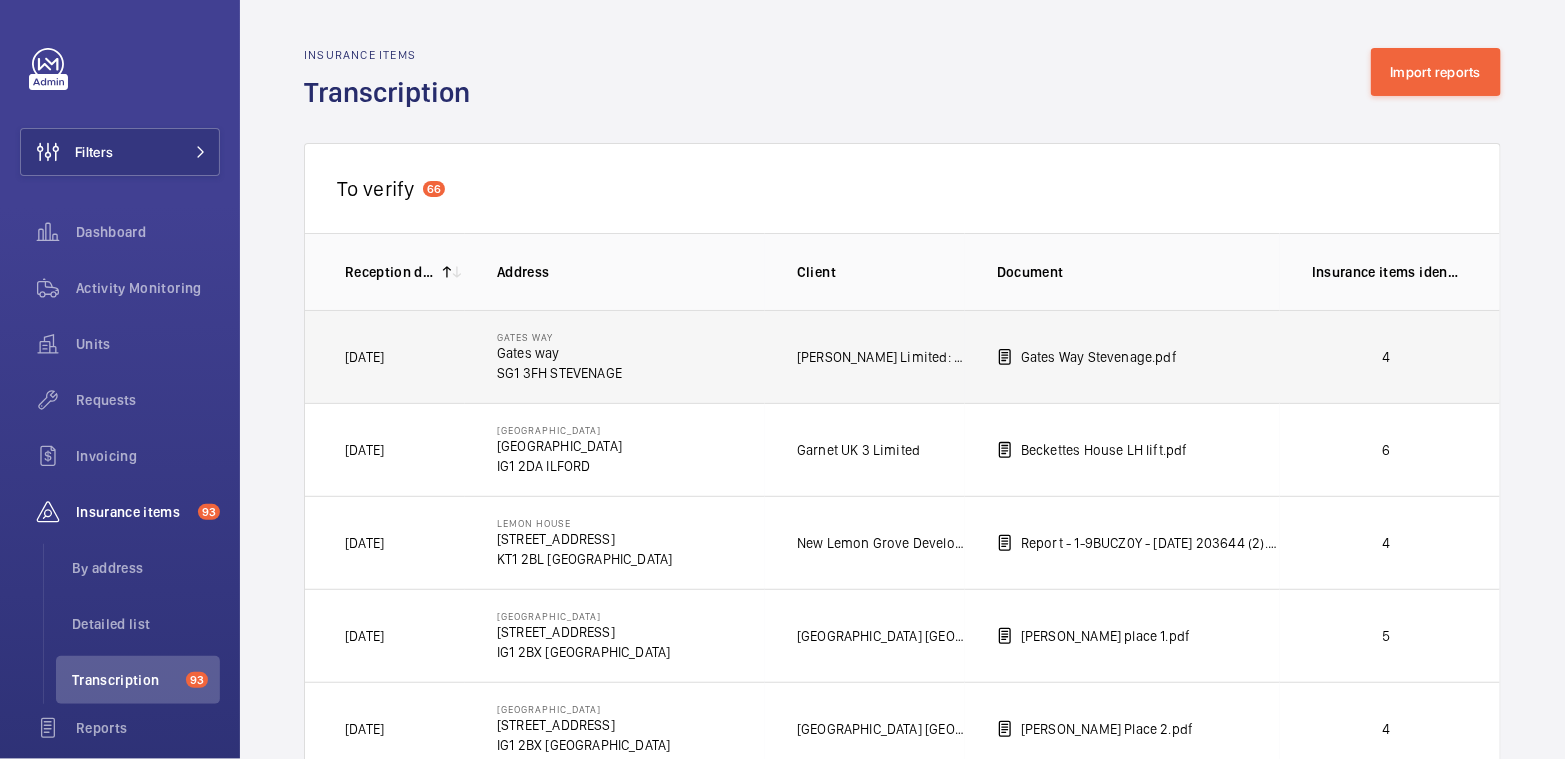 click on "4" 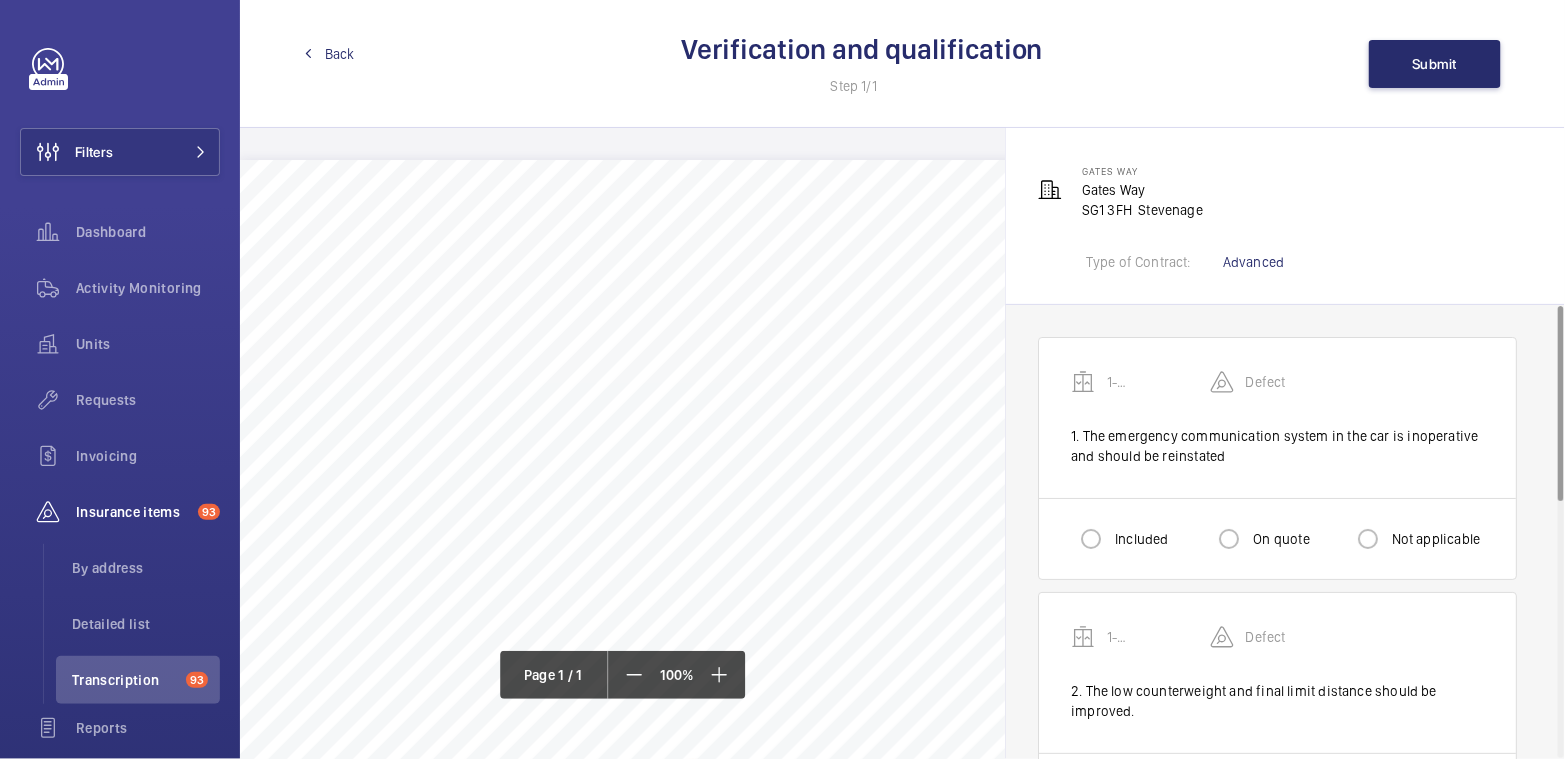click on "Included" at bounding box center (1139, 539) 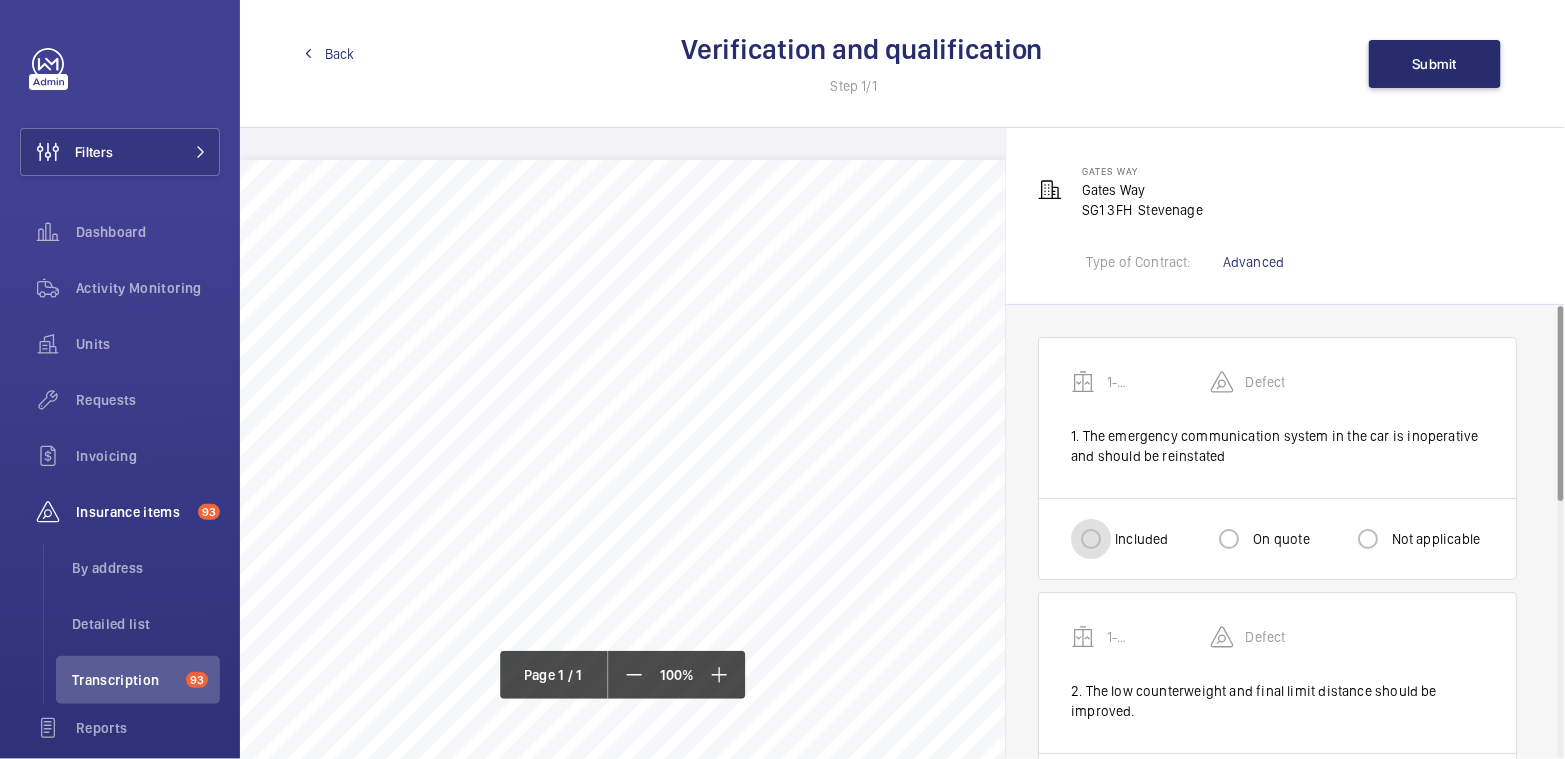click on "Included" at bounding box center [1091, 539] 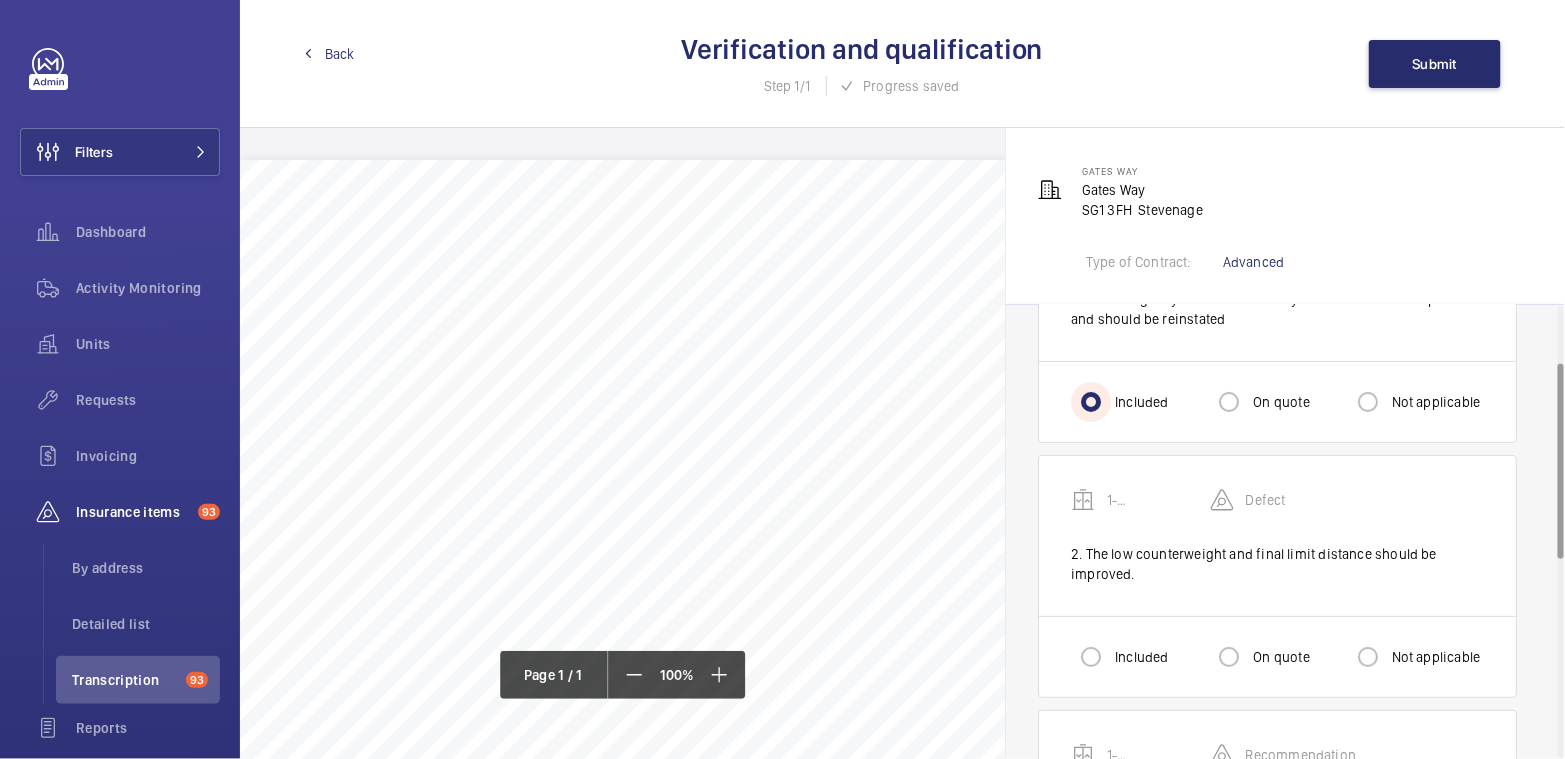 scroll, scrollTop: 141, scrollLeft: 0, axis: vertical 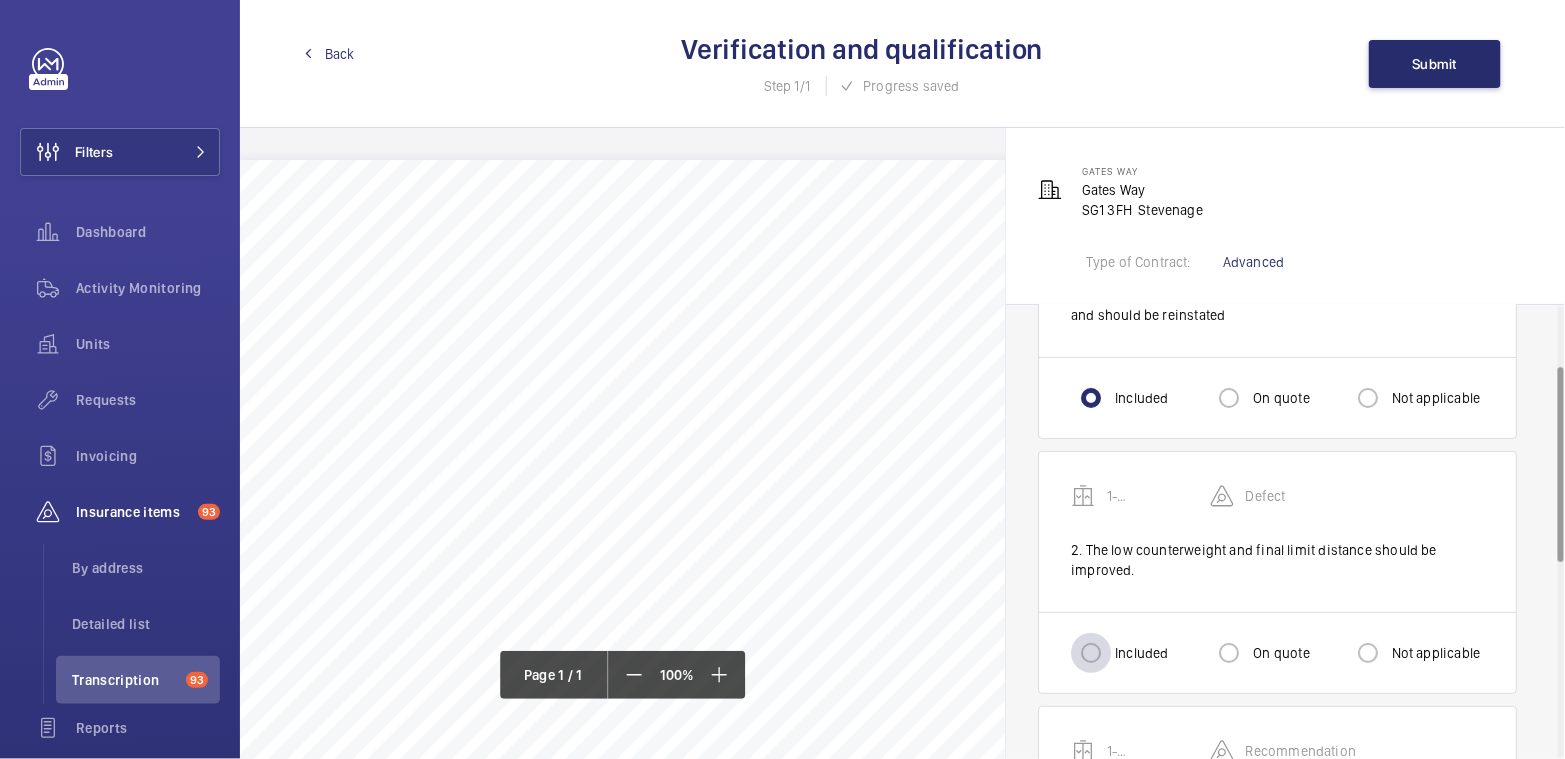 click at bounding box center [1091, 653] 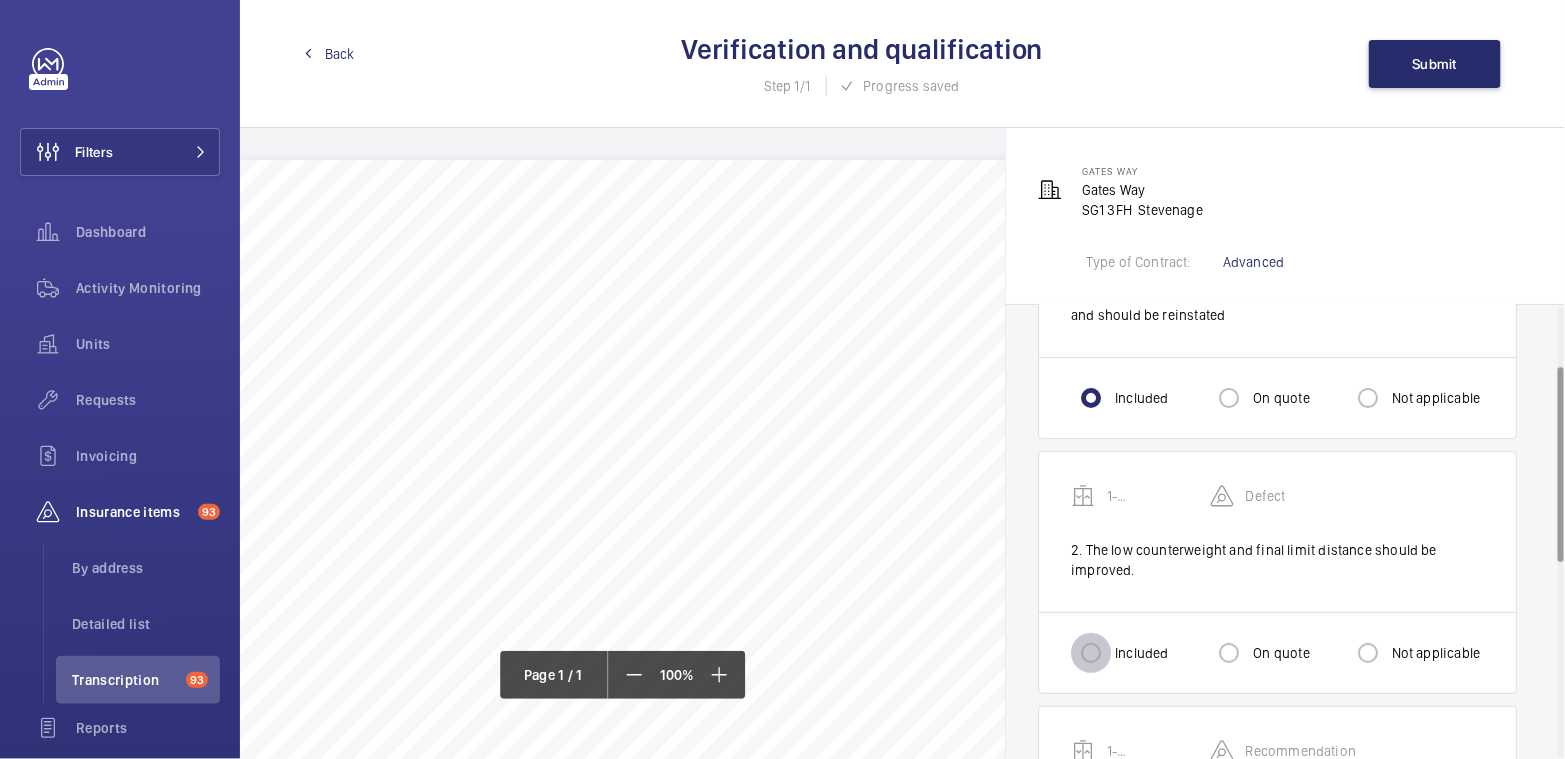 radio on "true" 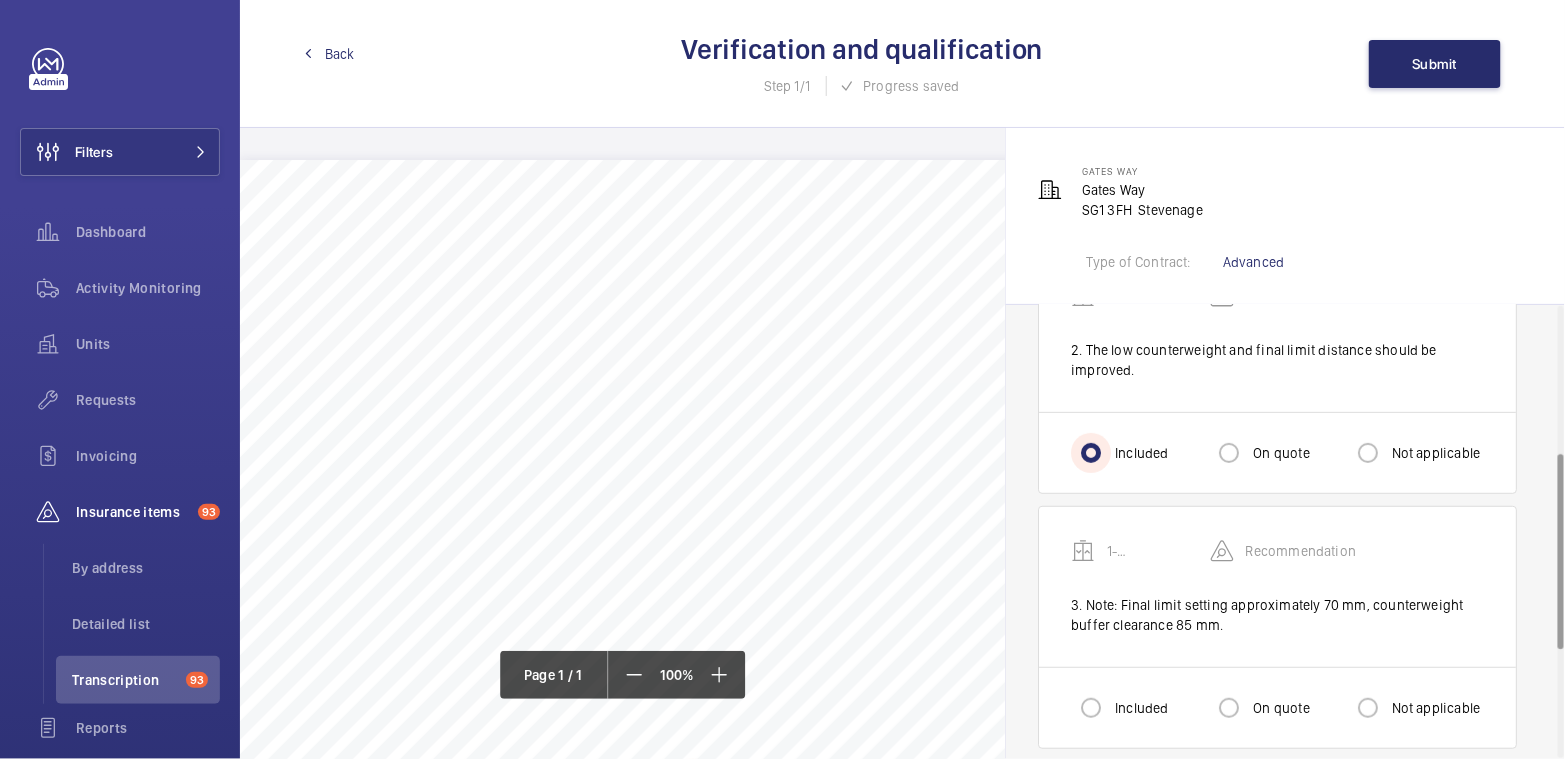 scroll, scrollTop: 343, scrollLeft: 0, axis: vertical 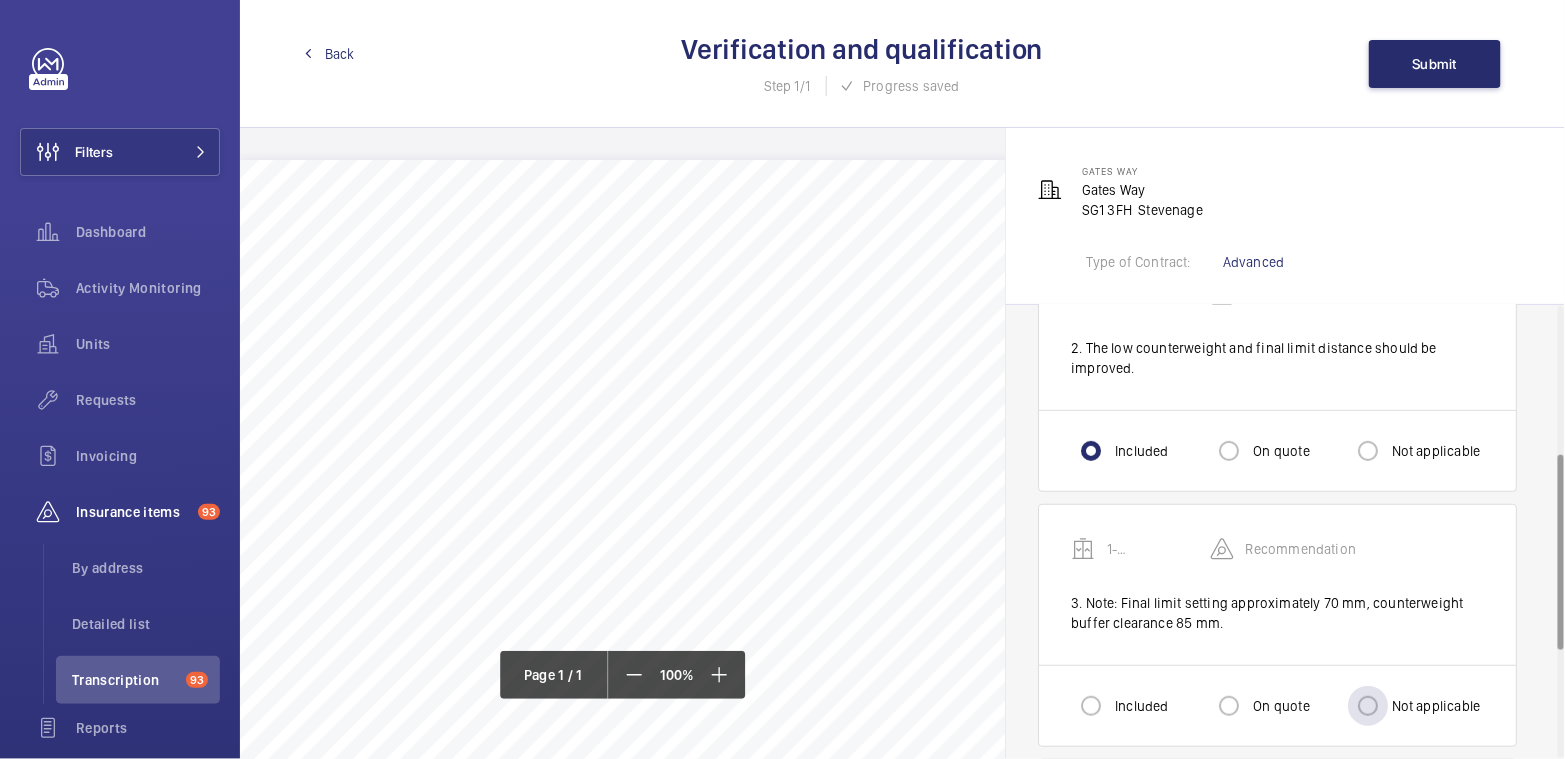 click on "Not applicable" at bounding box center (1414, 706) 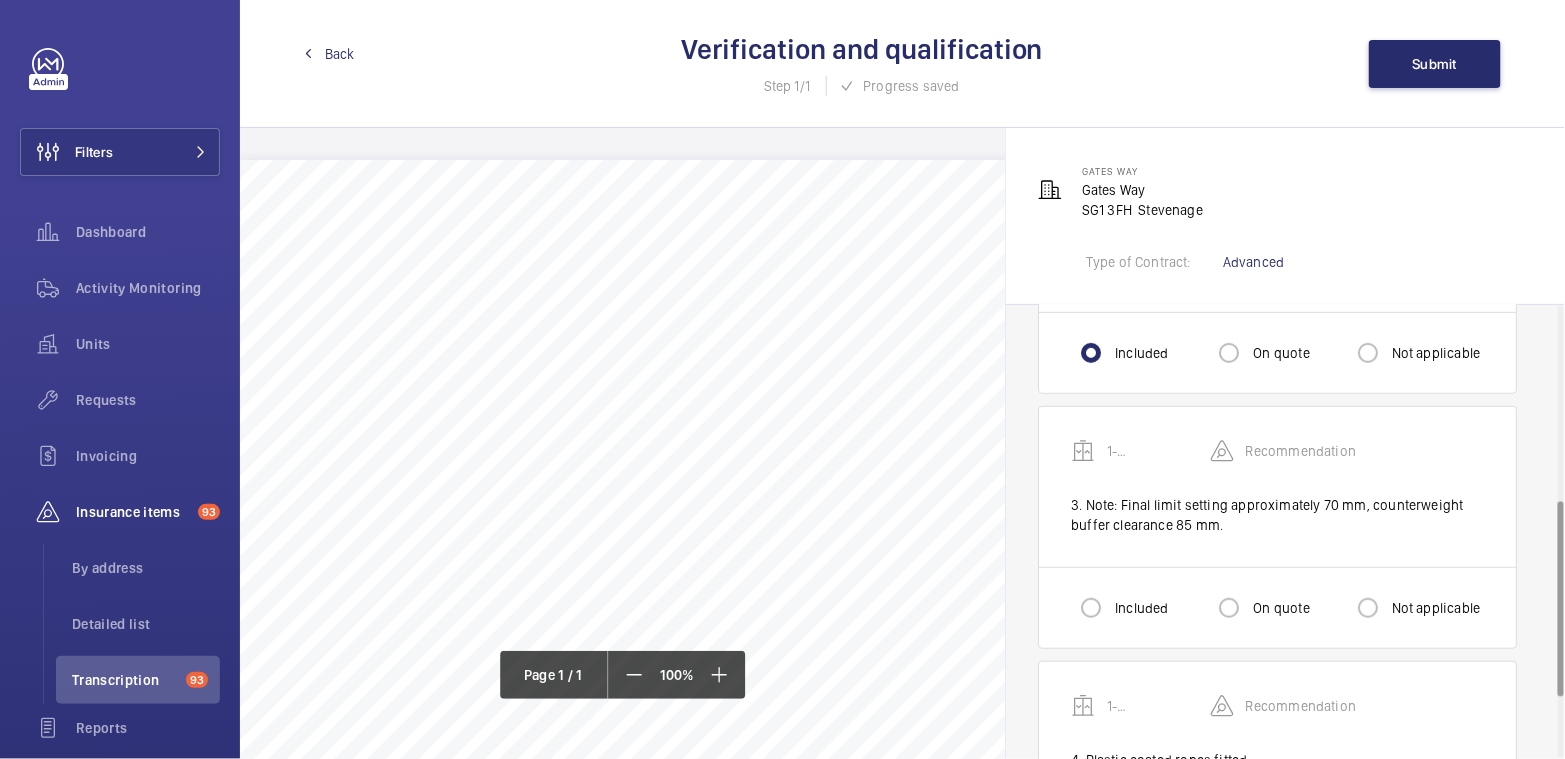 scroll, scrollTop: 481, scrollLeft: 0, axis: vertical 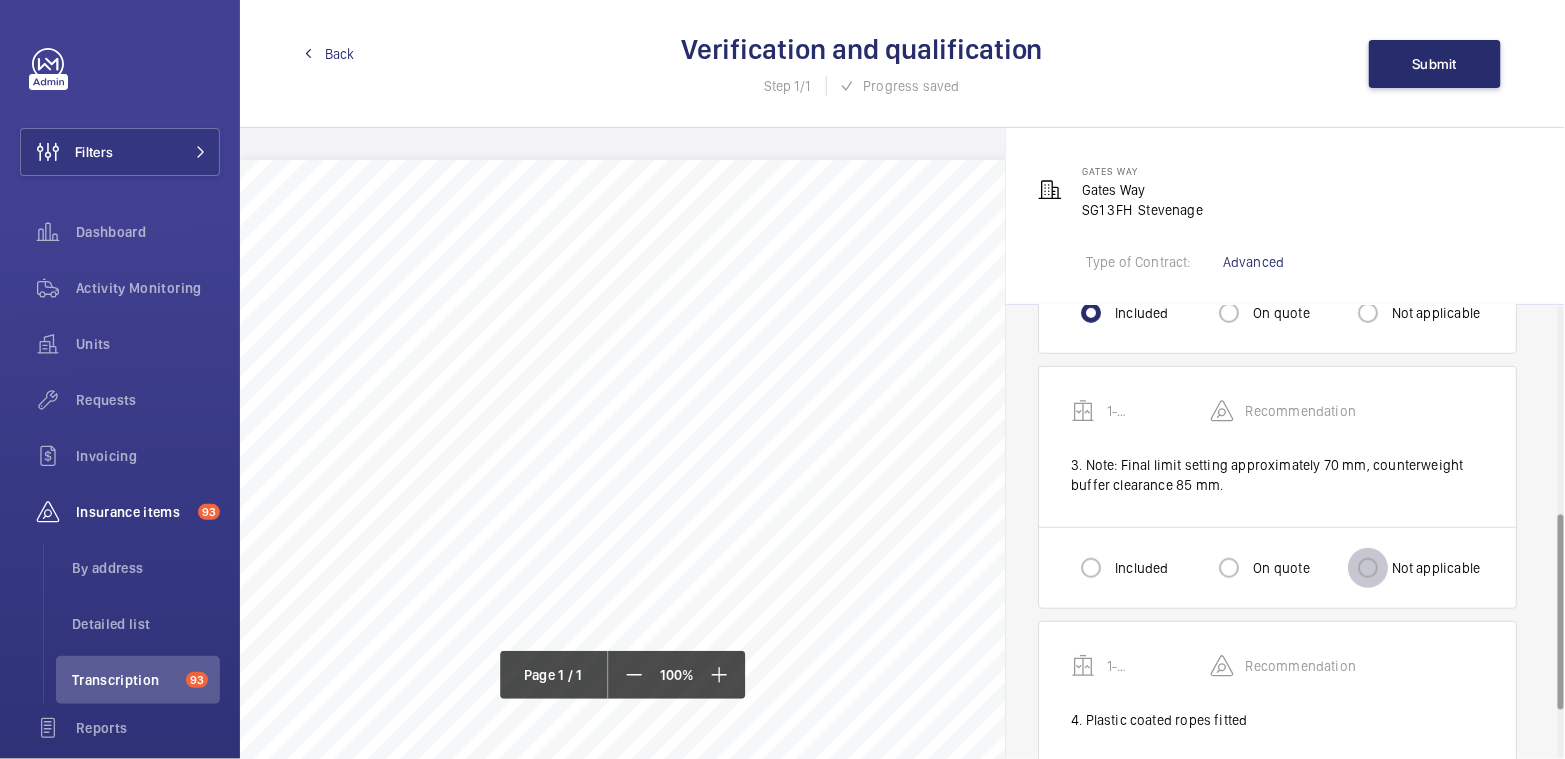 click on "Not applicable" at bounding box center (1368, 568) 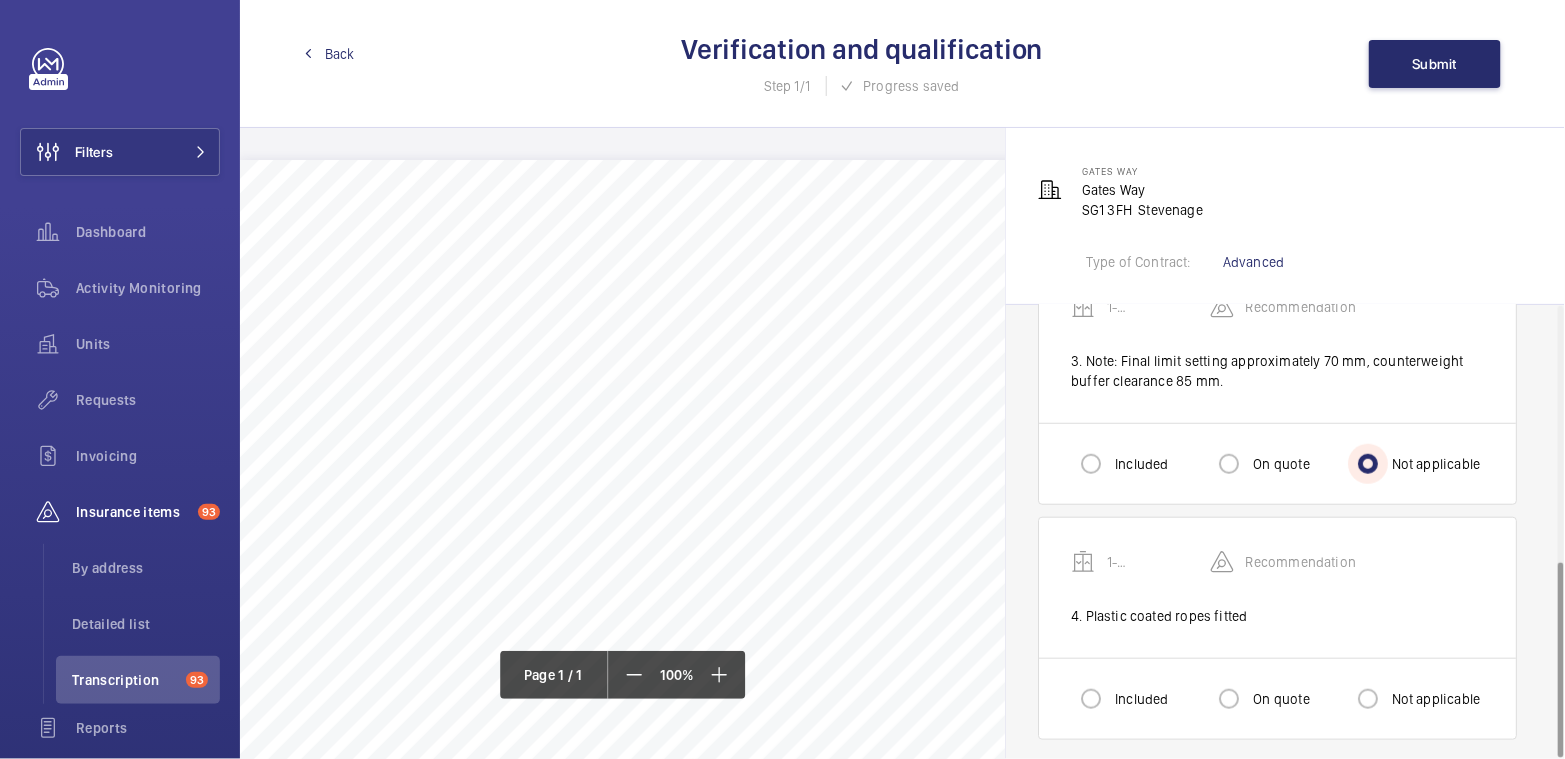 scroll, scrollTop: 592, scrollLeft: 0, axis: vertical 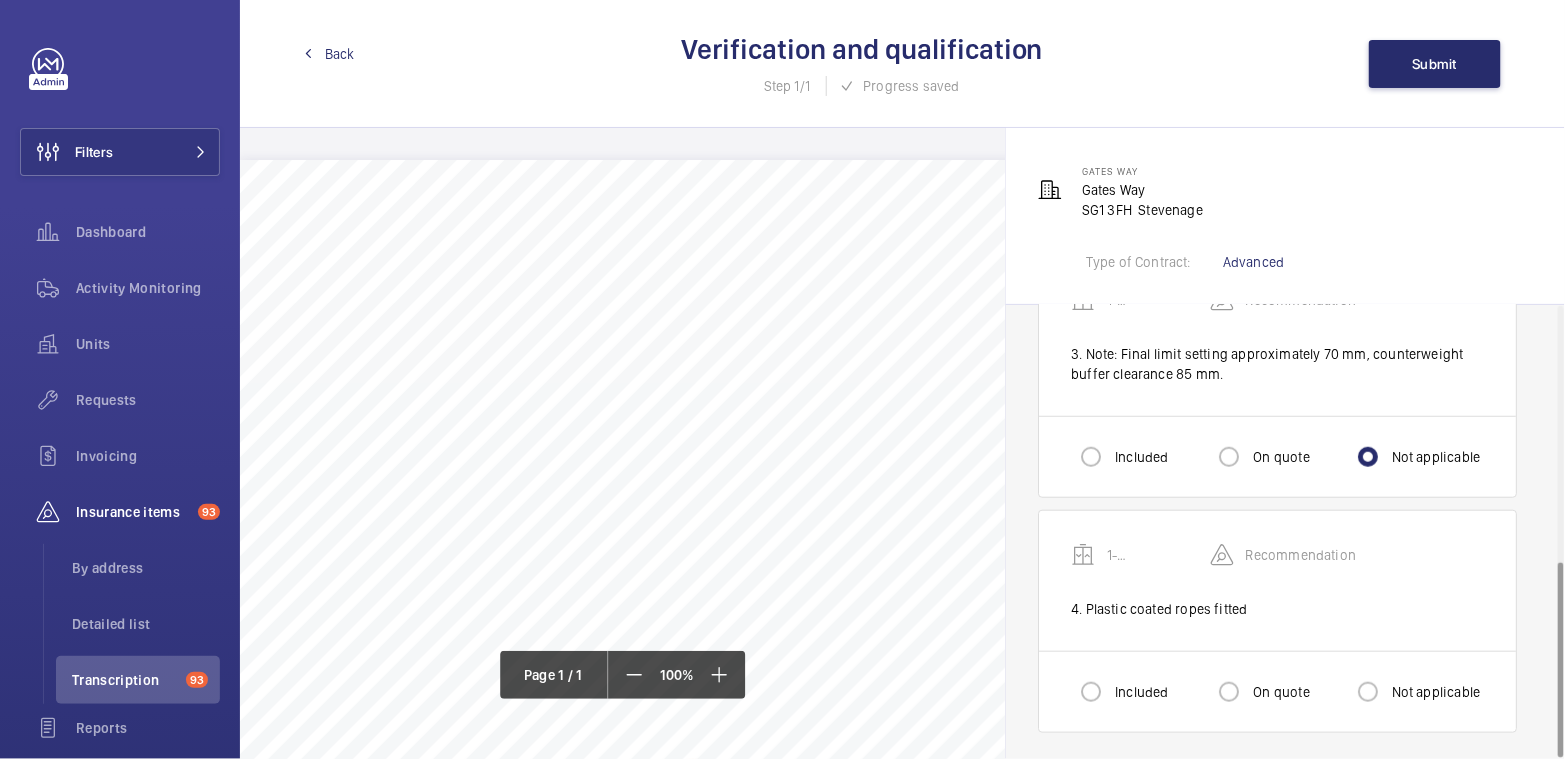 click on "Not applicable" at bounding box center (1434, 692) 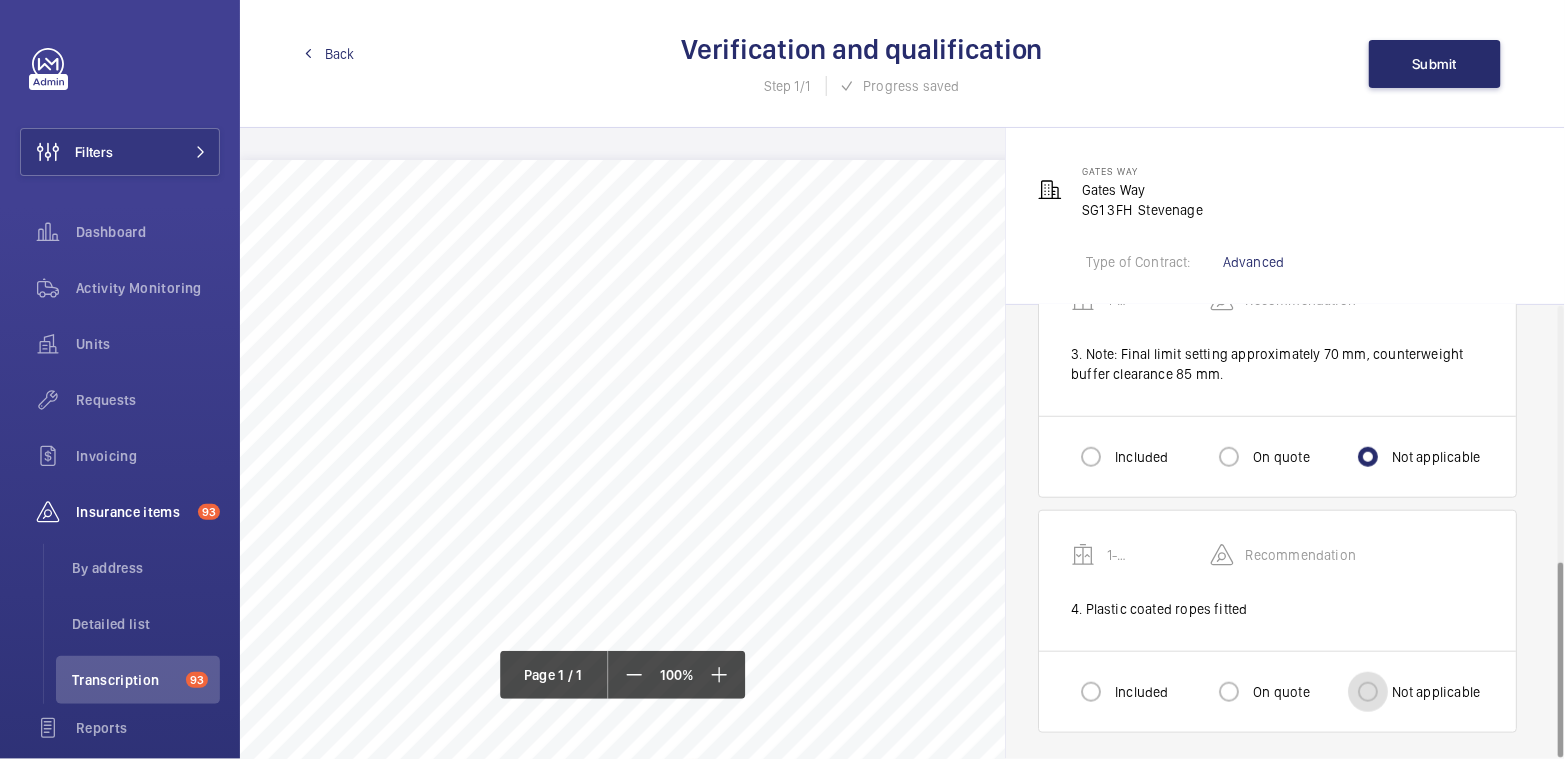 click on "Not applicable" at bounding box center (1368, 692) 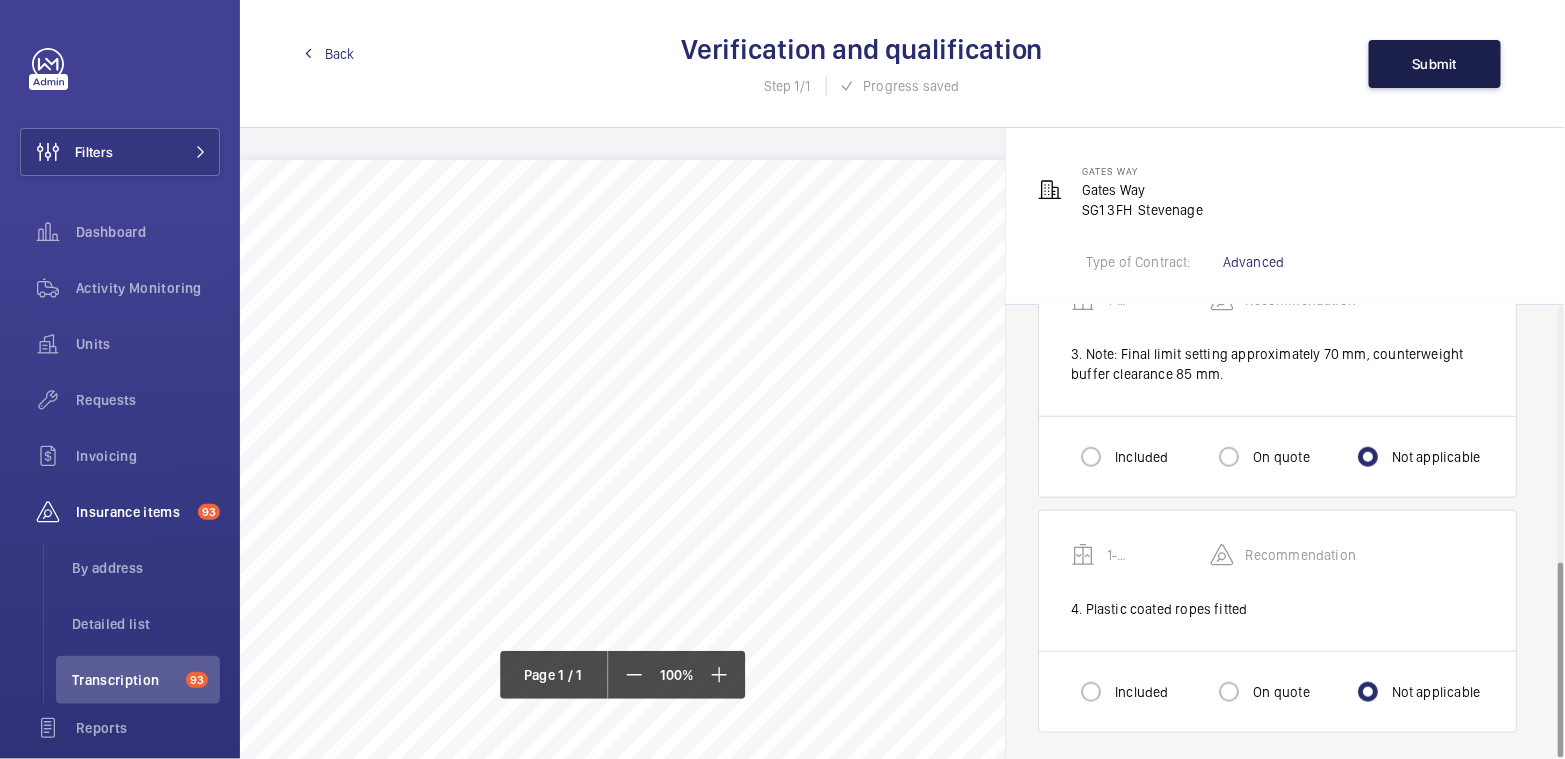 click on "Submit" 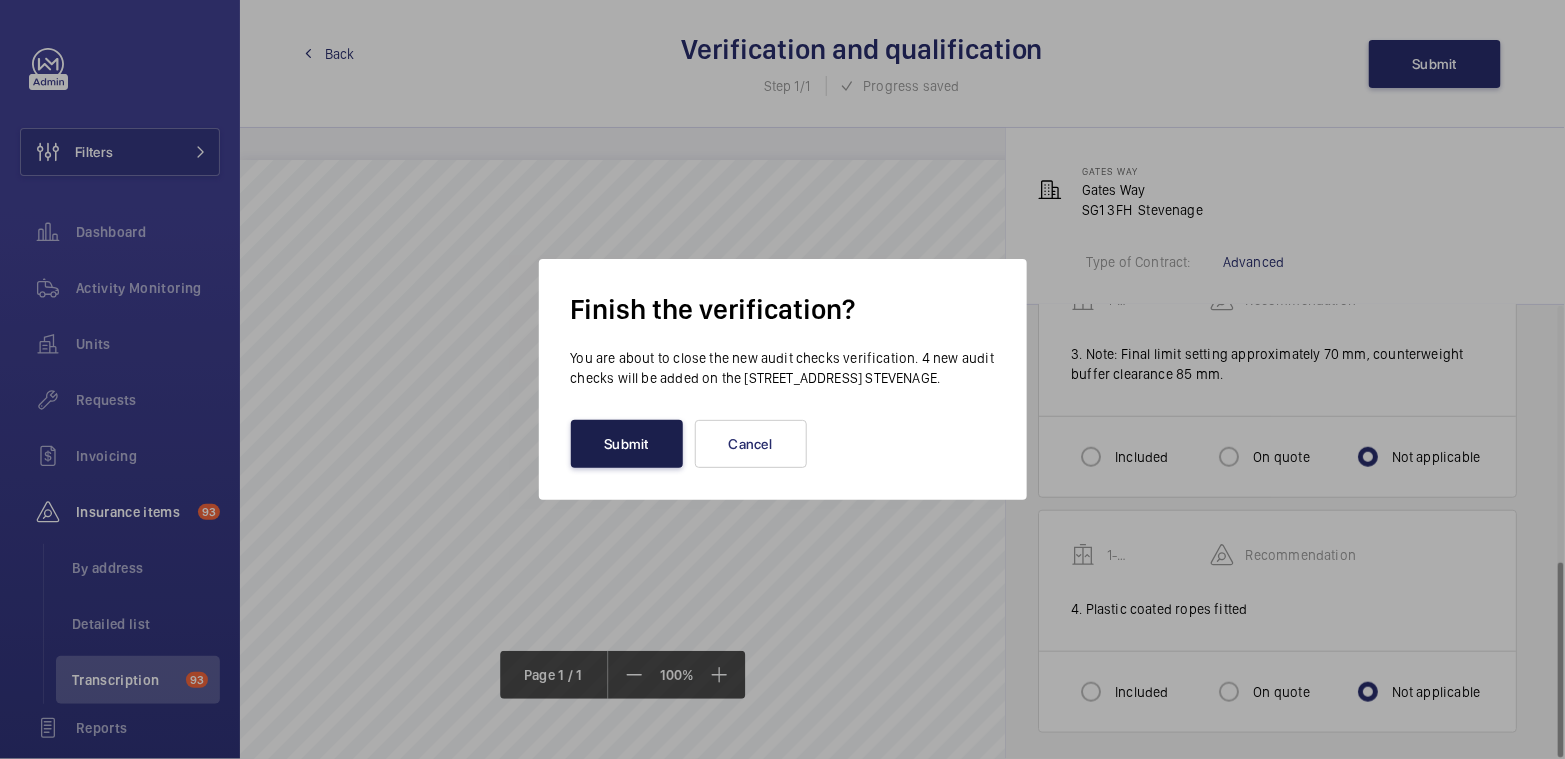 click on "Submit" at bounding box center [627, 444] 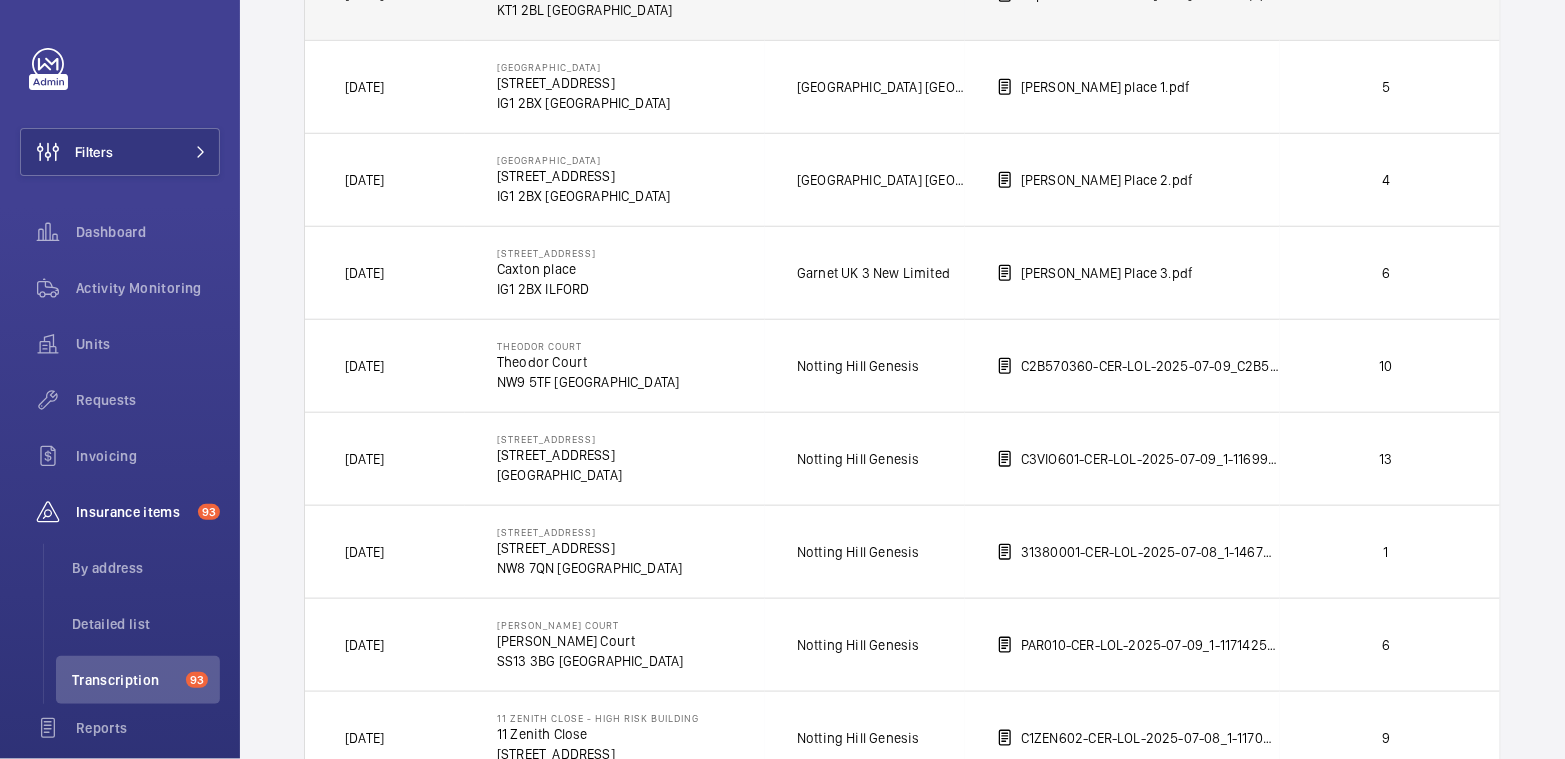 scroll, scrollTop: 462, scrollLeft: 0, axis: vertical 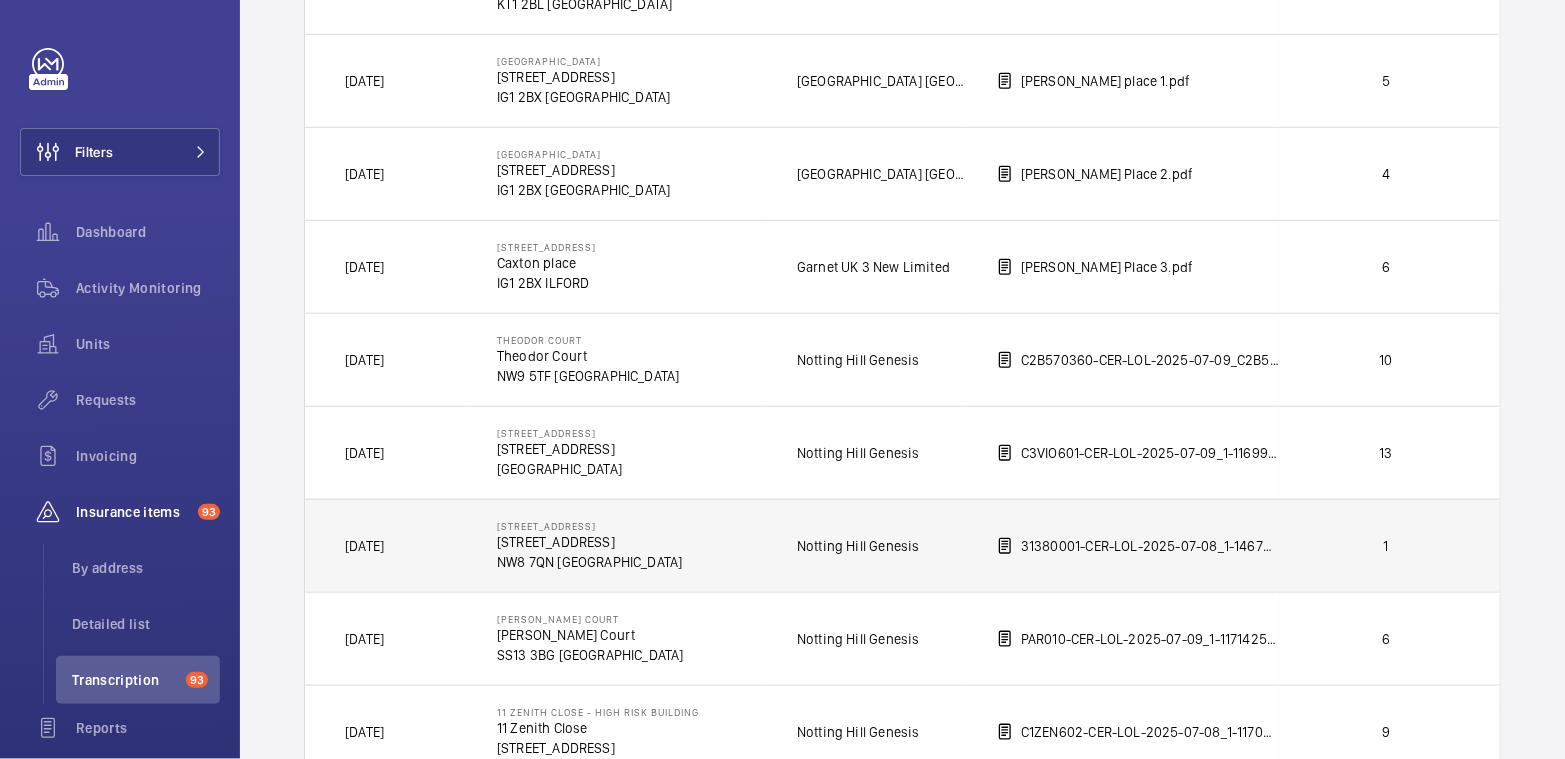 click on "1" 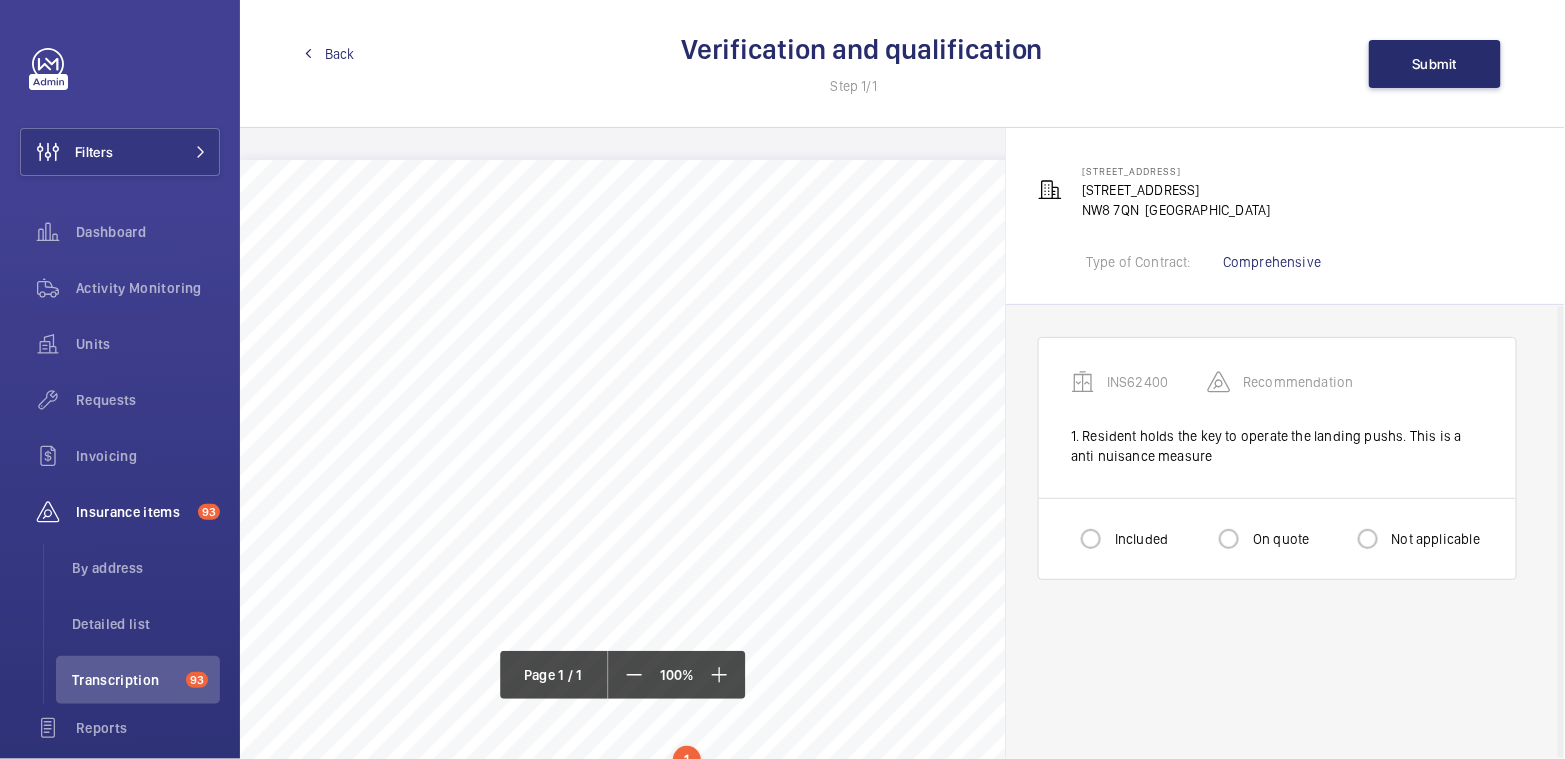 click on "Not applicable" at bounding box center (1434, 539) 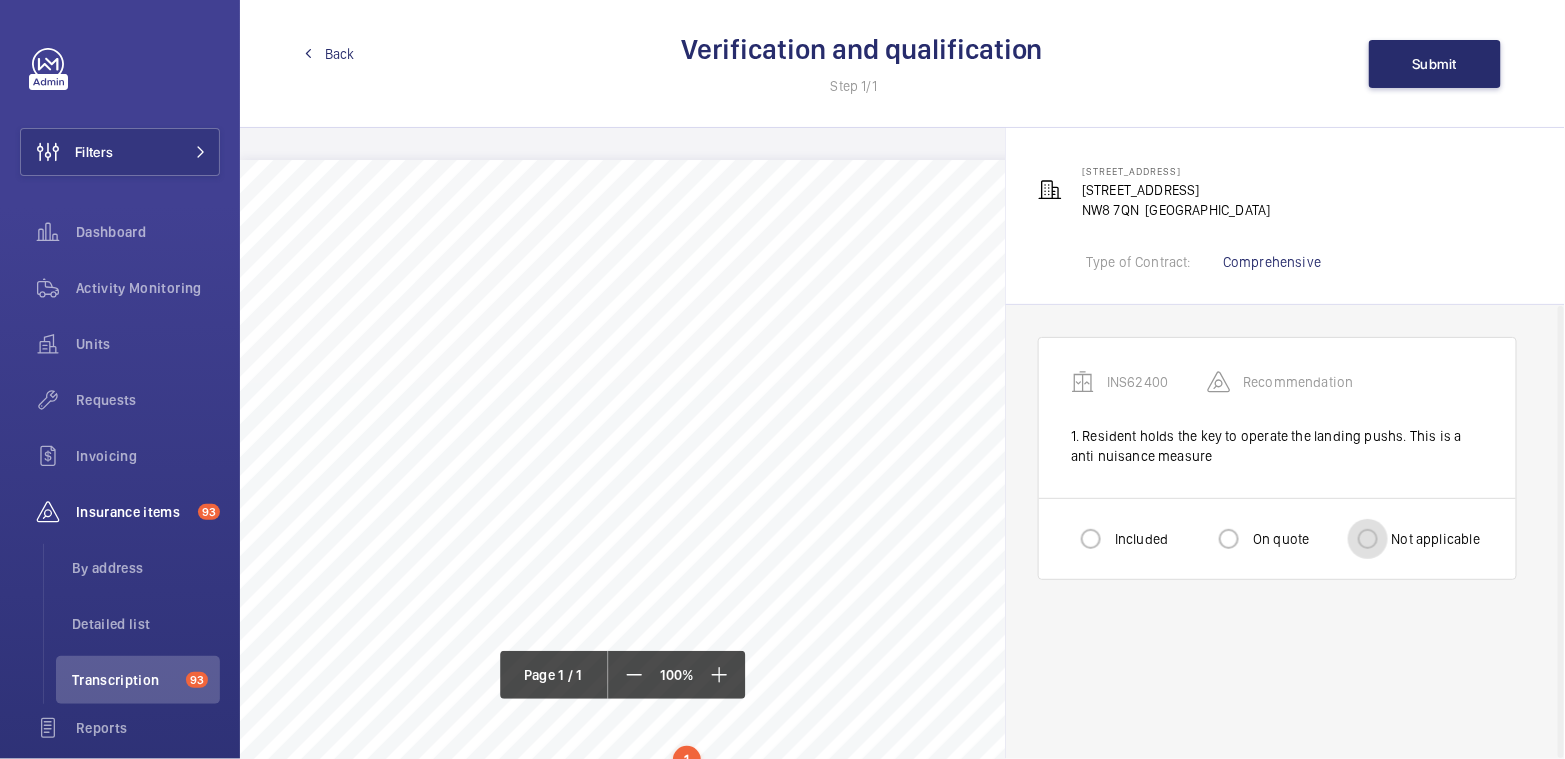 click on "Not applicable" at bounding box center (1368, 539) 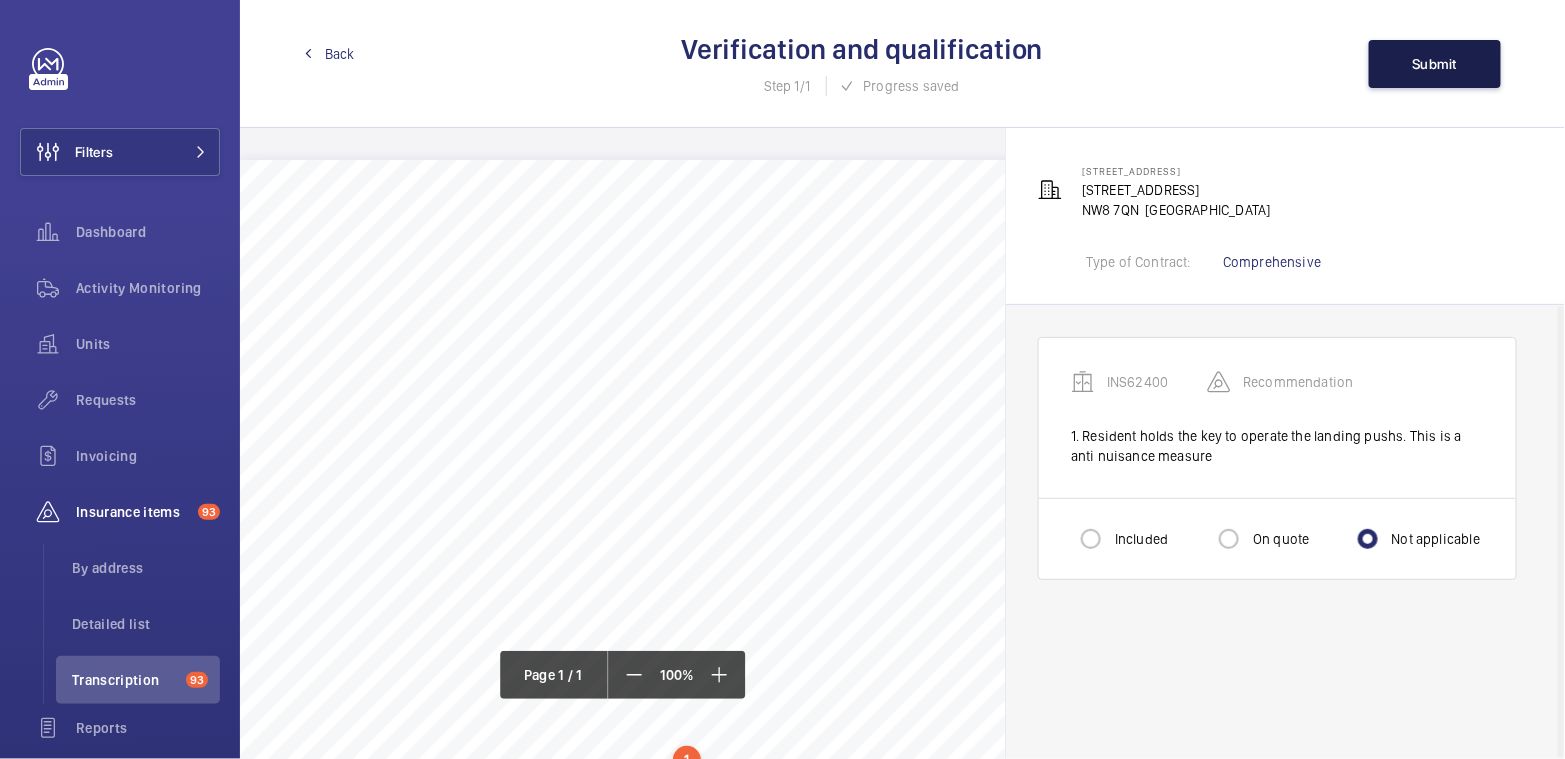 click on "Submit" 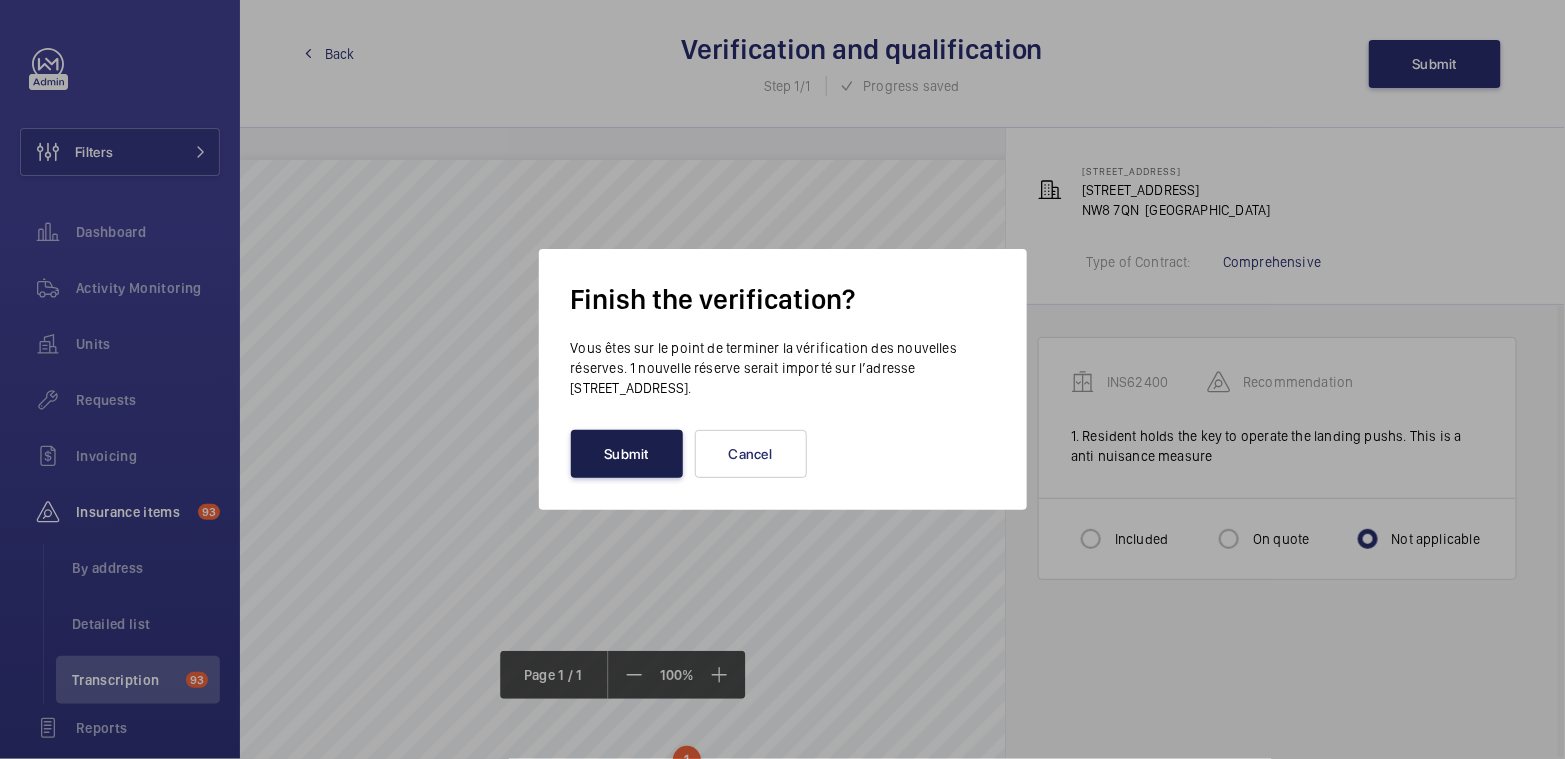 click on "Submit" at bounding box center (627, 454) 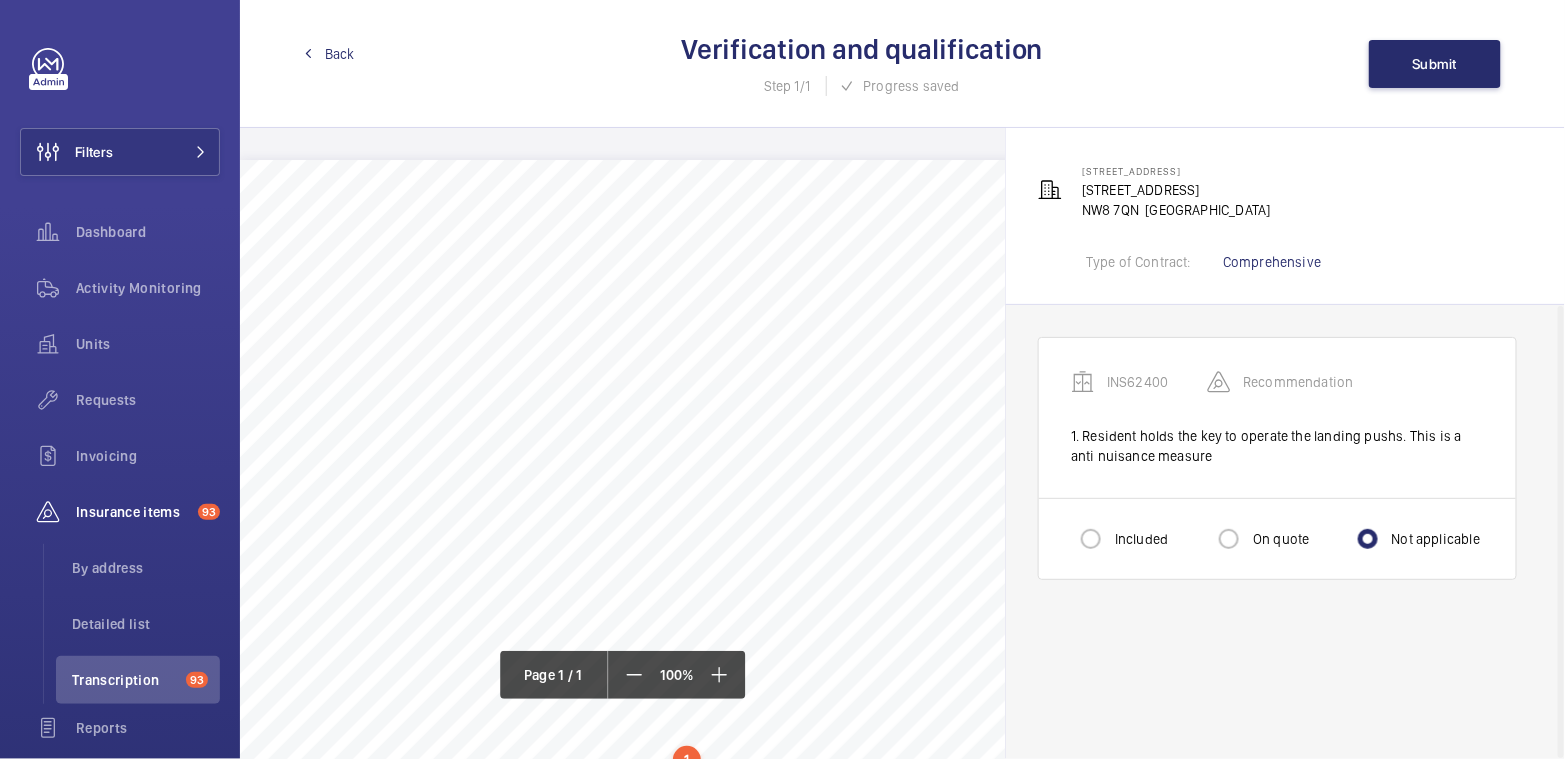 click on "Back" 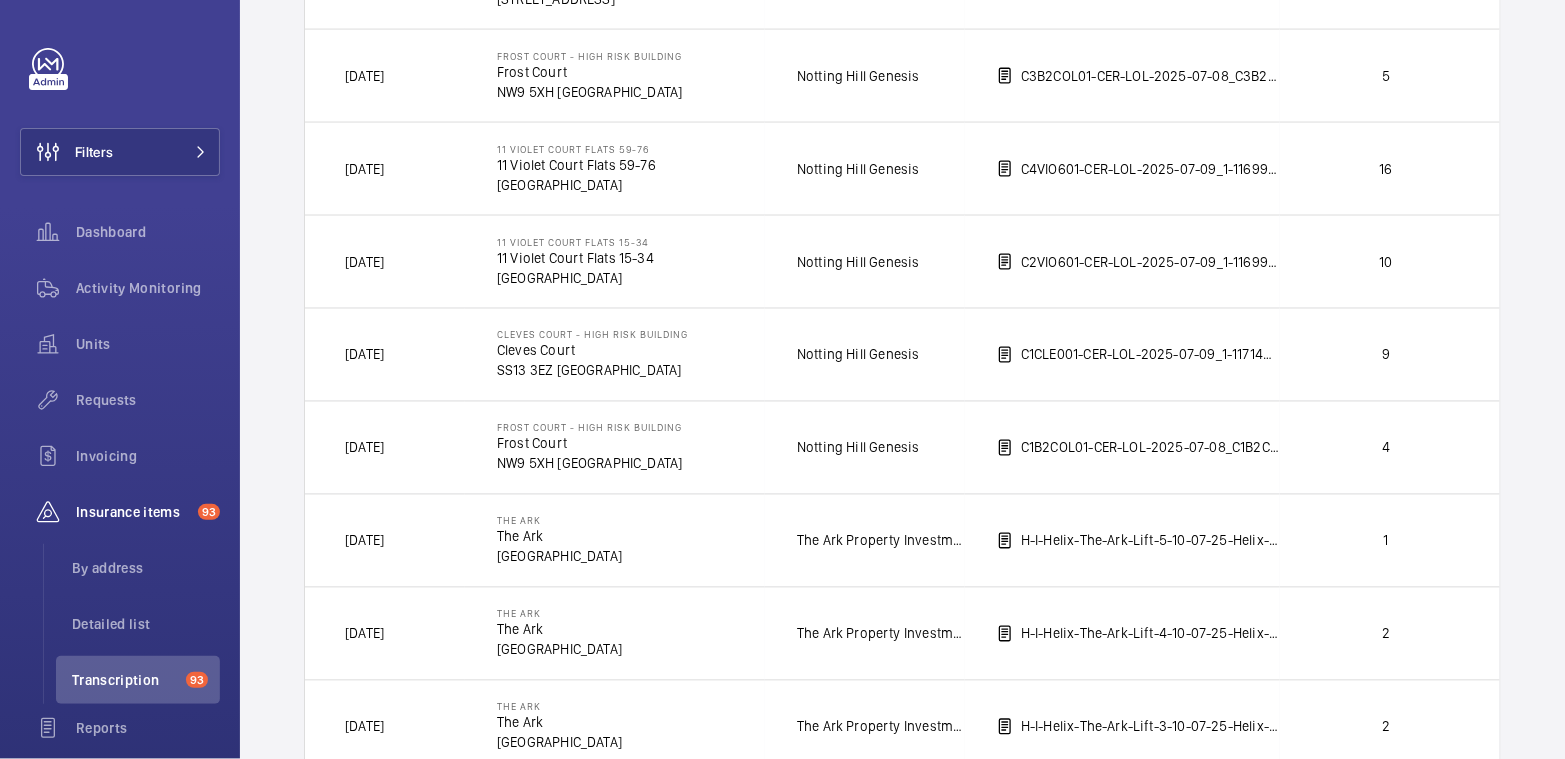 scroll, scrollTop: 1134, scrollLeft: 0, axis: vertical 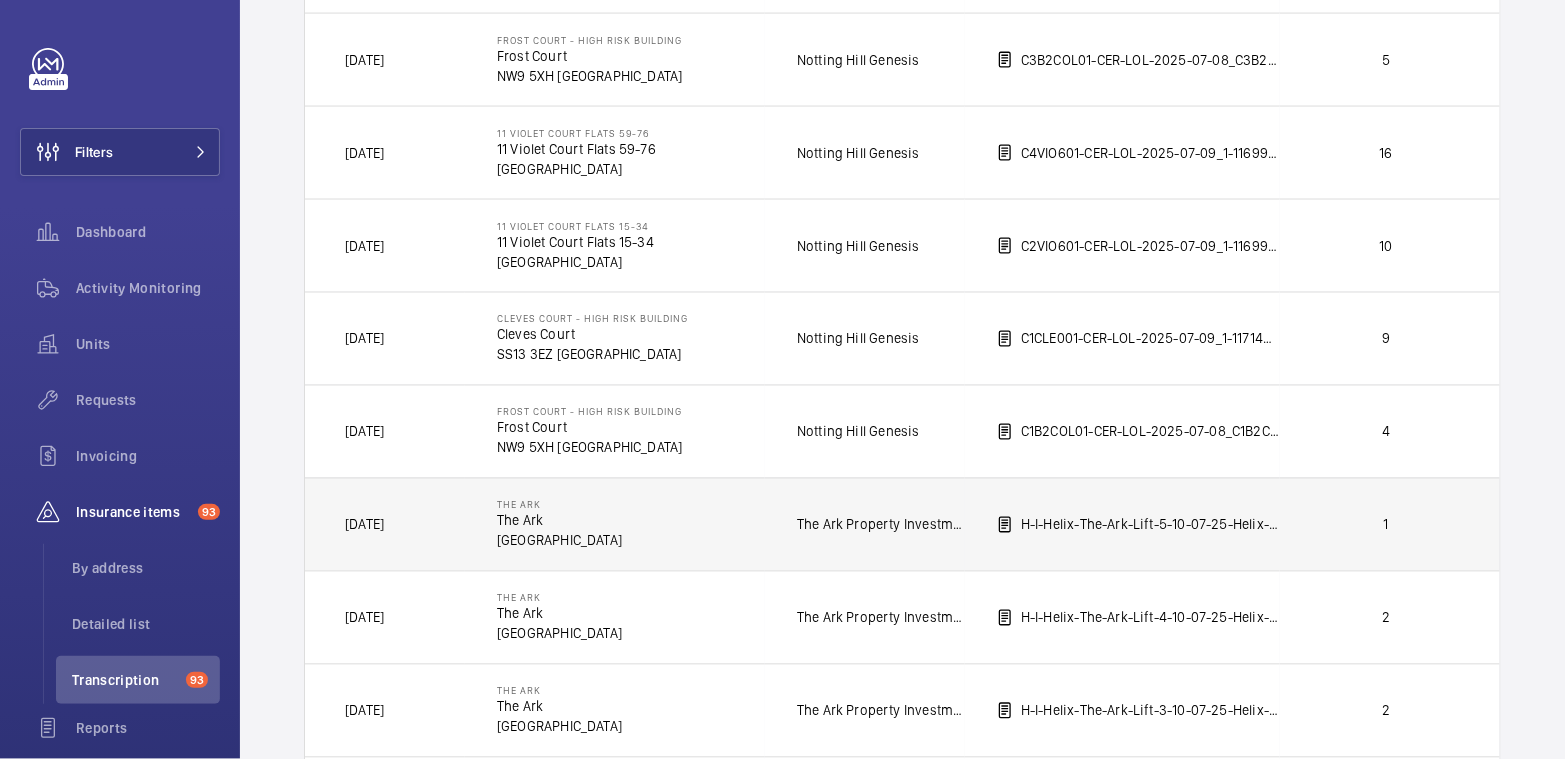 click on "1" 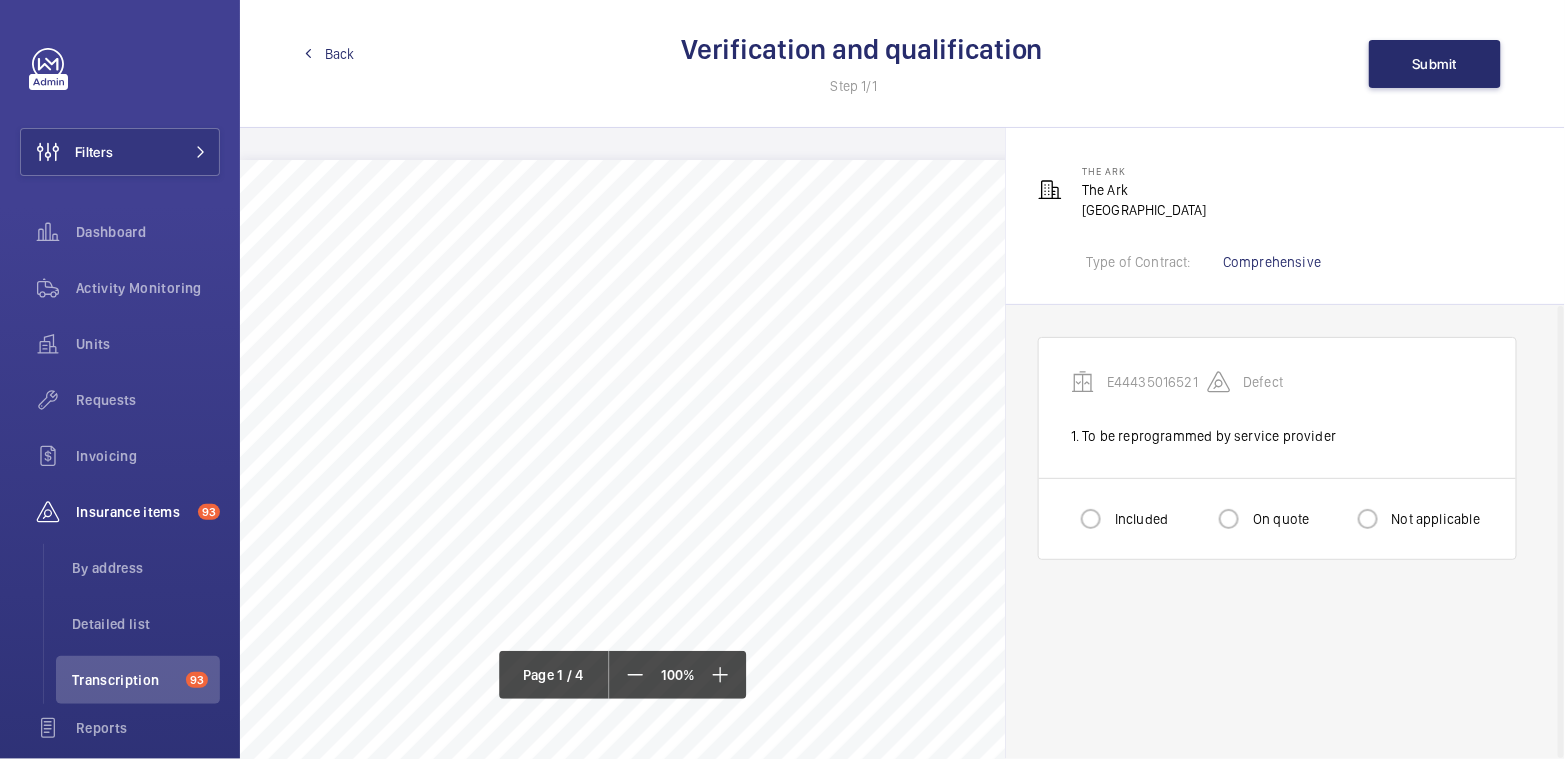 click on "Included" at bounding box center [1139, 519] 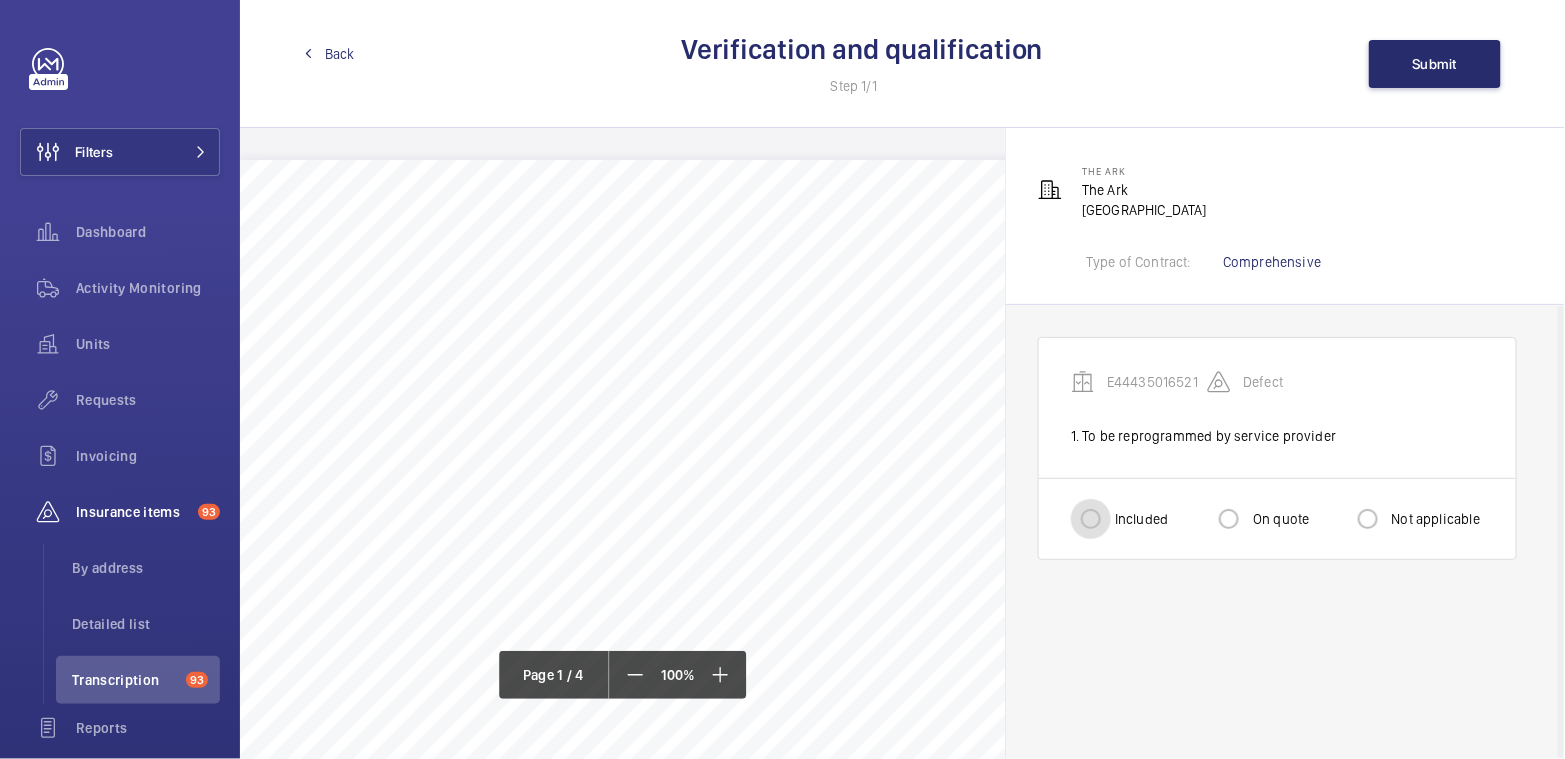 click on "Included" at bounding box center (1091, 519) 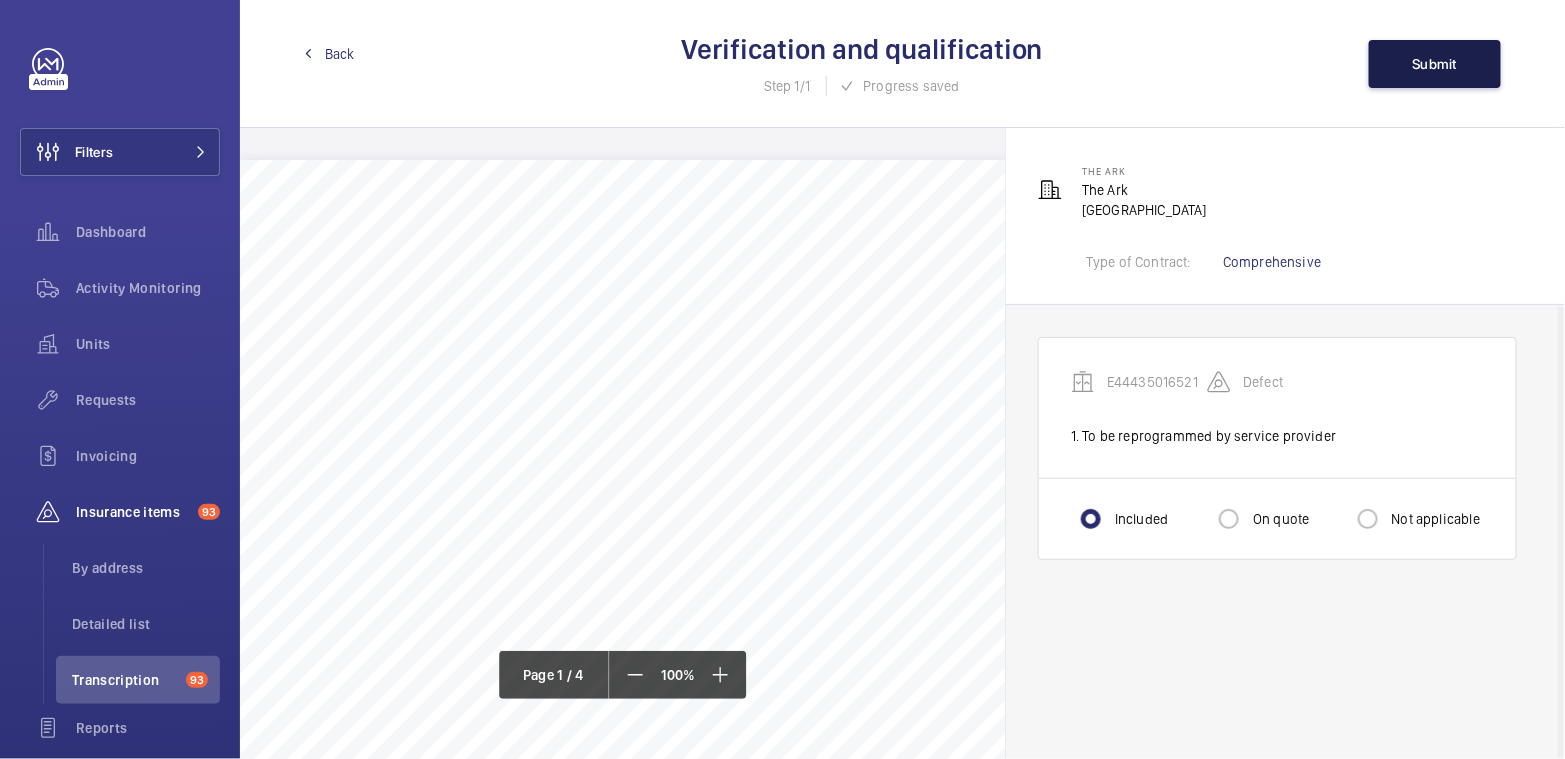click on "Submit" 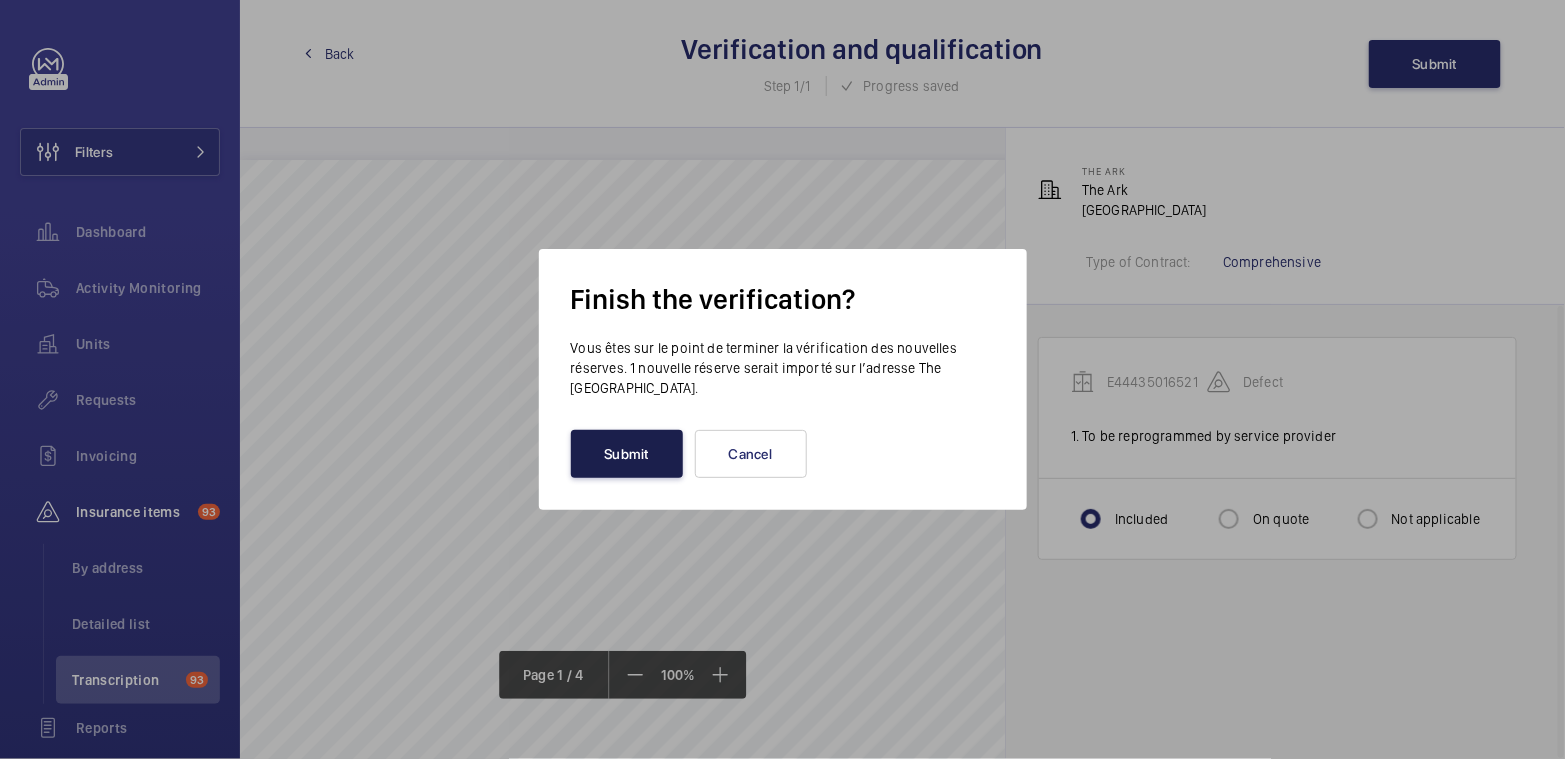 click on "Submit" at bounding box center (627, 454) 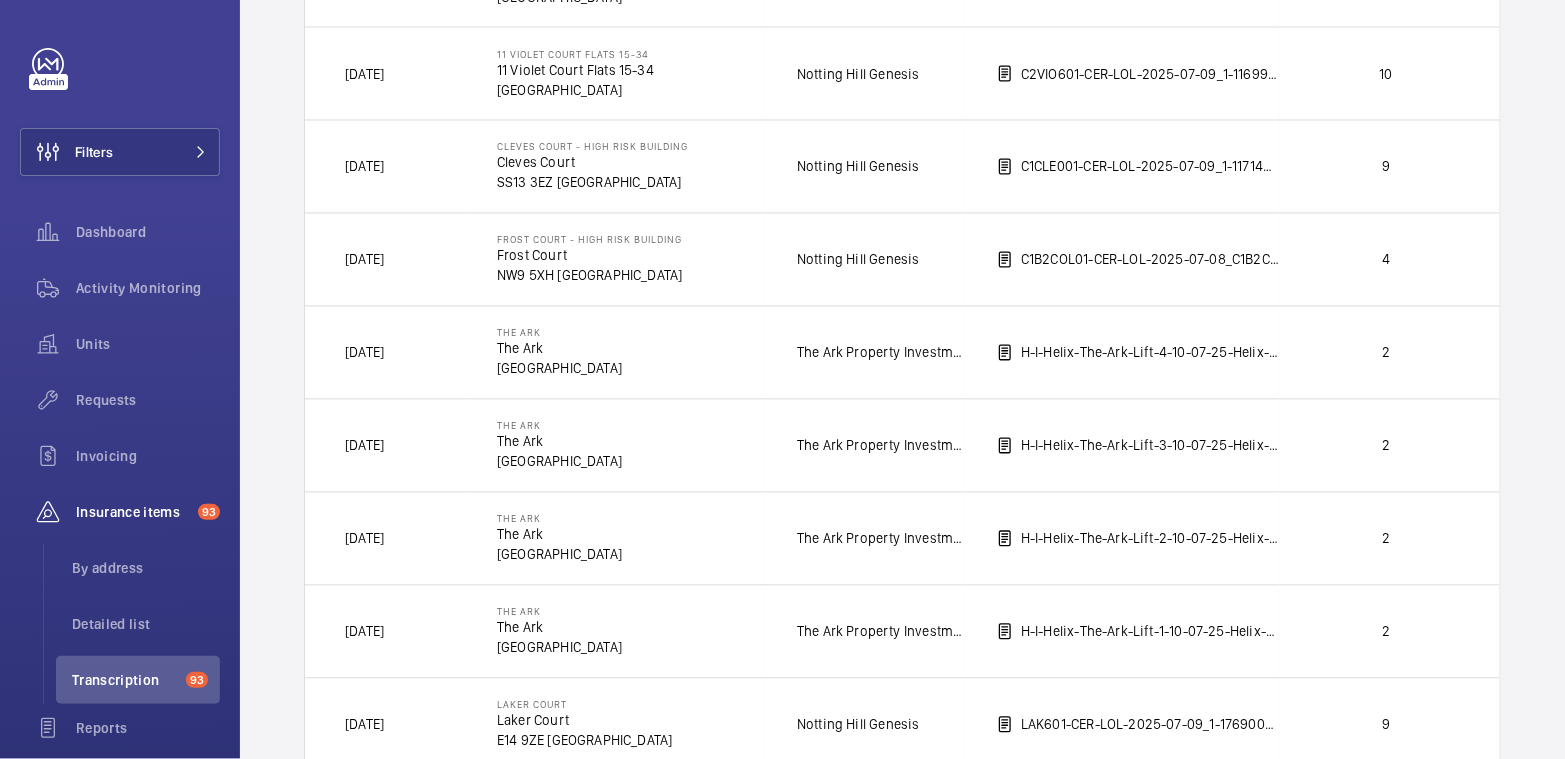scroll, scrollTop: 1307, scrollLeft: 0, axis: vertical 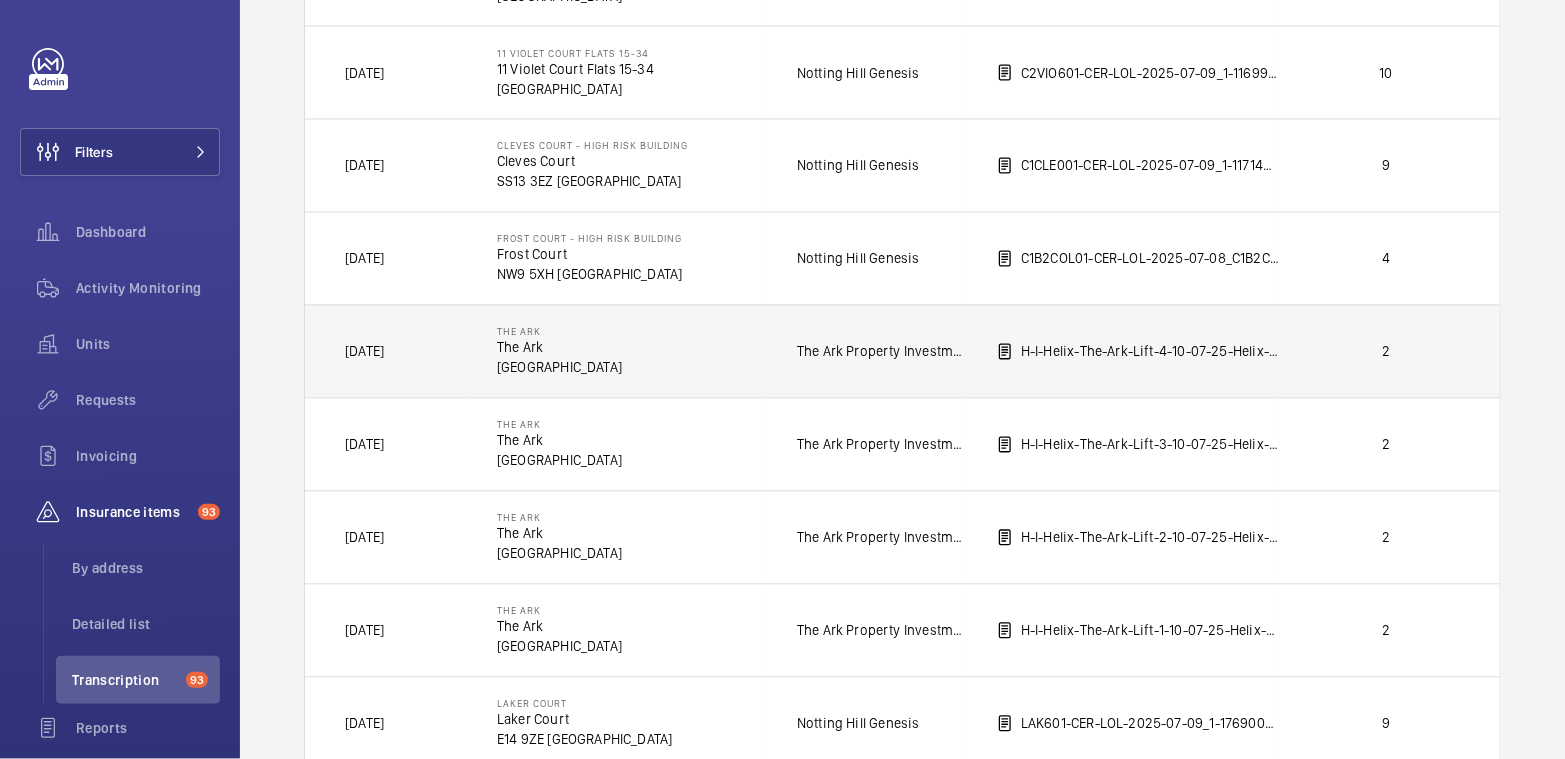 click on "2" 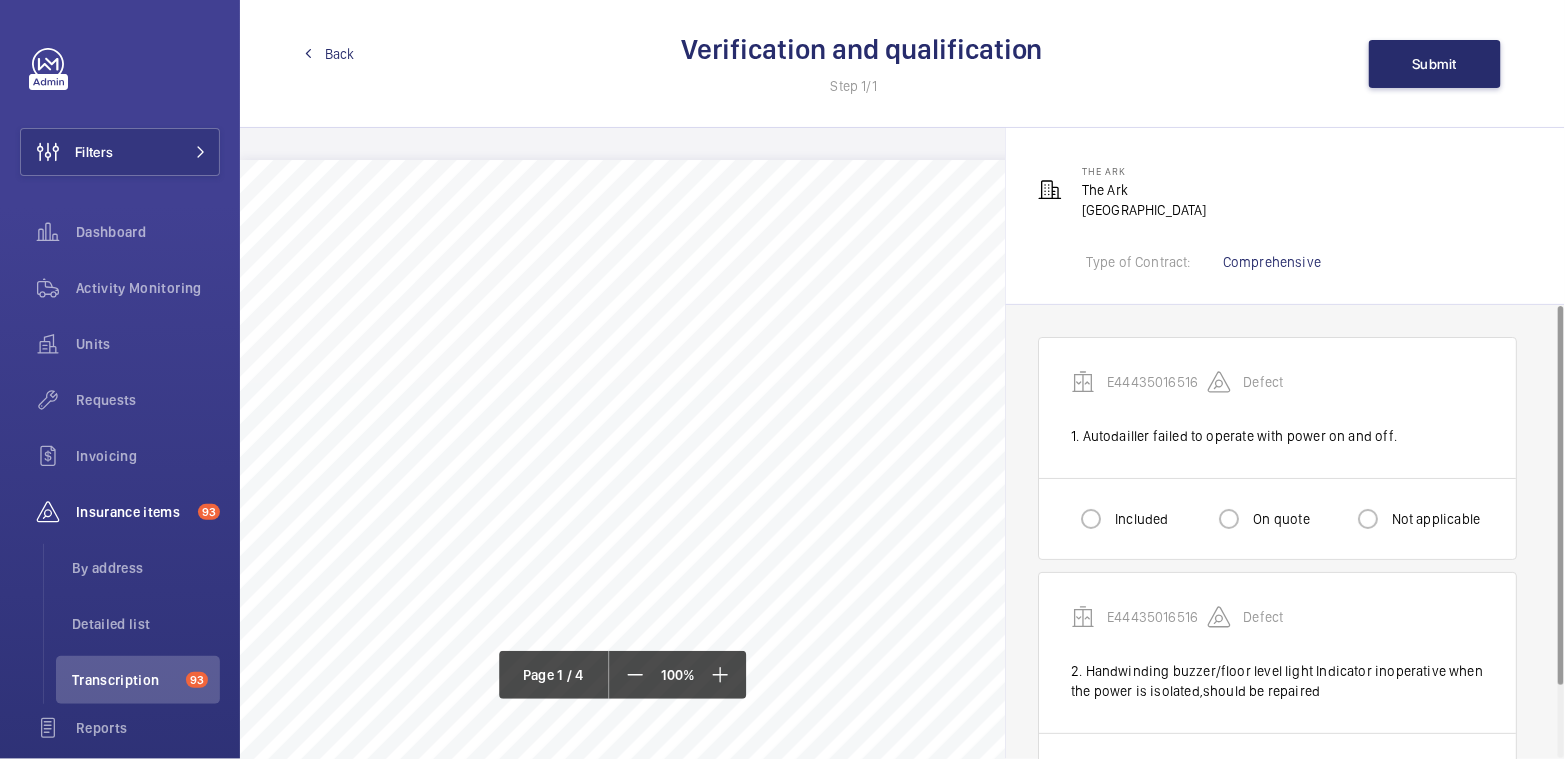 click on "Included" at bounding box center (1139, 519) 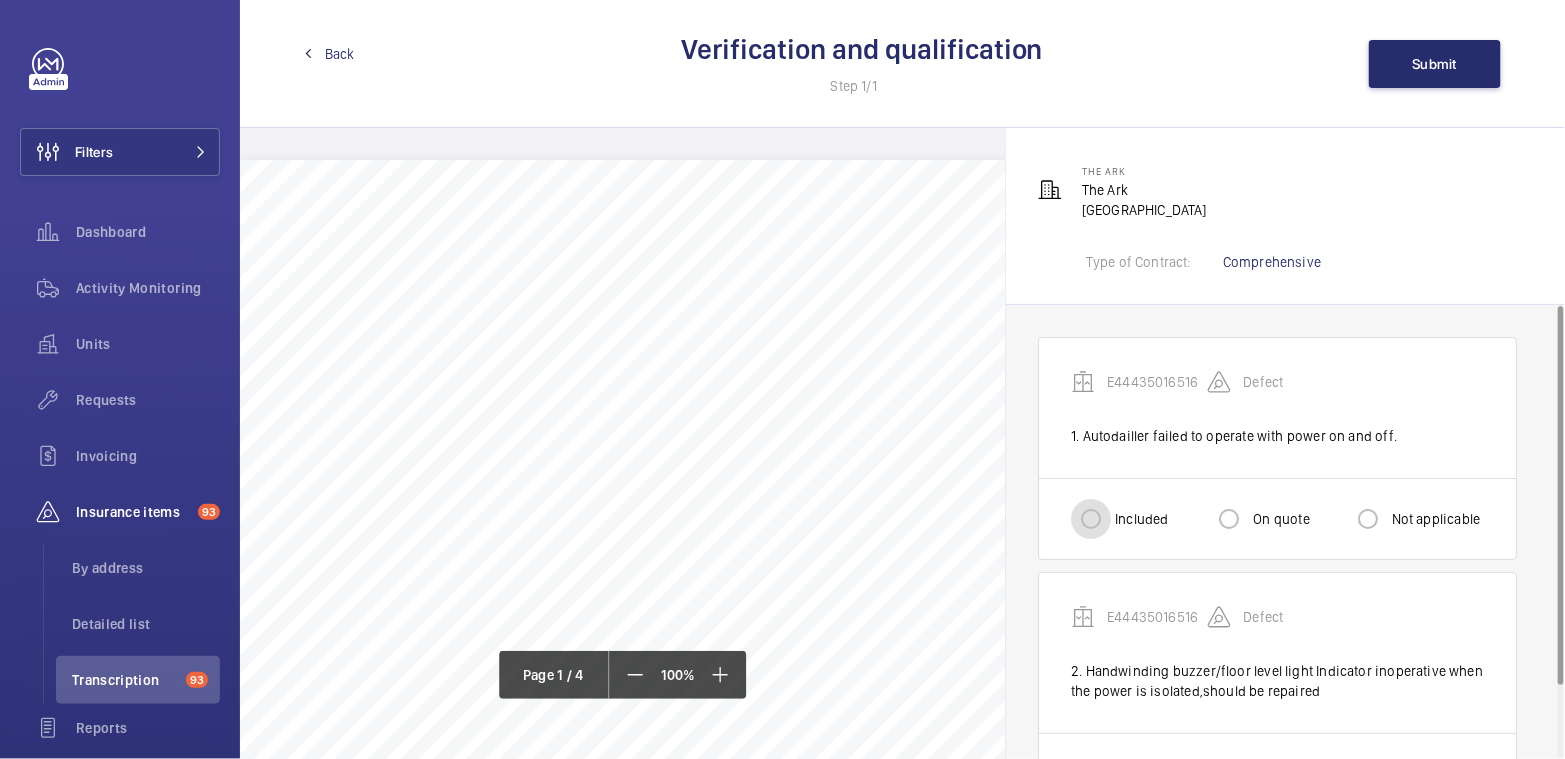 click on "Included" at bounding box center (1091, 519) 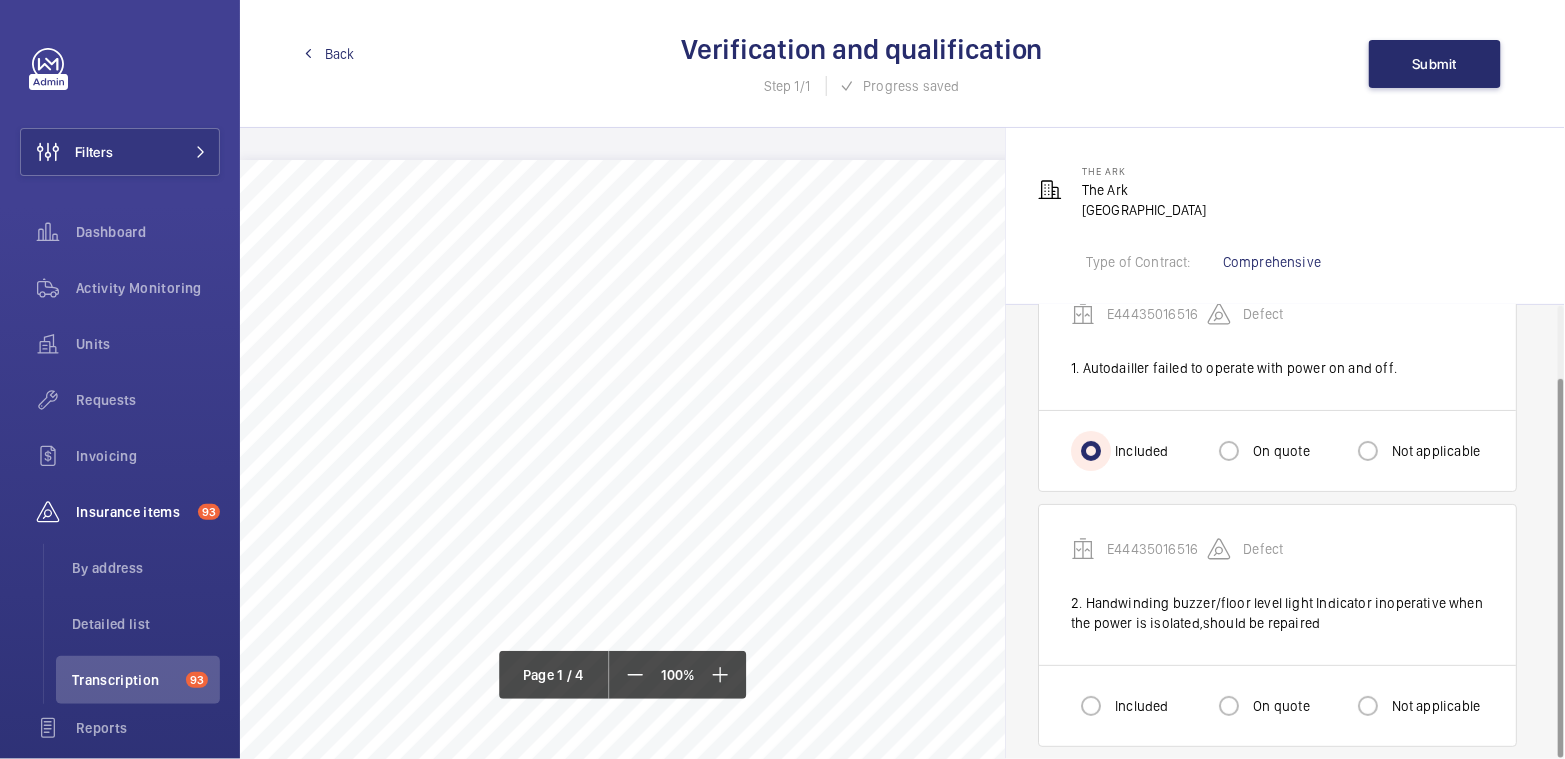 scroll, scrollTop: 85, scrollLeft: 0, axis: vertical 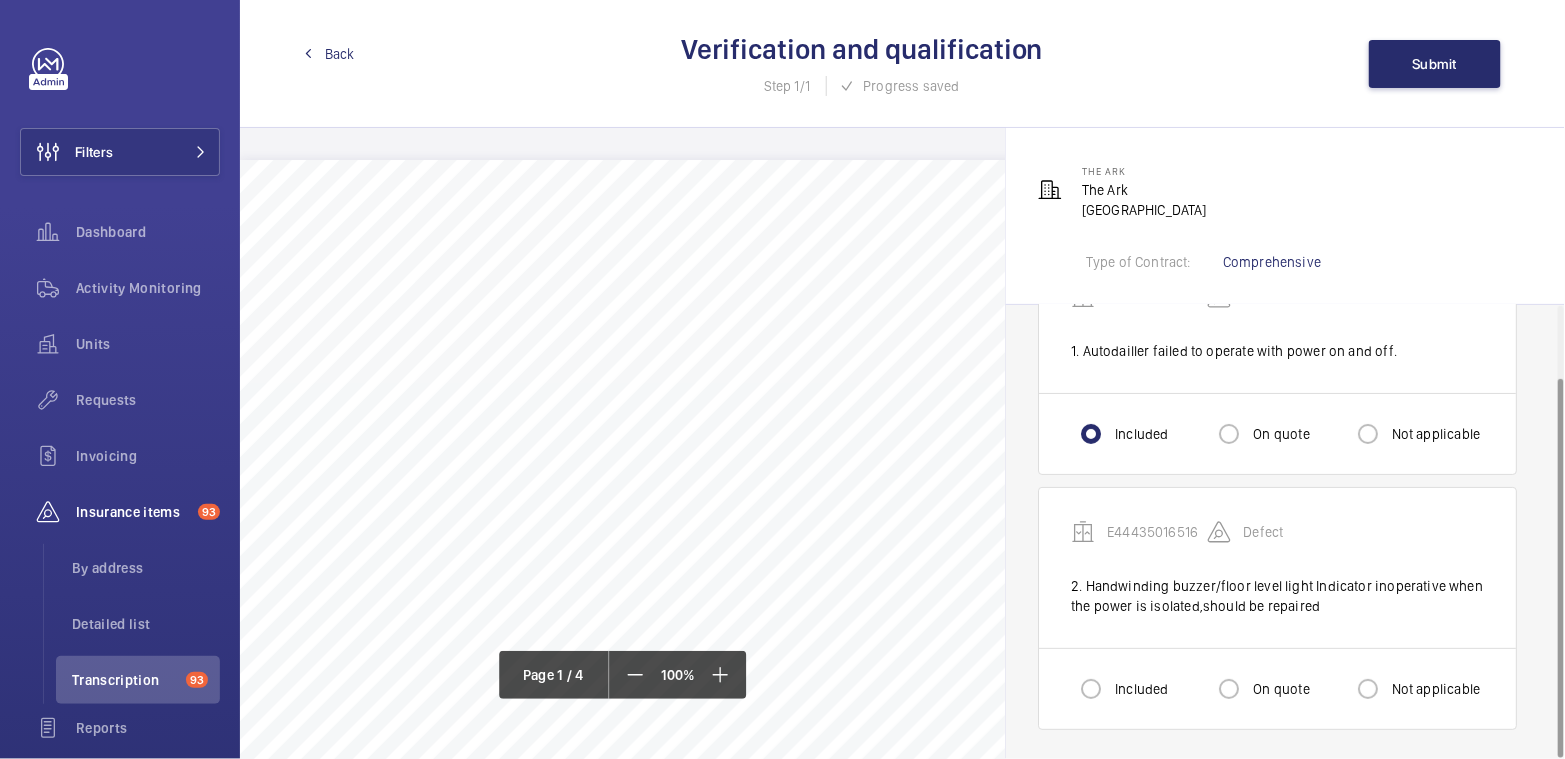 click on "Included" at bounding box center (1139, 689) 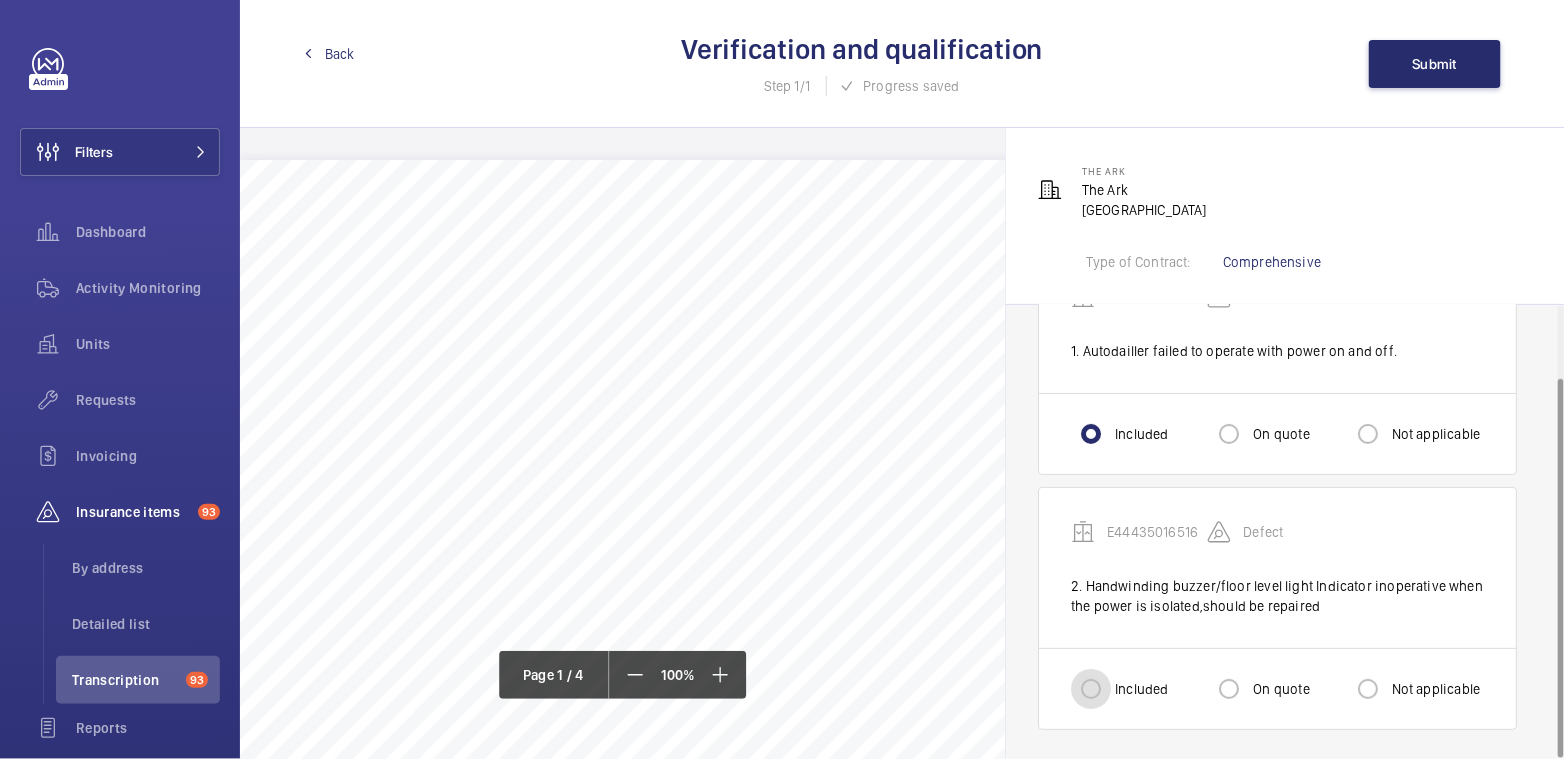 click on "Included" at bounding box center (1091, 689) 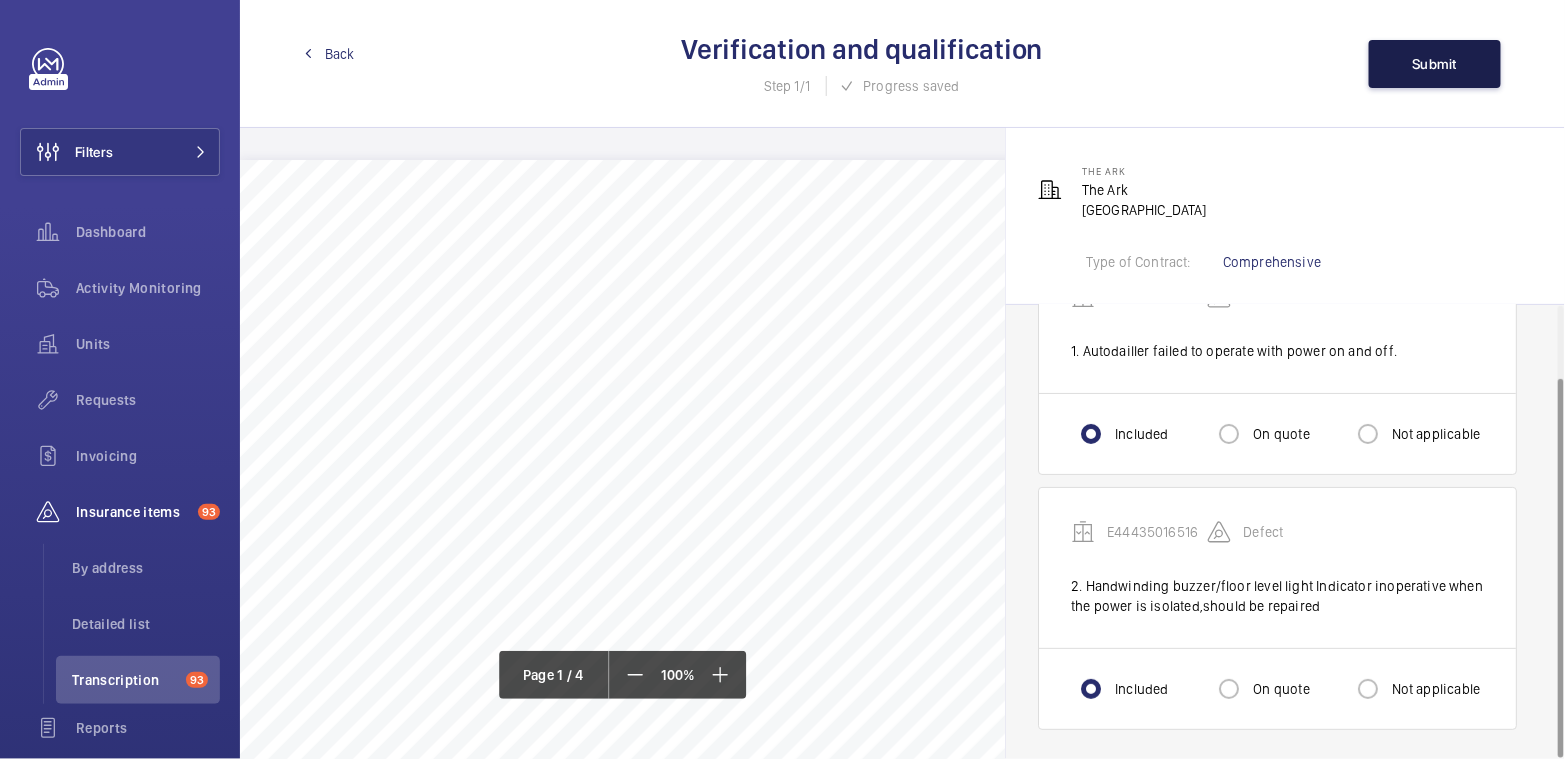 click on "Submit" 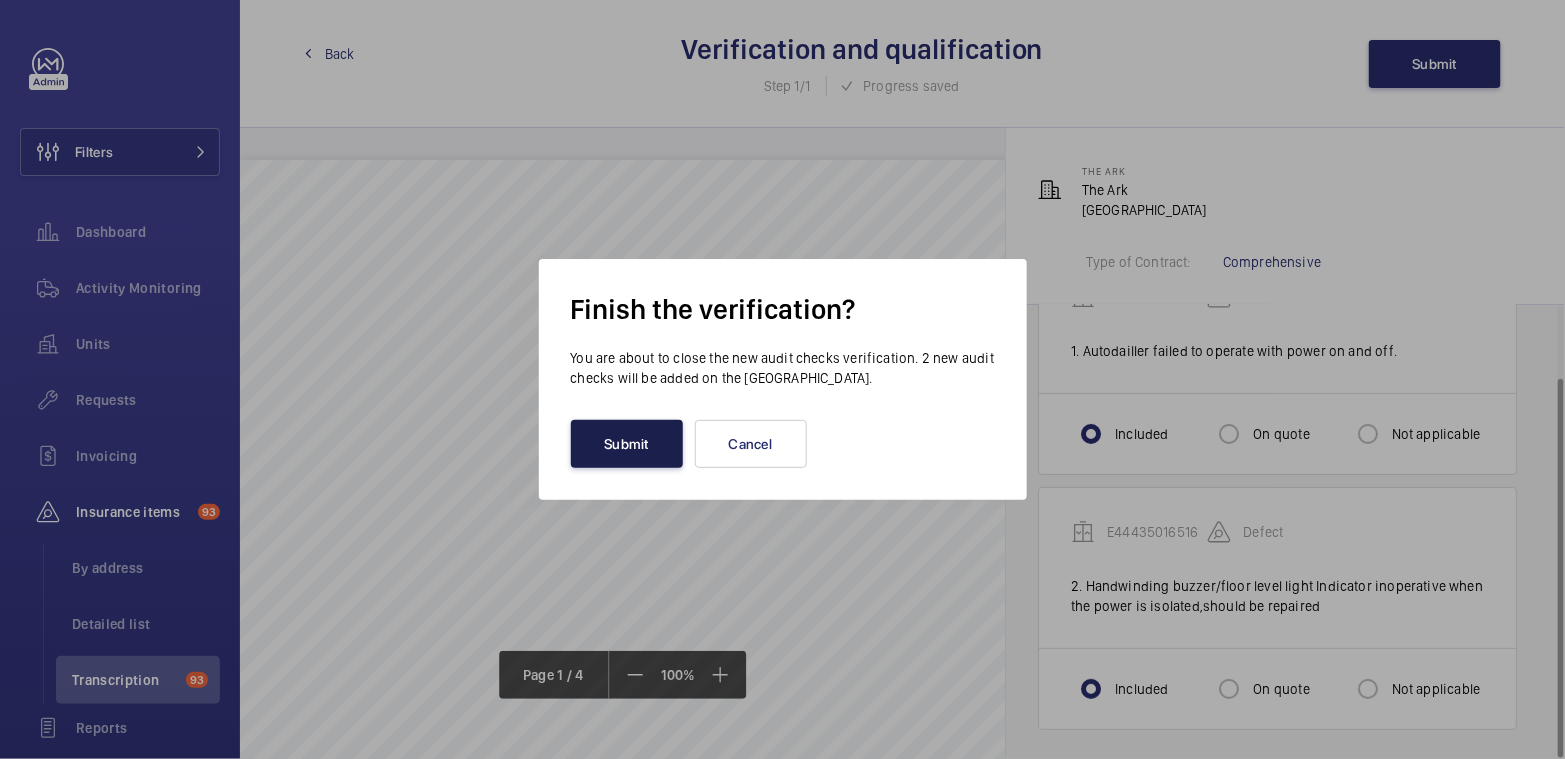 click on "Submit" at bounding box center (627, 444) 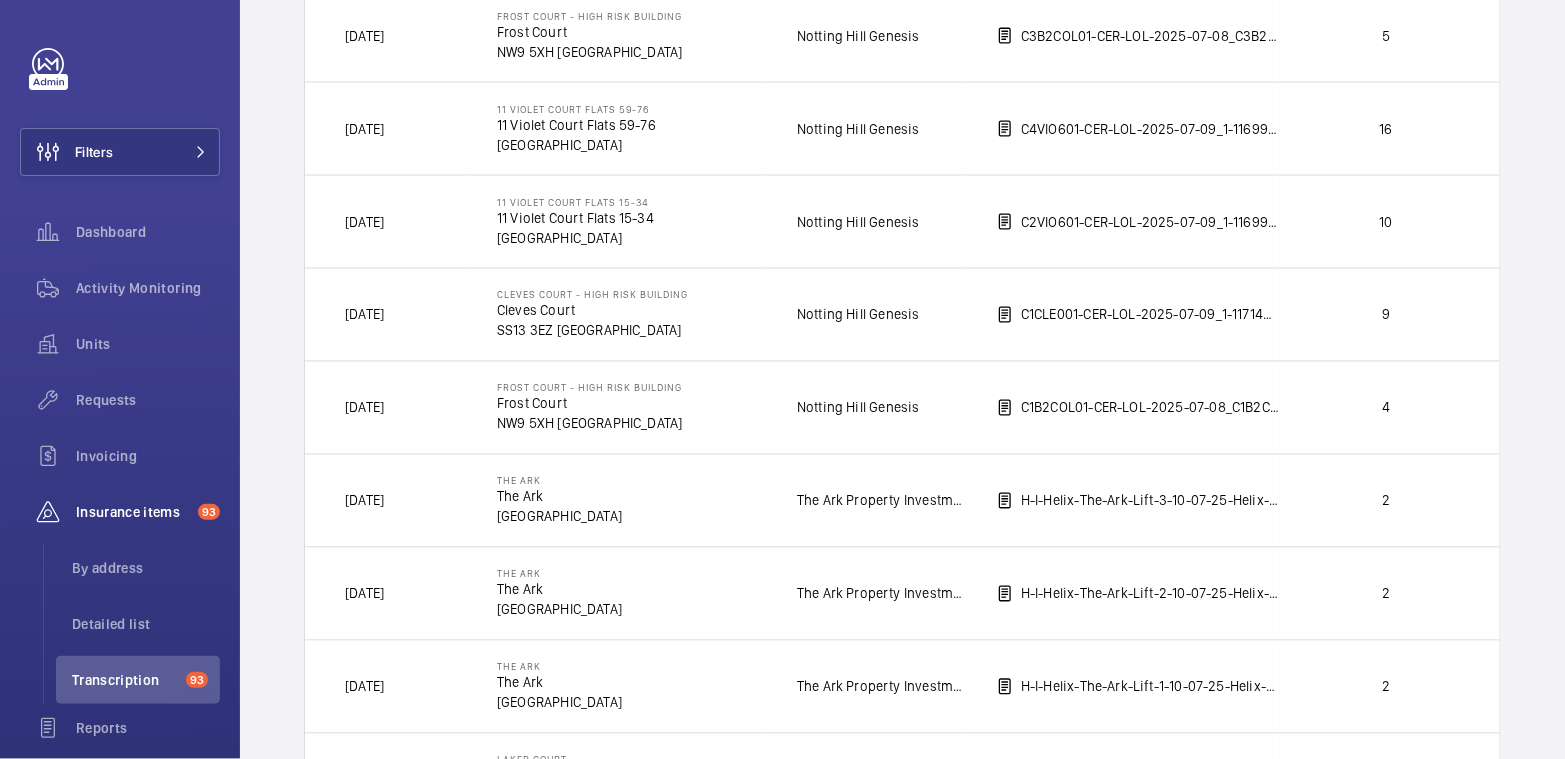 scroll, scrollTop: 1167, scrollLeft: 0, axis: vertical 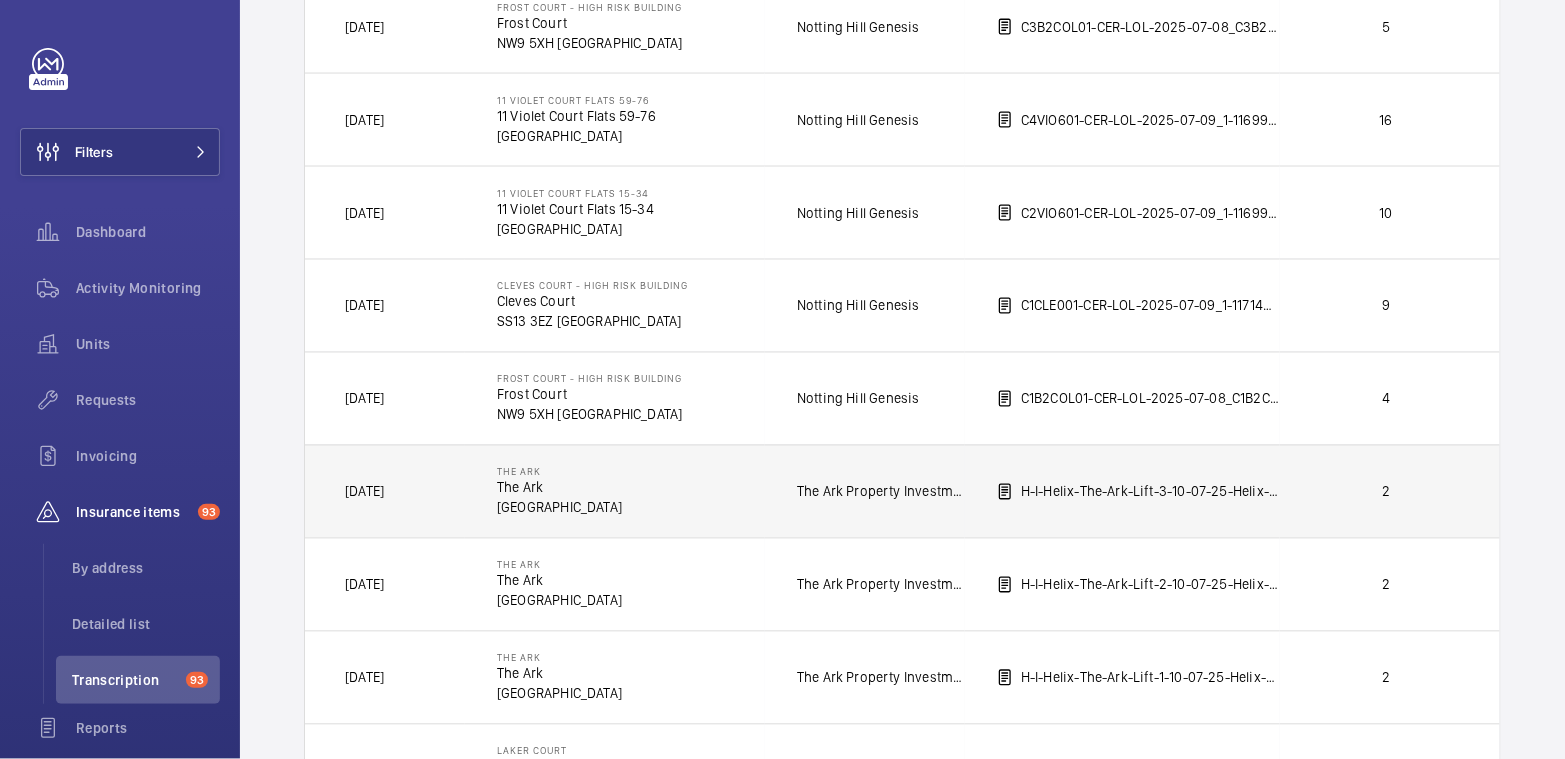 click on "H-I-Helix-The-Ark-Lift-3-10-07-25-Helix-The-Ark-Lift-3.pdf" 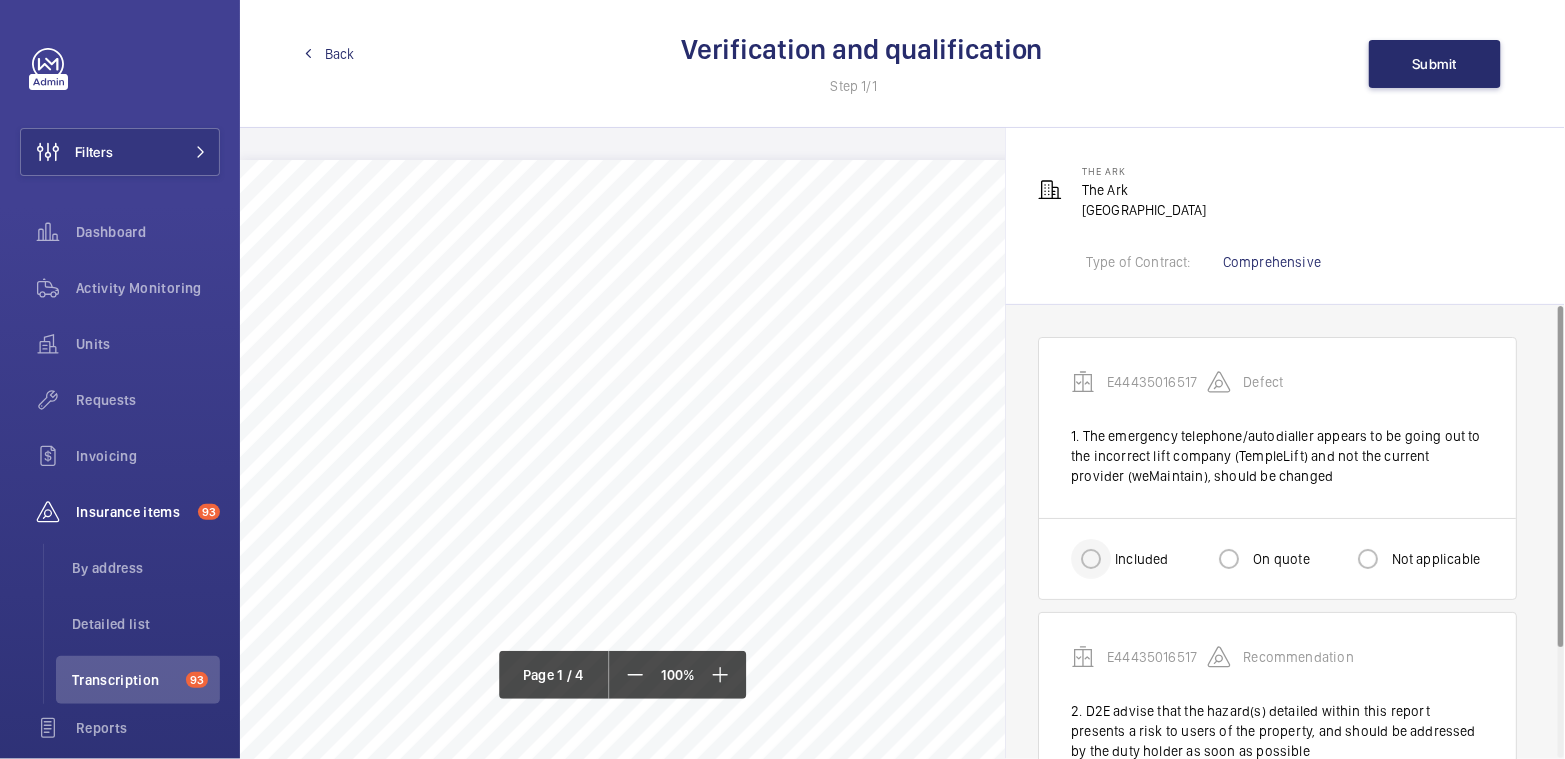 click at bounding box center (1091, 559) 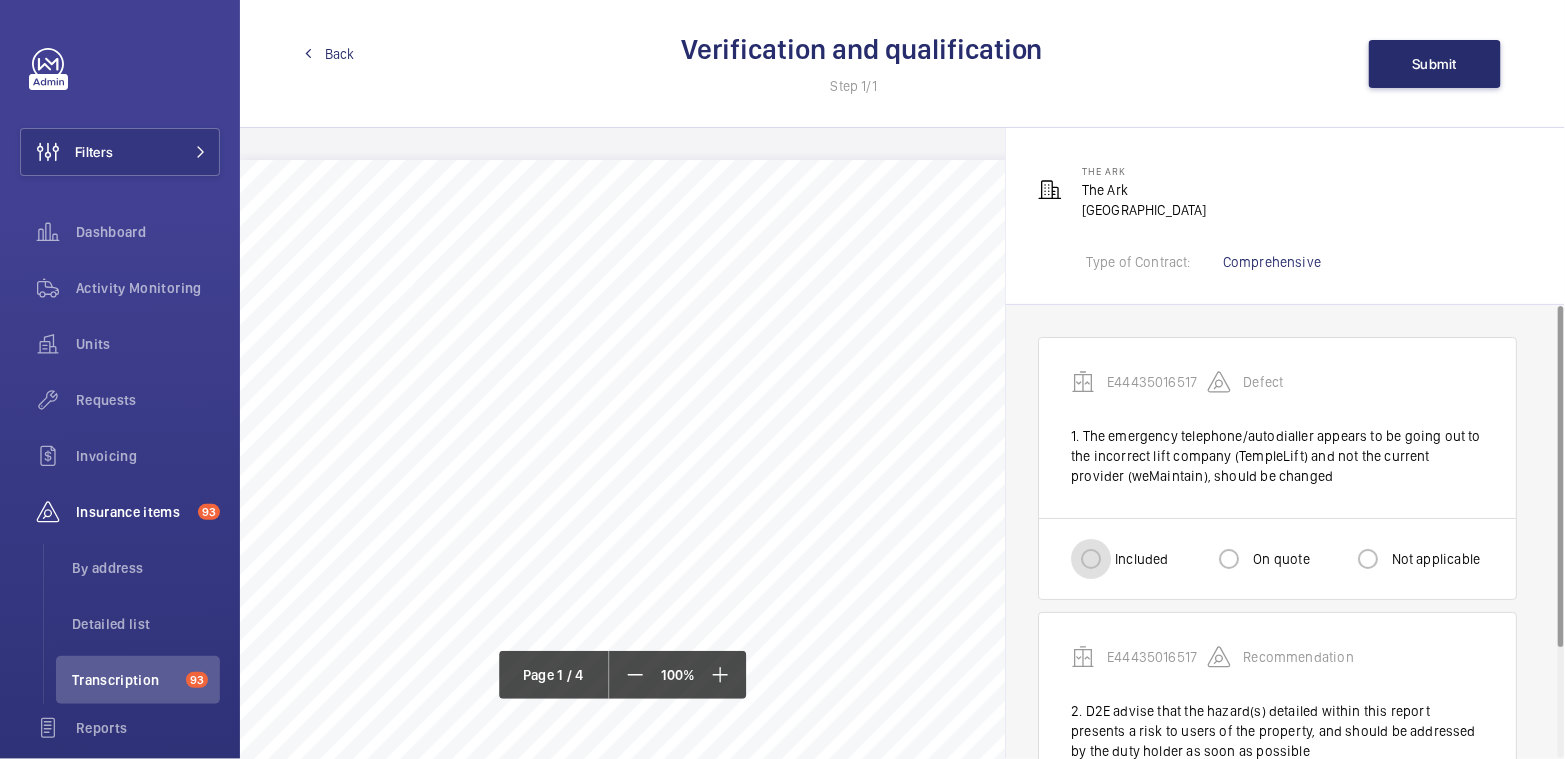 radio on "true" 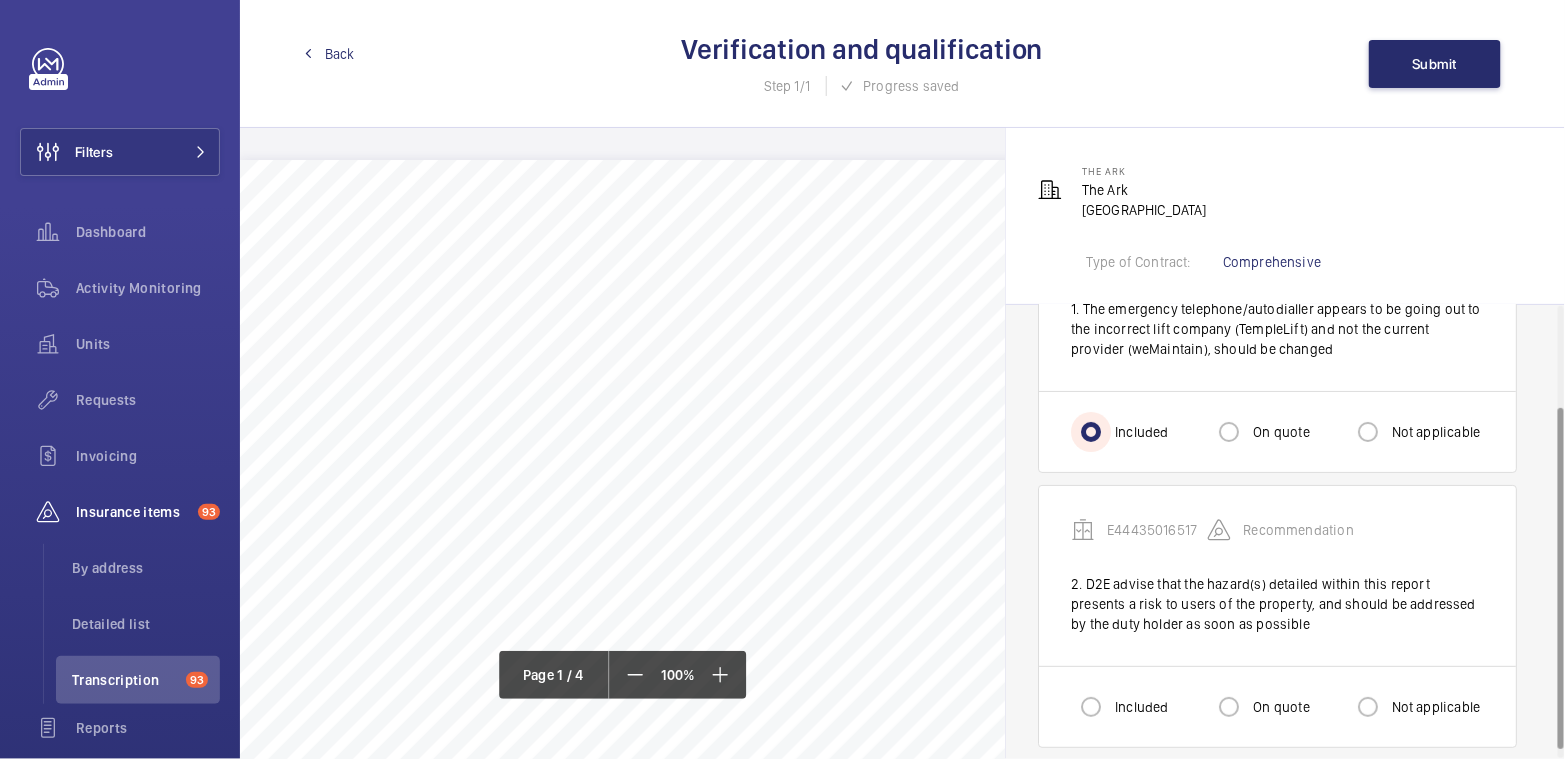 scroll, scrollTop: 136, scrollLeft: 0, axis: vertical 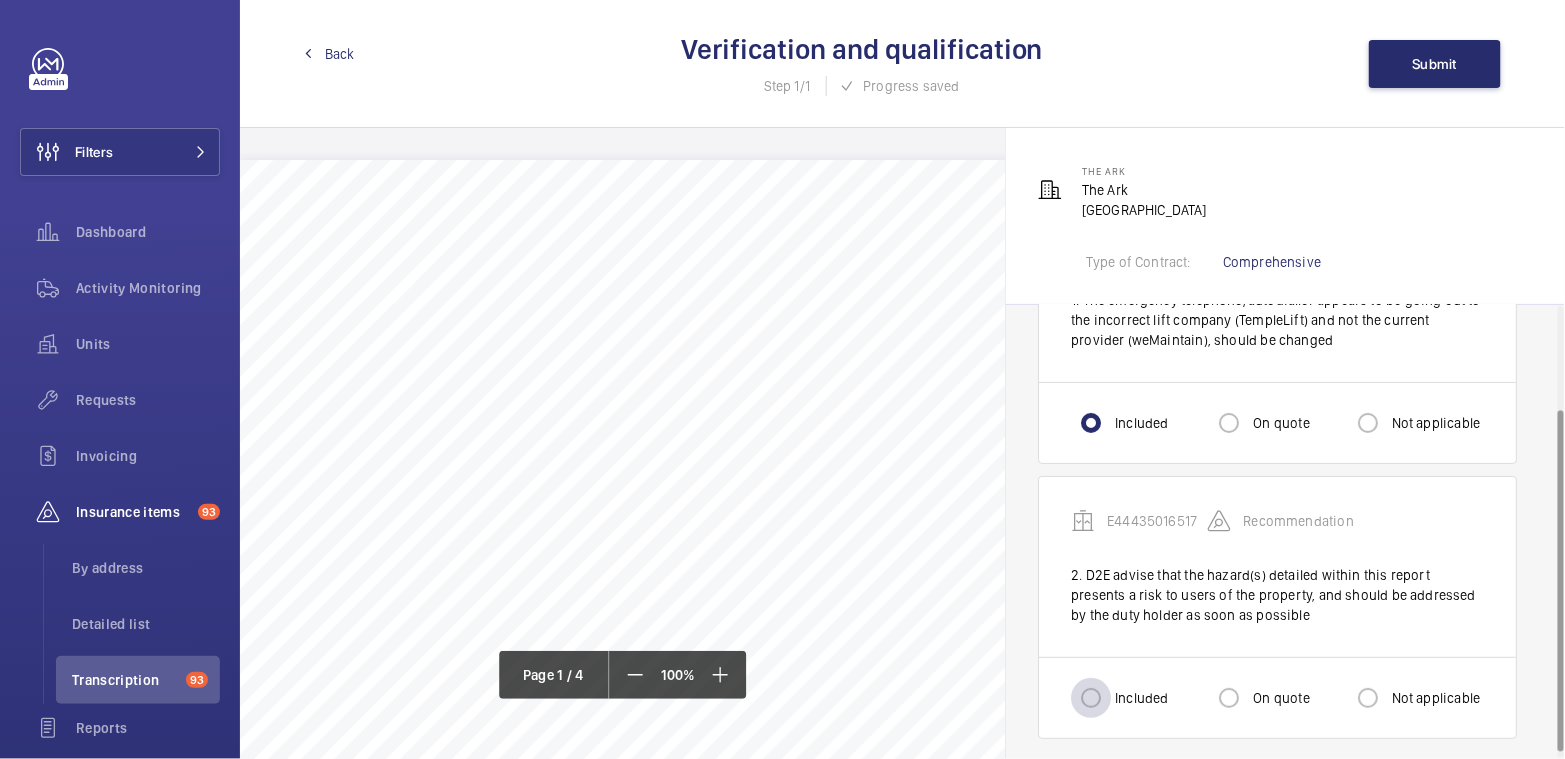 click at bounding box center (1091, 698) 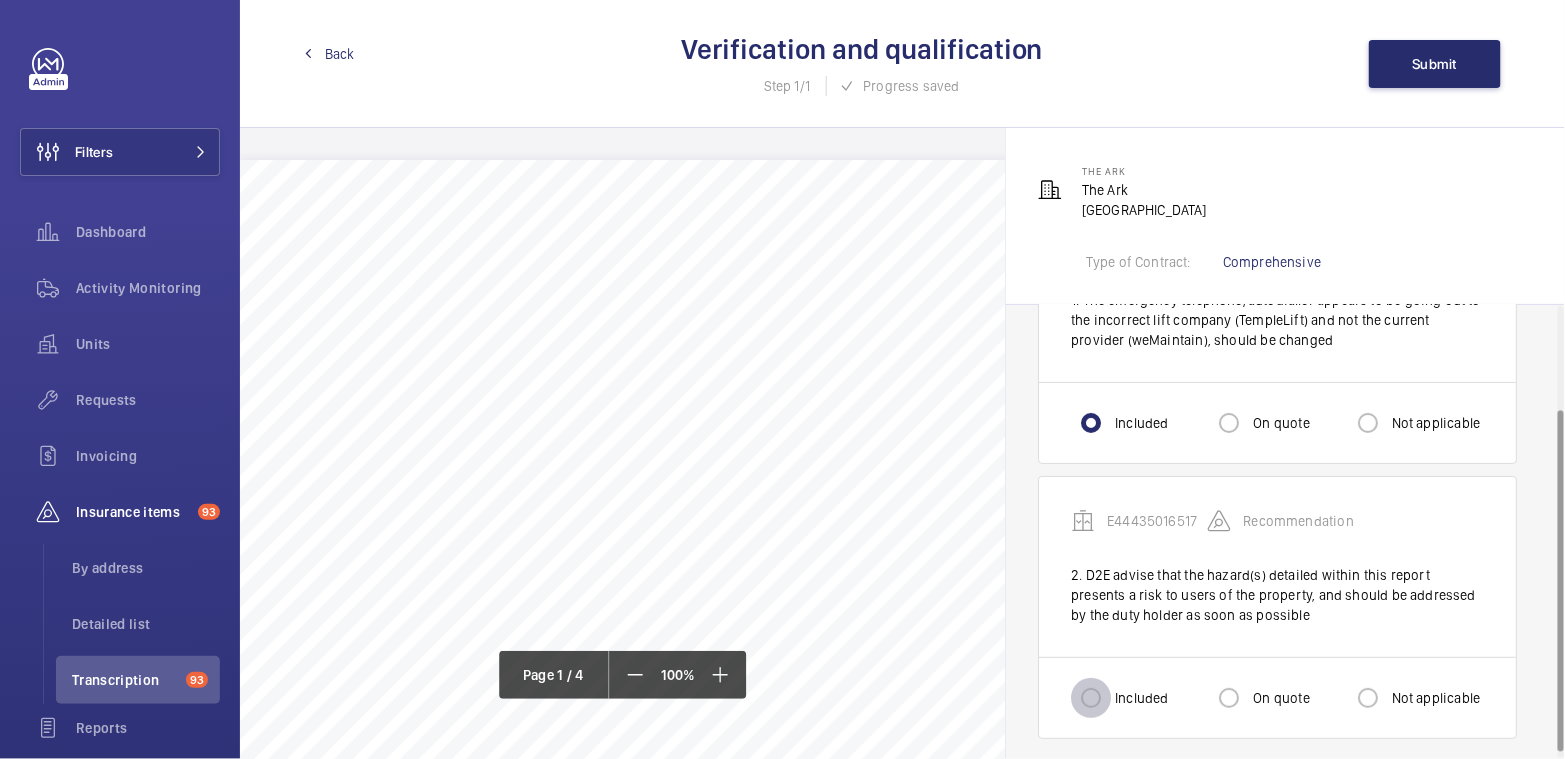 radio on "true" 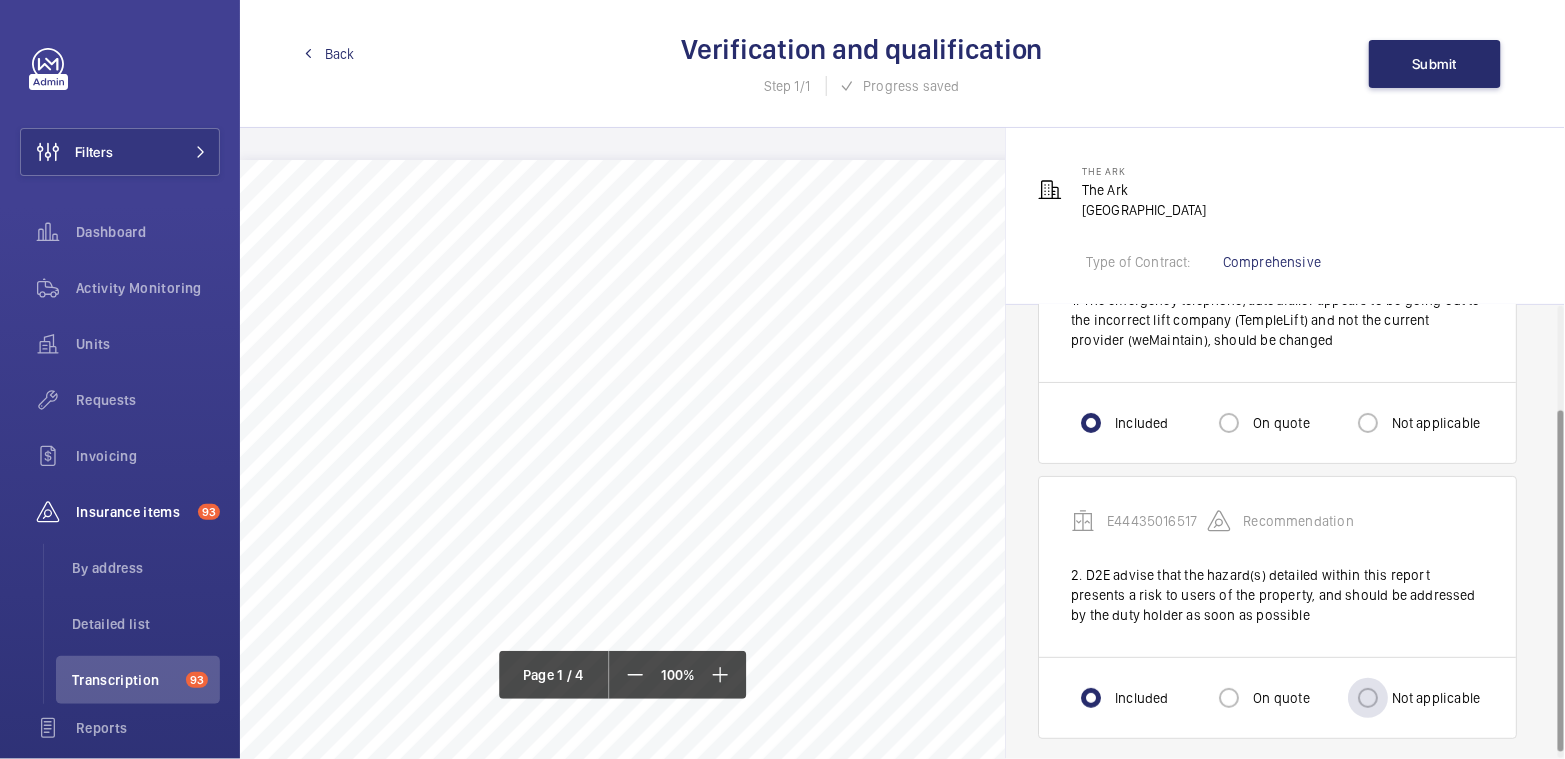 click on "Not applicable" at bounding box center [1434, 698] 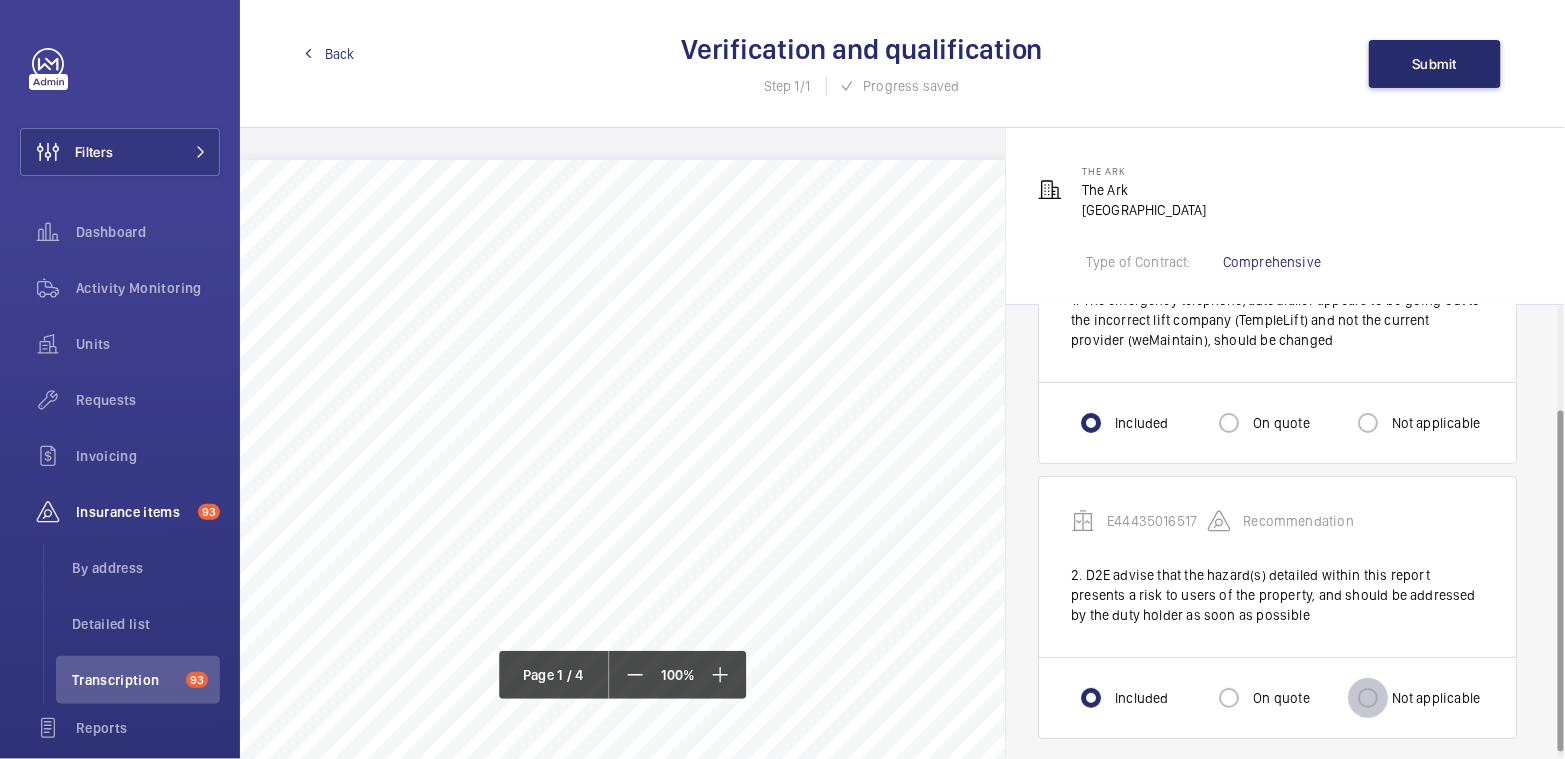 click on "Not applicable" at bounding box center (1368, 698) 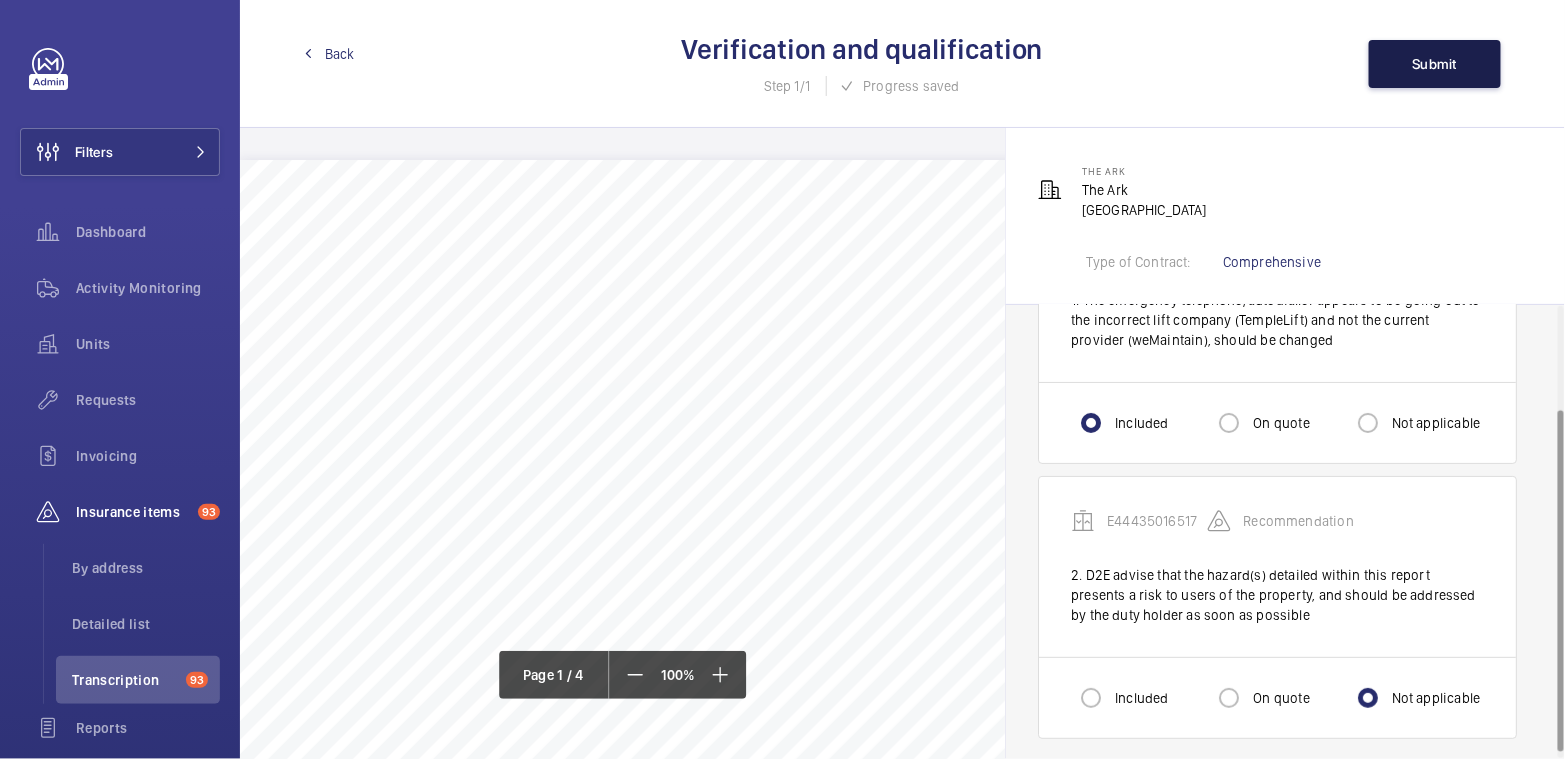 click on "Submit" 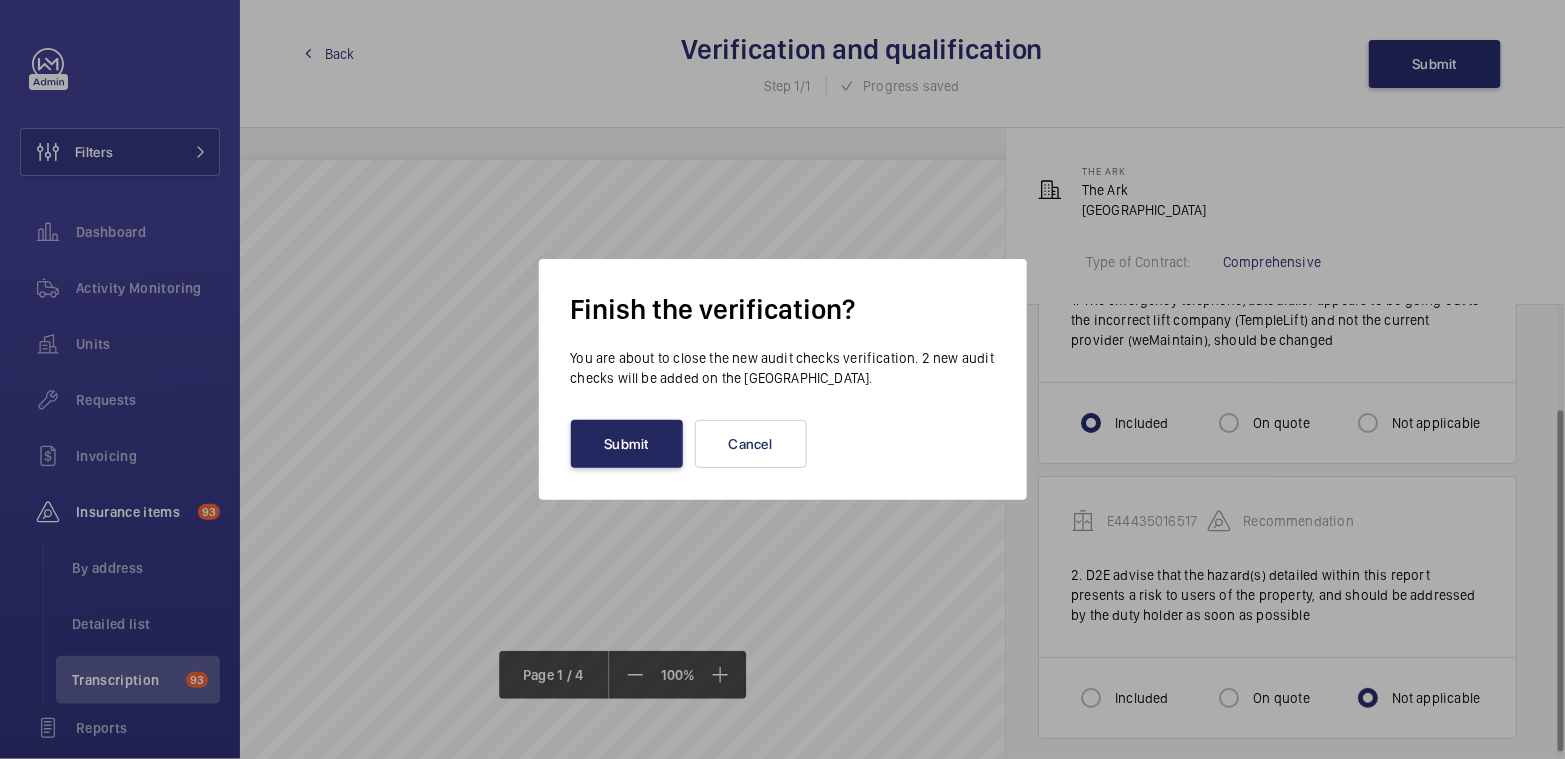 click on "Submit" at bounding box center (627, 444) 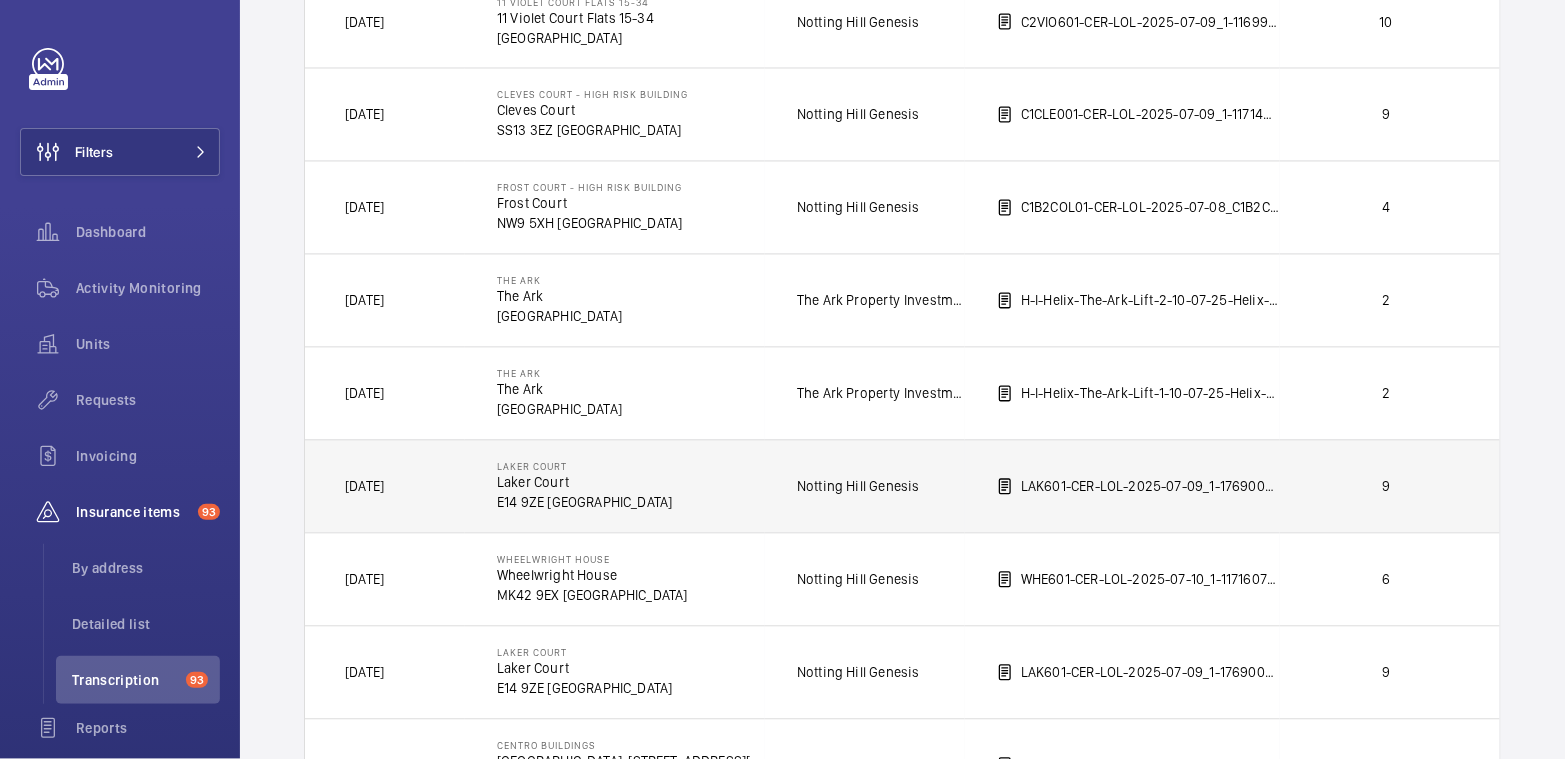 scroll, scrollTop: 1362, scrollLeft: 0, axis: vertical 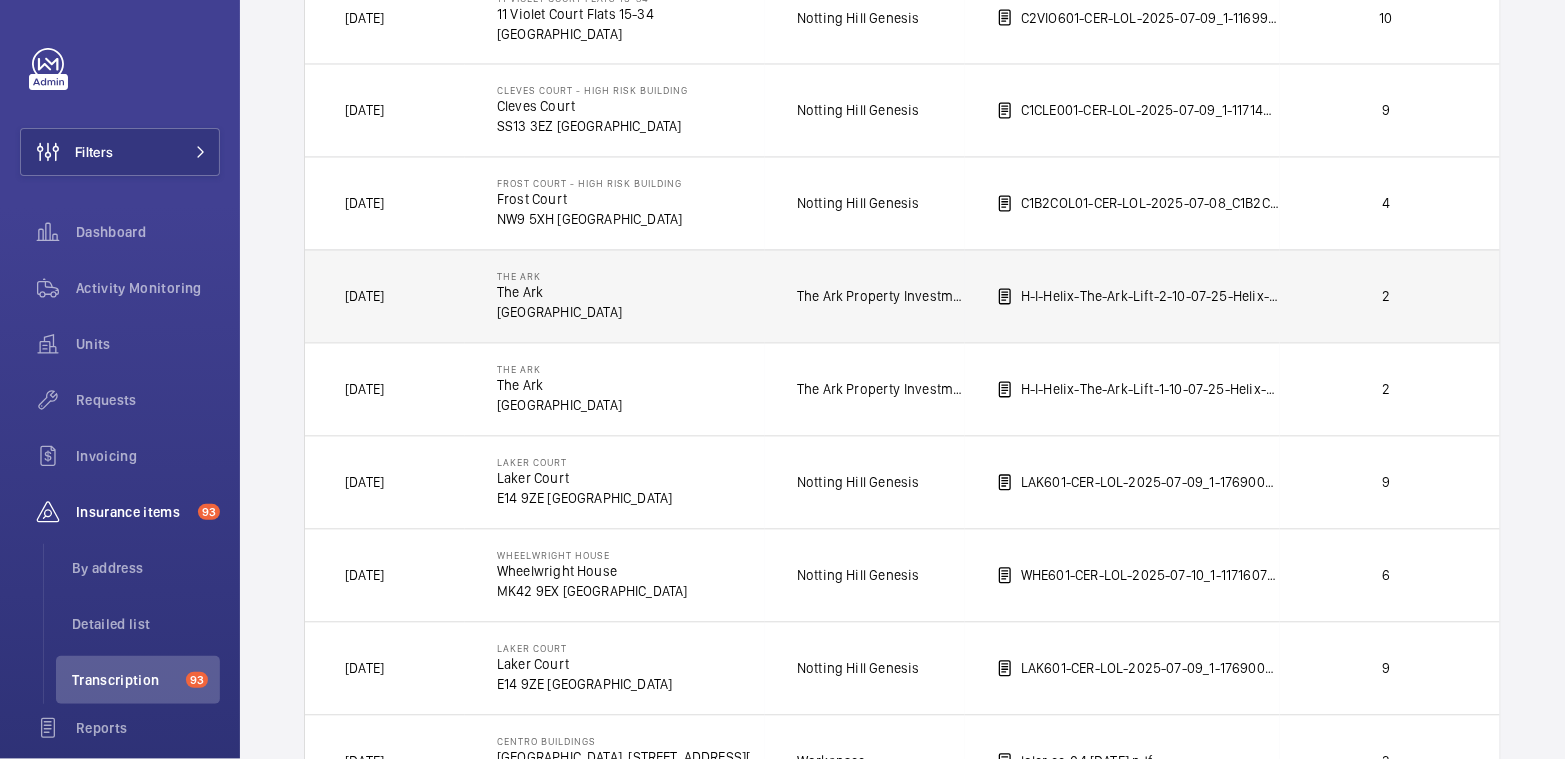 click on "H-I-Helix-The-Ark-Lift-2-10-07-25-Helix-The-Ark-Lift-2.pdf" 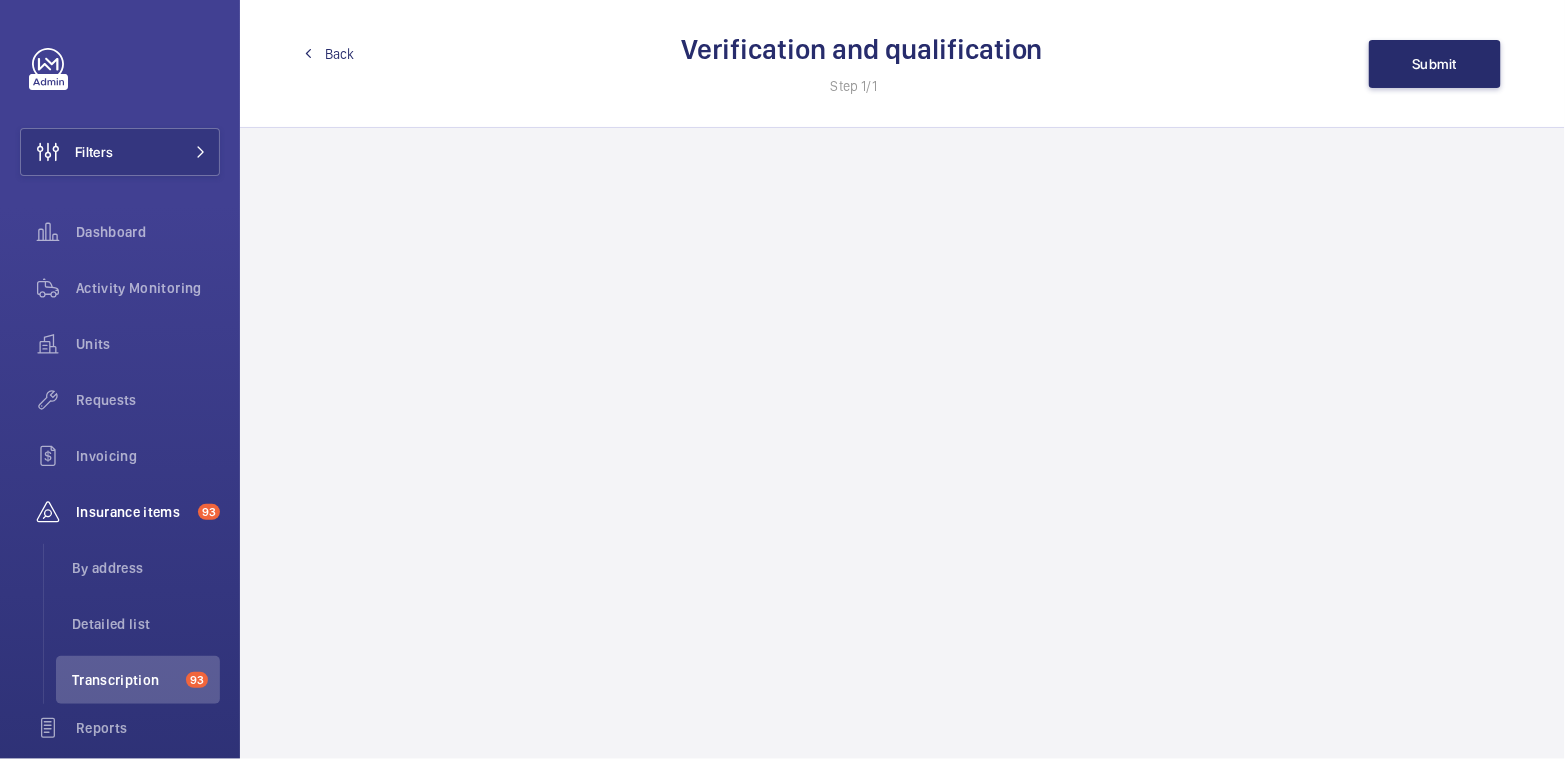scroll, scrollTop: 0, scrollLeft: 0, axis: both 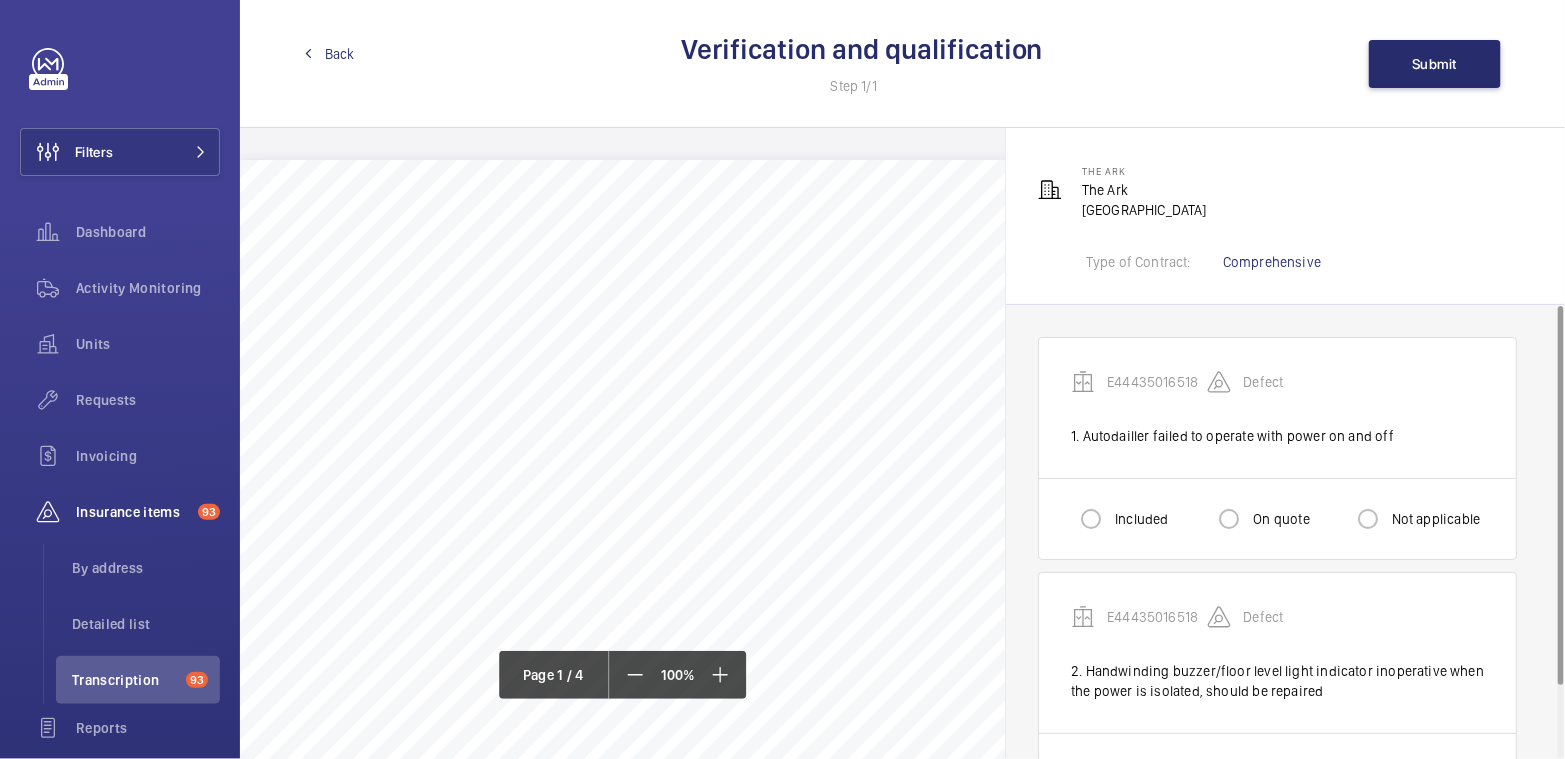 click on "Included" at bounding box center (1139, 519) 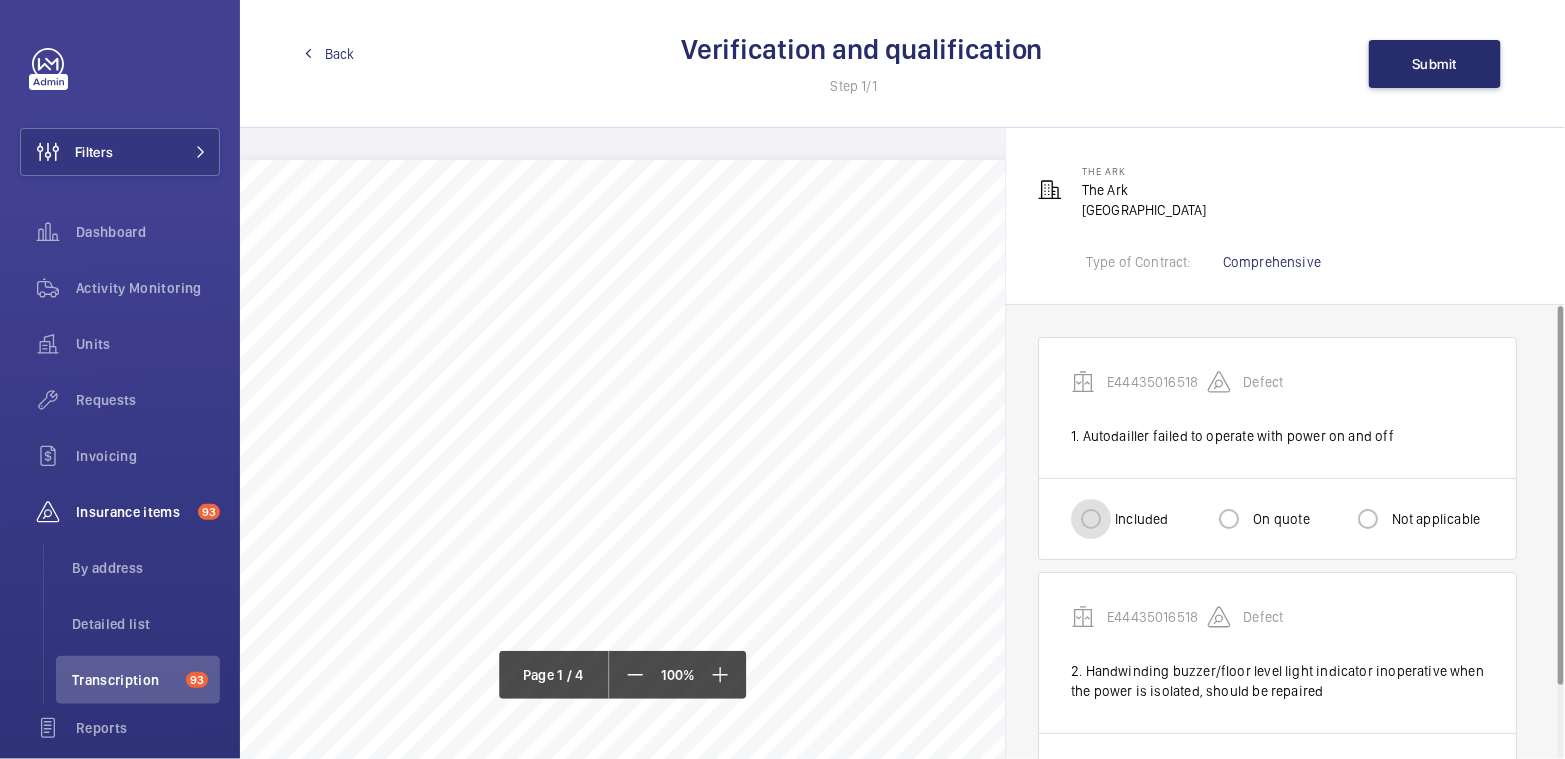click on "Included" at bounding box center [1091, 519] 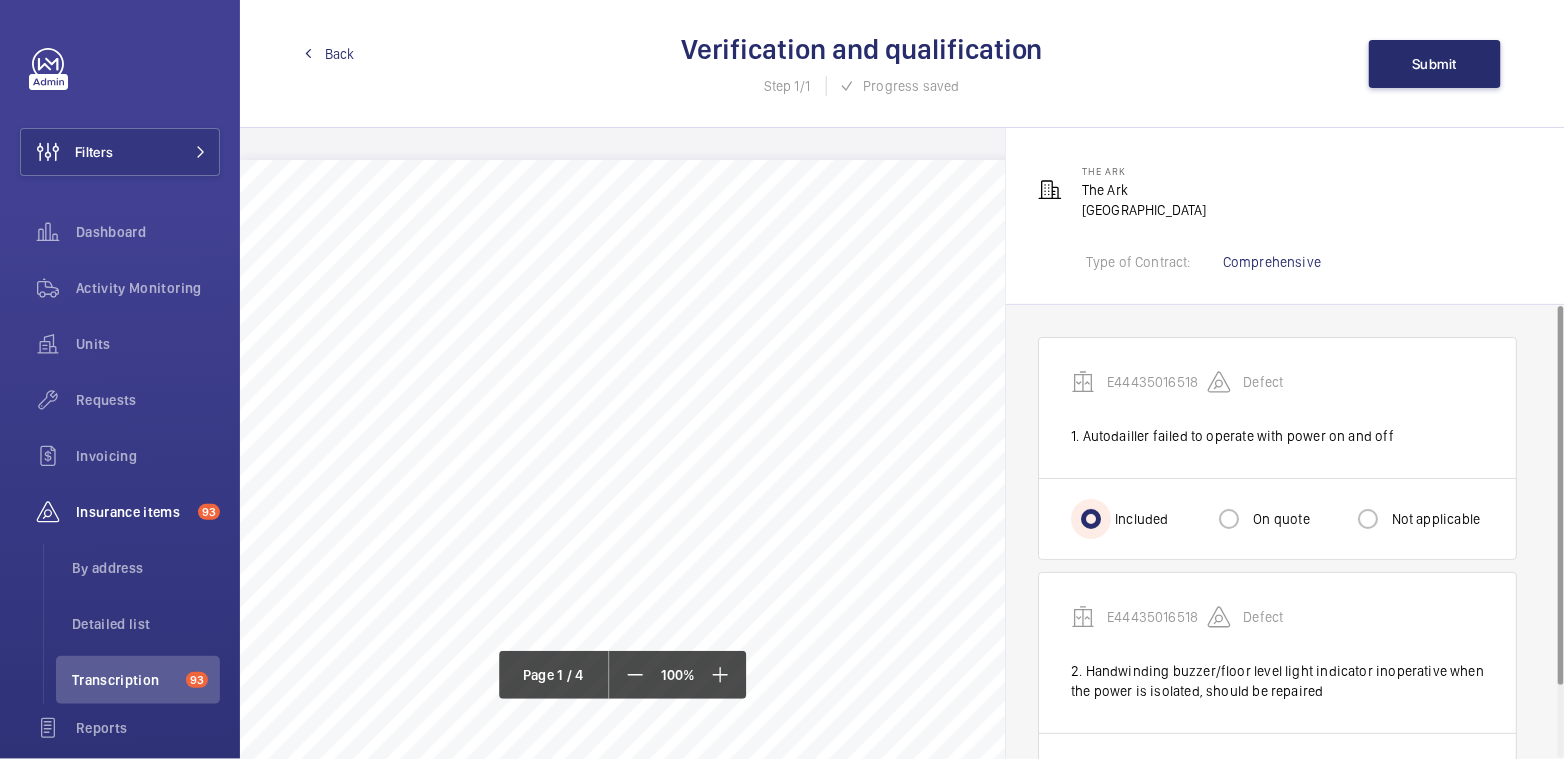 scroll, scrollTop: 85, scrollLeft: 0, axis: vertical 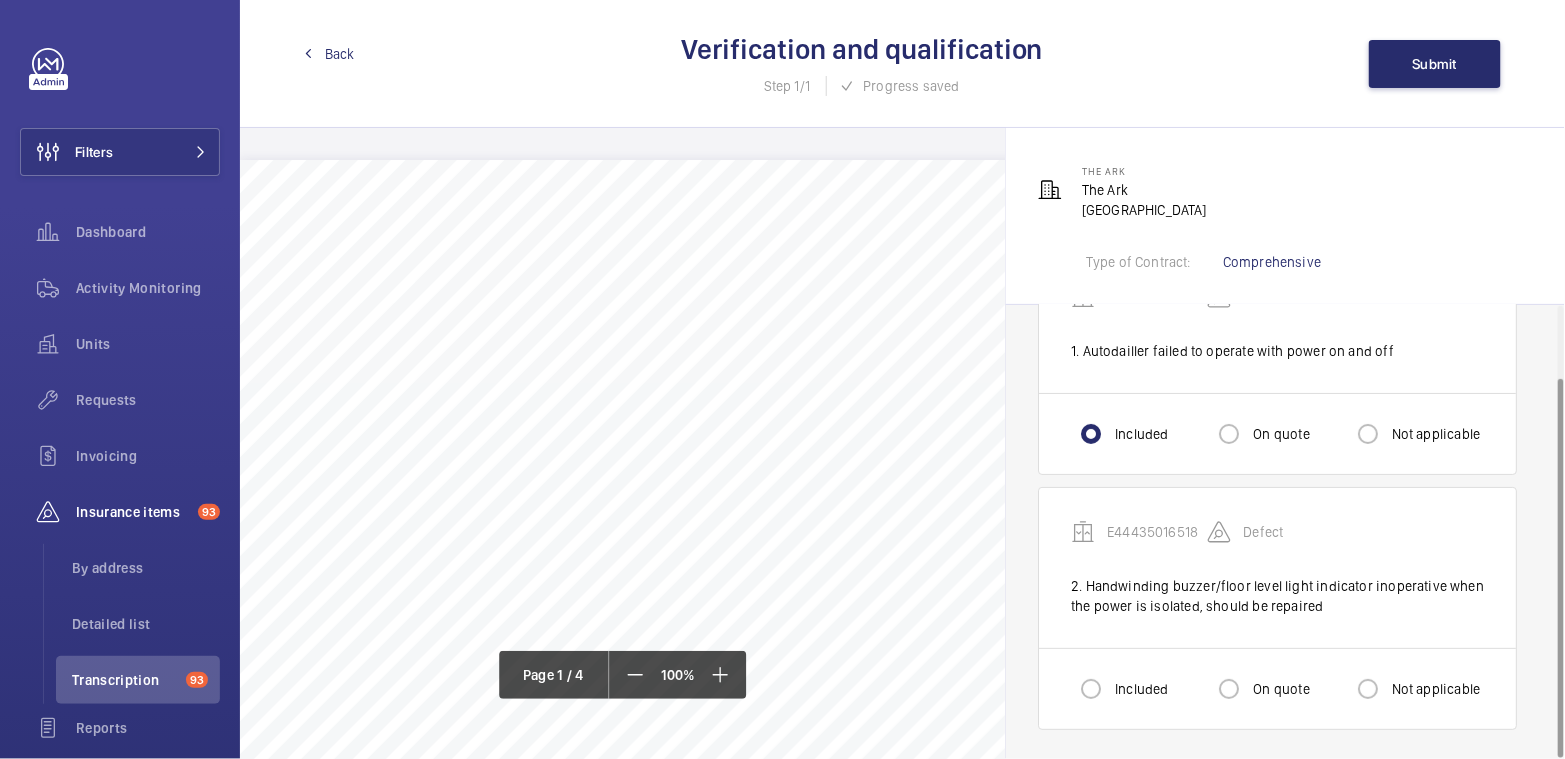 click on "Included" at bounding box center (1139, 689) 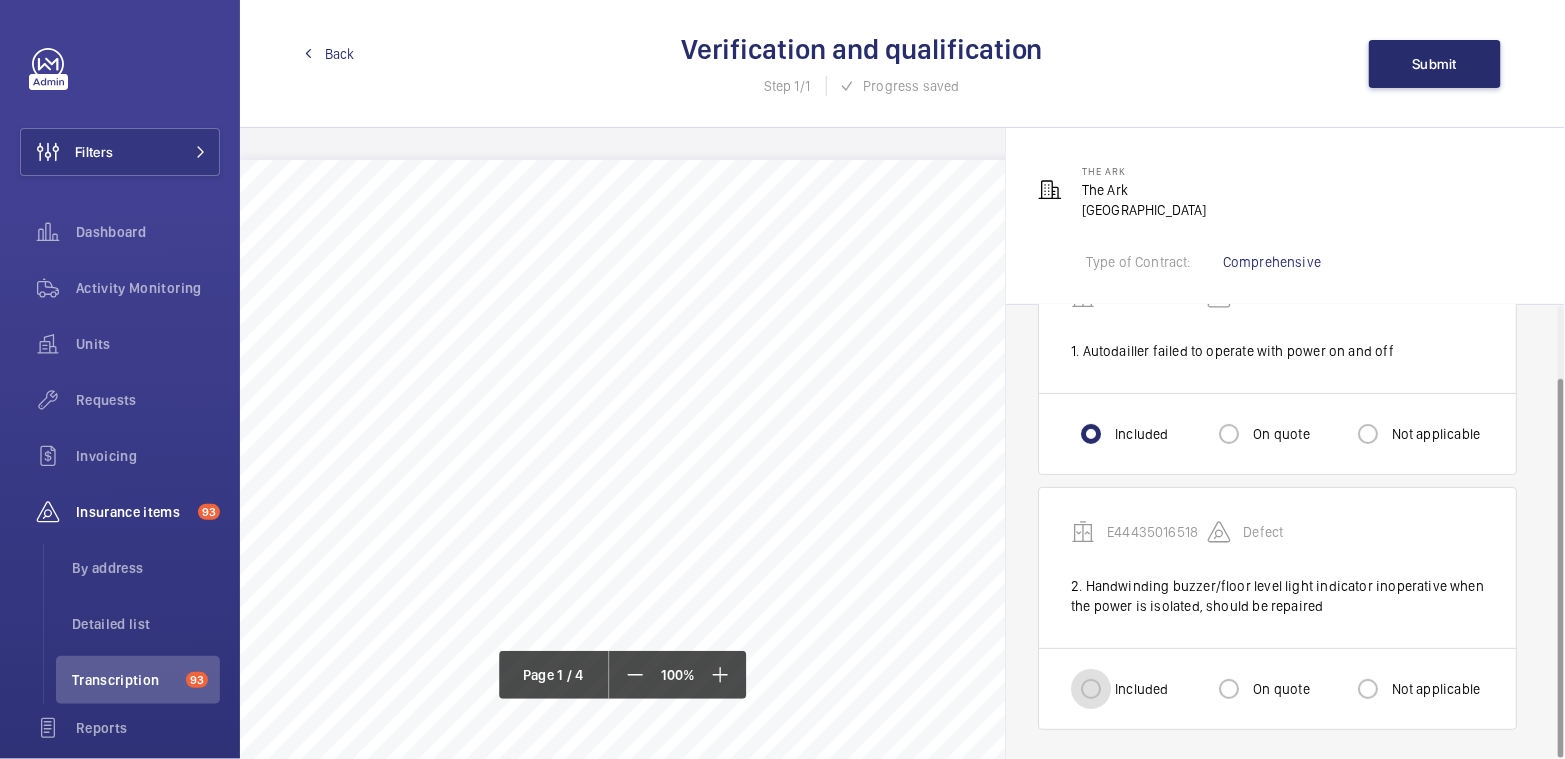 click on "Included" at bounding box center [1091, 689] 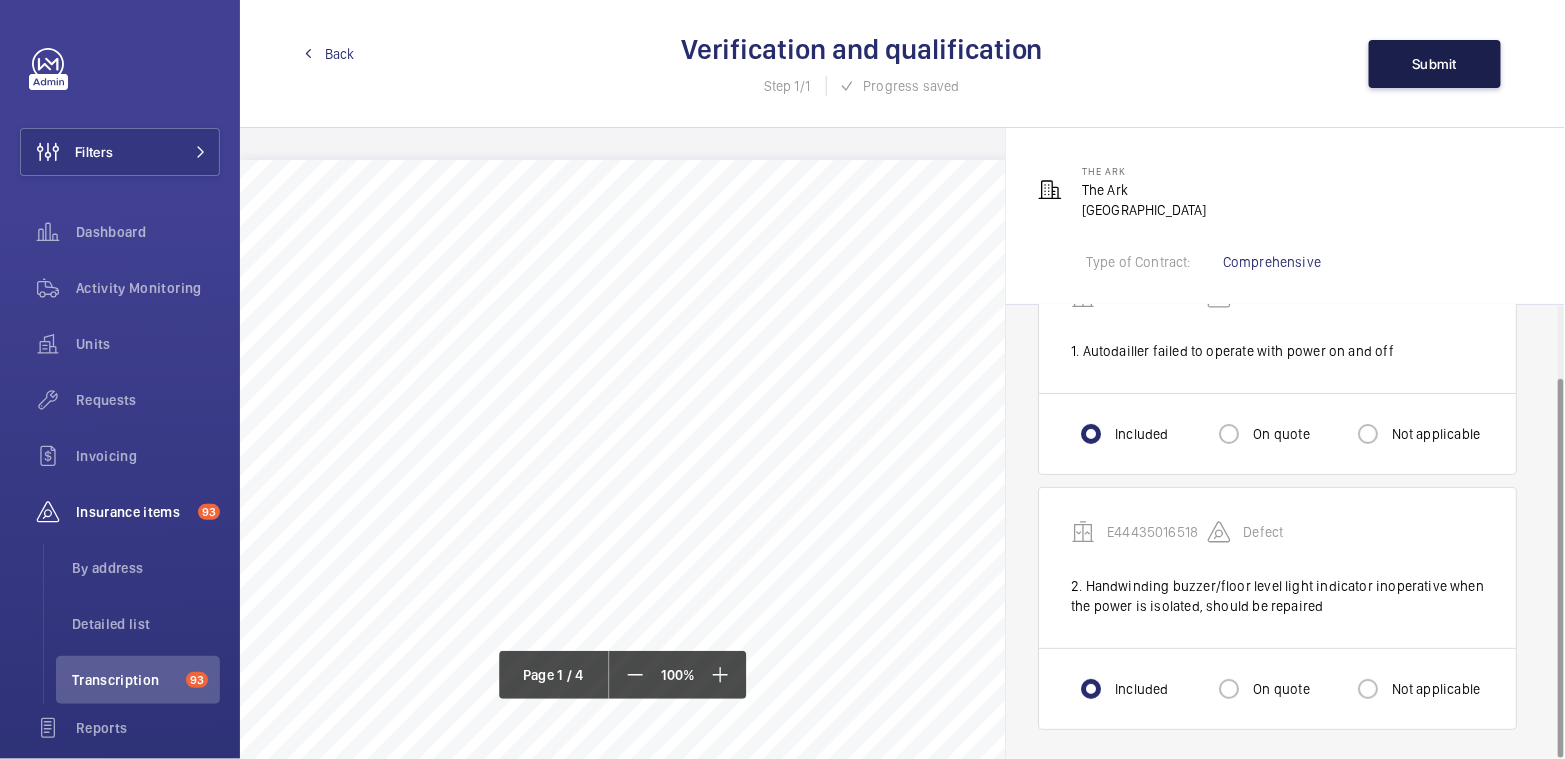 click on "Submit" 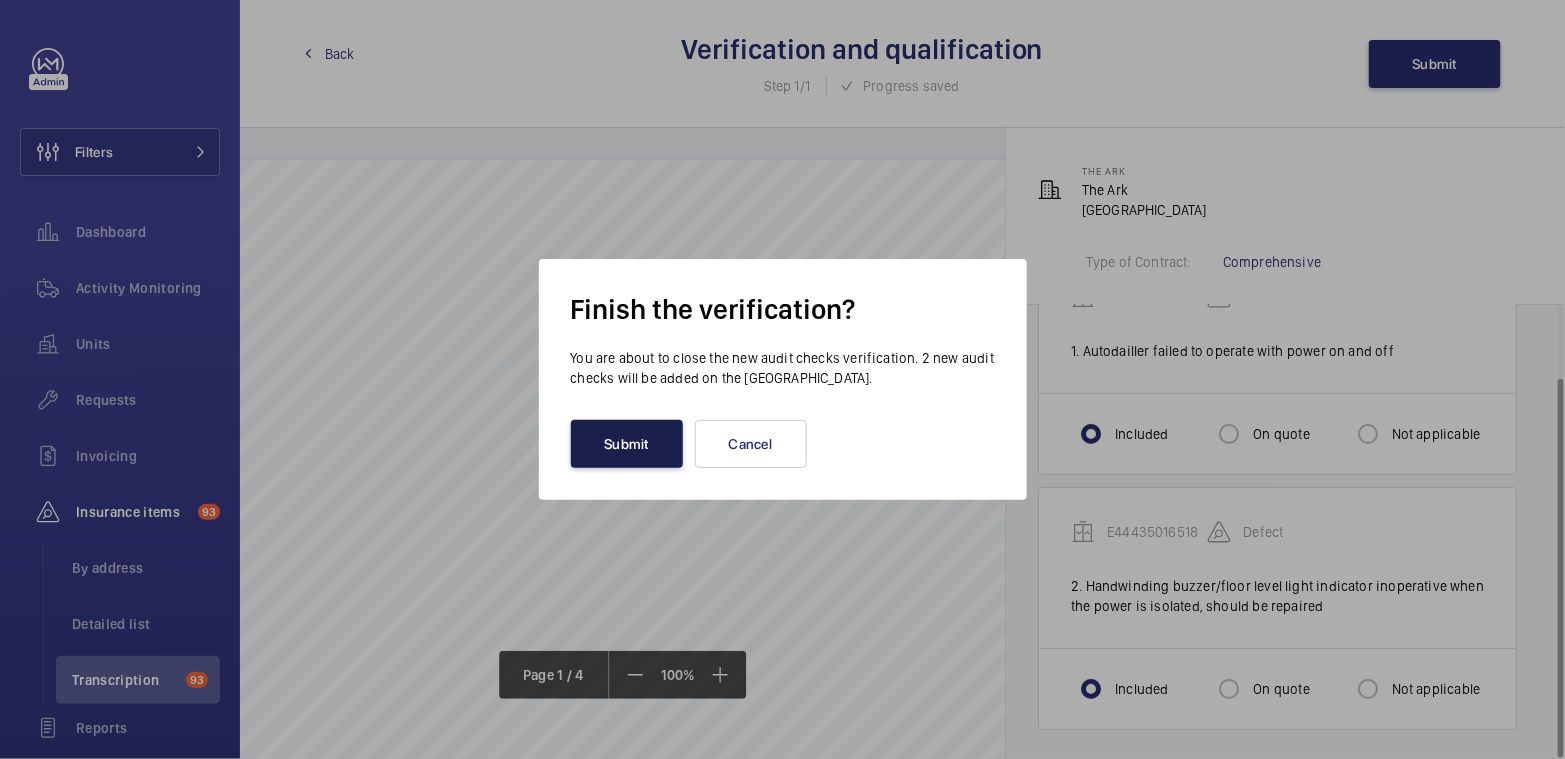 click on "Submit" at bounding box center [627, 444] 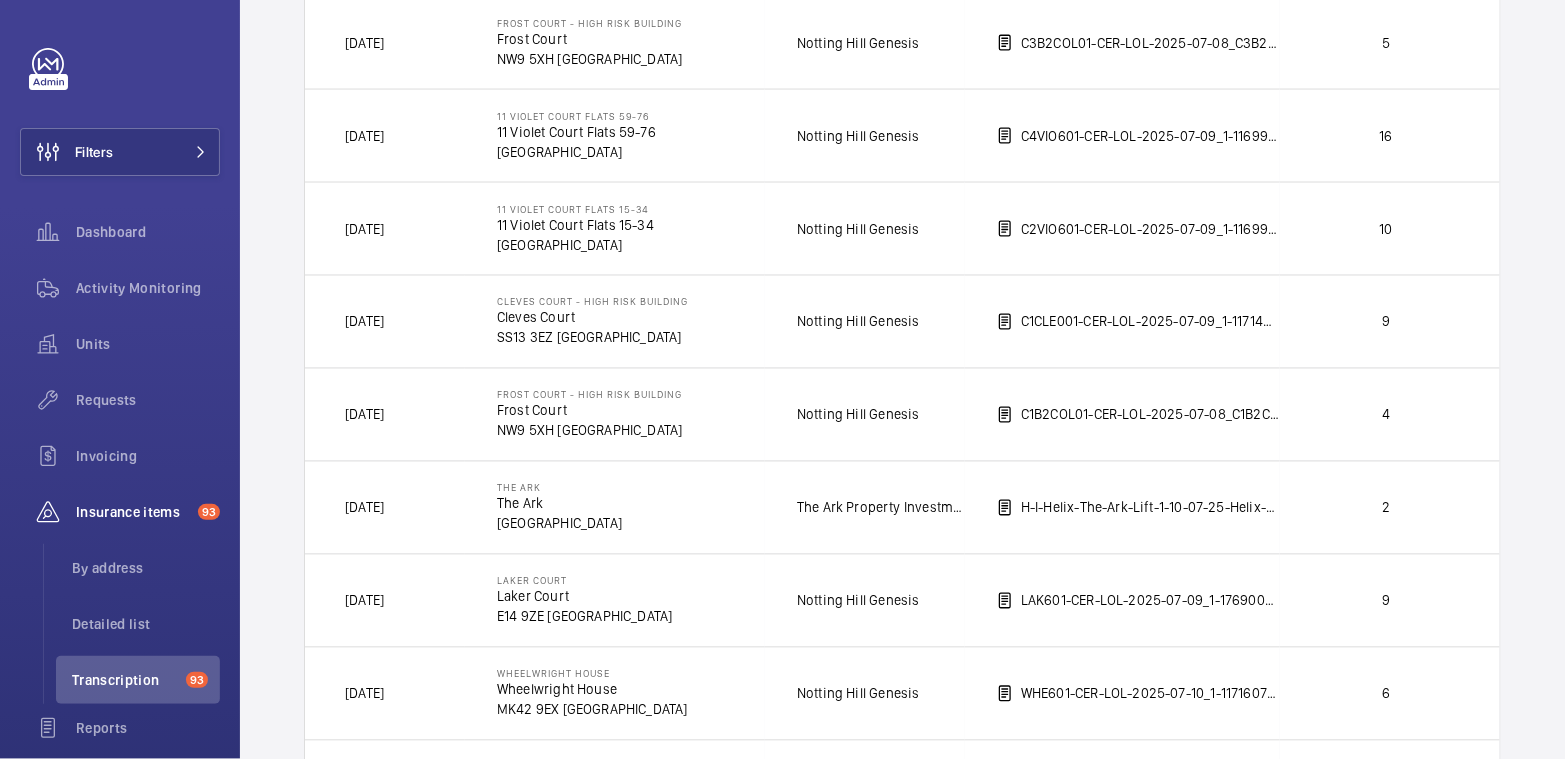 scroll, scrollTop: 1156, scrollLeft: 0, axis: vertical 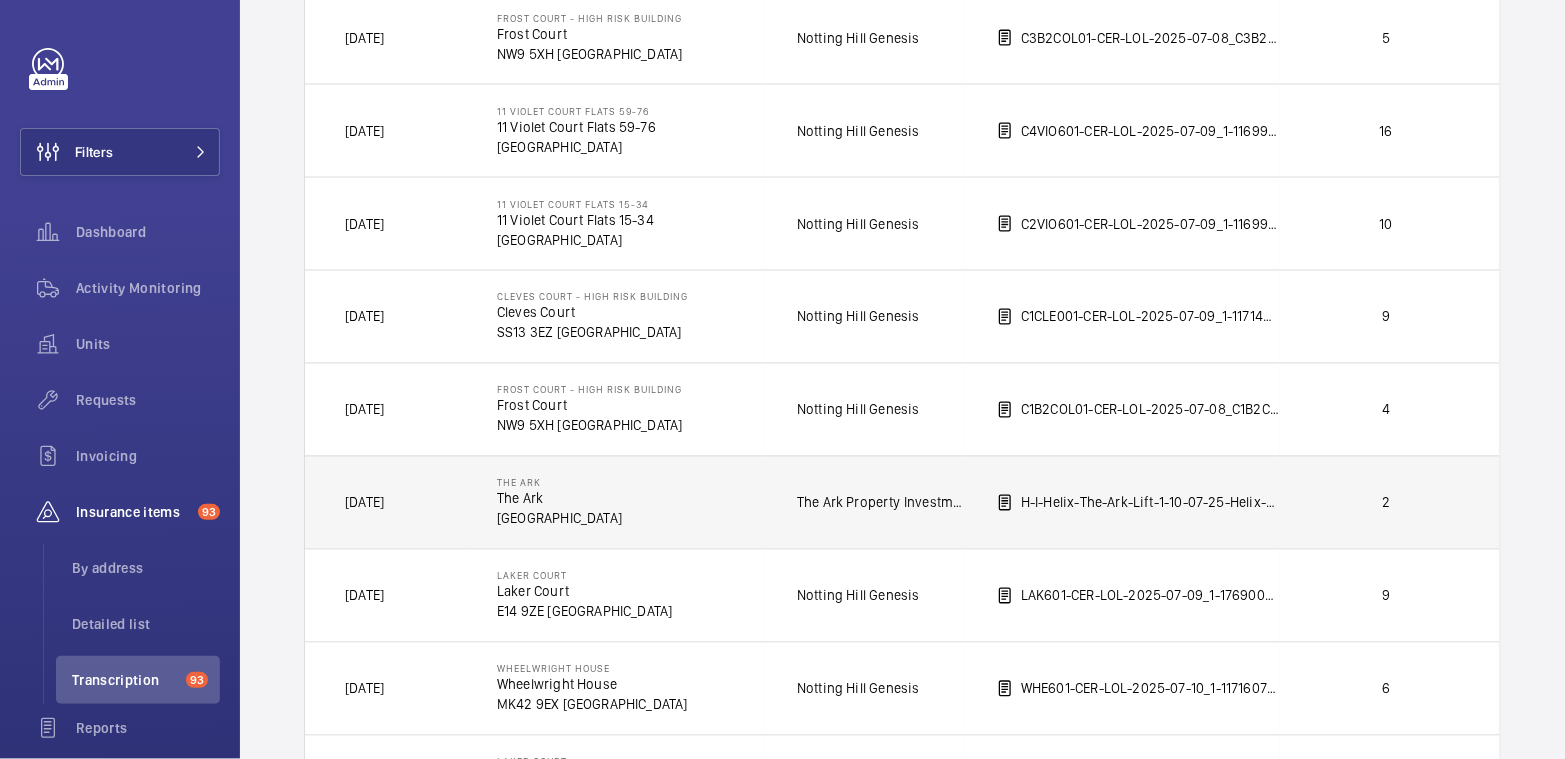 click on "H-I-Helix-The-Ark-Lift-1-10-07-25-Helix-The-Ark-Lift-1.pdf" 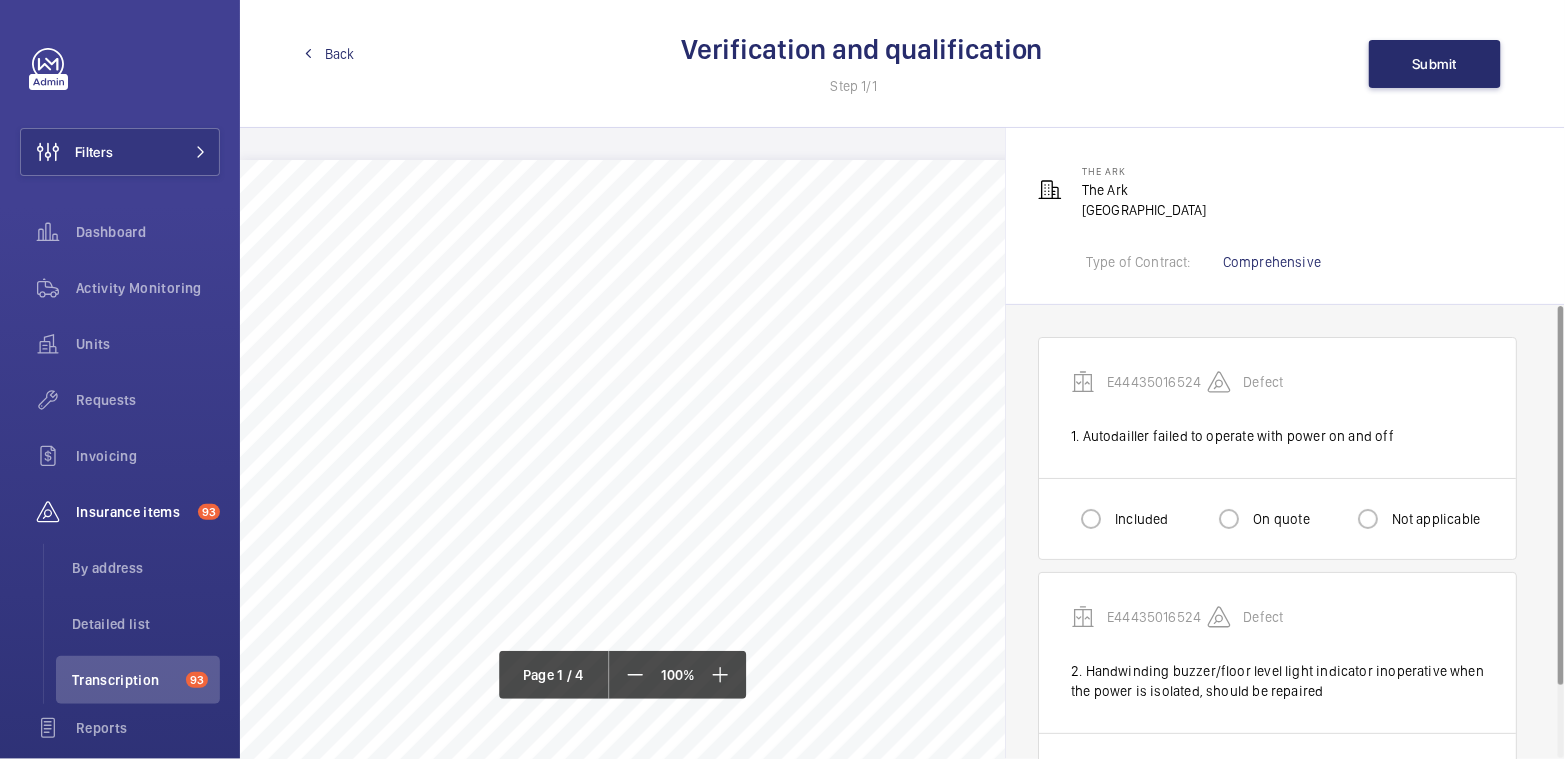 click on "Included" at bounding box center [1139, 519] 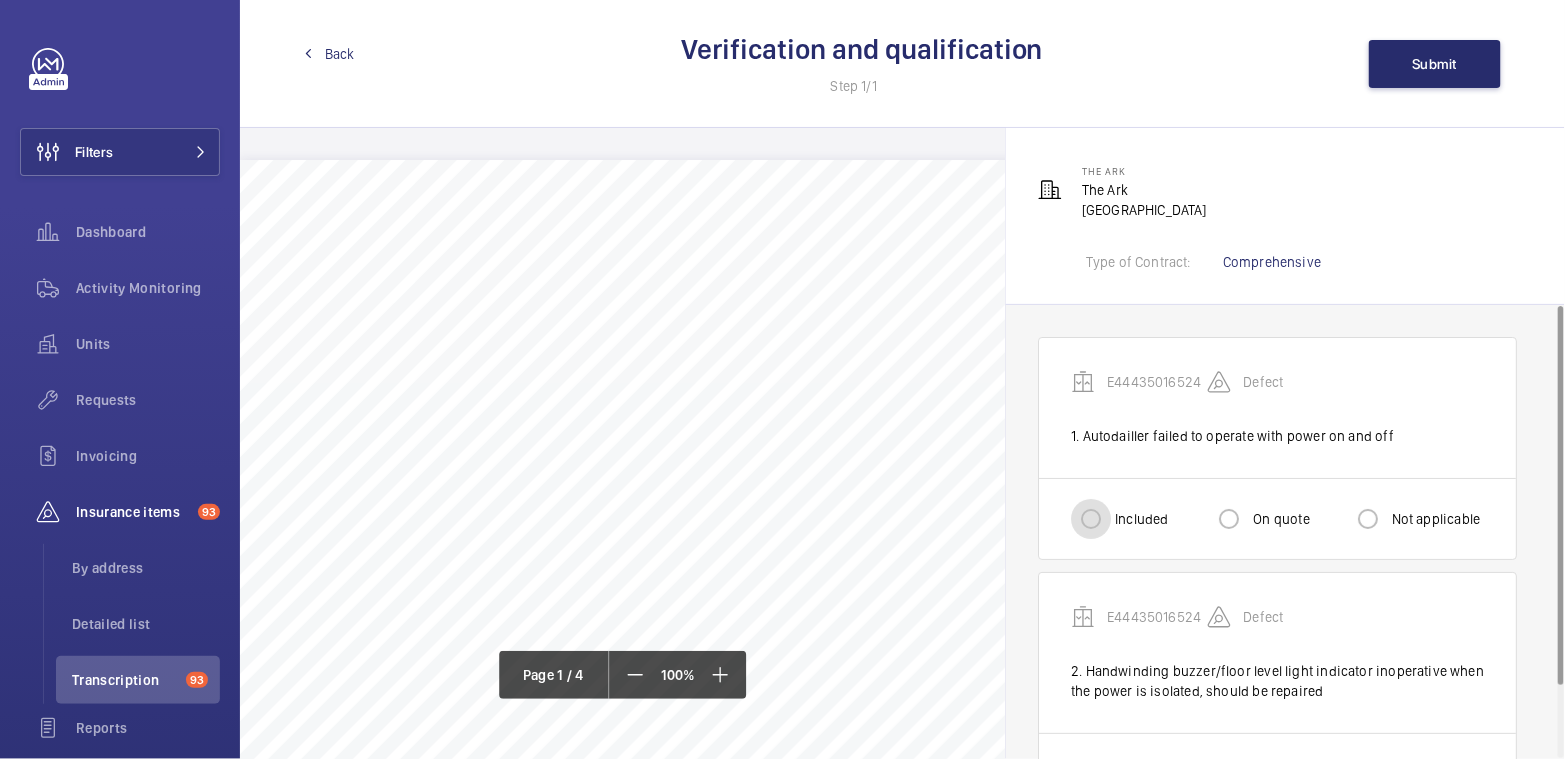 click on "Included" at bounding box center (1091, 519) 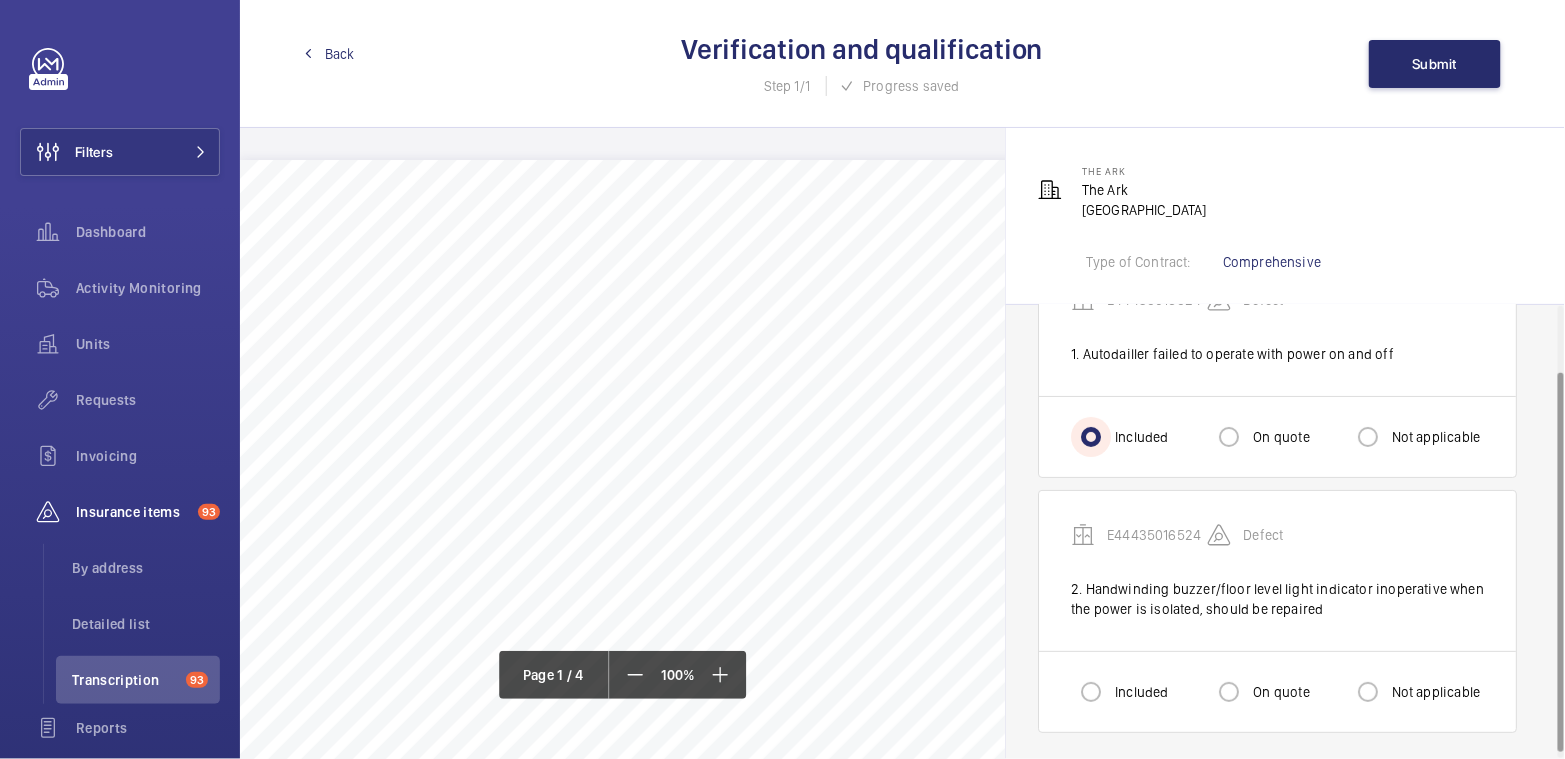 scroll, scrollTop: 85, scrollLeft: 0, axis: vertical 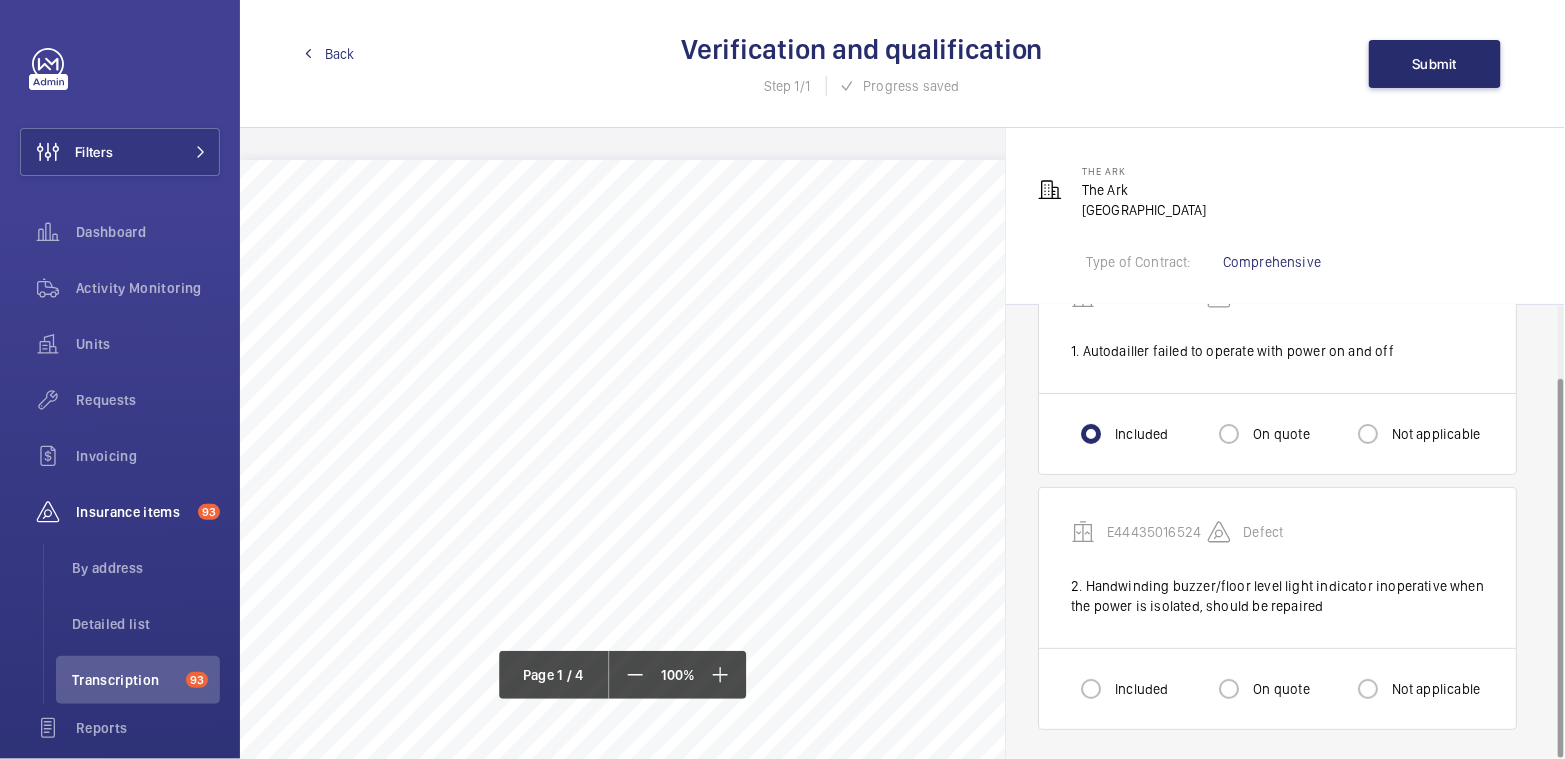 click on "Included" at bounding box center [1139, 689] 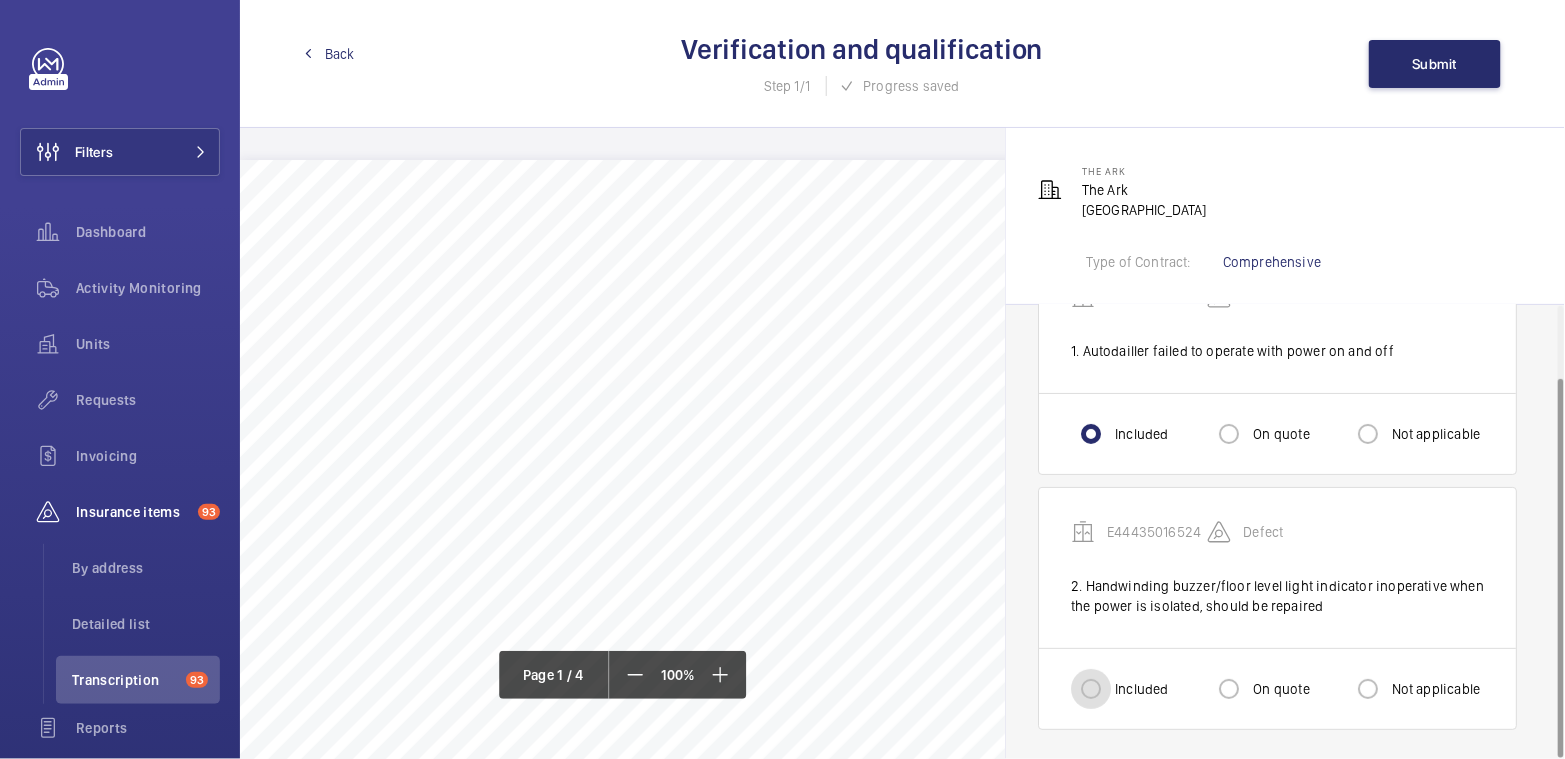 click on "Included" at bounding box center [1091, 689] 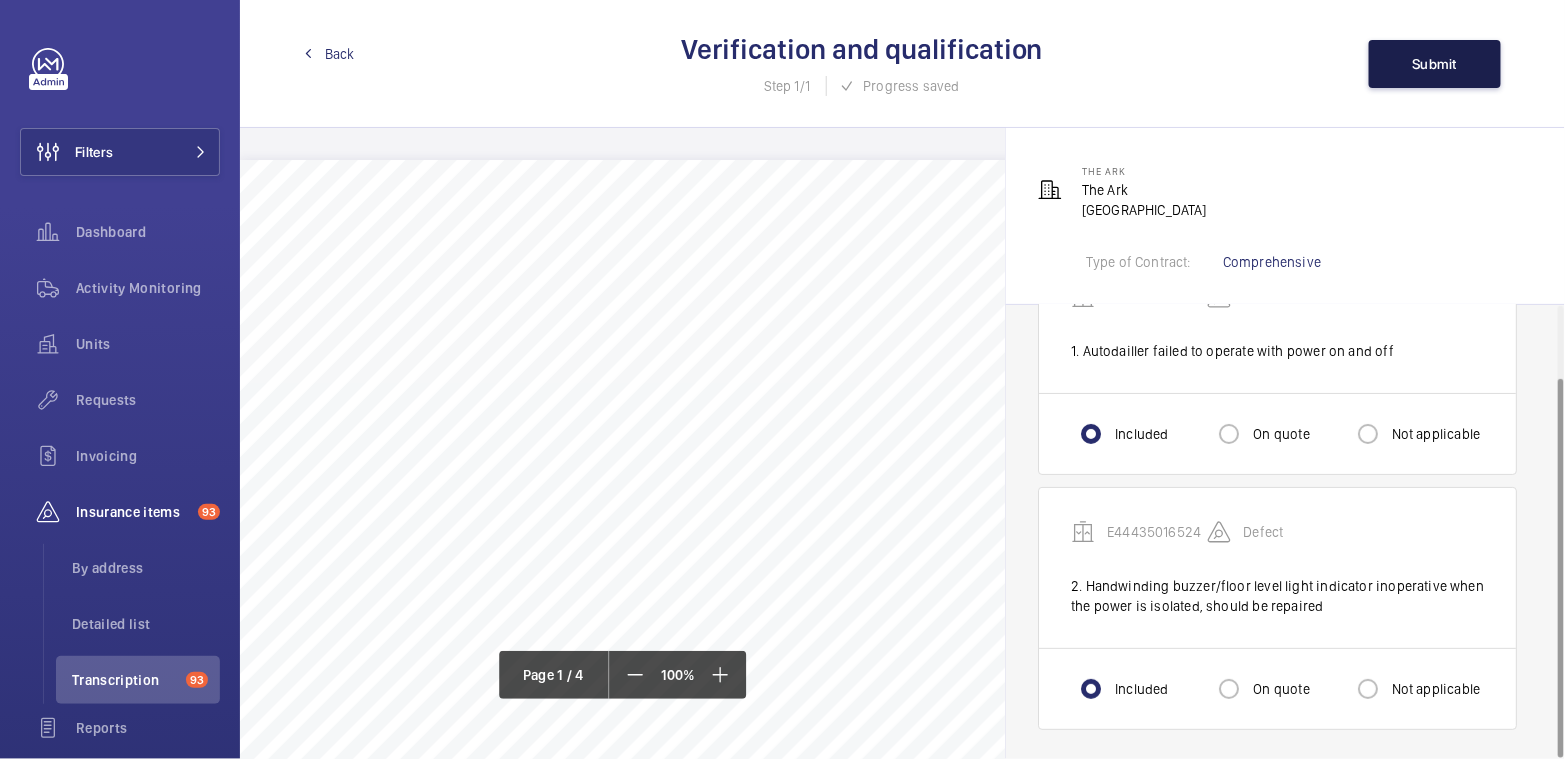 click on "Submit" 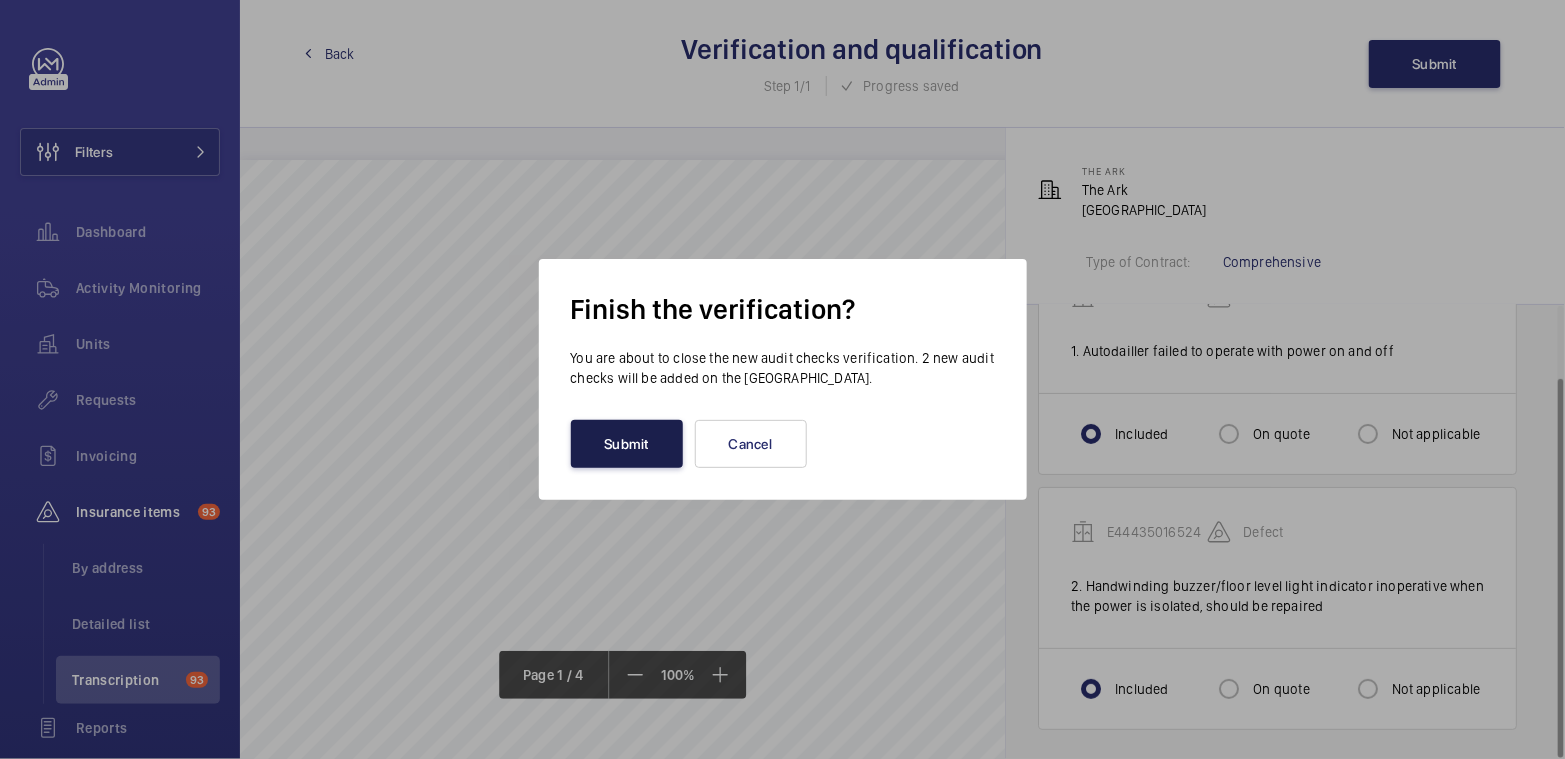 click on "Submit" at bounding box center (627, 444) 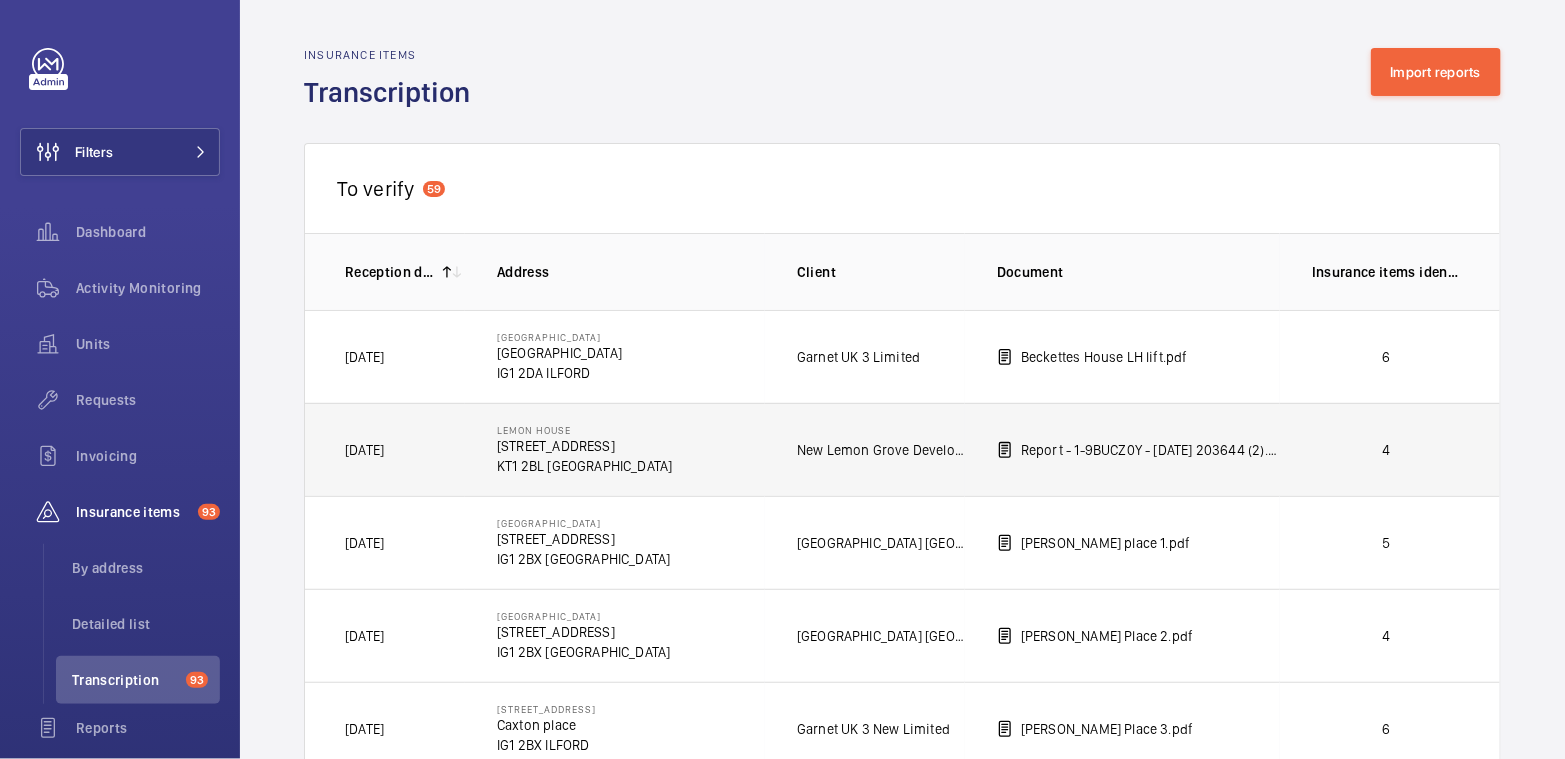 click on "Report - 1-9BUCZ0Y - [DATE] 203644 (2).pdf" 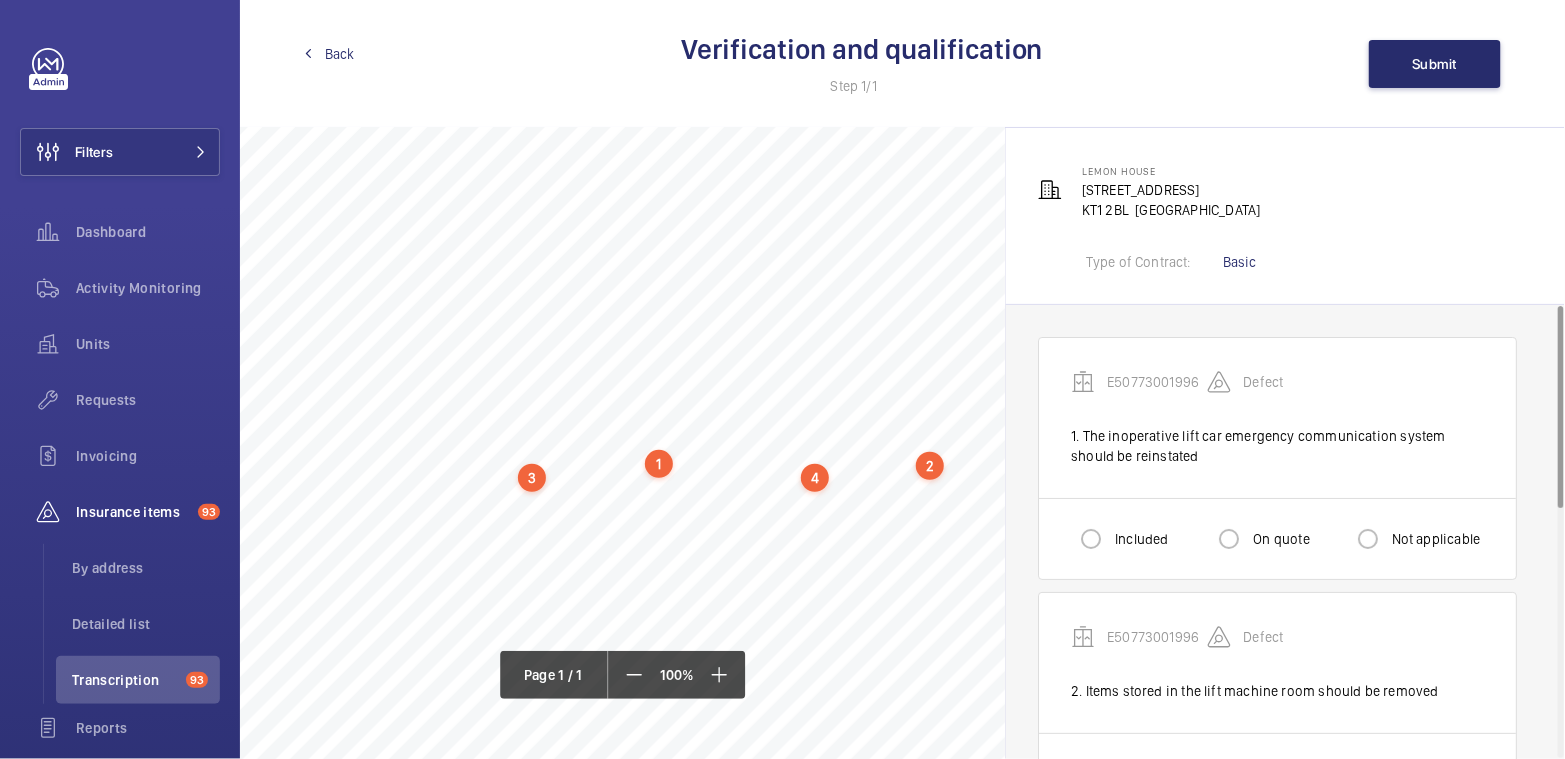 scroll, scrollTop: 313, scrollLeft: 0, axis: vertical 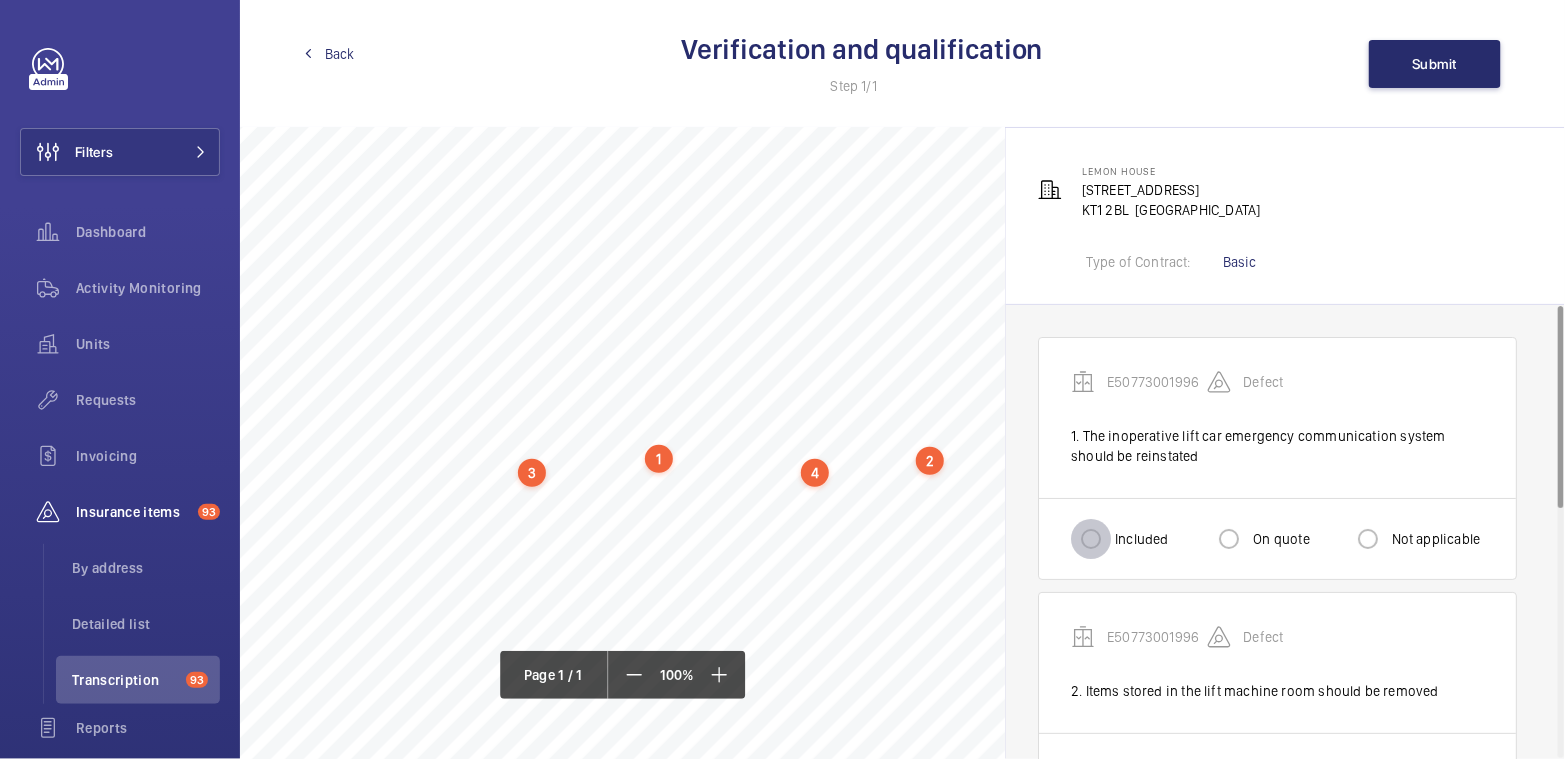 click on "Included" at bounding box center (1091, 539) 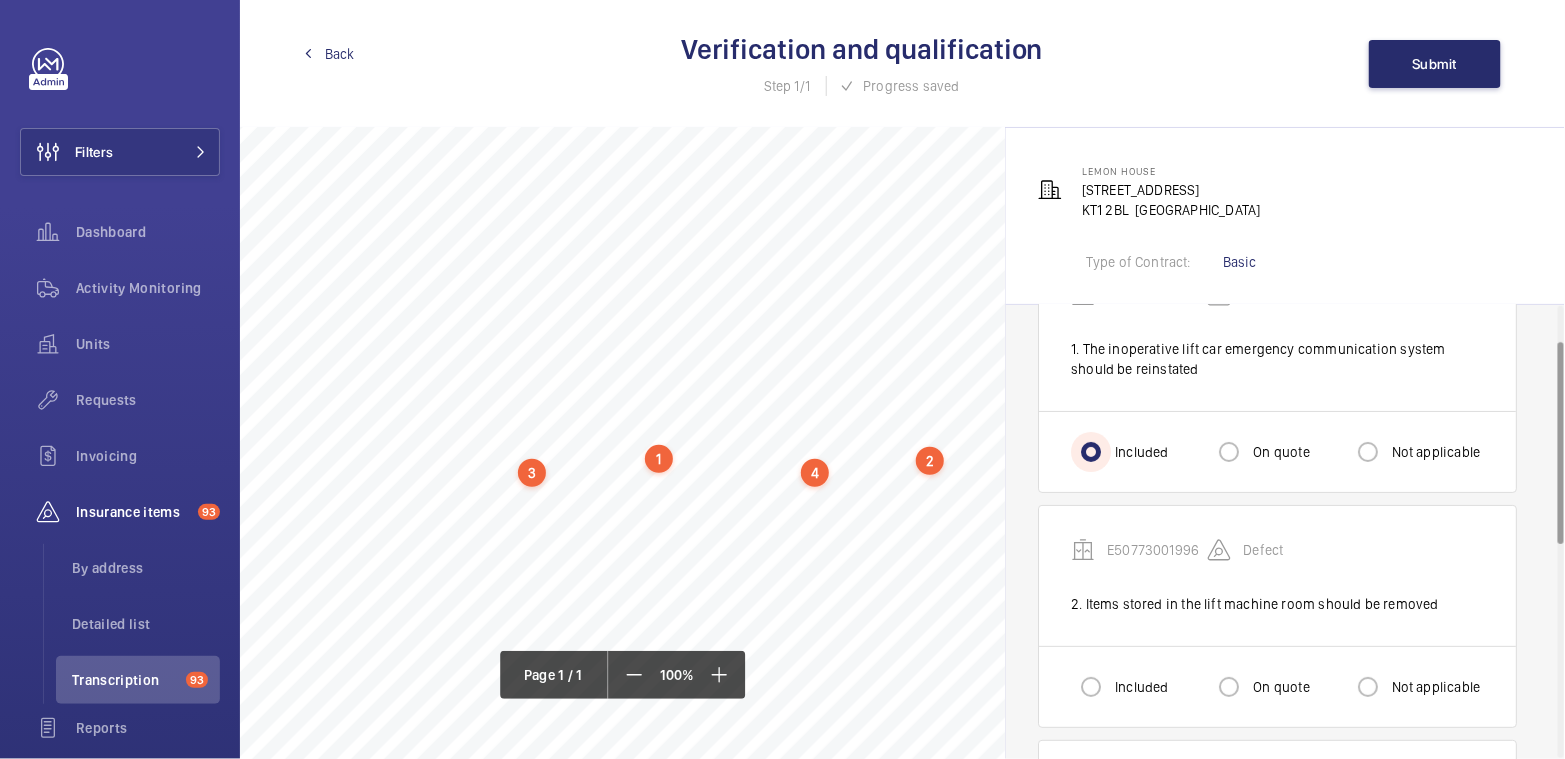 scroll, scrollTop: 123, scrollLeft: 0, axis: vertical 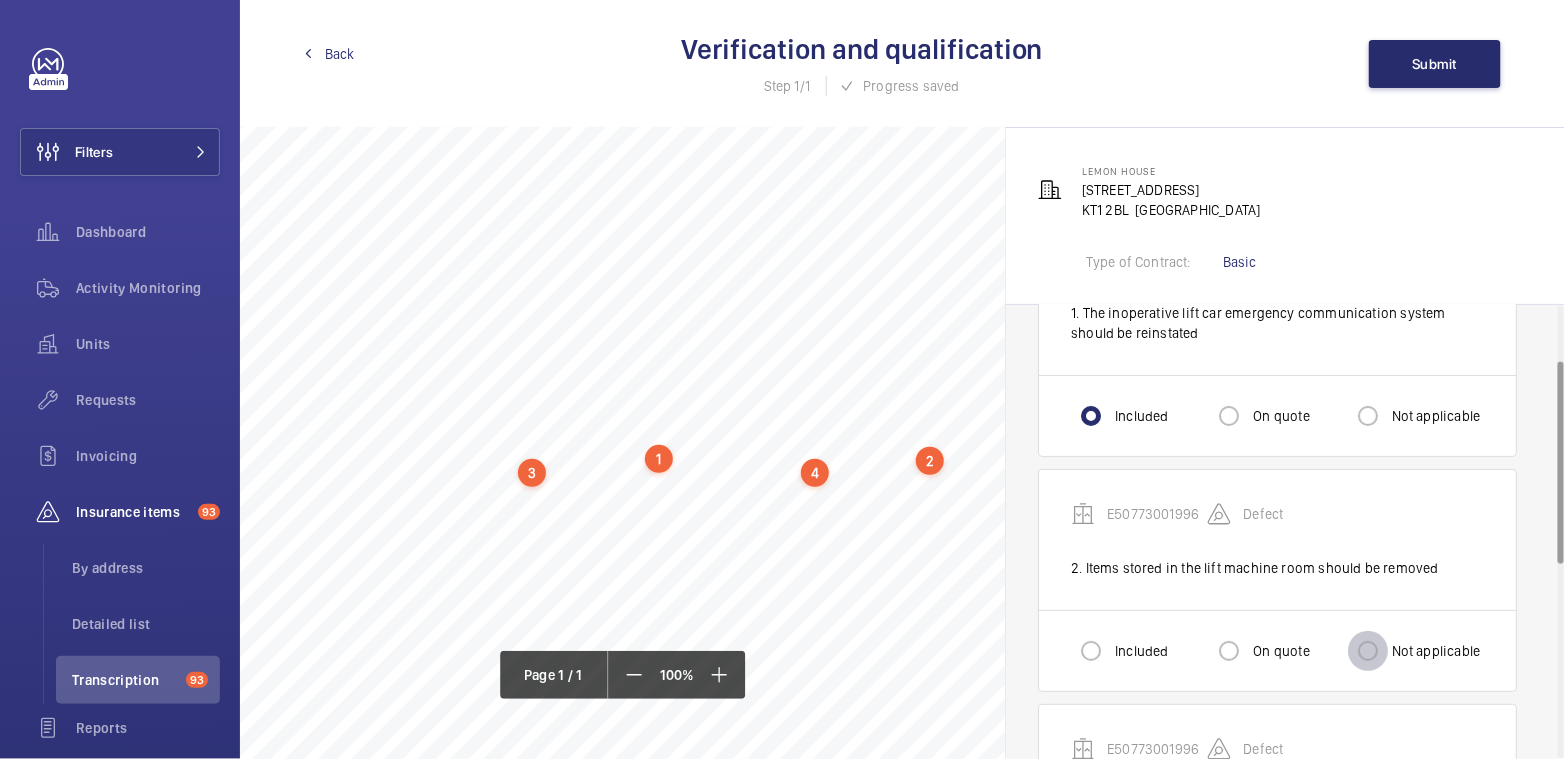 click on "Not applicable" at bounding box center (1368, 651) 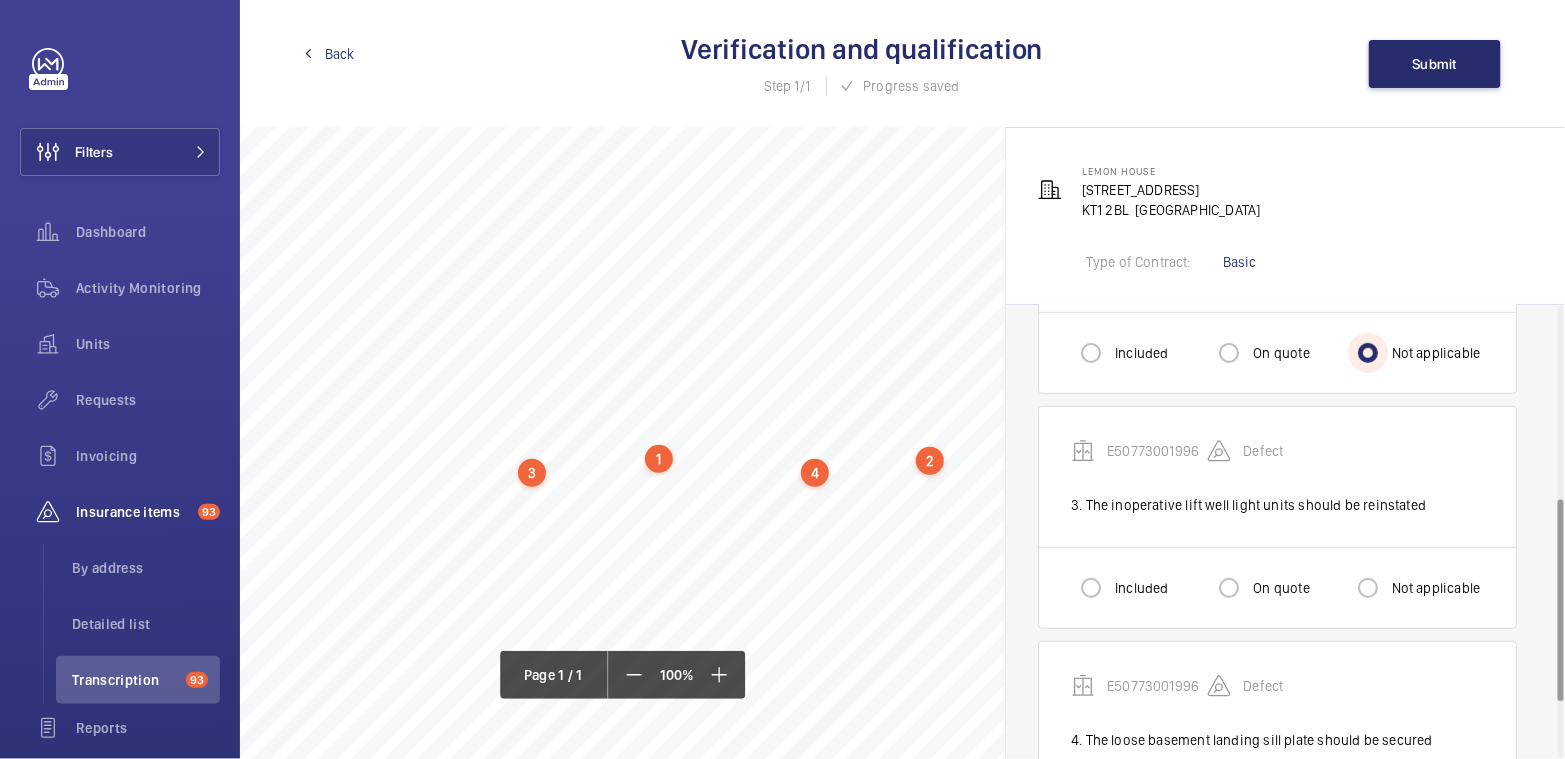 scroll, scrollTop: 432, scrollLeft: 0, axis: vertical 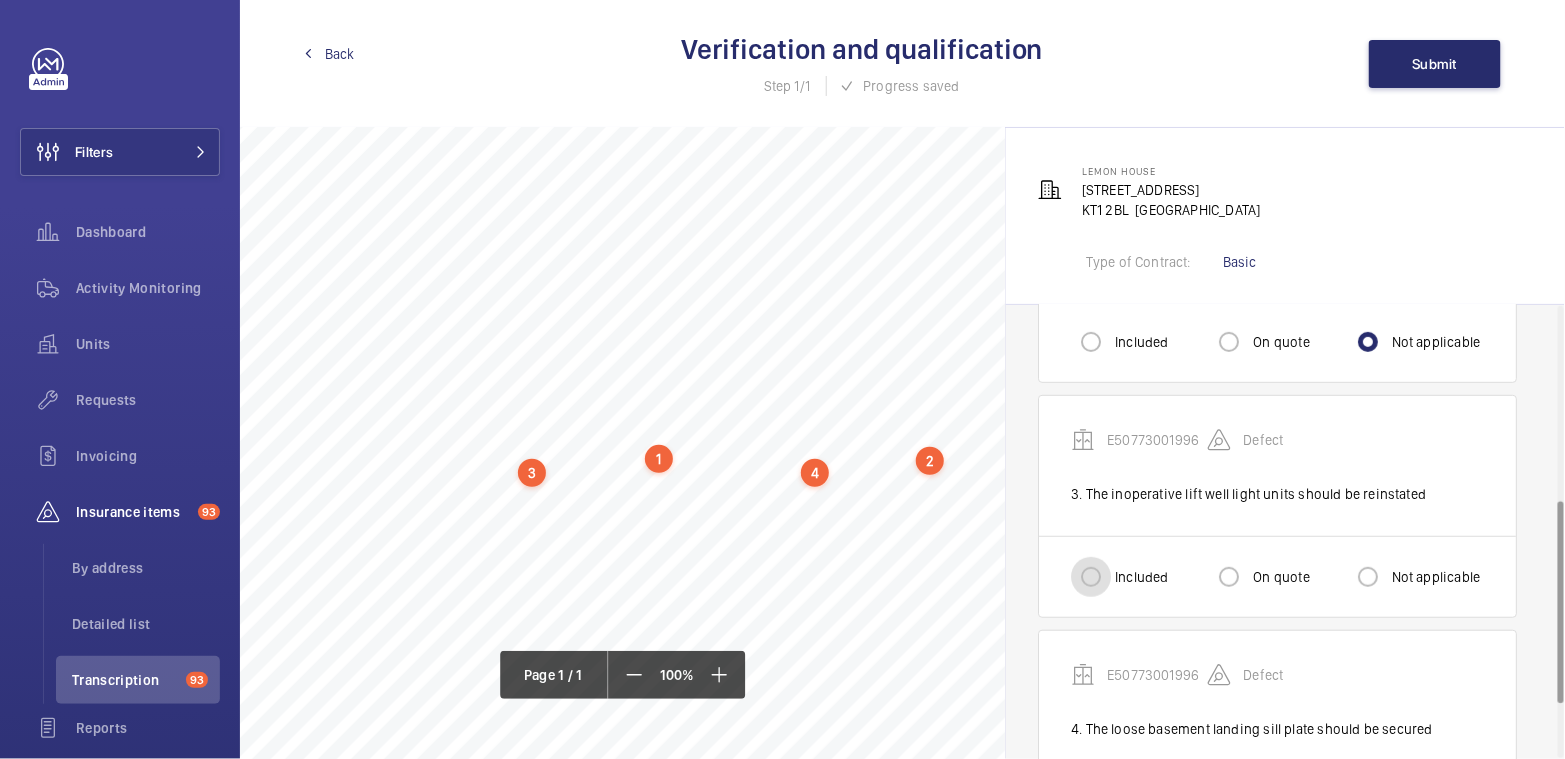 click on "Included" at bounding box center (1091, 577) 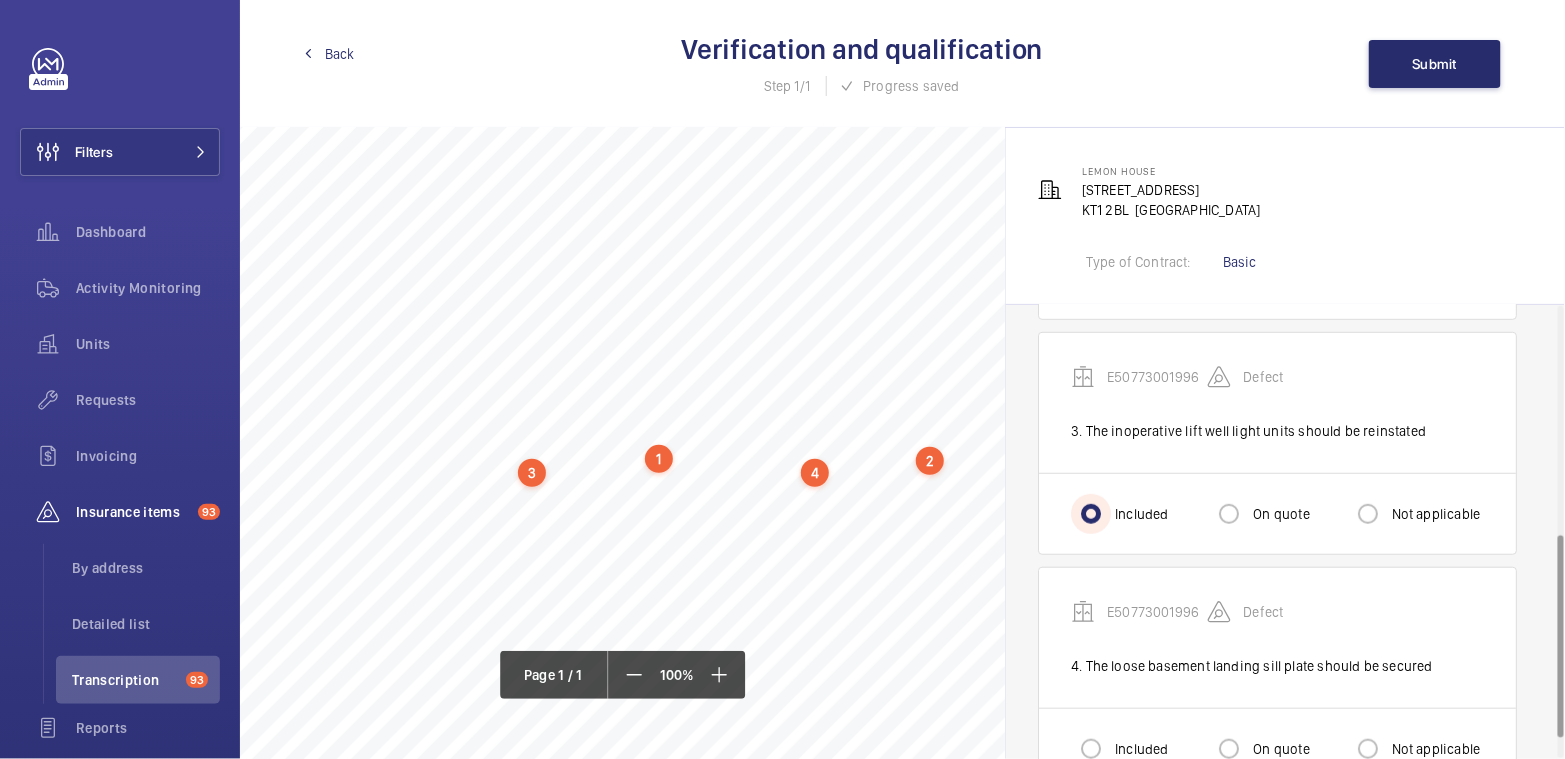 scroll, scrollTop: 507, scrollLeft: 0, axis: vertical 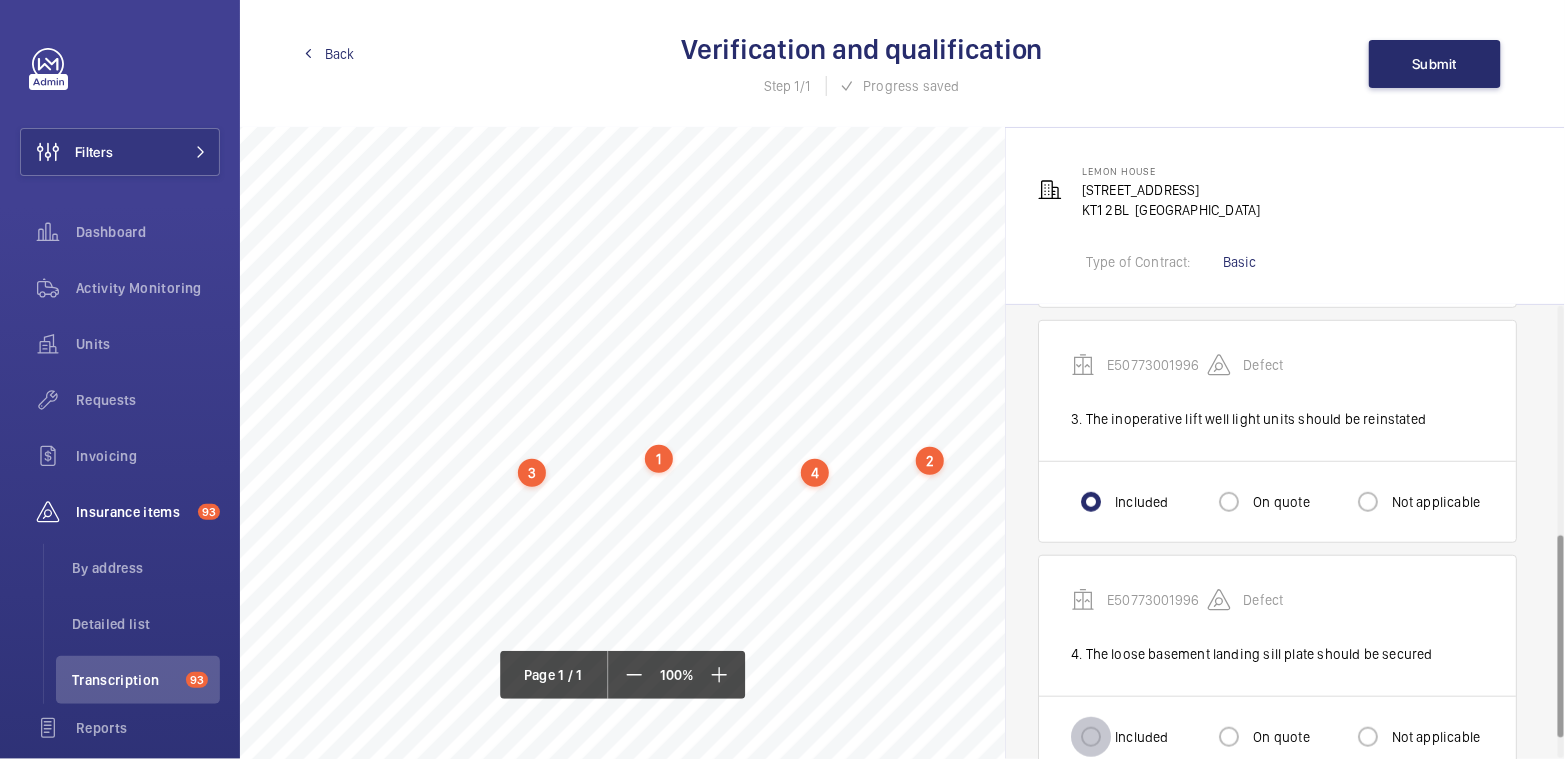 click on "Included" at bounding box center (1091, 737) 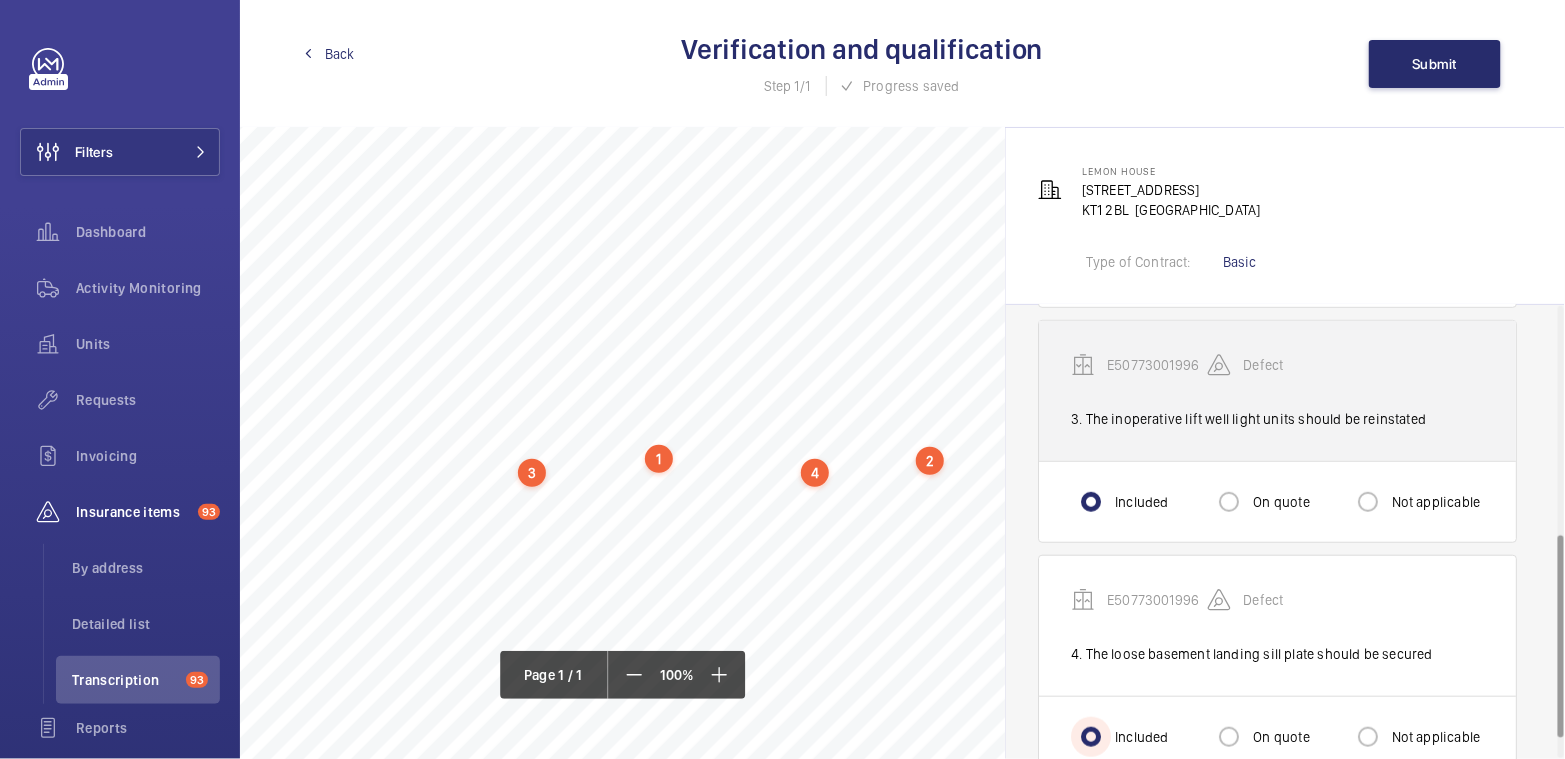 scroll, scrollTop: 552, scrollLeft: 0, axis: vertical 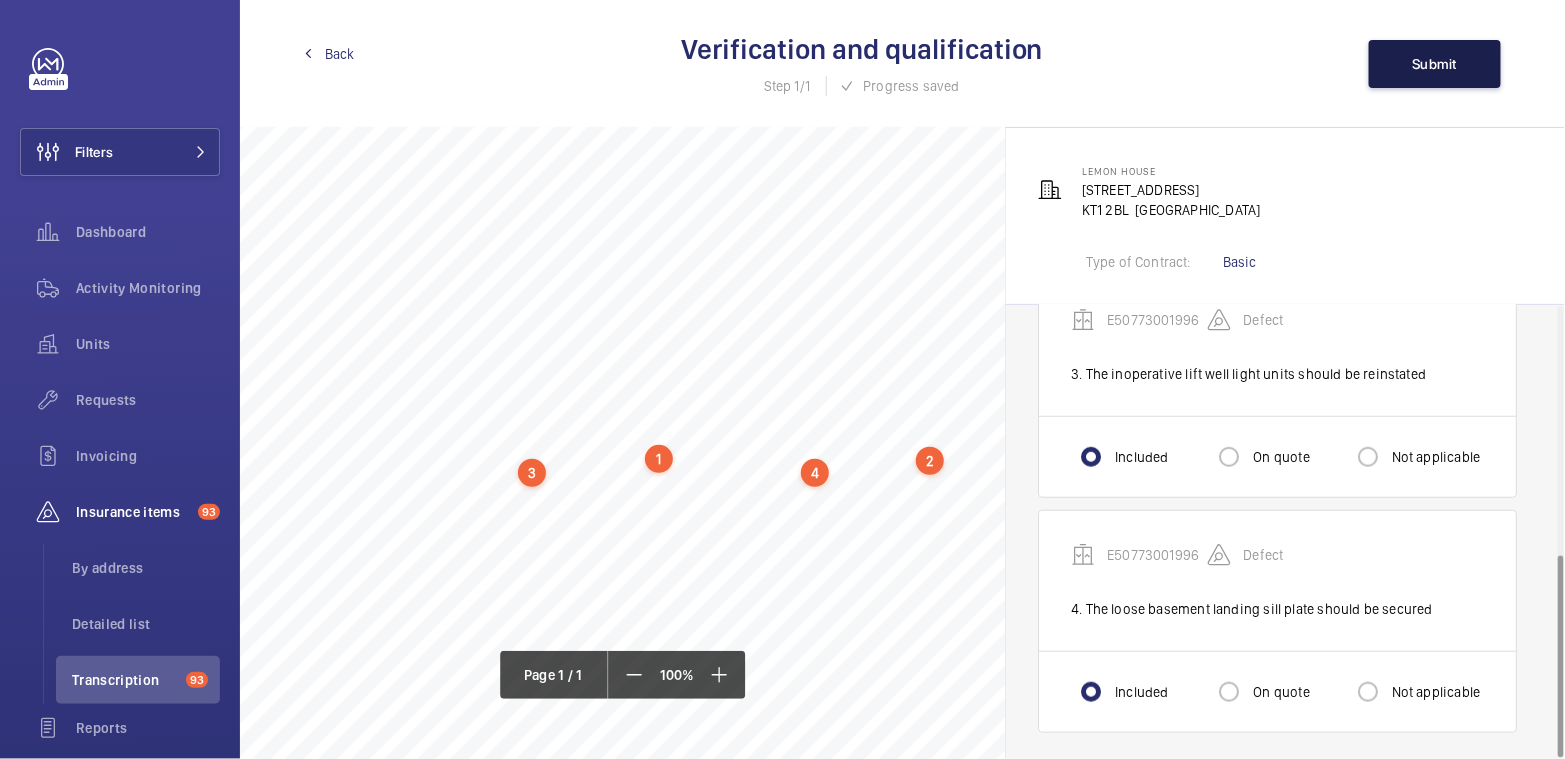 click on "Submit" 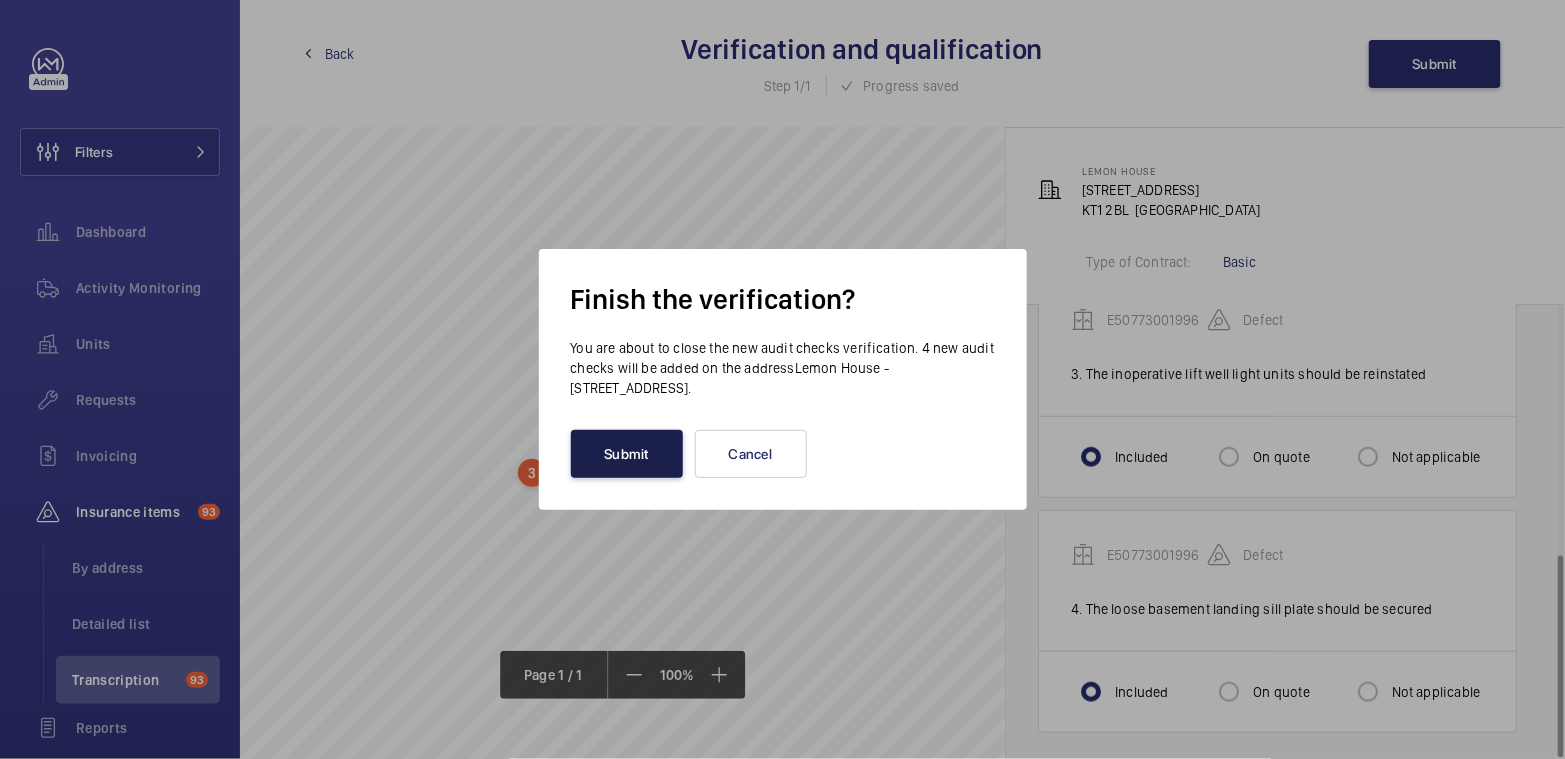 click on "Submit" at bounding box center [627, 454] 